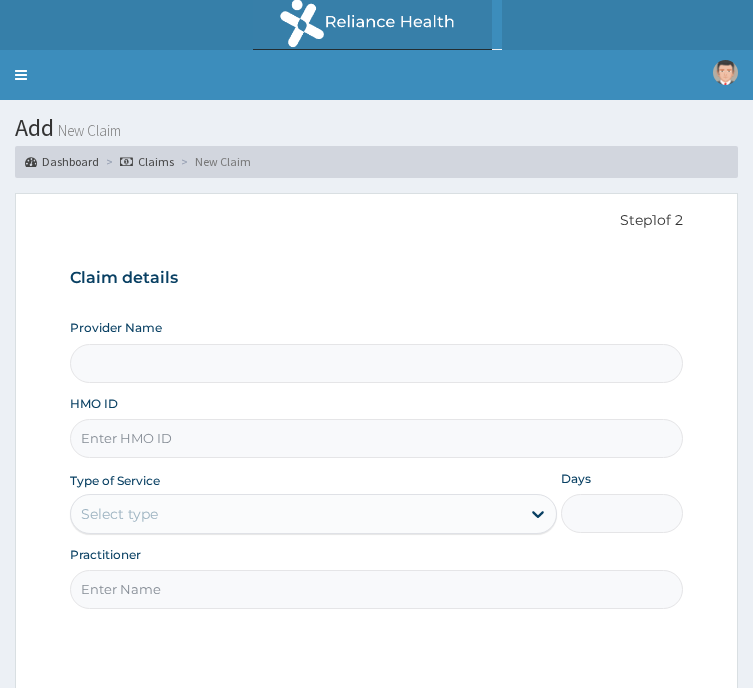 scroll, scrollTop: 0, scrollLeft: 0, axis: both 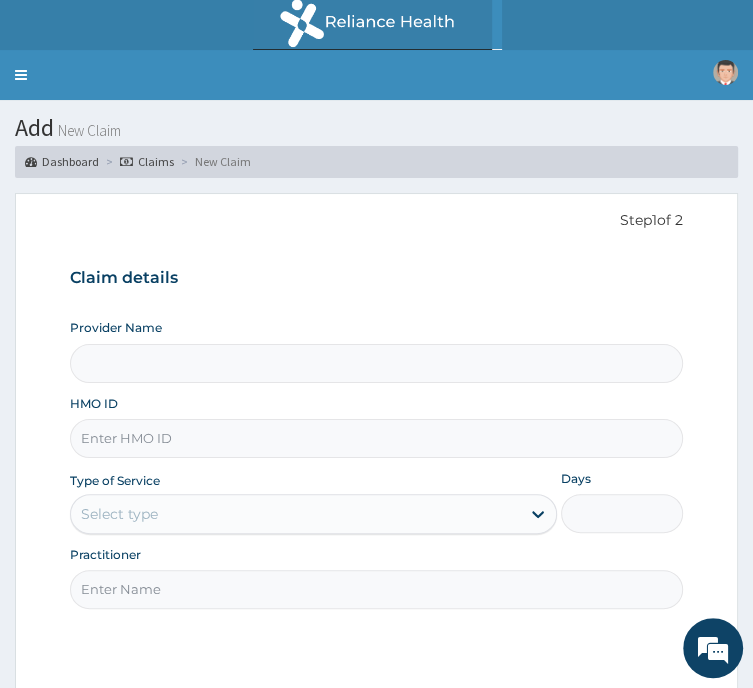 click on "HMO ID" at bounding box center (376, 438) 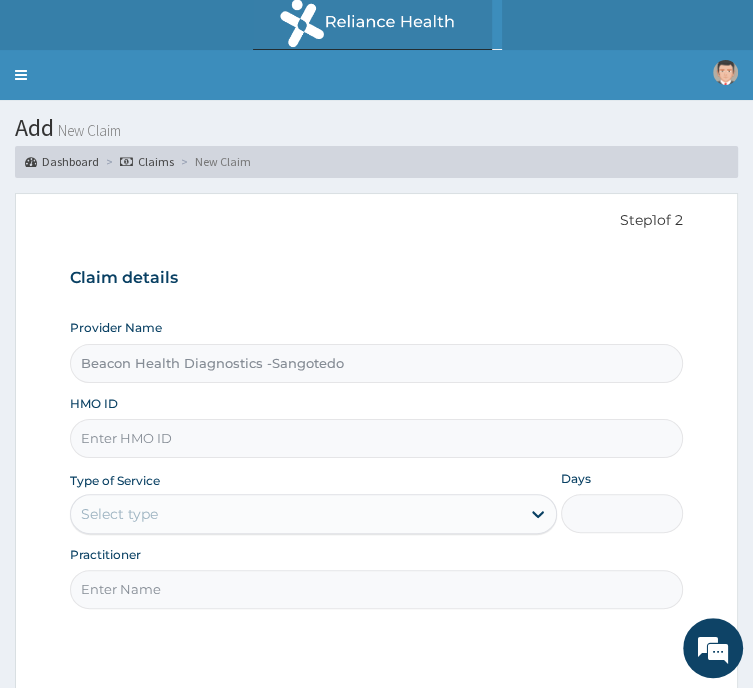 paste on "MWX/10050/A" 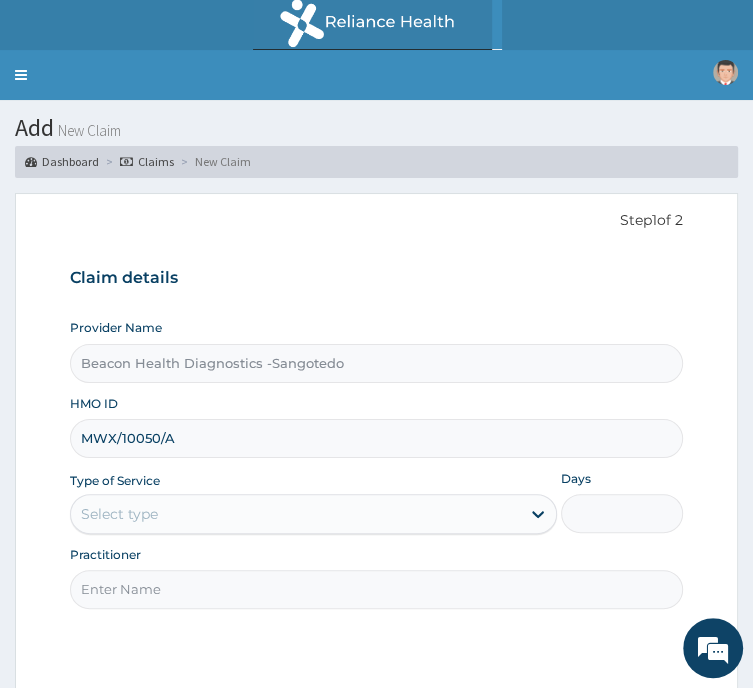 type on "MWX/10050/A" 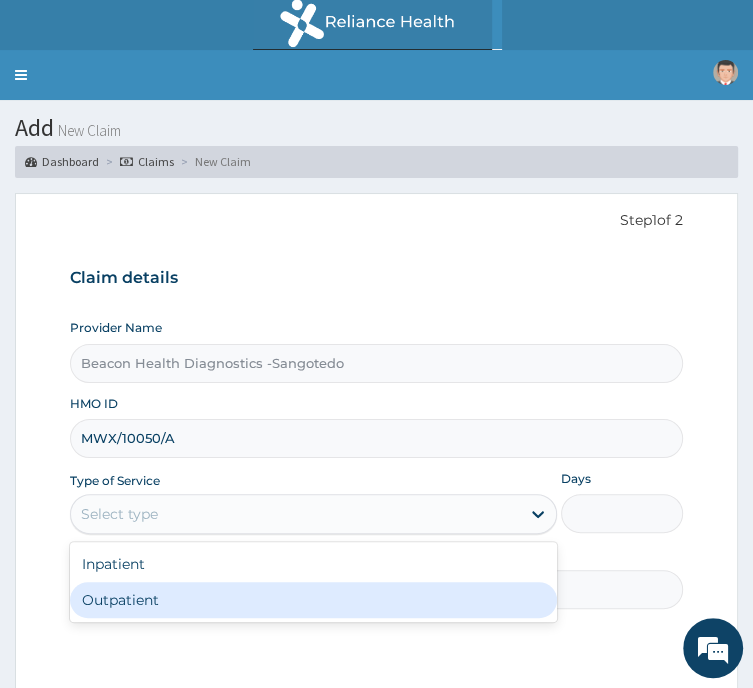 drag, startPoint x: 425, startPoint y: 463, endPoint x: 384, endPoint y: 550, distance: 96.17692 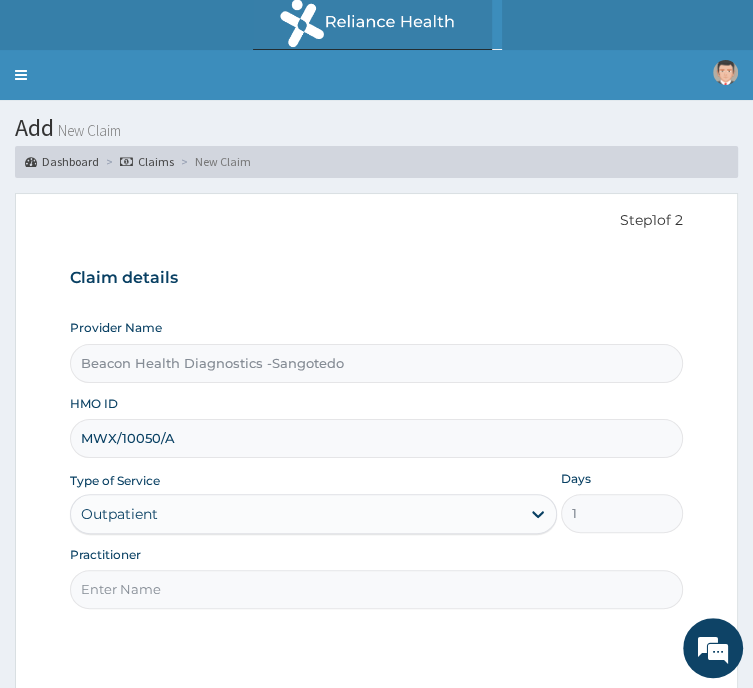 click on "Practitioner" at bounding box center [376, 589] 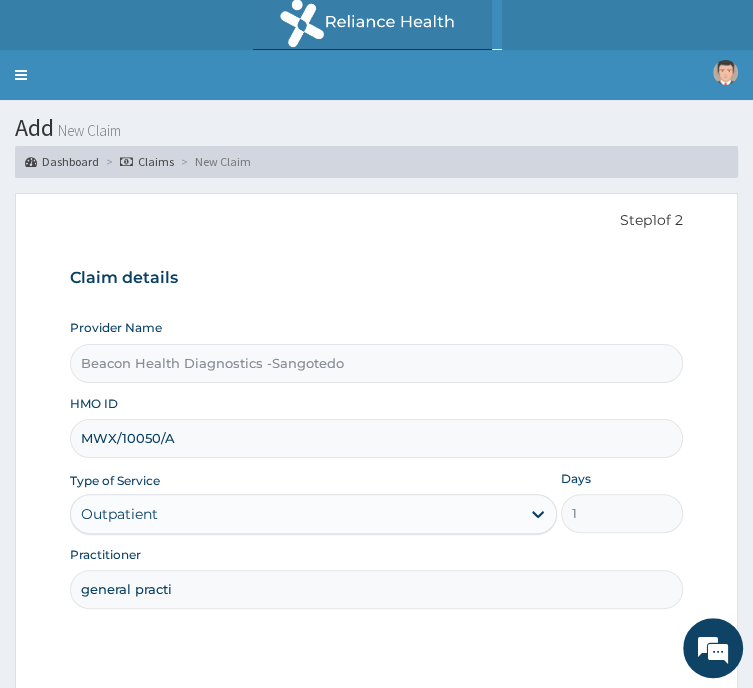 scroll, scrollTop: 0, scrollLeft: 0, axis: both 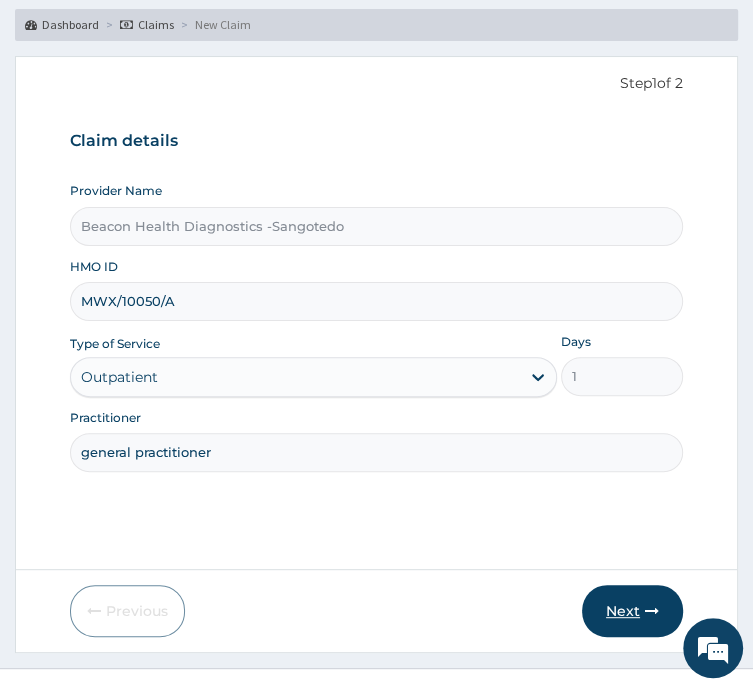 type on "general practitioner" 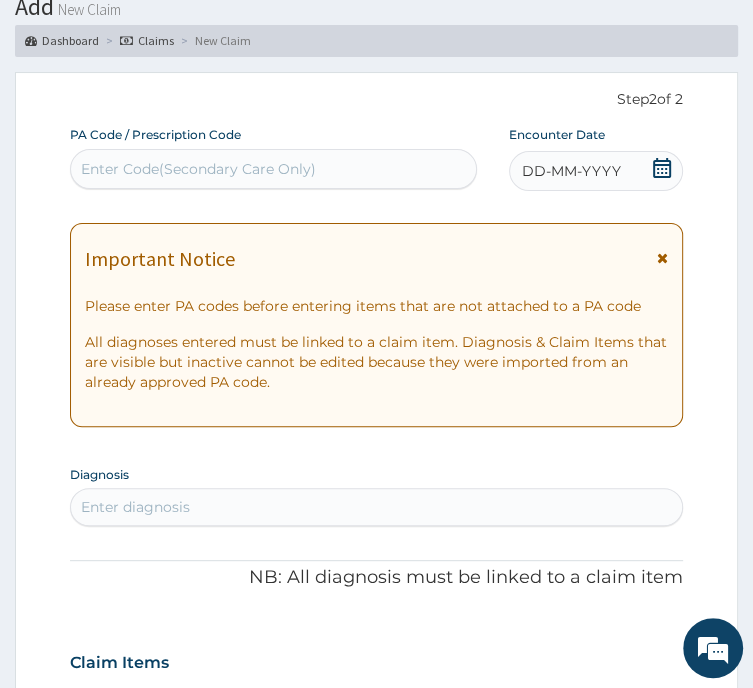 scroll, scrollTop: 120, scrollLeft: 0, axis: vertical 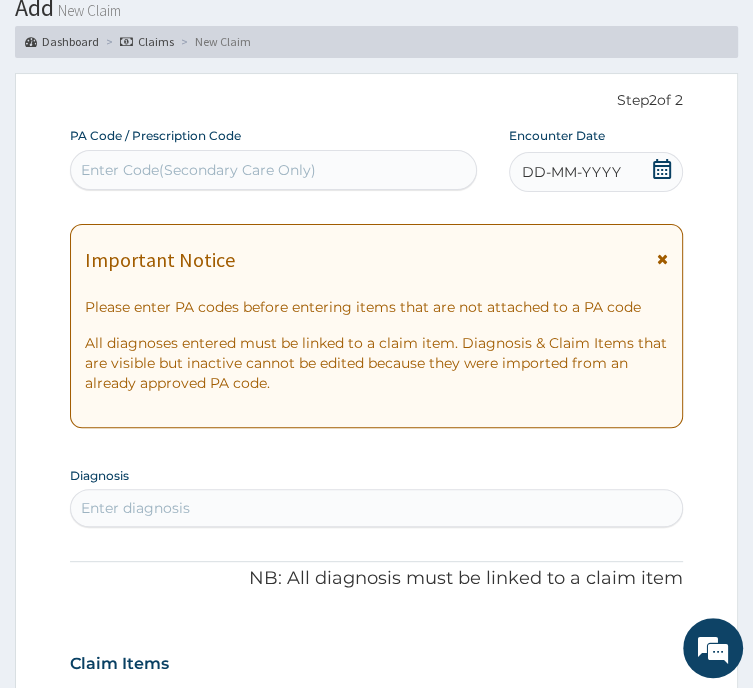 click on "Enter Code(Secondary Care Only)" at bounding box center [198, 170] 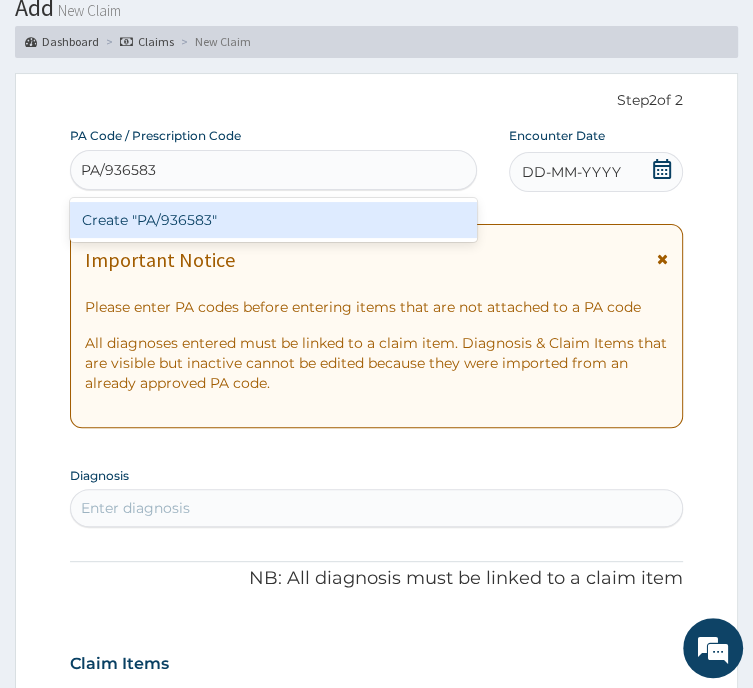 click on "Create "PA/936583"" at bounding box center [273, 220] 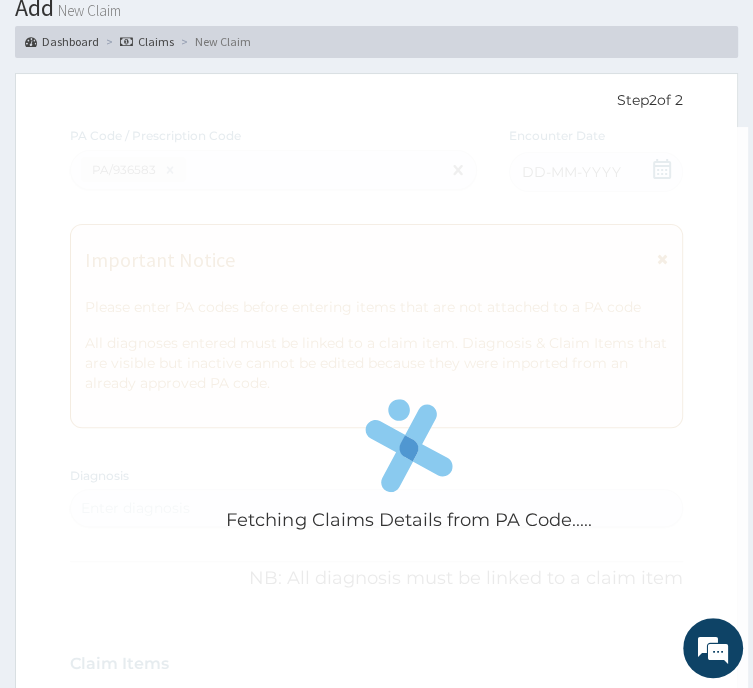 scroll, scrollTop: 580, scrollLeft: 0, axis: vertical 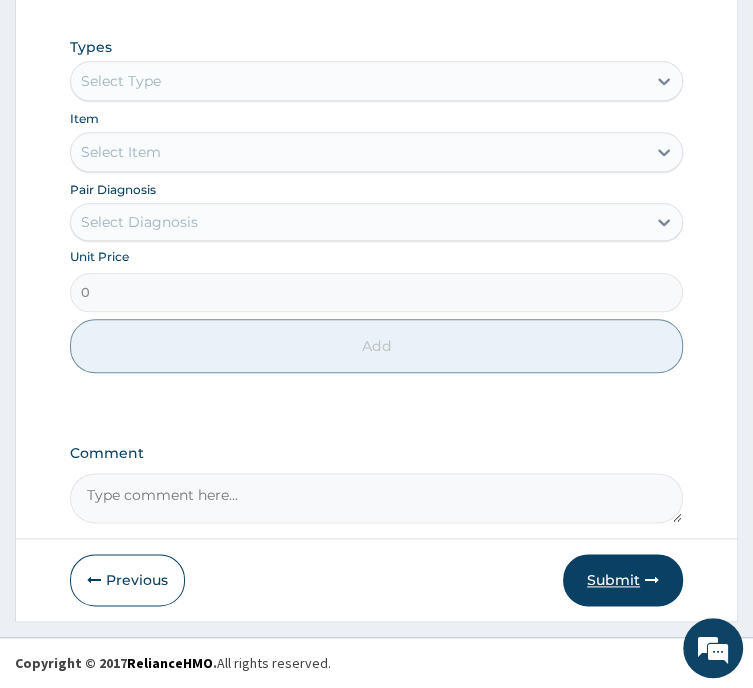 click on "Submit" at bounding box center [623, 580] 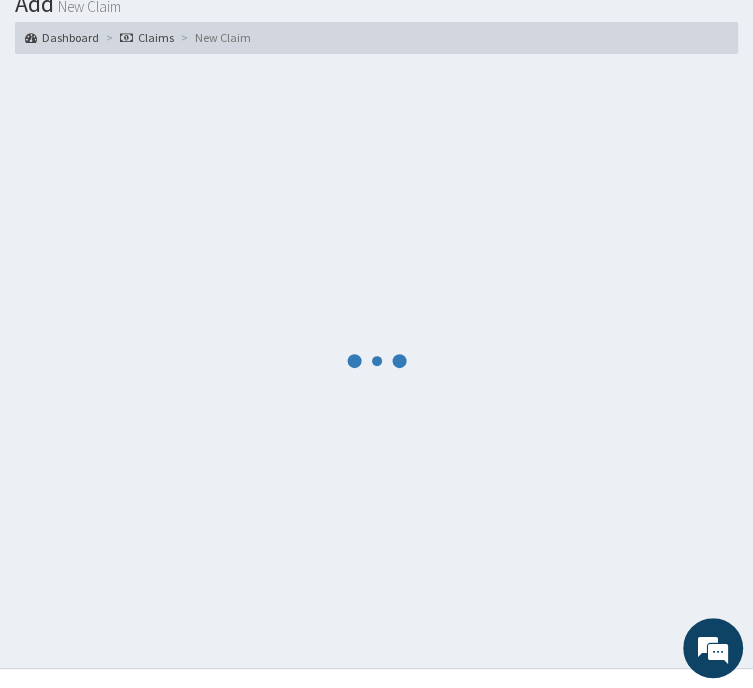 scroll, scrollTop: 1015, scrollLeft: 0, axis: vertical 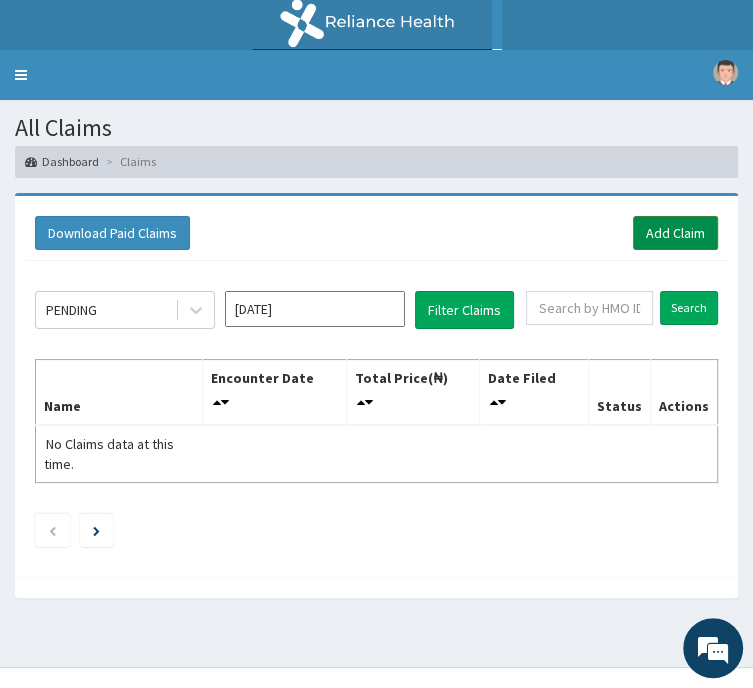 click on "Add Claim" at bounding box center (675, 233) 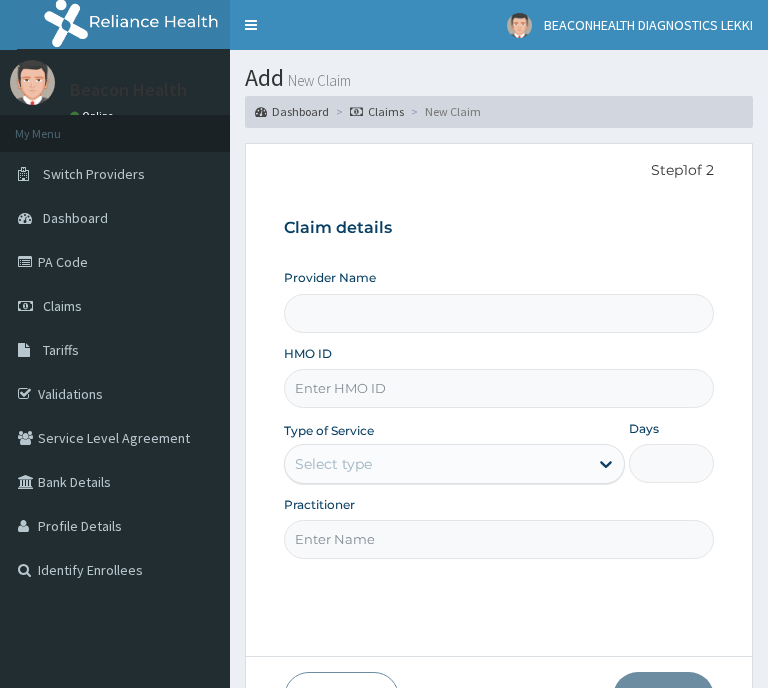 scroll, scrollTop: 0, scrollLeft: 0, axis: both 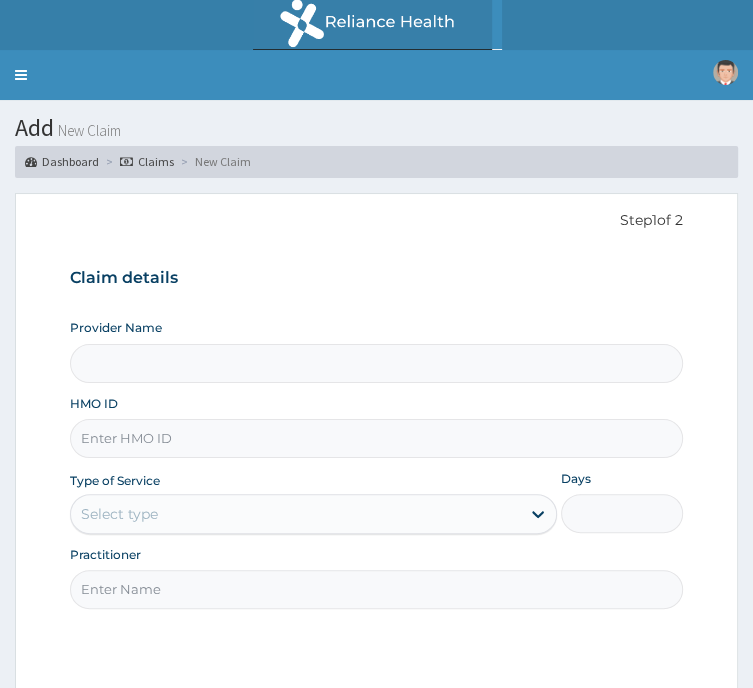 type on "Beacon Health Diagnostics -Sangotedo" 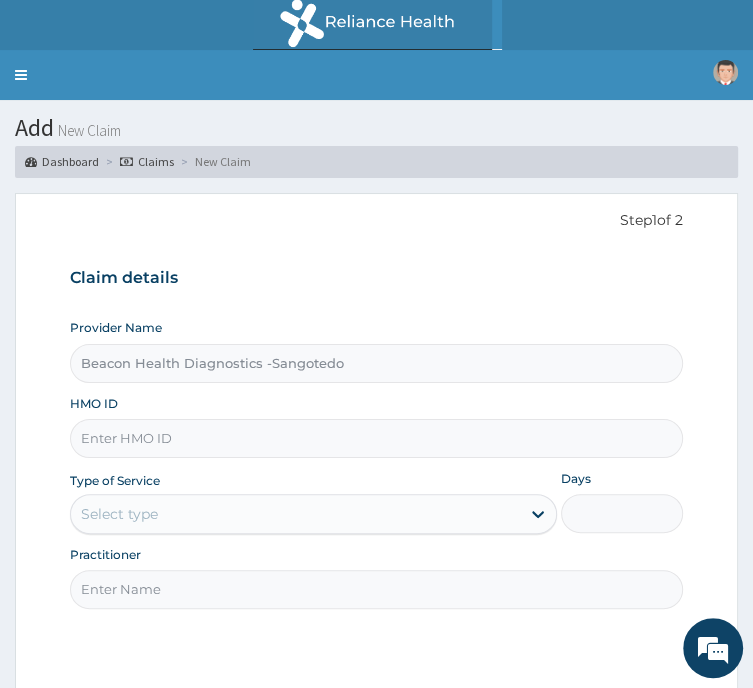 click on "HMO ID" at bounding box center (376, 438) 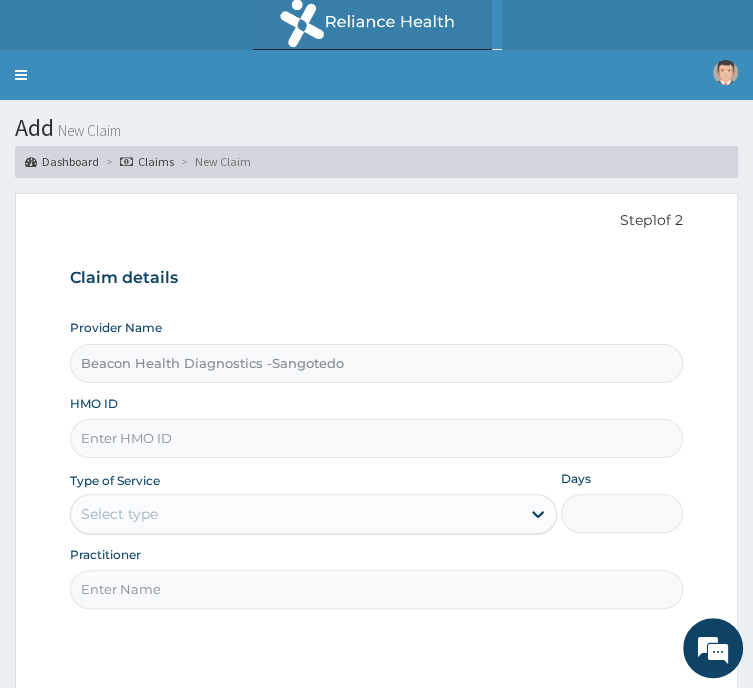 type on "V" 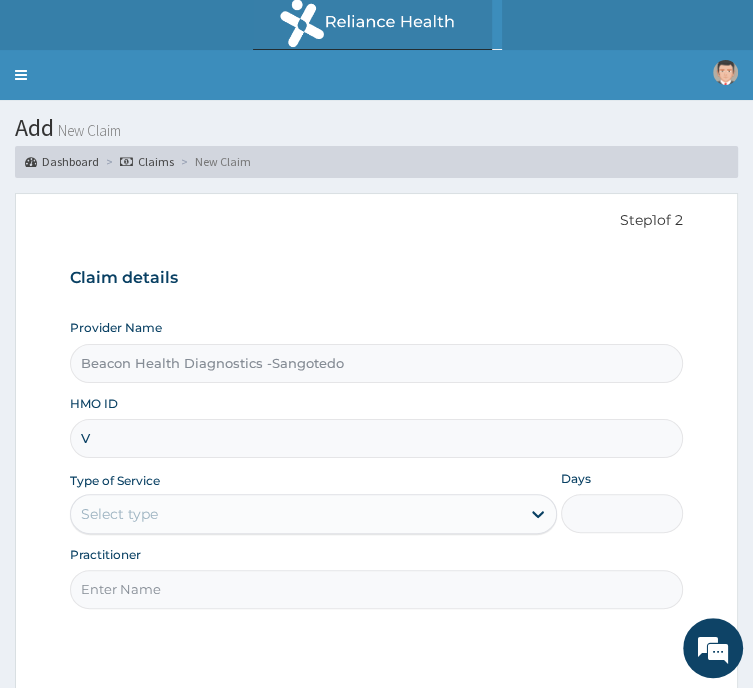 scroll, scrollTop: 0, scrollLeft: 0, axis: both 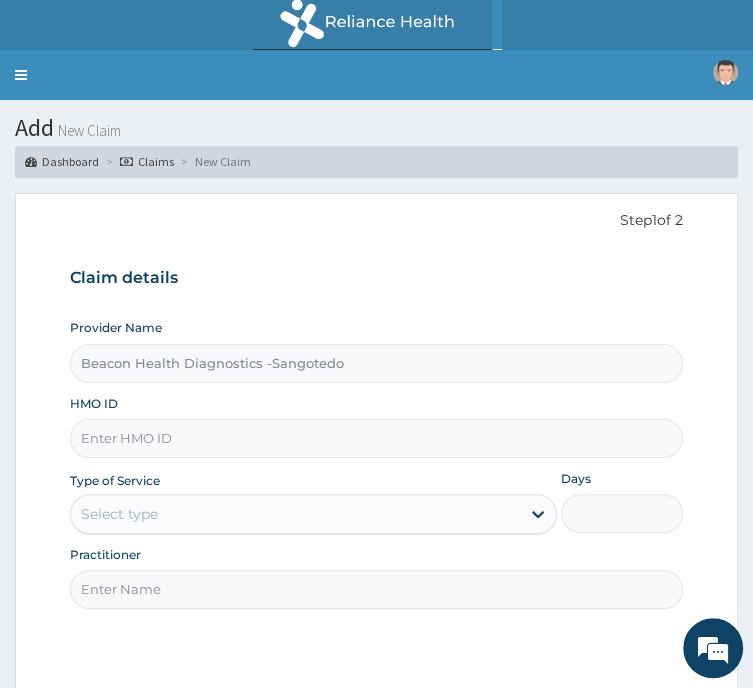 paste on "PA/936583" 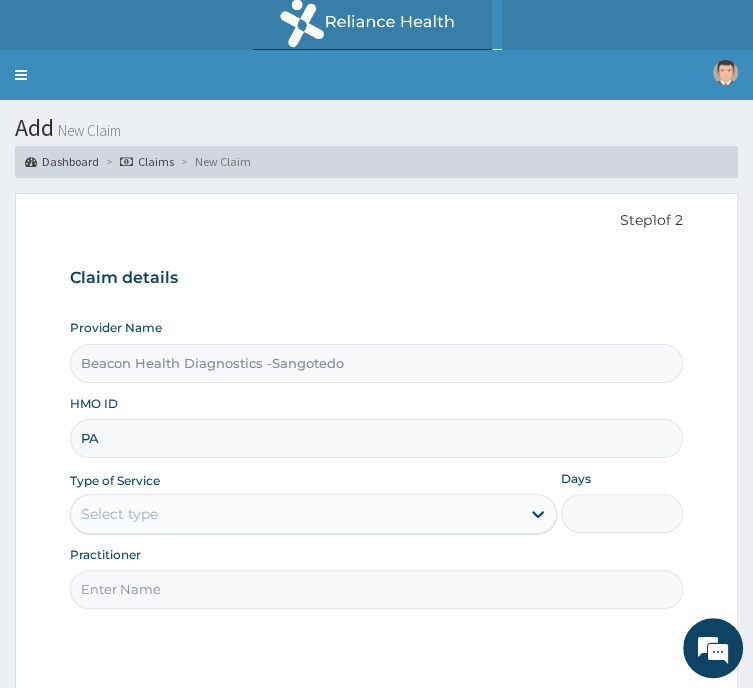 type on "P" 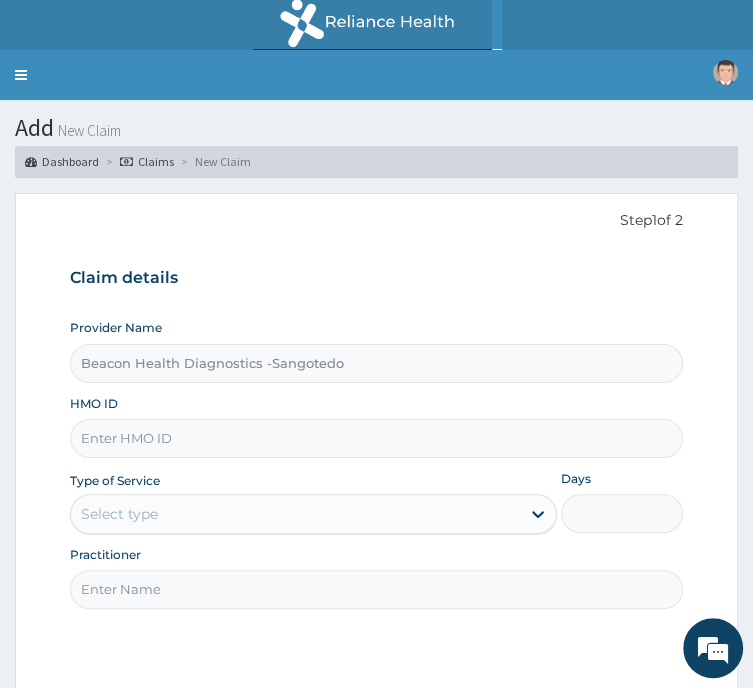 click on "HMO ID" at bounding box center (376, 438) 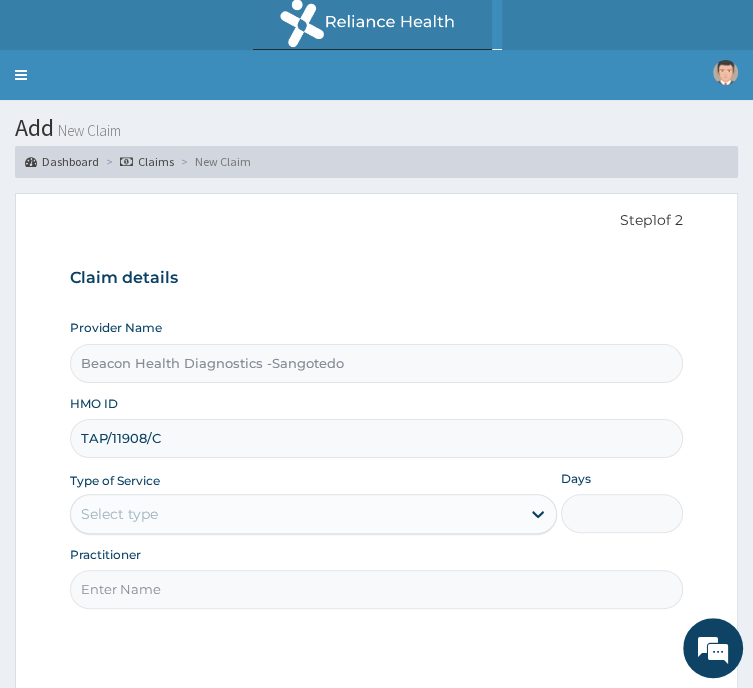 type on "TAP/11908/C" 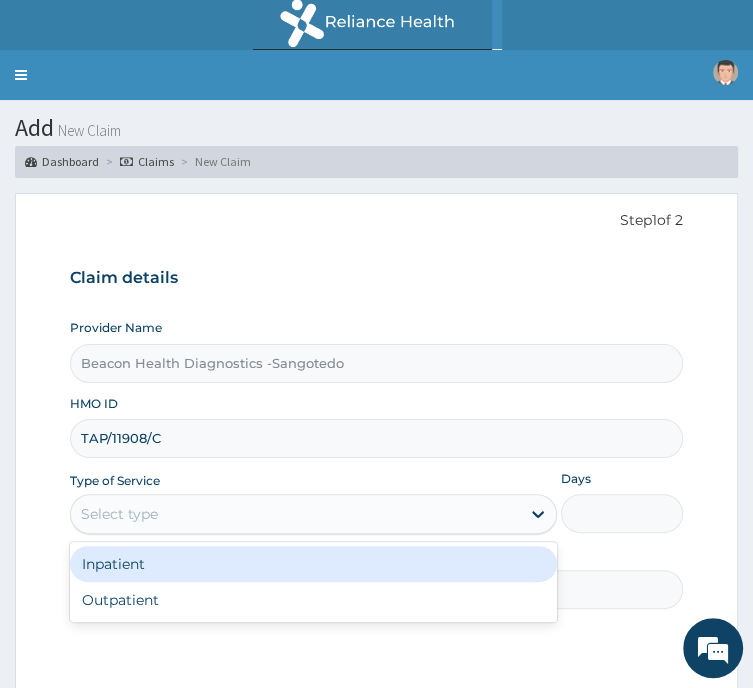 click on "Select type" at bounding box center [295, 514] 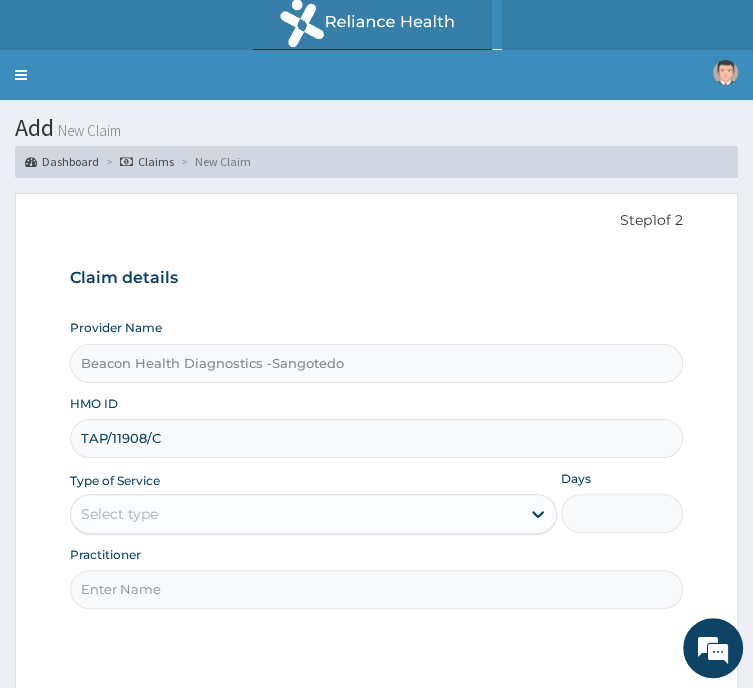 click on "Step  1  of 2 Claim details Provider Name Beacon Health Diagnostics -Sangotedo HMO ID TAP/11908/C Type of Service Select type Days Practitioner" at bounding box center [376, 451] 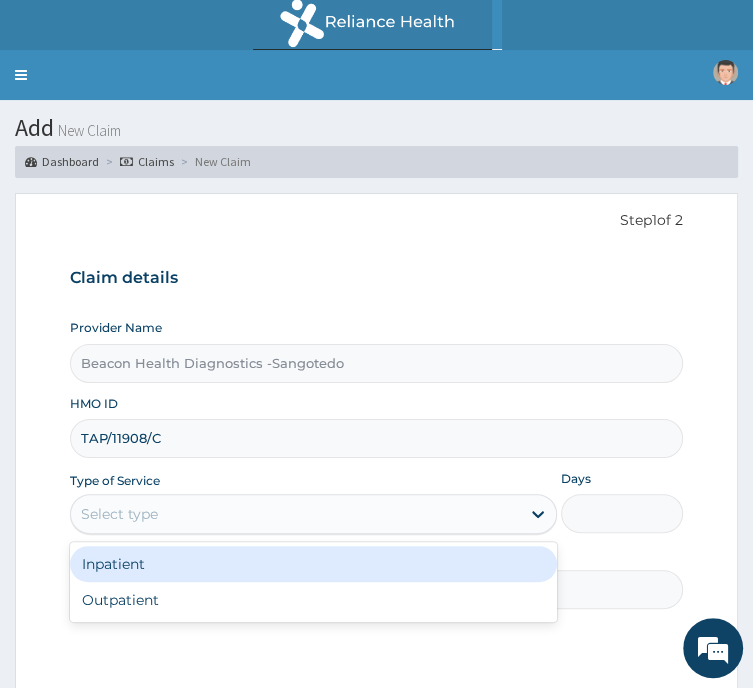 click on "Select type" at bounding box center (313, 514) 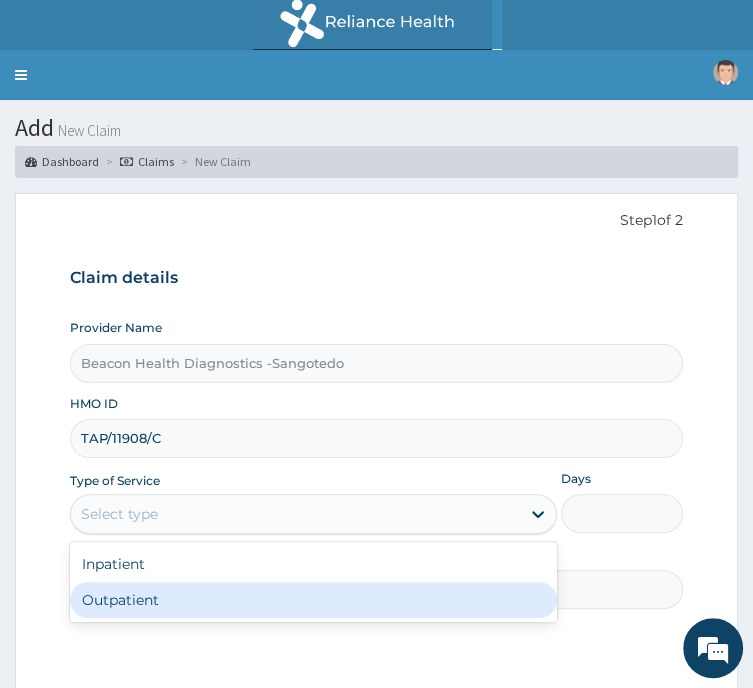 click on "Outpatient" at bounding box center (313, 600) 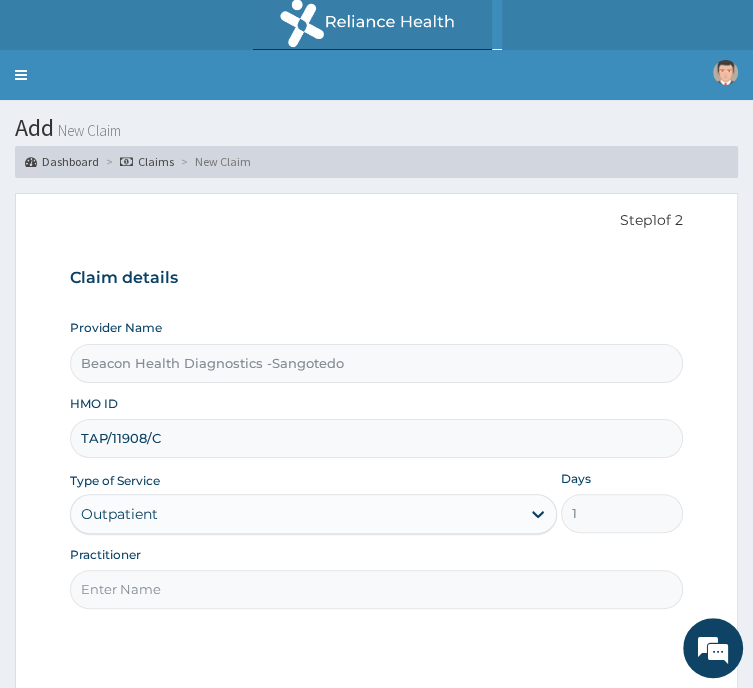 click on "Practitioner" at bounding box center [376, 589] 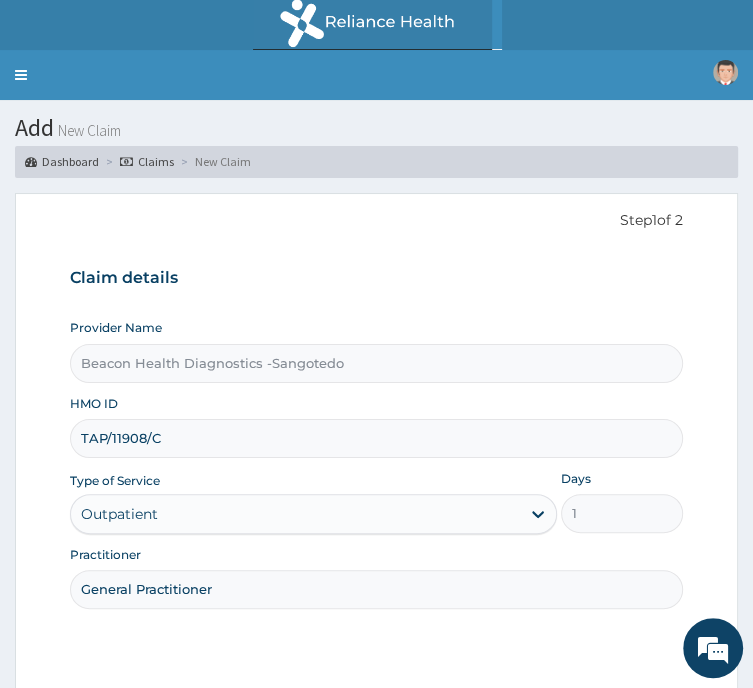scroll, scrollTop: 137, scrollLeft: 0, axis: vertical 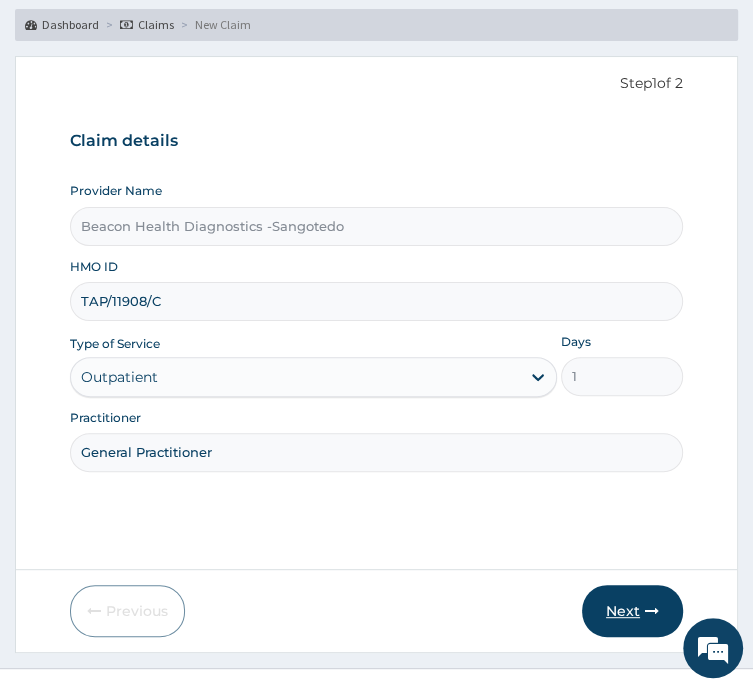 type on "General Practitioner" 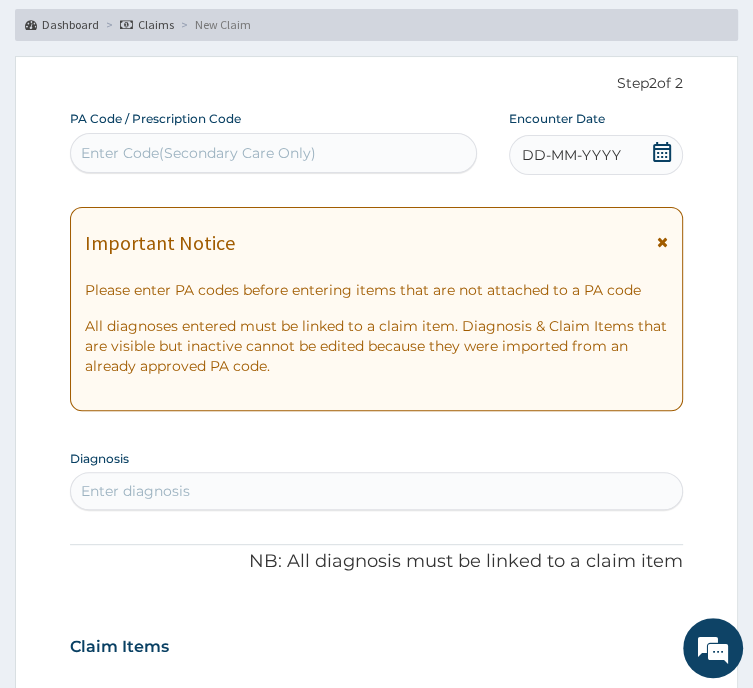 click on "Enter Code(Secondary Care Only)" at bounding box center [273, 153] 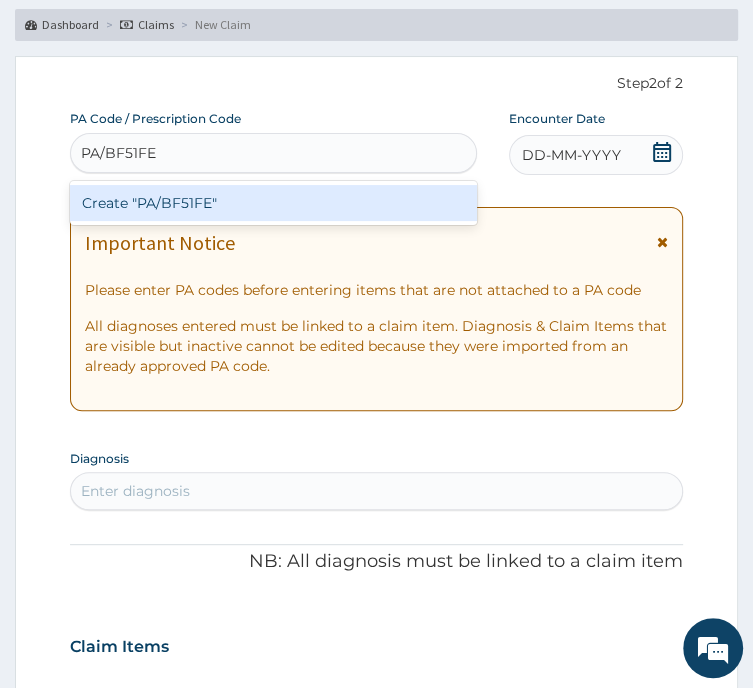 click on "Create "PA/BF51FE"" at bounding box center [273, 203] 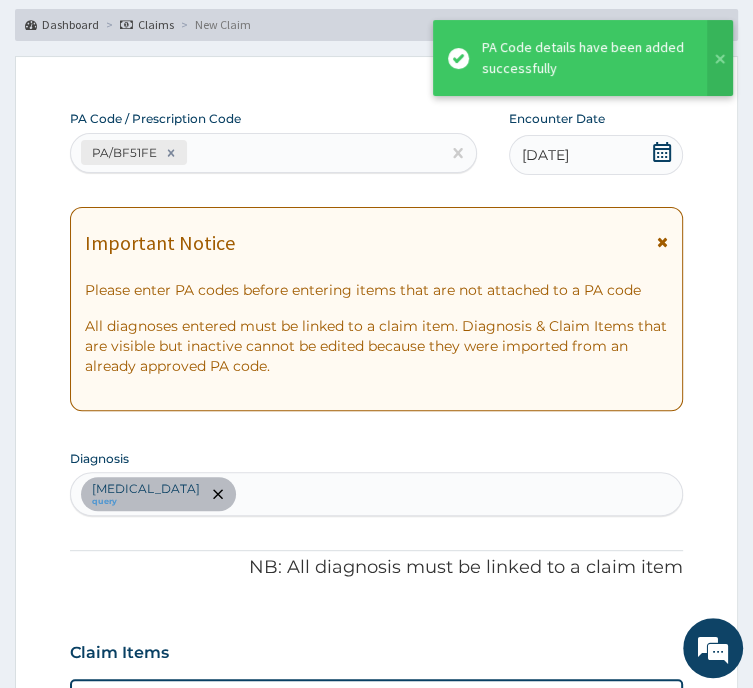 scroll, scrollTop: 575, scrollLeft: 0, axis: vertical 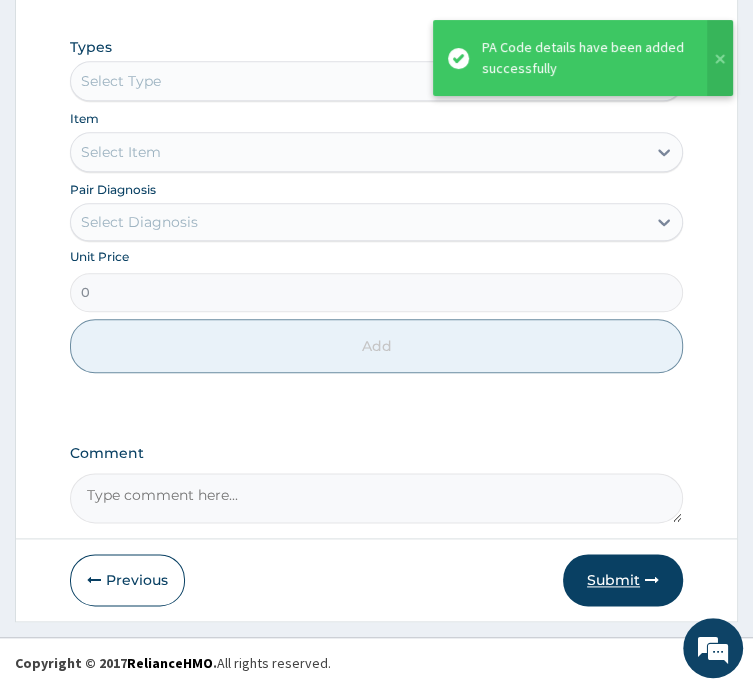 click on "Submit" at bounding box center (623, 580) 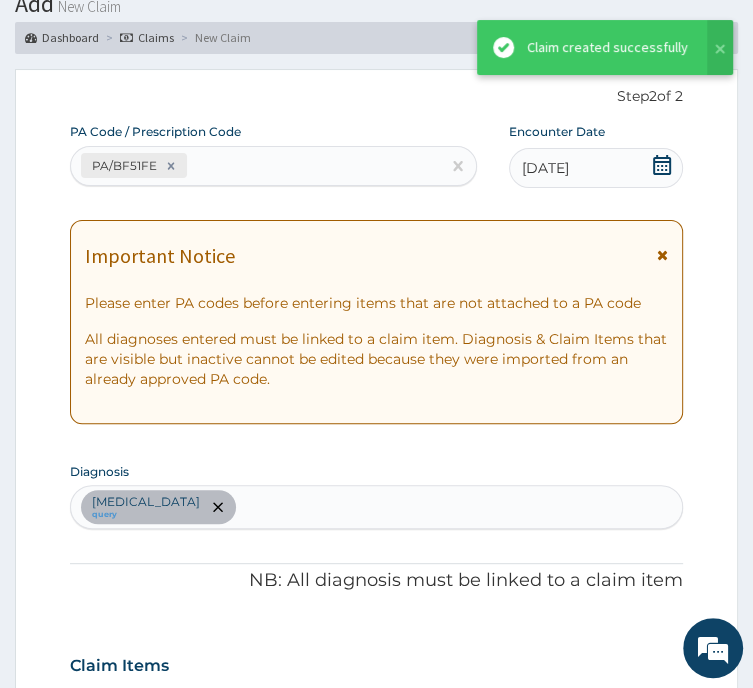 scroll, scrollTop: 1004, scrollLeft: 0, axis: vertical 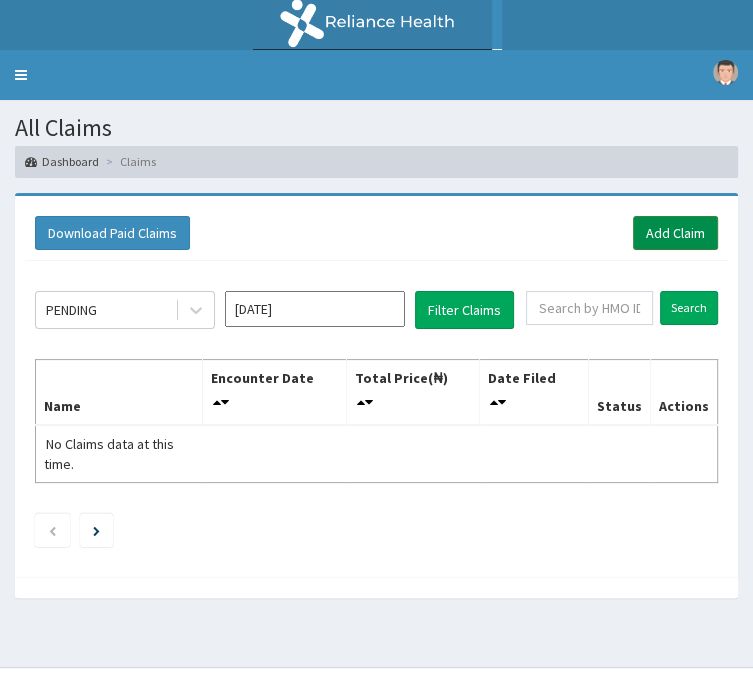 click on "Add Claim" at bounding box center [675, 233] 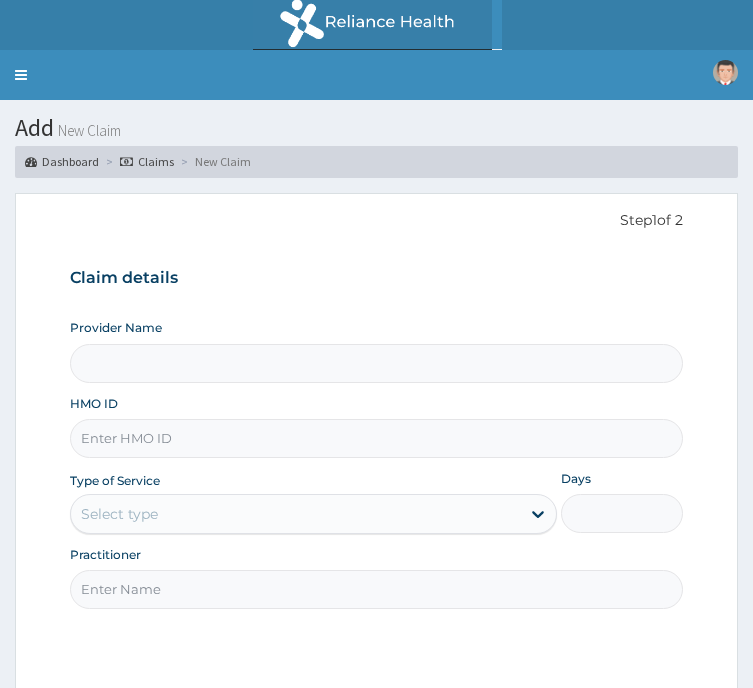 scroll, scrollTop: 0, scrollLeft: 0, axis: both 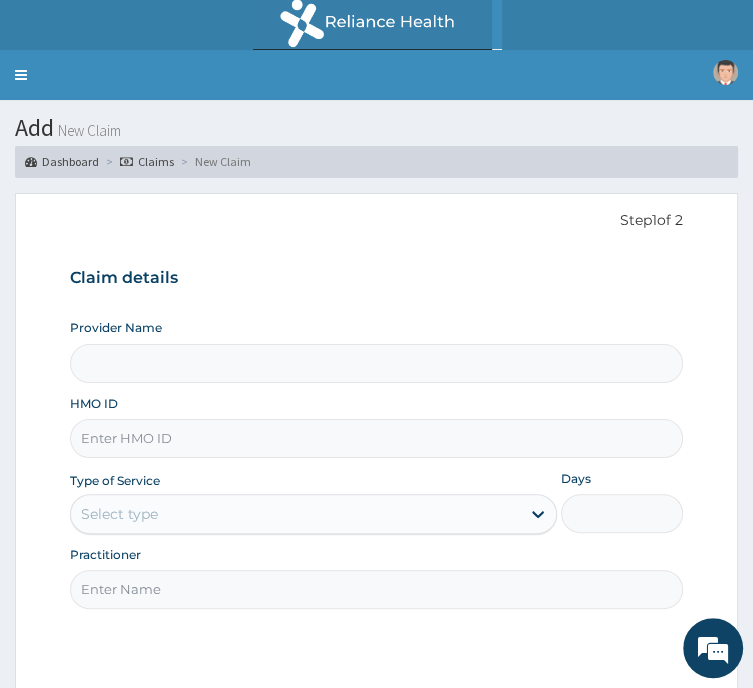 type on "Beacon Health Diagnostics -Sangotedo" 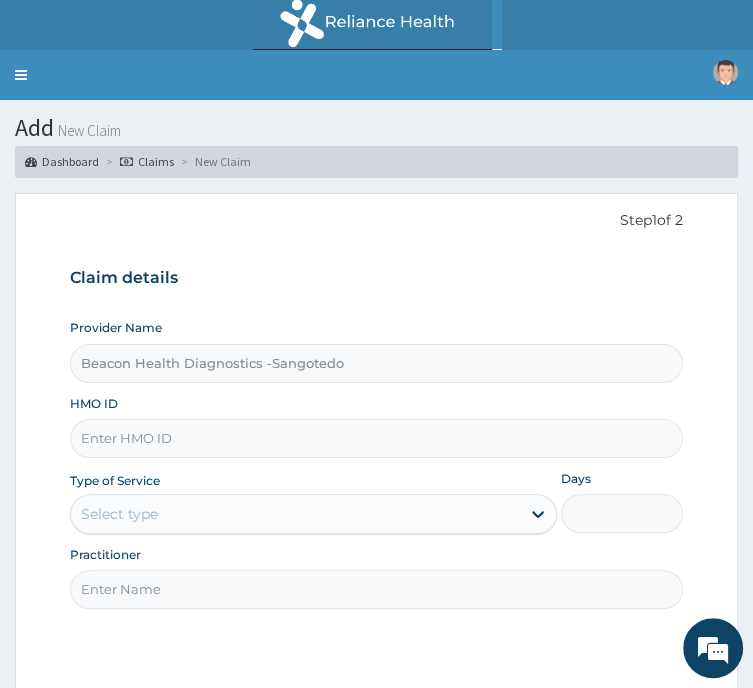 click on "HMO ID" at bounding box center [376, 438] 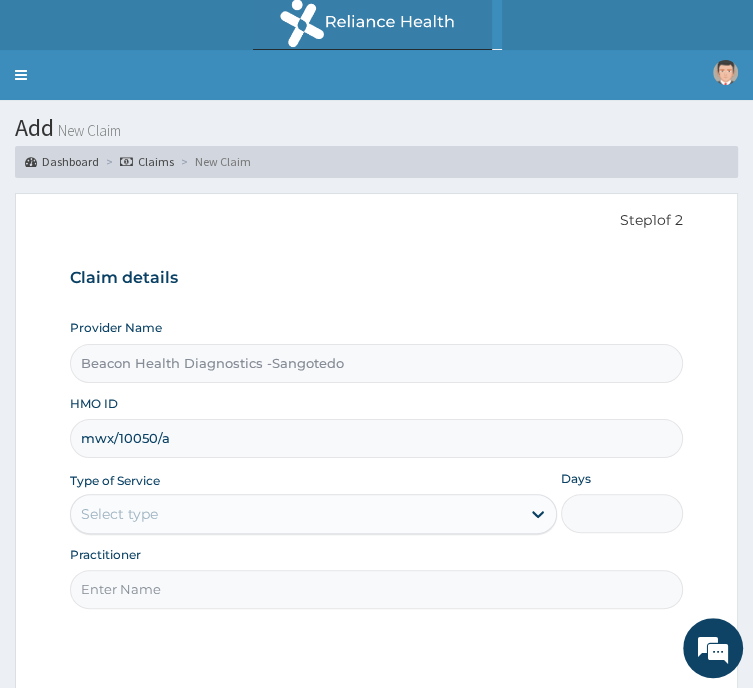 type on "mwx/10050/a" 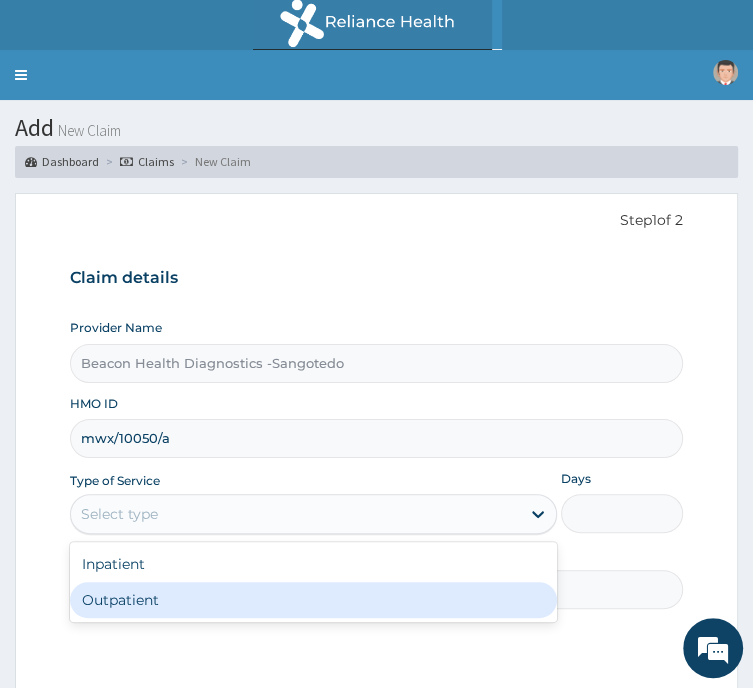 drag, startPoint x: 366, startPoint y: 451, endPoint x: 348, endPoint y: 549, distance: 99.63935 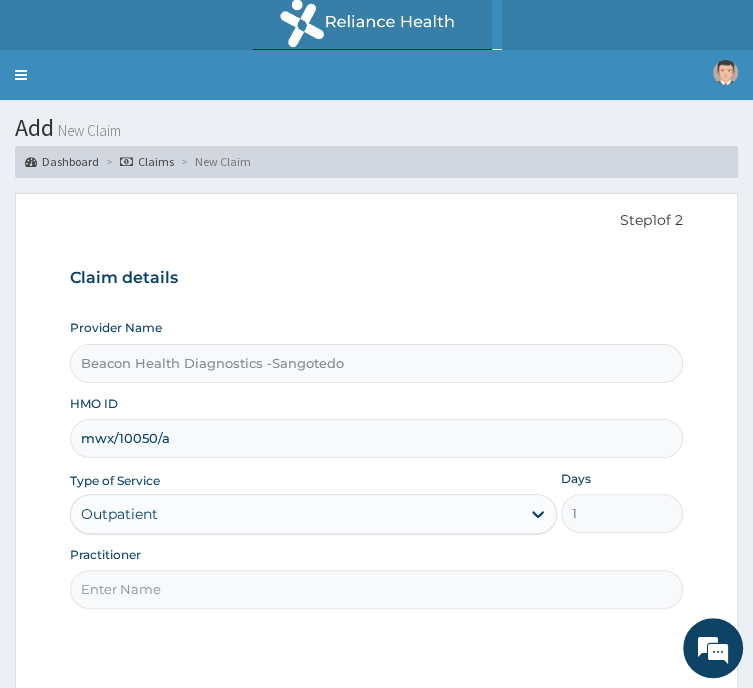 click on "Practitioner" at bounding box center (376, 589) 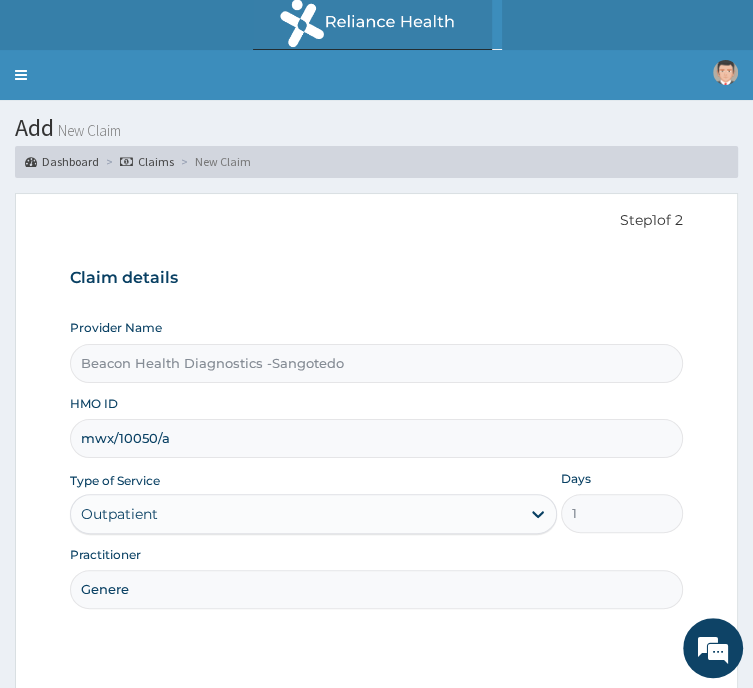 scroll, scrollTop: 0, scrollLeft: 0, axis: both 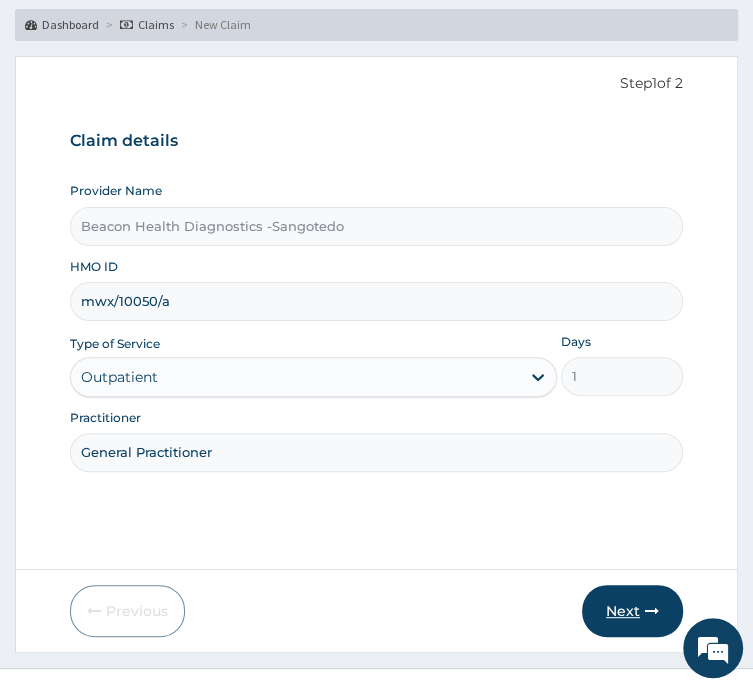 type on "General Practitioner" 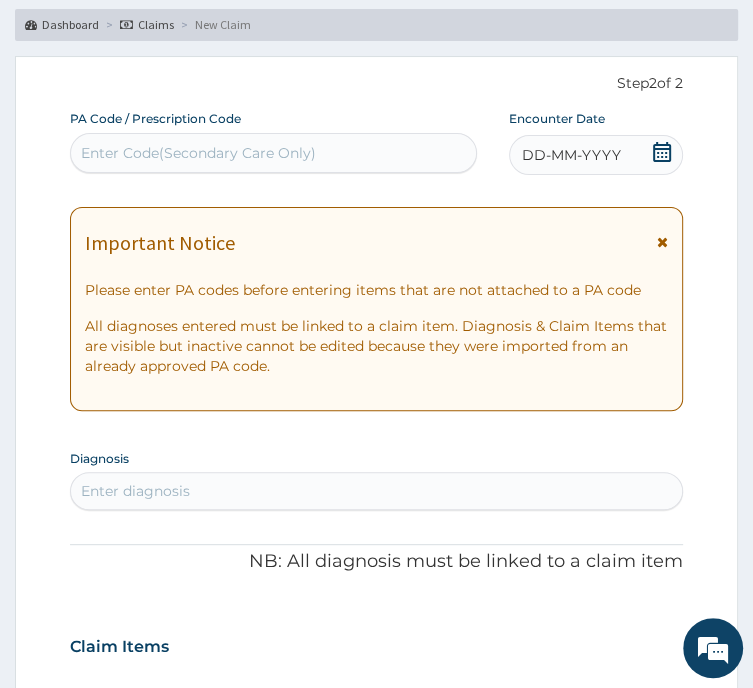 click on "PA Code / Prescription Code Enter Code(Secondary Care Only) Encounter Date DD-MM-YYYY Important Notice Please enter PA codes before entering items that are not attached to a PA code   All diagnoses entered must be linked to a claim item. Diagnosis & Claim Items that are visible but inactive cannot be edited because they were imported from an already approved PA code. Diagnosis Enter diagnosis NB: All diagnosis must be linked to a claim item Claim Items No claim item Types Select Type Item Select Item Pair Diagnosis Select Diagnosis Unit Price 0 Add Comment" at bounding box center [376, 770] 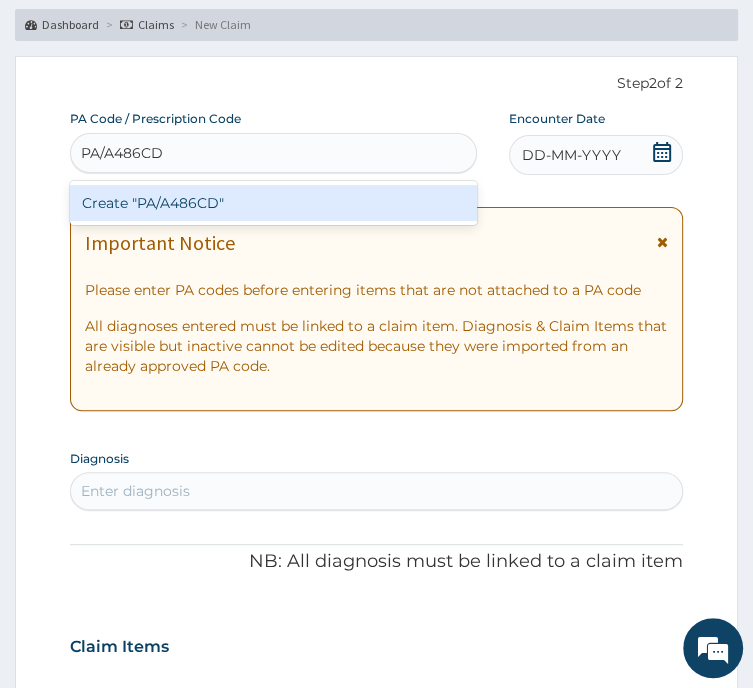 click on "Create "PA/A486CD"" at bounding box center [273, 203] 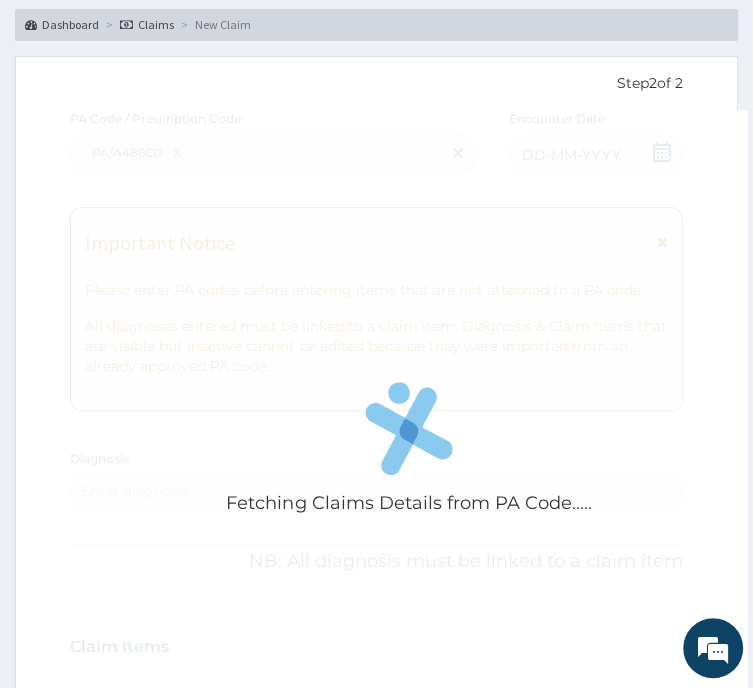 scroll, scrollTop: 575, scrollLeft: 0, axis: vertical 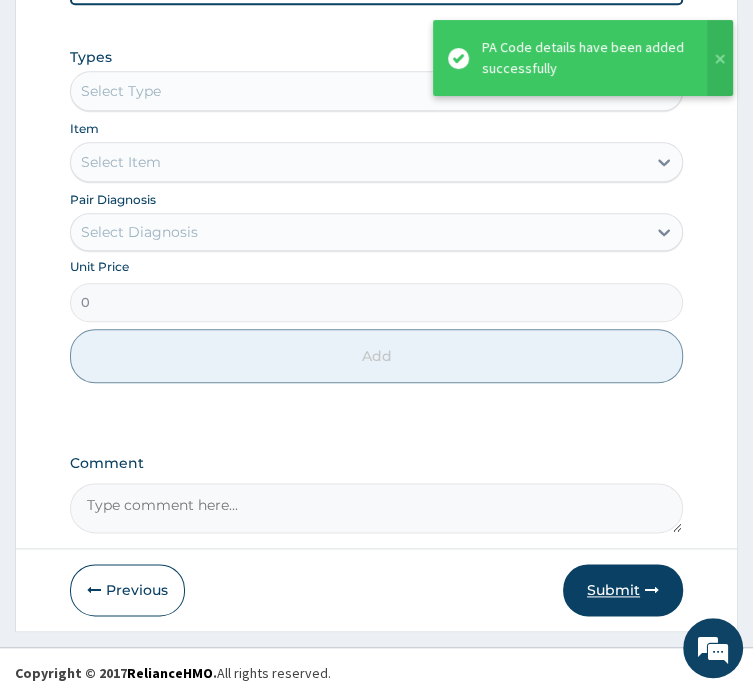 click on "Submit" at bounding box center [623, 590] 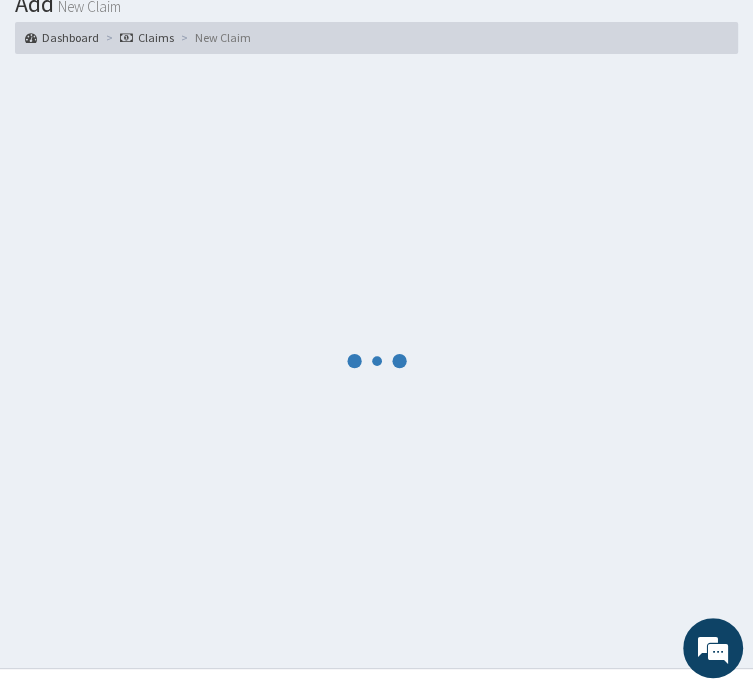 scroll, scrollTop: 946, scrollLeft: 0, axis: vertical 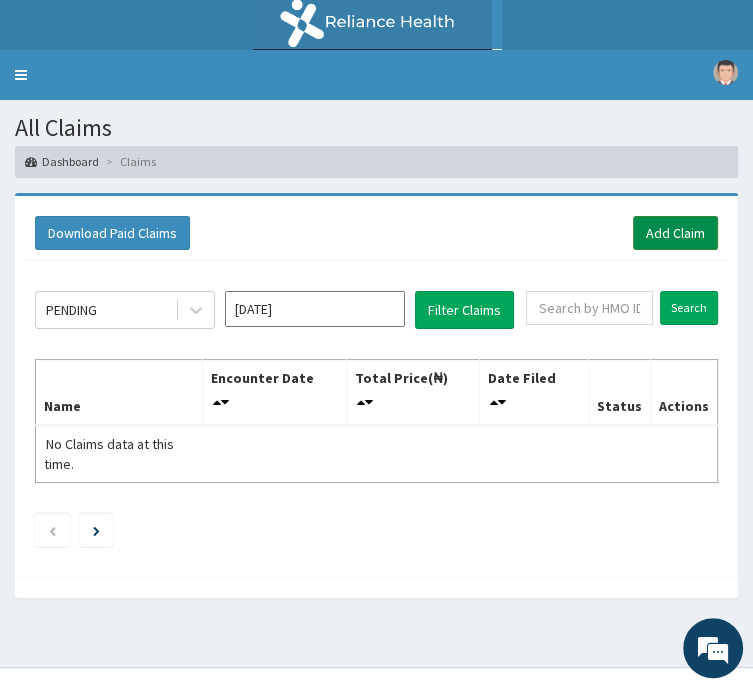 click on "Add Claim" at bounding box center (675, 233) 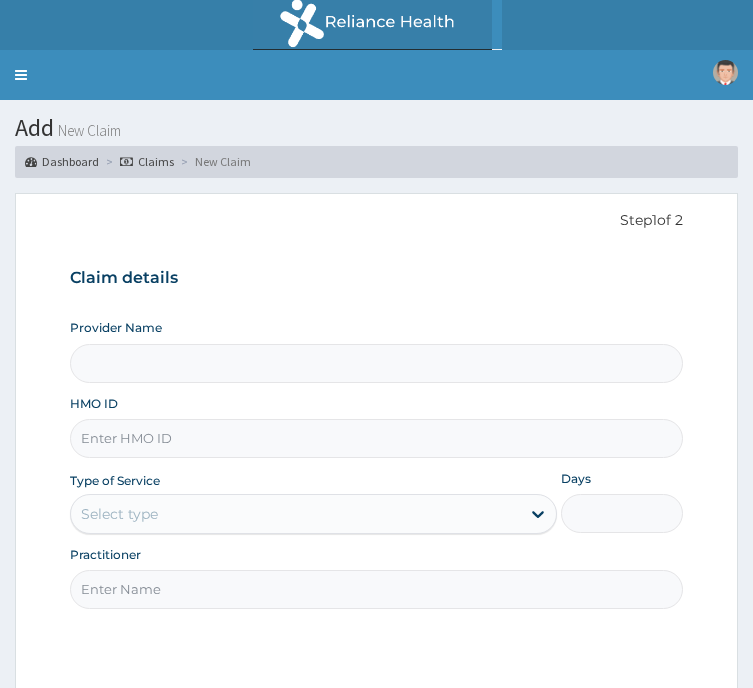 scroll, scrollTop: 0, scrollLeft: 0, axis: both 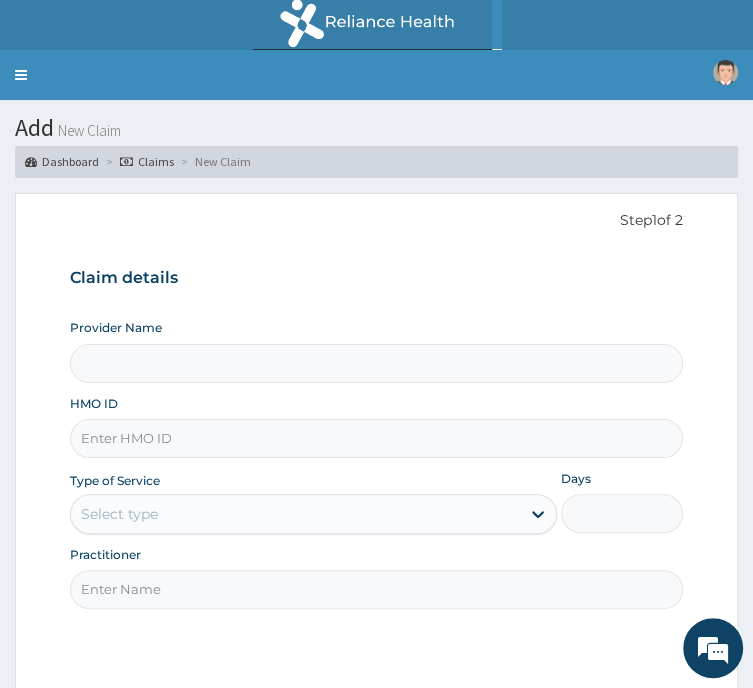 type on "Beacon Health Diagnostics -Sangotedo" 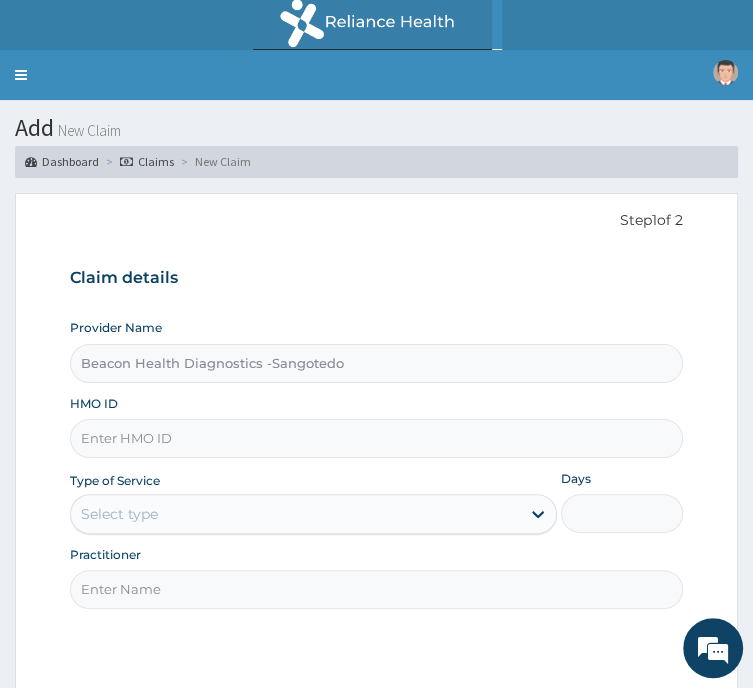 click on "HMO ID" at bounding box center (376, 438) 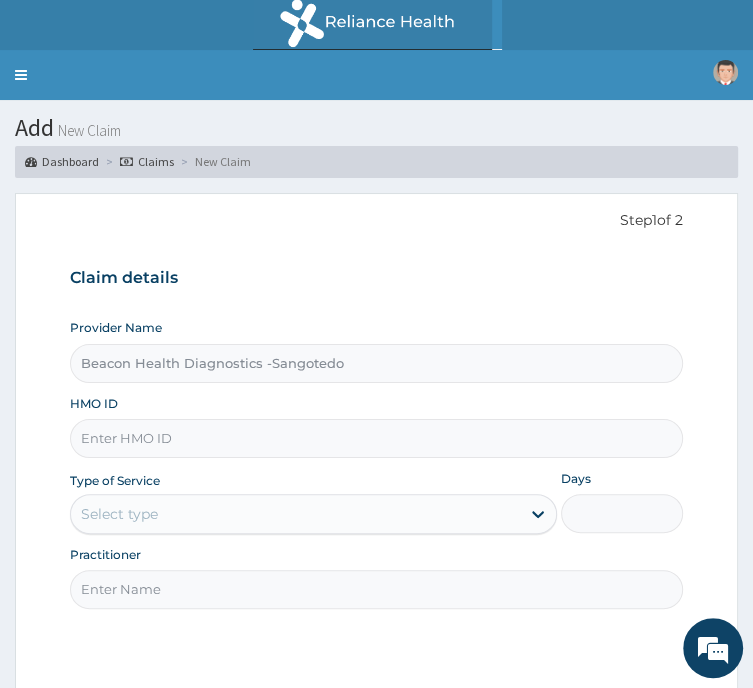 paste on "wgp/10001/c" 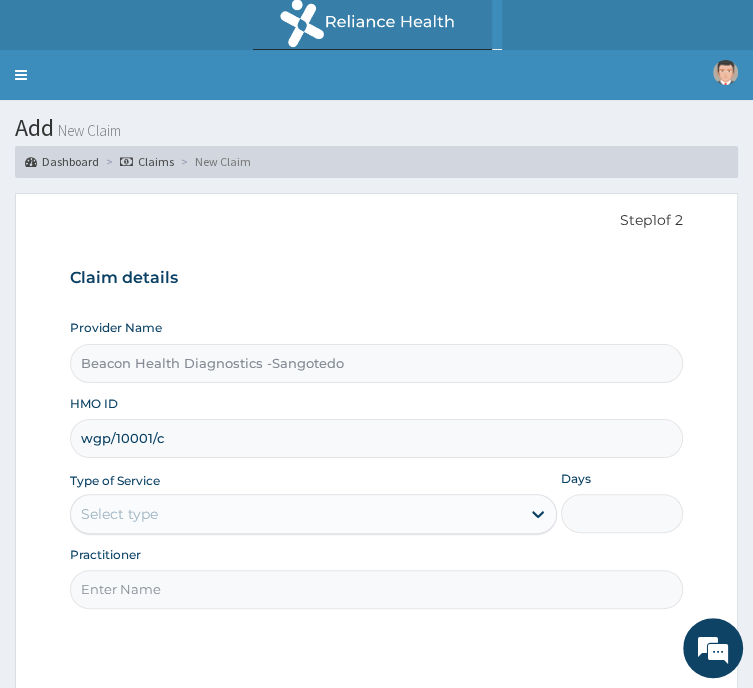 type on "wgp/10001/c" 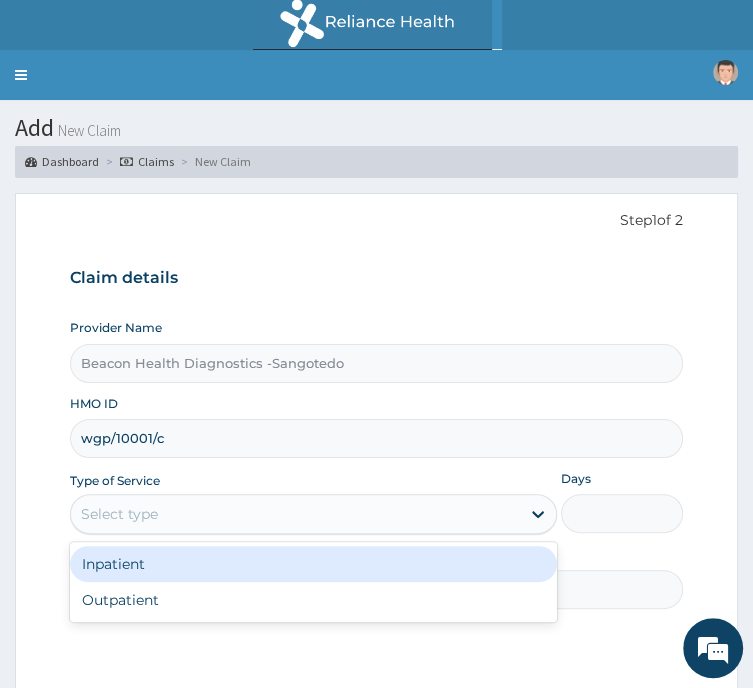 drag, startPoint x: 358, startPoint y: 470, endPoint x: 355, endPoint y: 539, distance: 69.065186 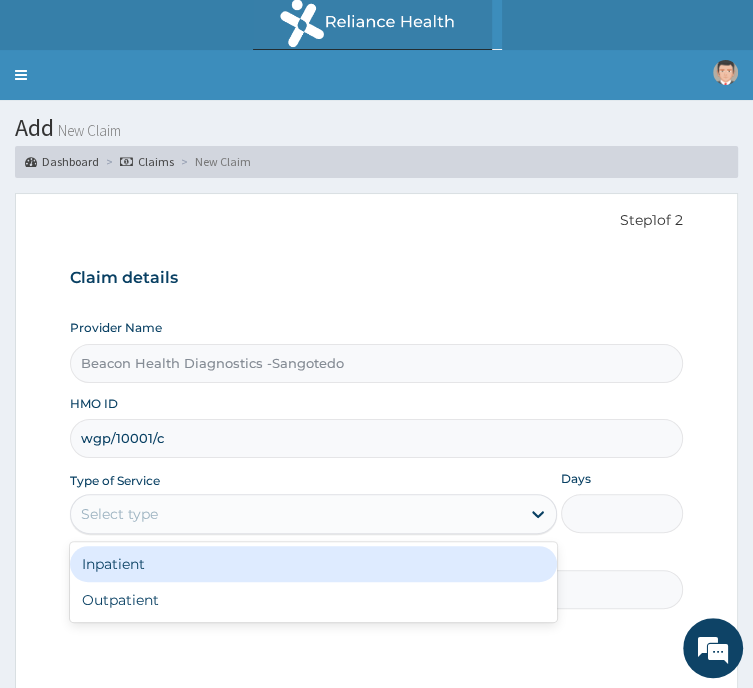 click on "option Inpatient focused, 1 of 2. 2 results available. Use Up and Down to choose options, press Enter to select the currently focused option, press Escape to exit the menu, press Tab to select the option and exit the menu. Select type Inpatient Outpatient" at bounding box center (313, 514) 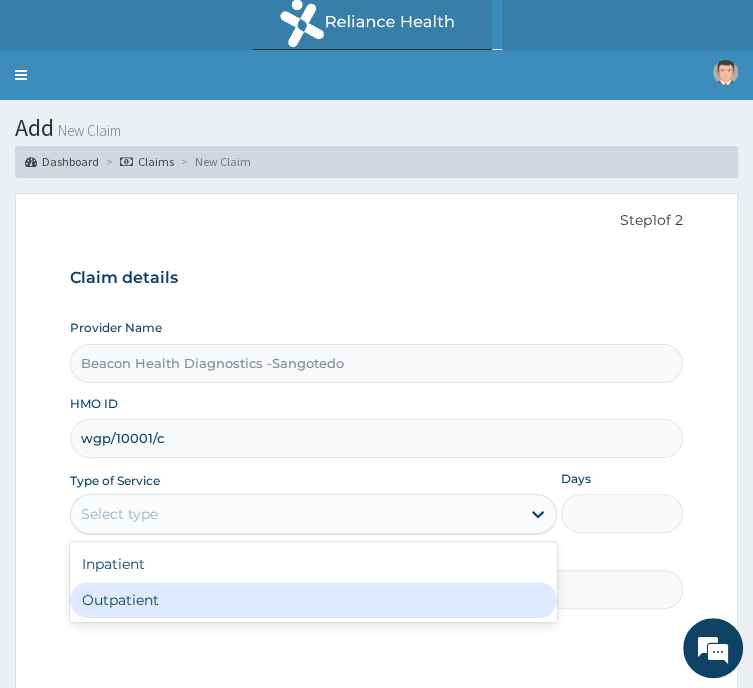 click on "Outpatient" at bounding box center (313, 600) 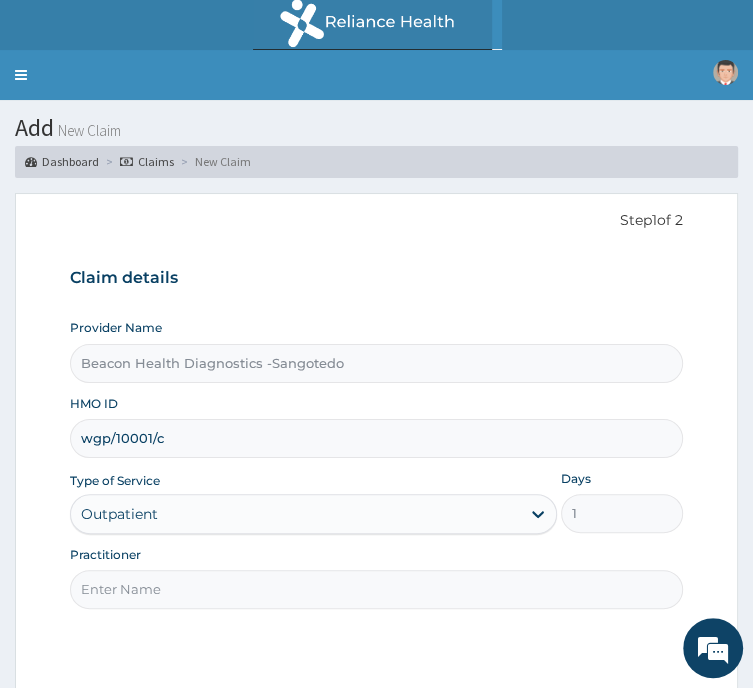 click on "Practitioner" at bounding box center (376, 589) 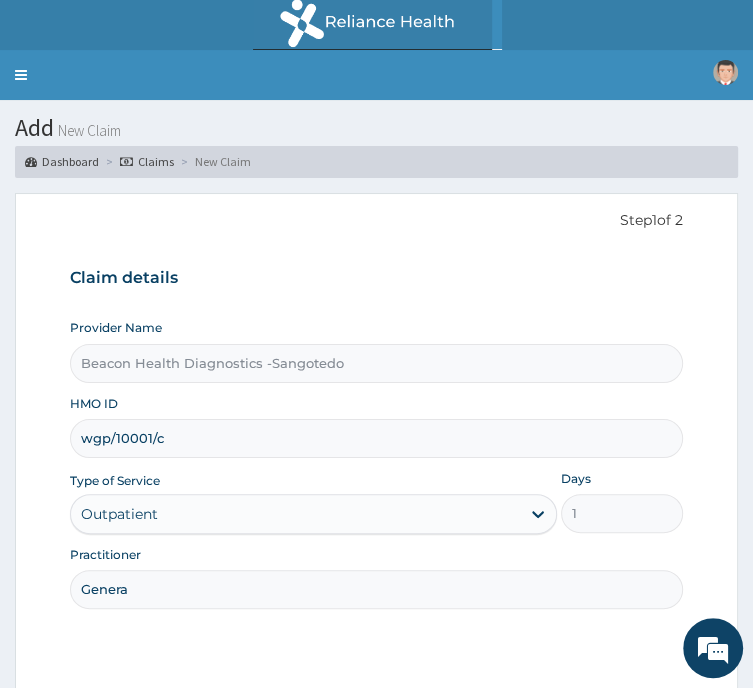 scroll, scrollTop: 0, scrollLeft: 0, axis: both 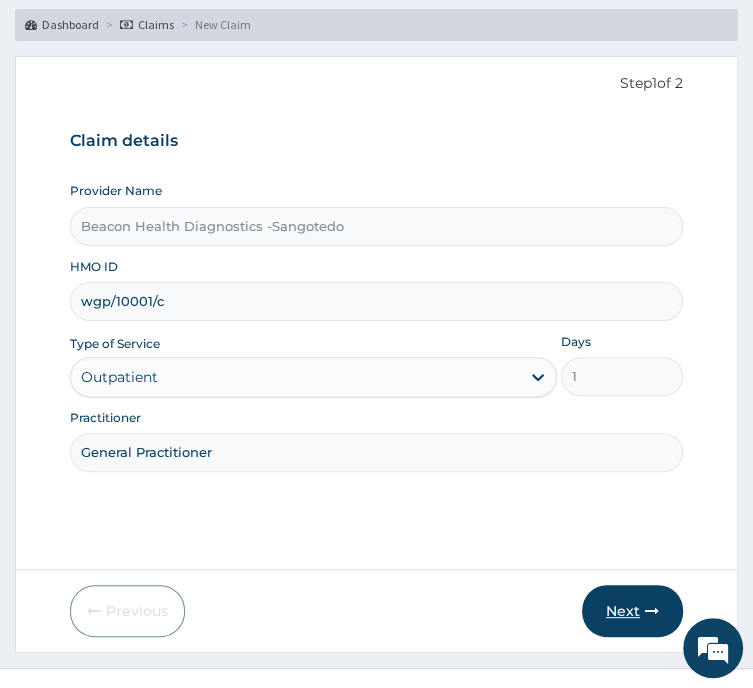 type on "General Practitioner" 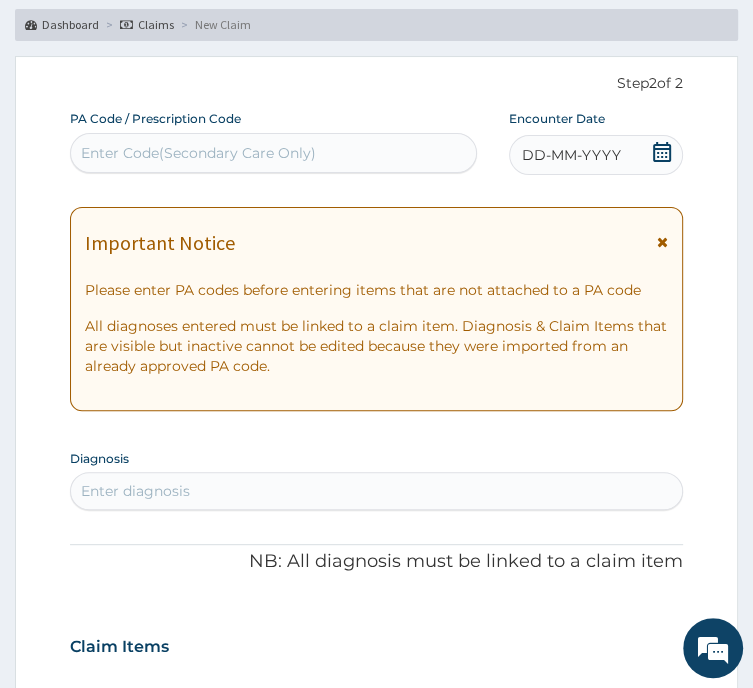 click on "Enter Code(Secondary Care Only)" at bounding box center [198, 153] 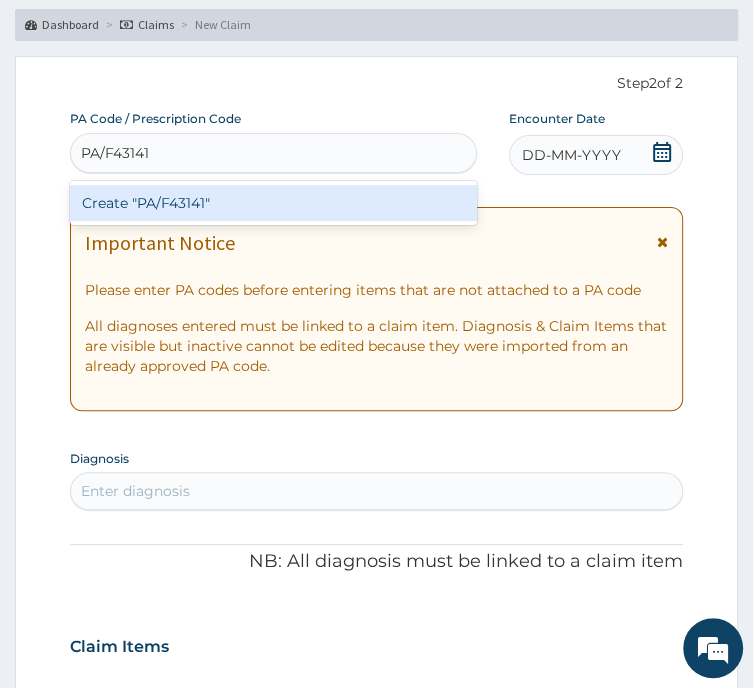click on "Create "PA/F43141"" at bounding box center (273, 203) 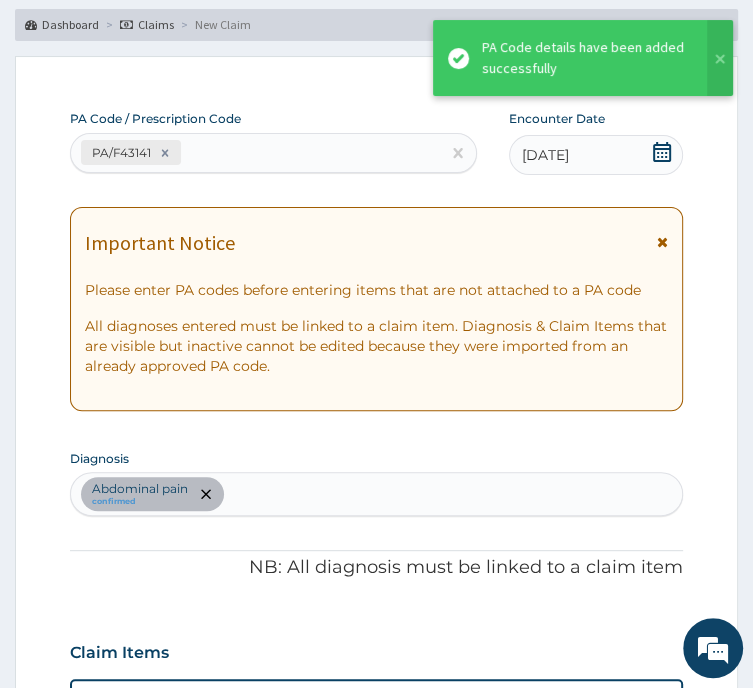 scroll, scrollTop: 575, scrollLeft: 0, axis: vertical 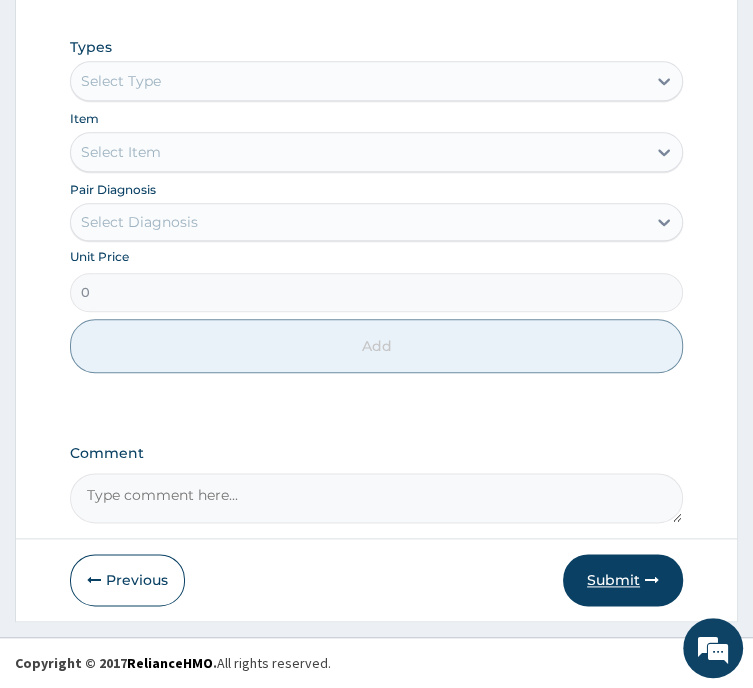 click on "Submit" at bounding box center (623, 580) 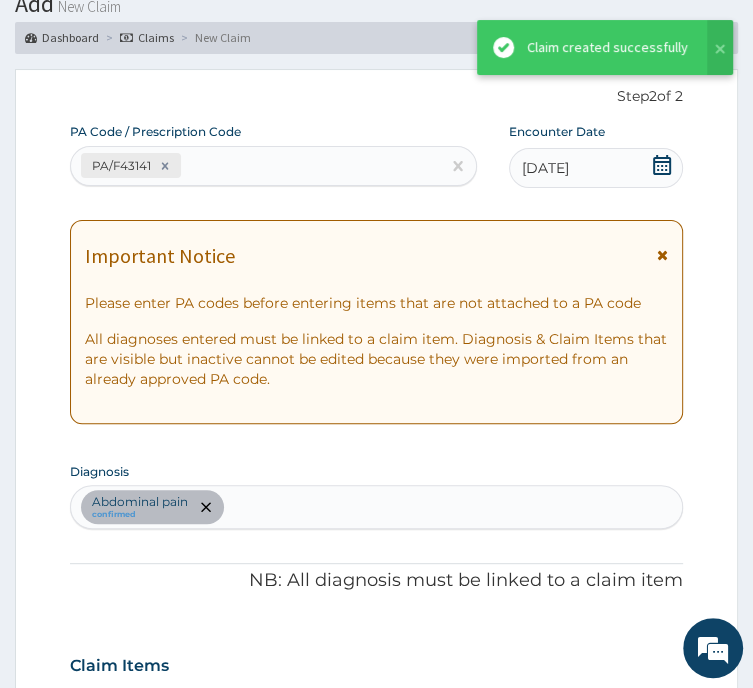 scroll, scrollTop: 1004, scrollLeft: 0, axis: vertical 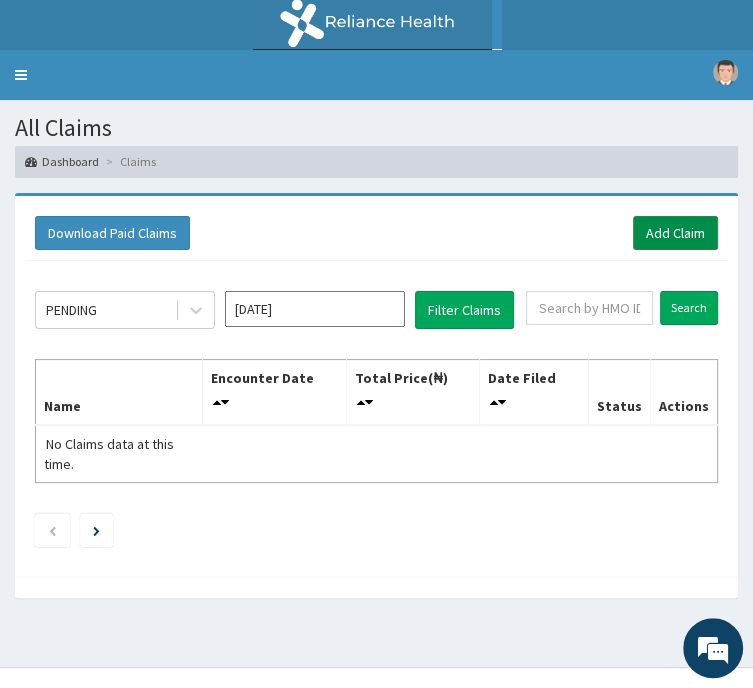 click on "Add Claim" at bounding box center [675, 233] 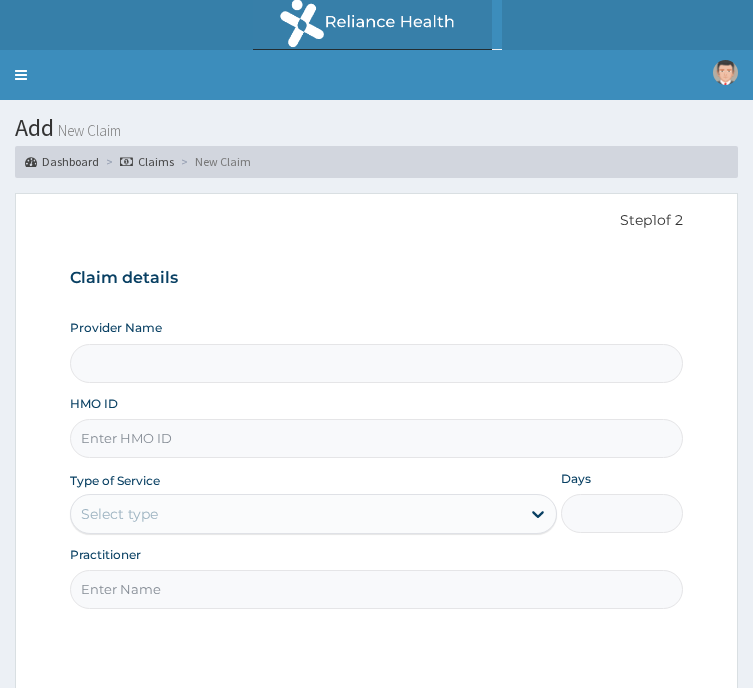 scroll, scrollTop: 0, scrollLeft: 0, axis: both 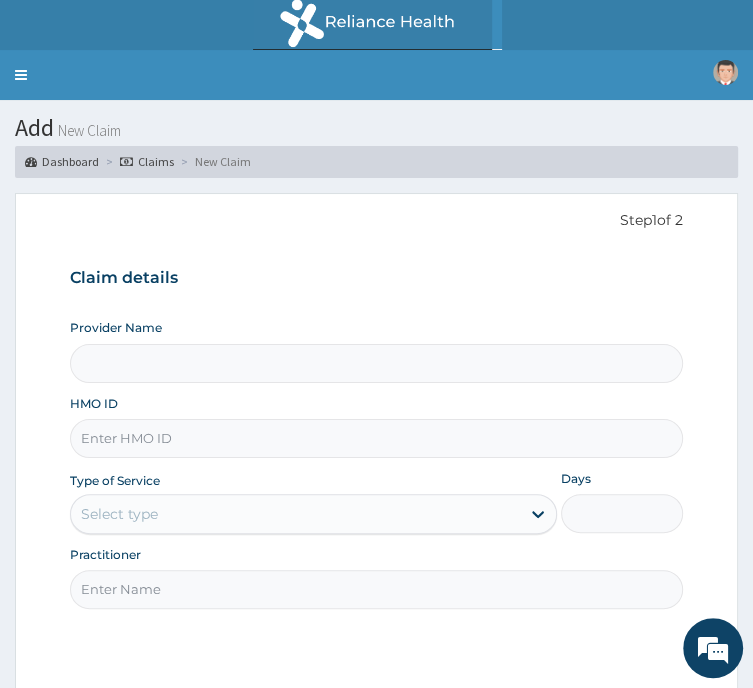 type on "Beacon Health Diagnostics -Sangotedo" 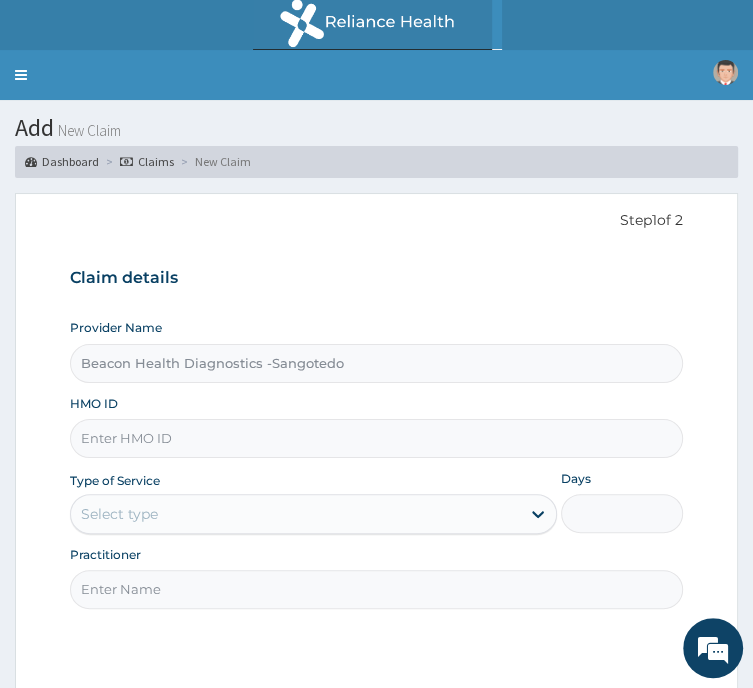 click on "HMO ID" at bounding box center [376, 438] 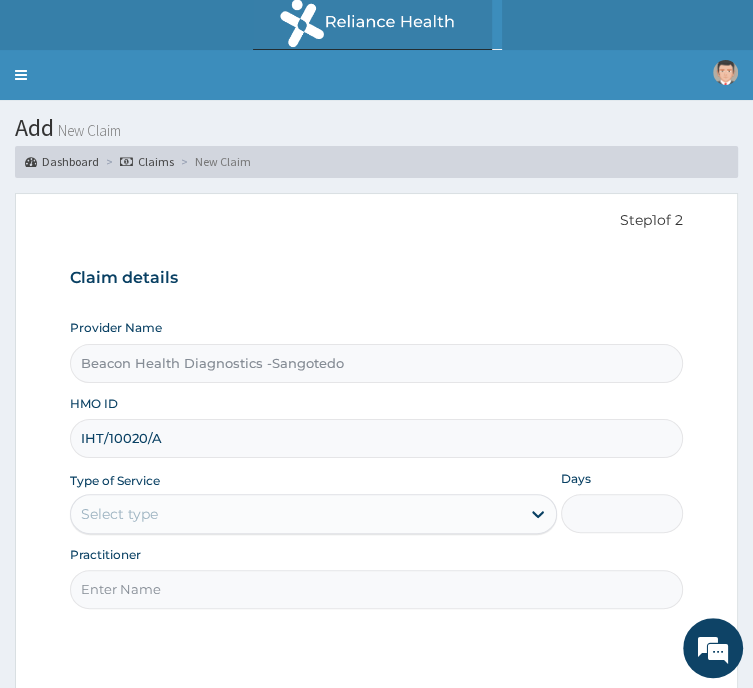 type on "IHT/10020/A" 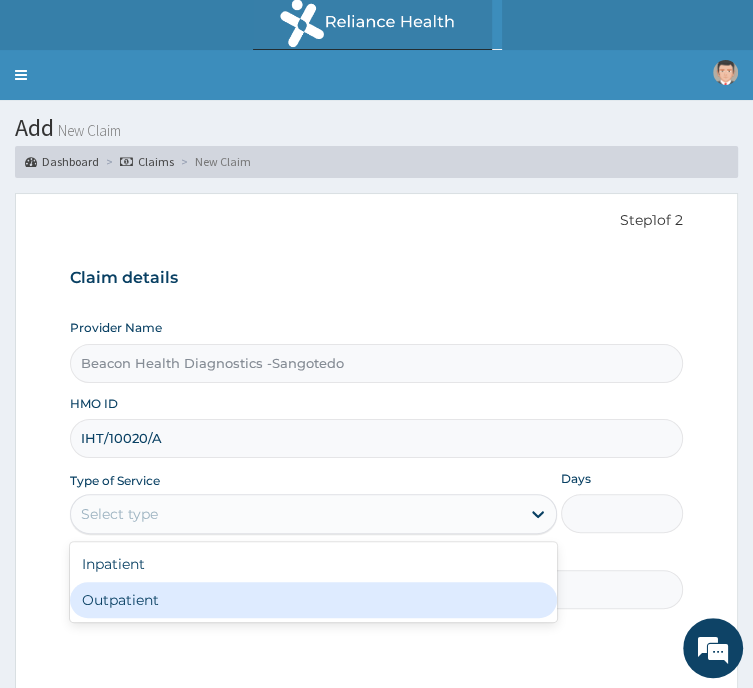 drag, startPoint x: 398, startPoint y: 483, endPoint x: 384, endPoint y: 562, distance: 80.23092 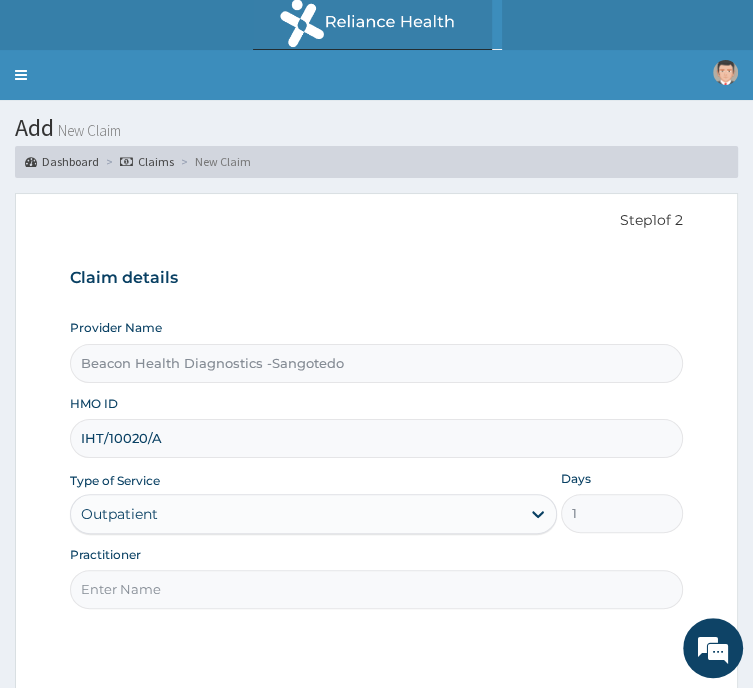 click on "Practitioner" at bounding box center [376, 589] 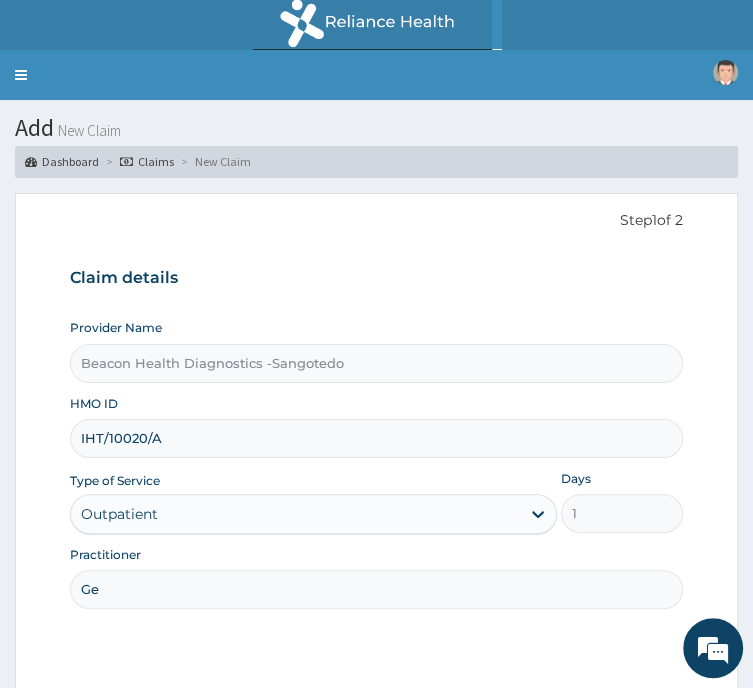 scroll, scrollTop: 0, scrollLeft: 0, axis: both 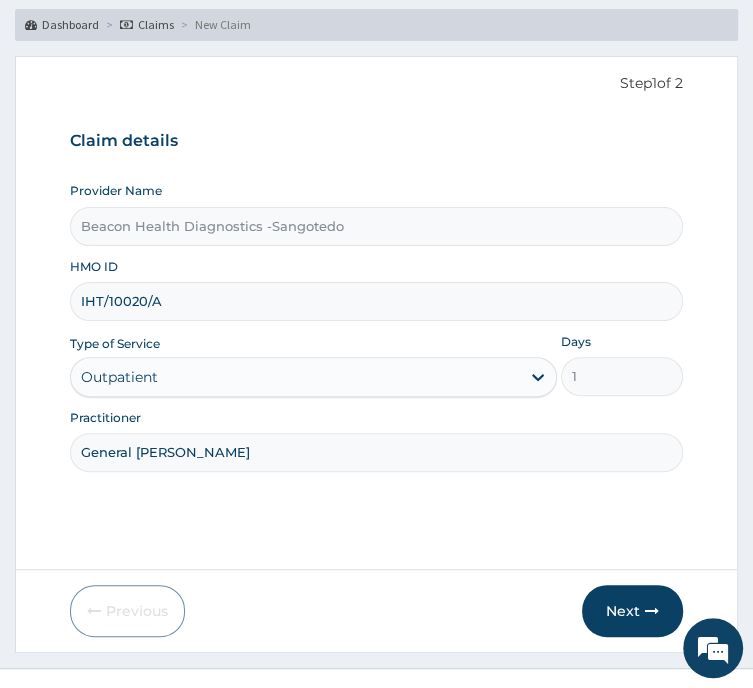 click on "General Practitoner" at bounding box center [376, 452] 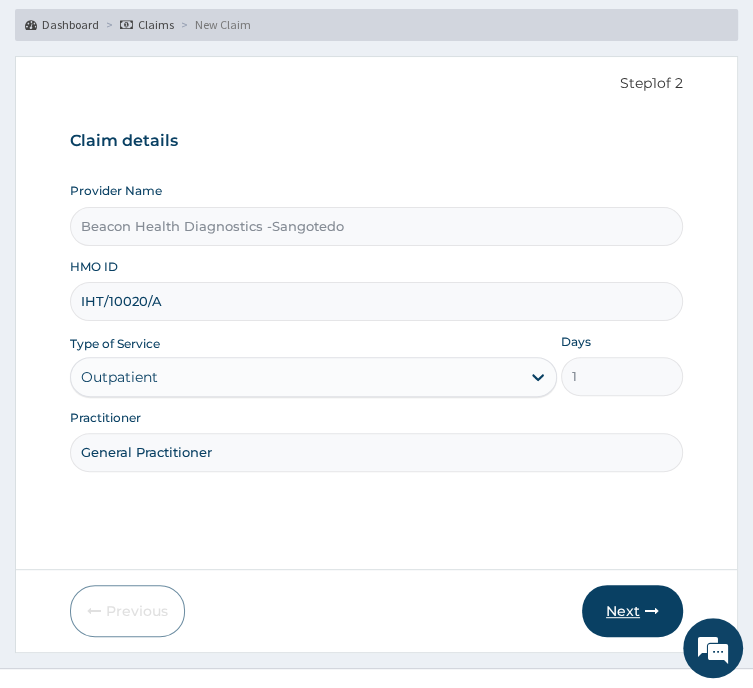 type on "General Practitioner" 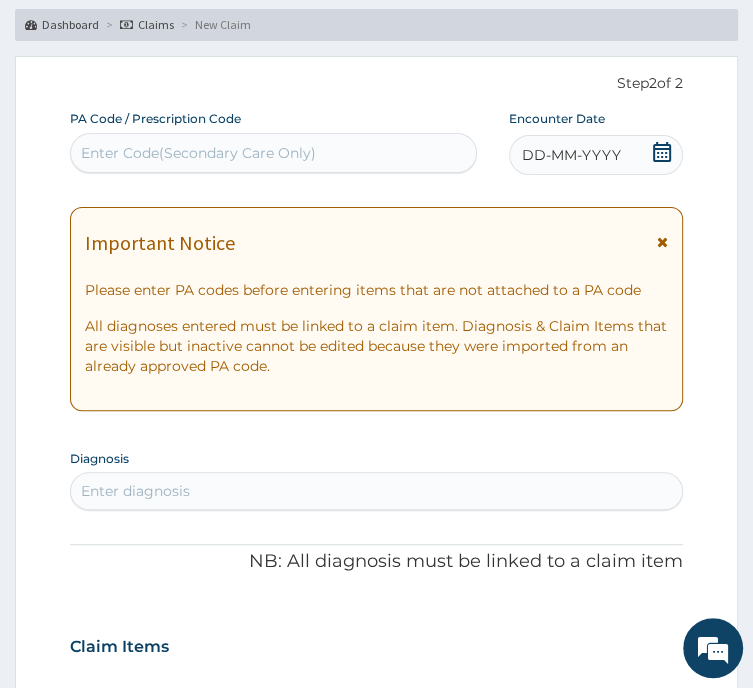 click on "Enter Code(Secondary Care Only)" at bounding box center (198, 153) 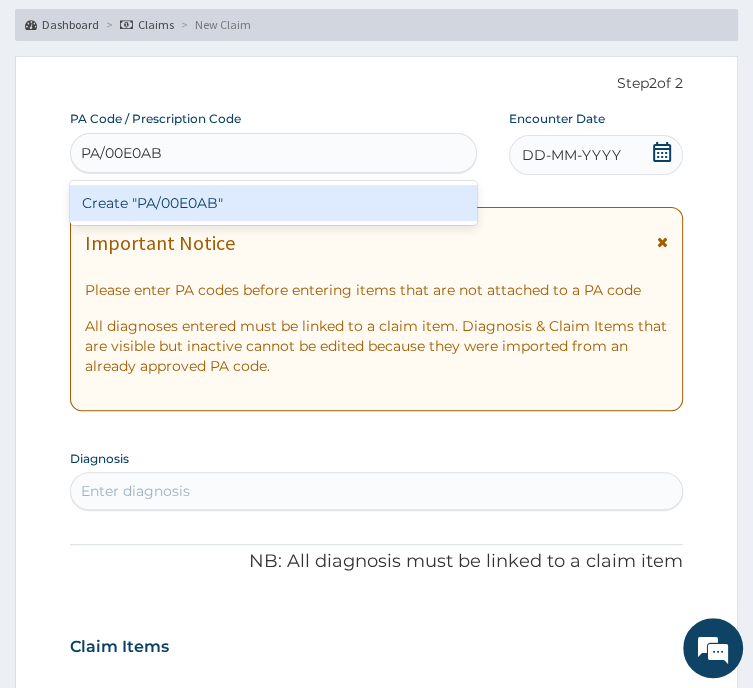 click on "Create "PA/00E0AB"" at bounding box center (273, 203) 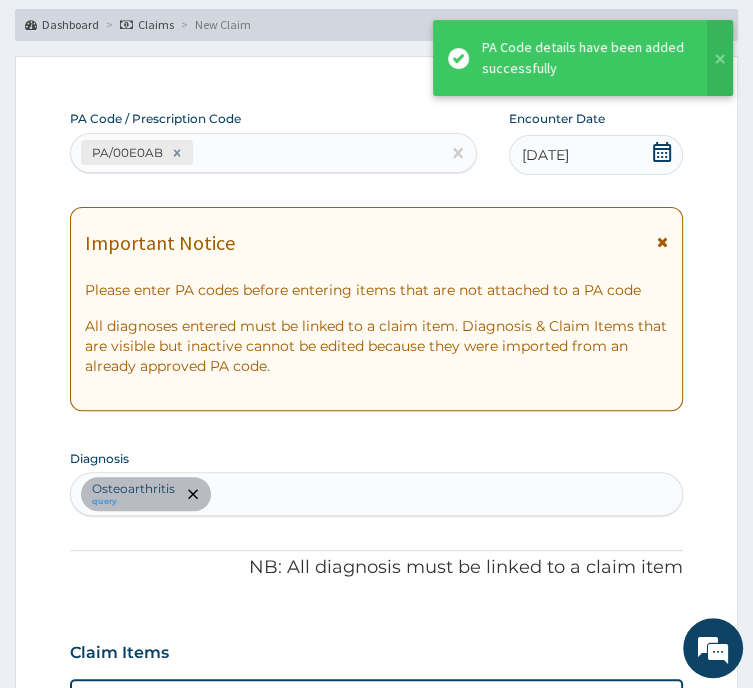 scroll, scrollTop: 575, scrollLeft: 0, axis: vertical 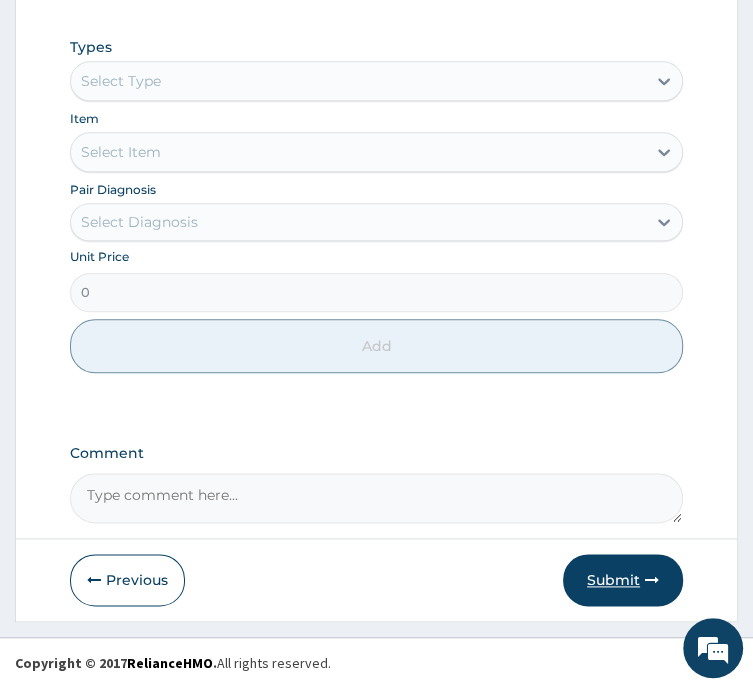 click on "Submit" at bounding box center [623, 580] 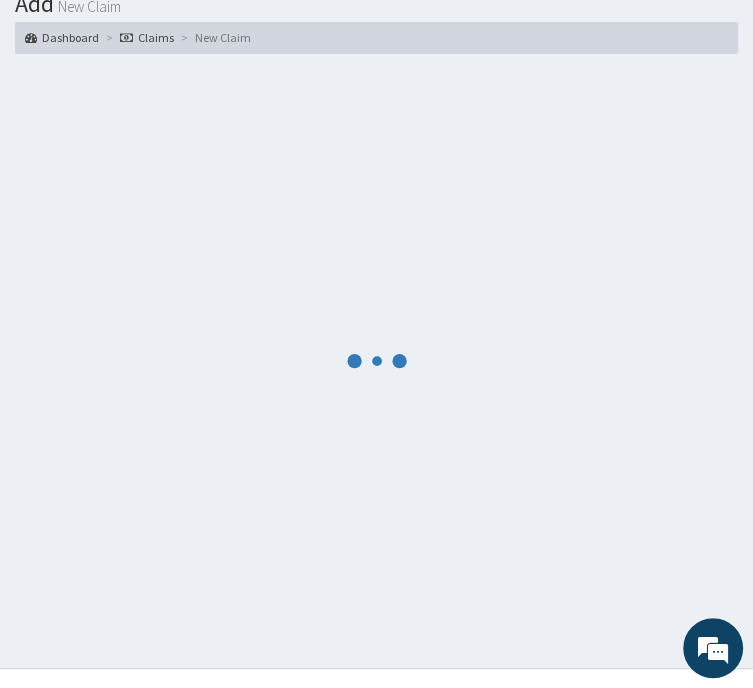 scroll, scrollTop: 1004, scrollLeft: 0, axis: vertical 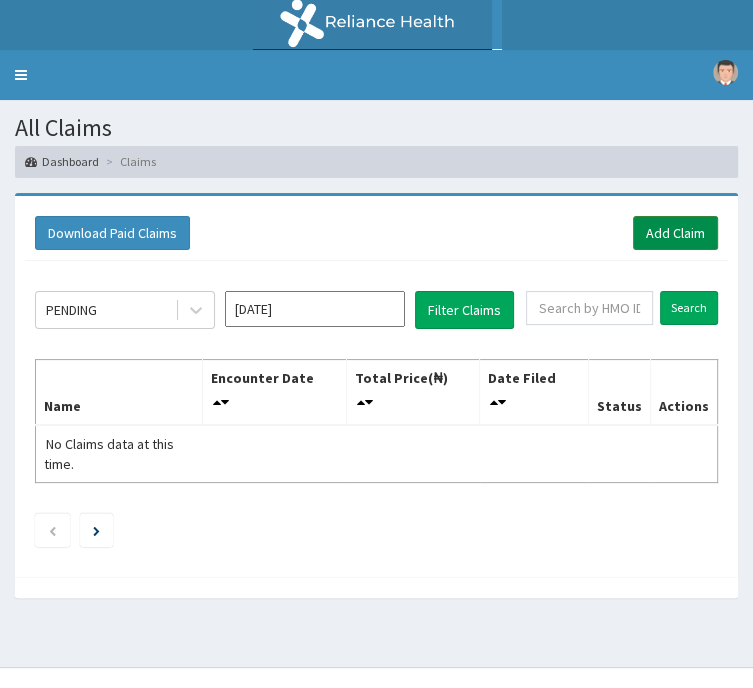click on "Add Claim" at bounding box center (675, 233) 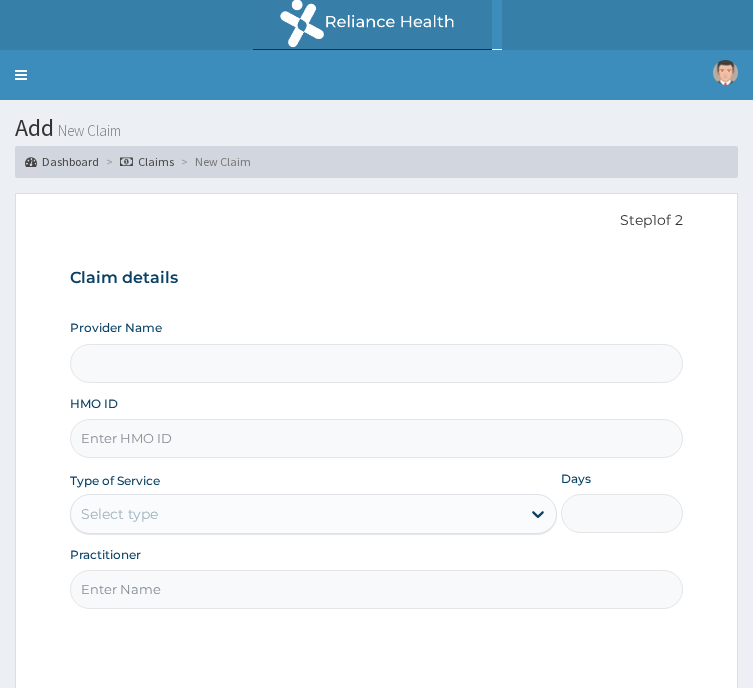 scroll, scrollTop: 0, scrollLeft: 0, axis: both 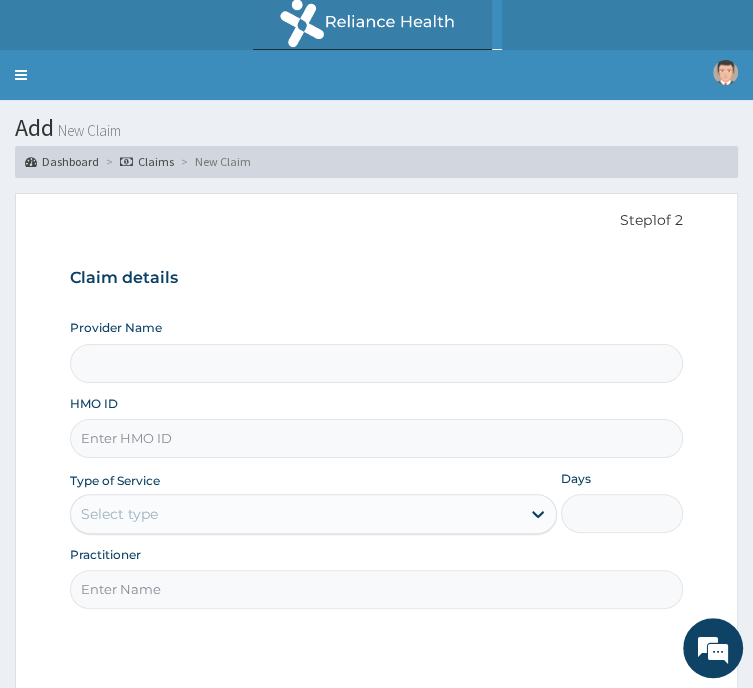 click on "HMO ID" at bounding box center (376, 438) 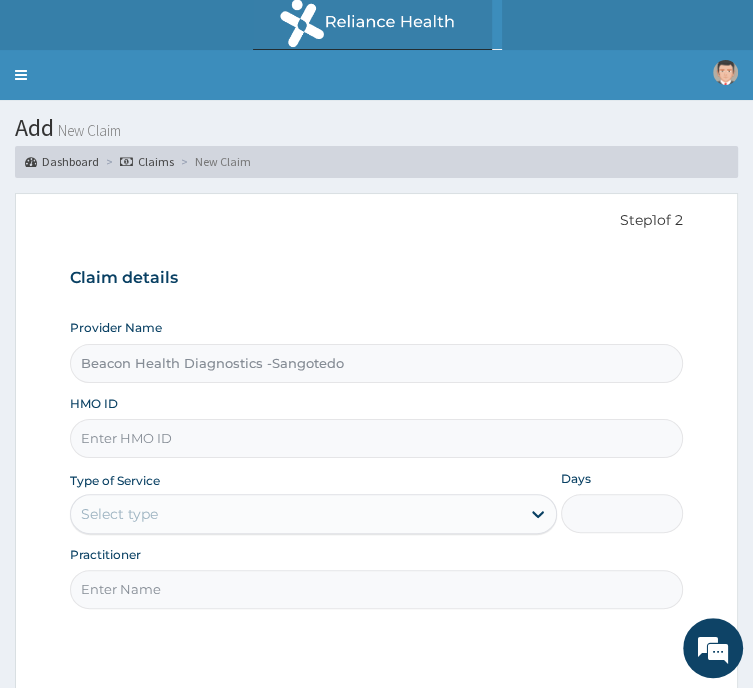 paste on "TVT/10079/C" 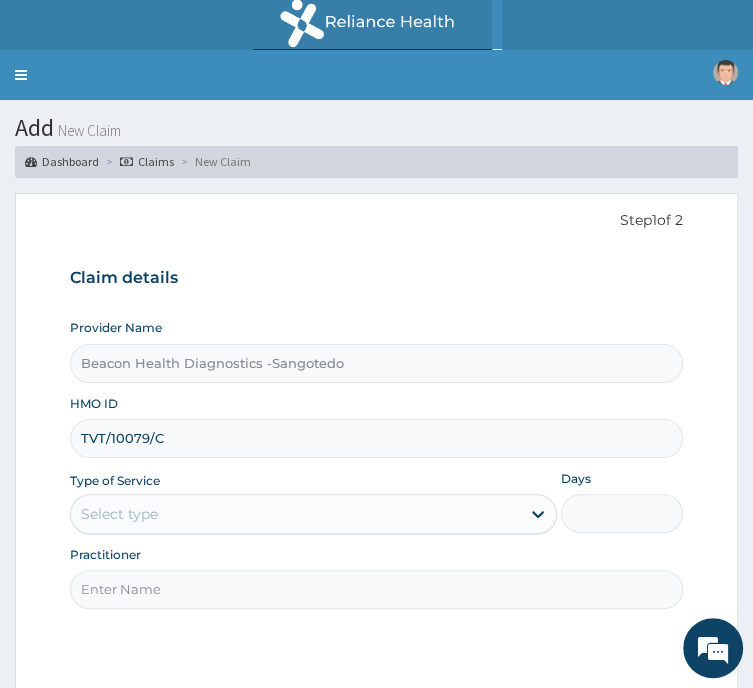 type on "TVT/10079/C" 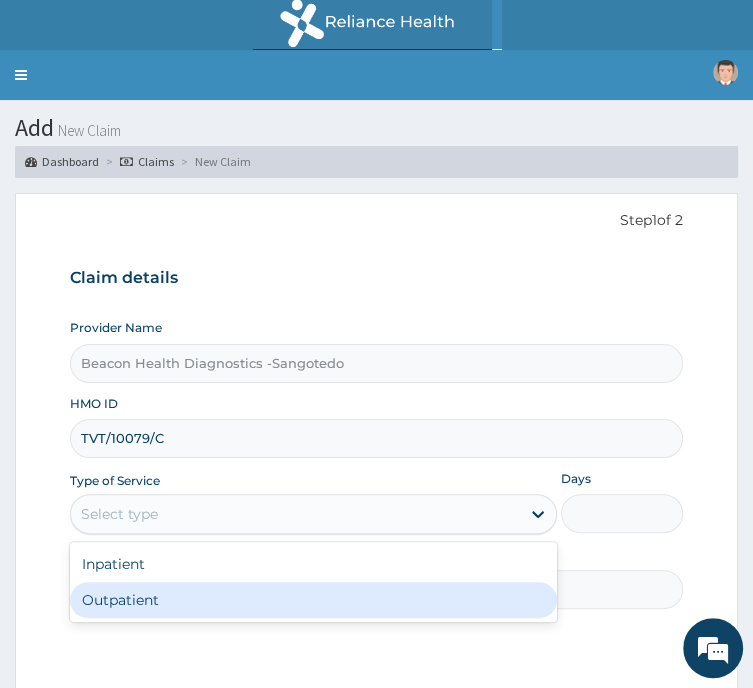 drag, startPoint x: 403, startPoint y: 459, endPoint x: 404, endPoint y: 539, distance: 80.00625 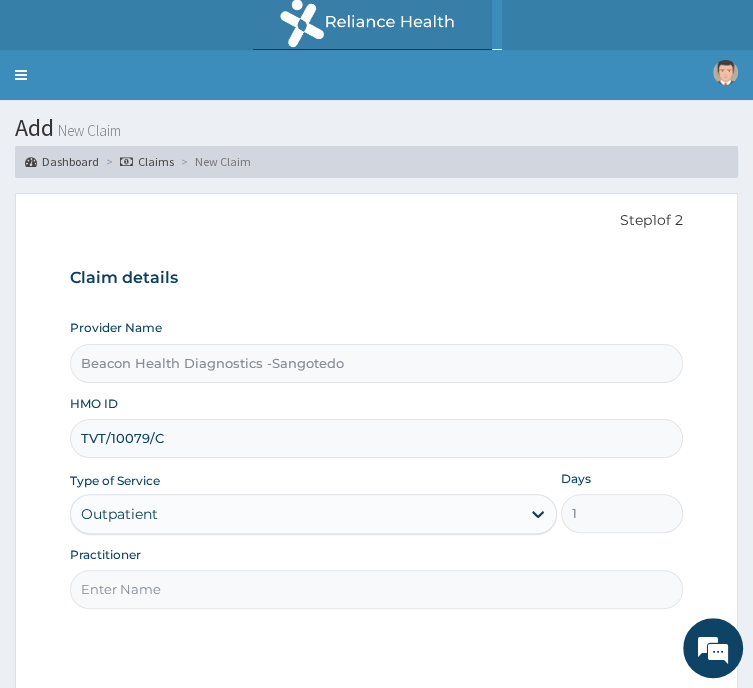 click on "Practitioner" at bounding box center [376, 589] 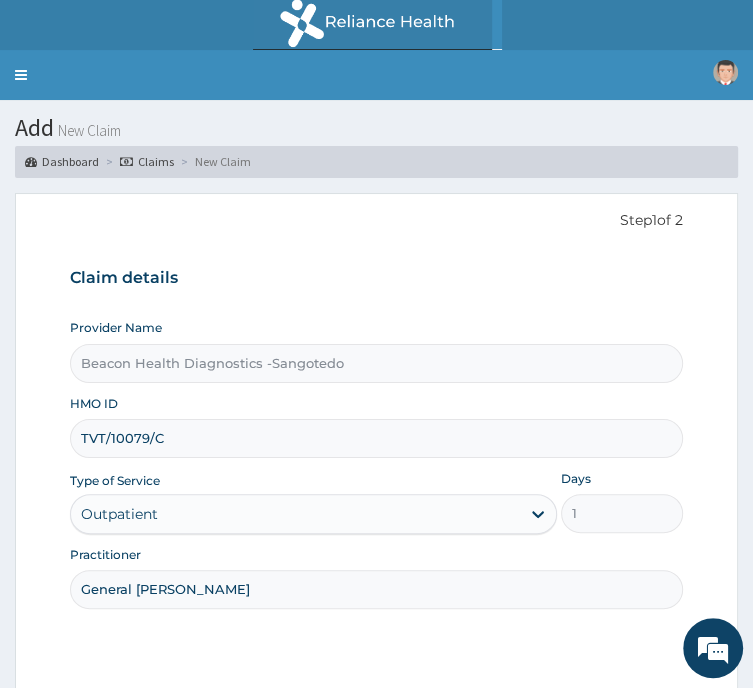 scroll, scrollTop: 0, scrollLeft: 0, axis: both 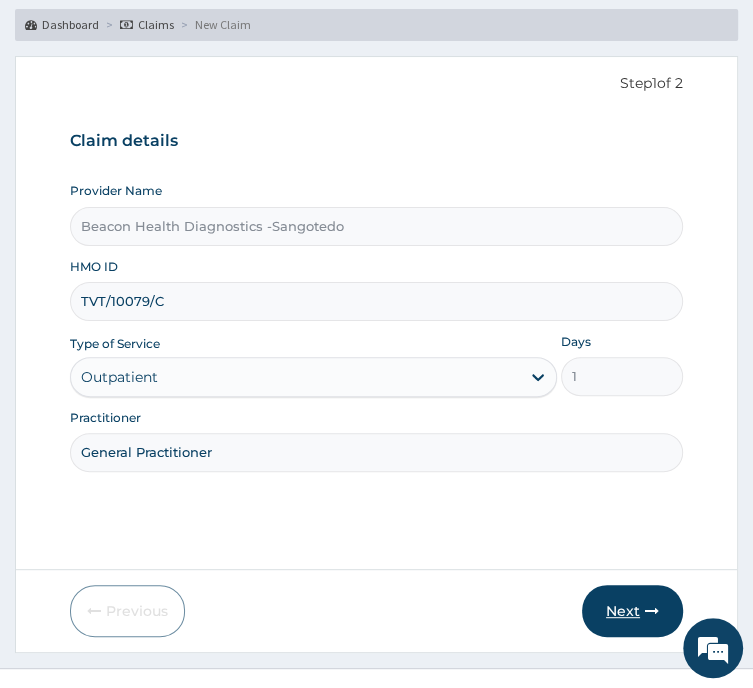 type on "General Practitioner" 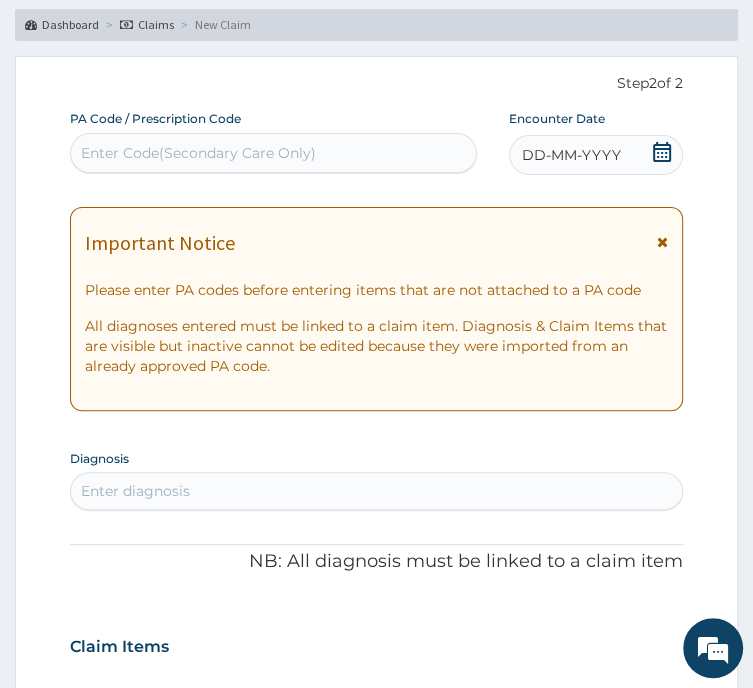click on "Enter Code(Secondary Care Only)" at bounding box center (198, 153) 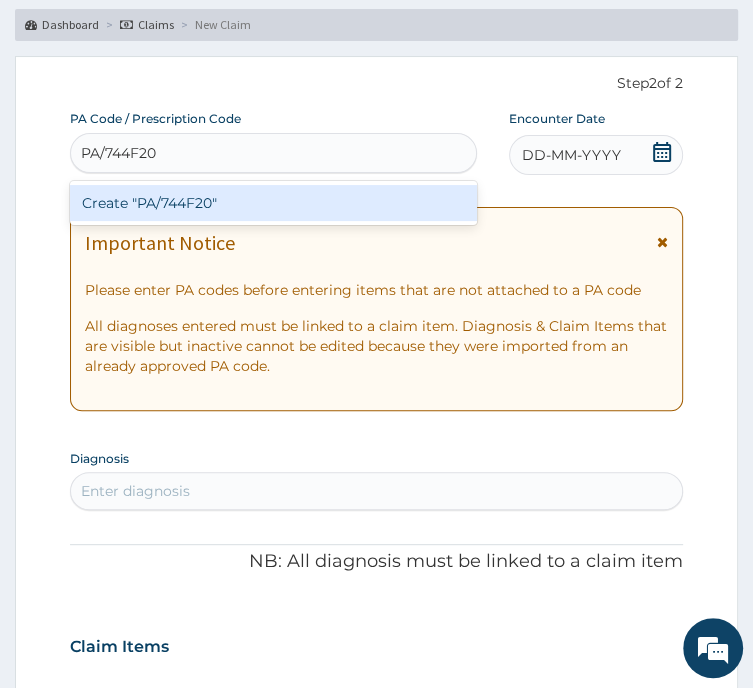 click on "Create "PA/744F20"" at bounding box center (273, 203) 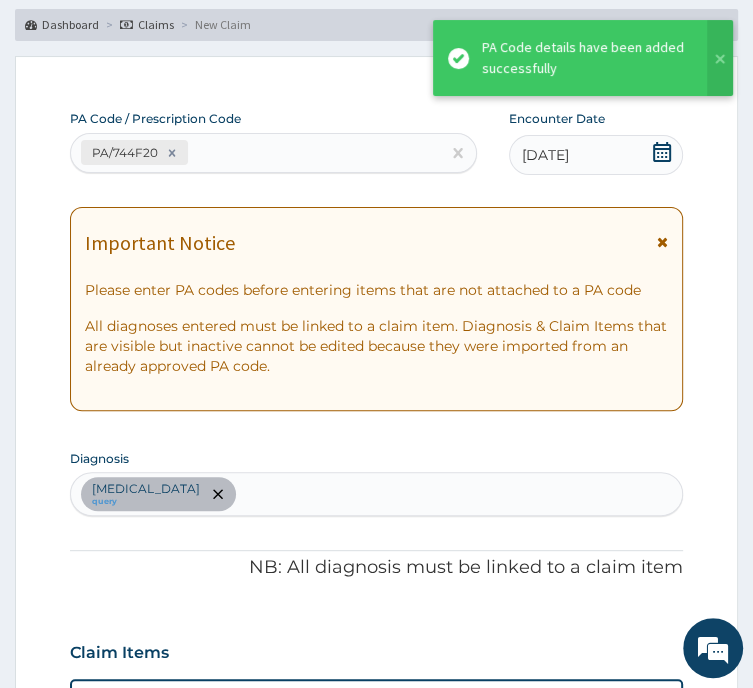 scroll, scrollTop: 575, scrollLeft: 0, axis: vertical 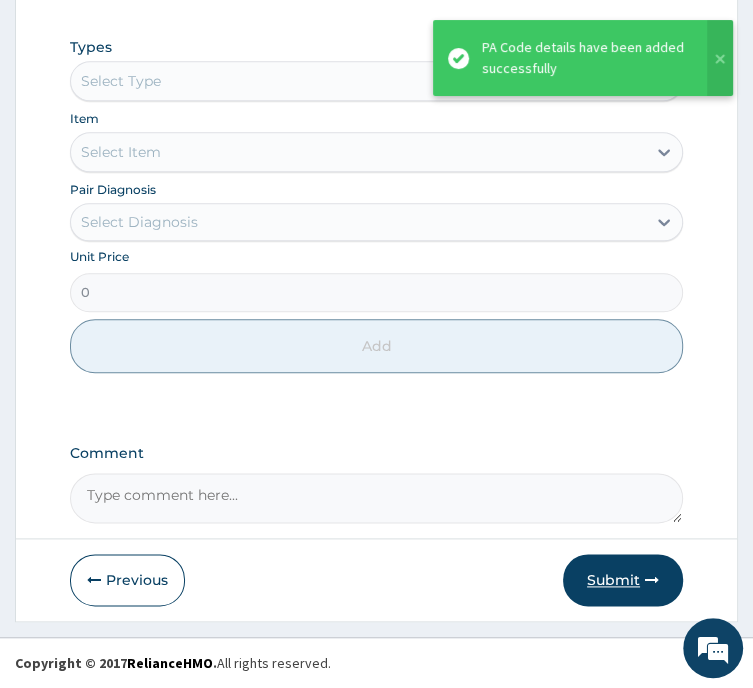 click on "Submit" at bounding box center (623, 580) 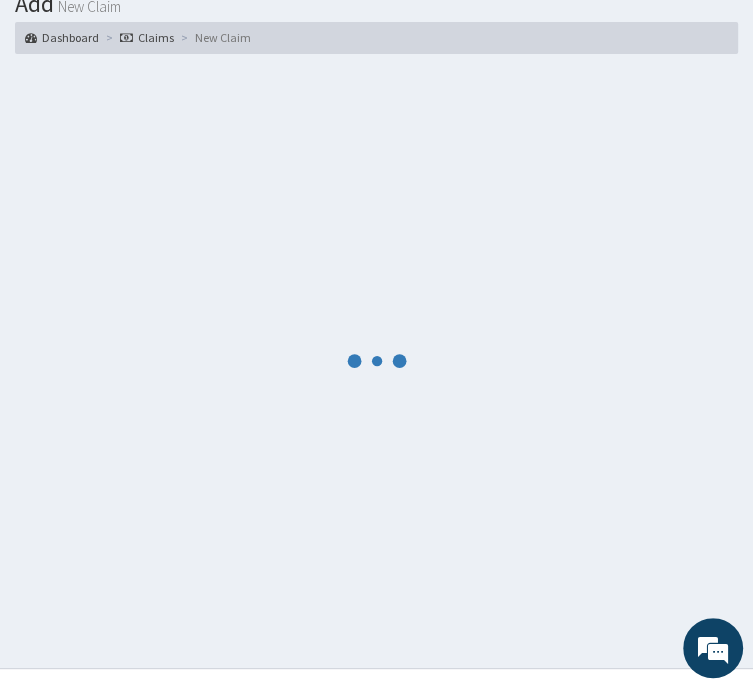 scroll, scrollTop: 1004, scrollLeft: 0, axis: vertical 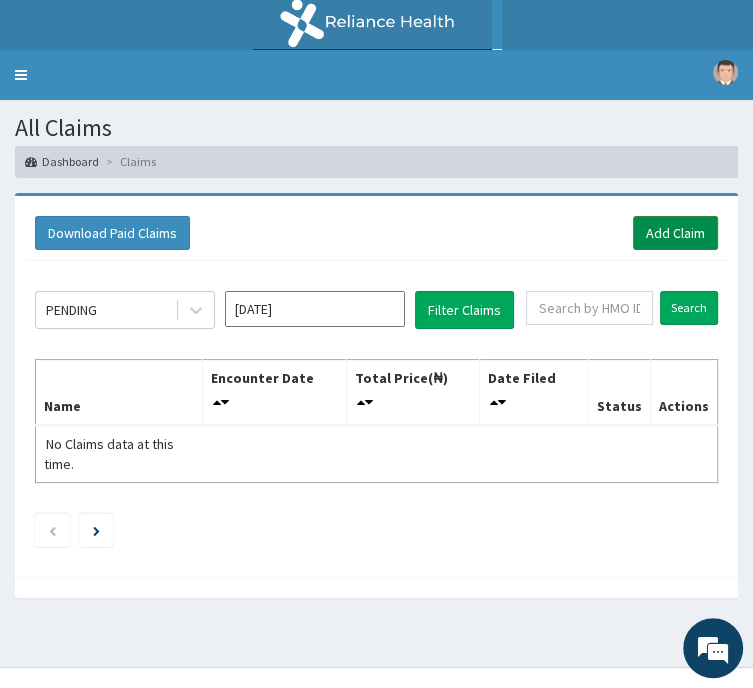 click on "Add Claim" at bounding box center [675, 233] 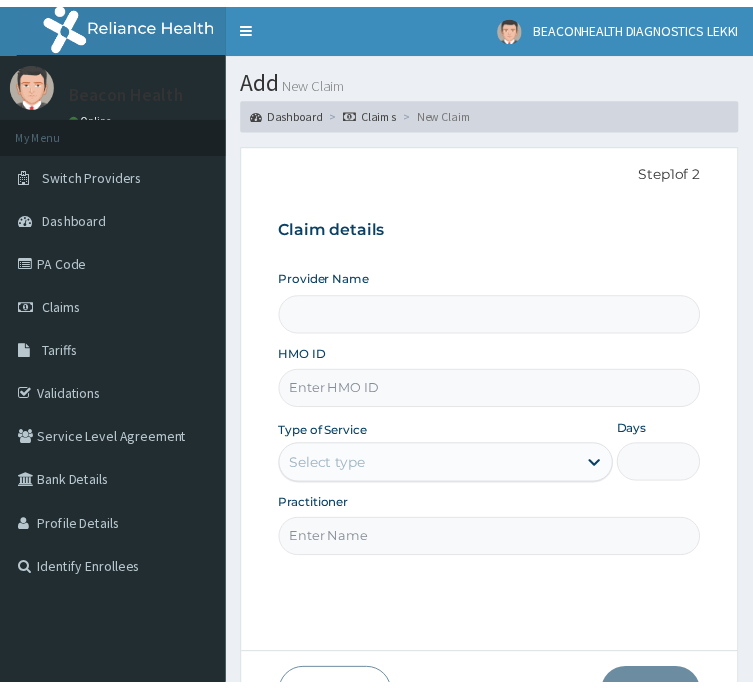 scroll, scrollTop: 0, scrollLeft: 0, axis: both 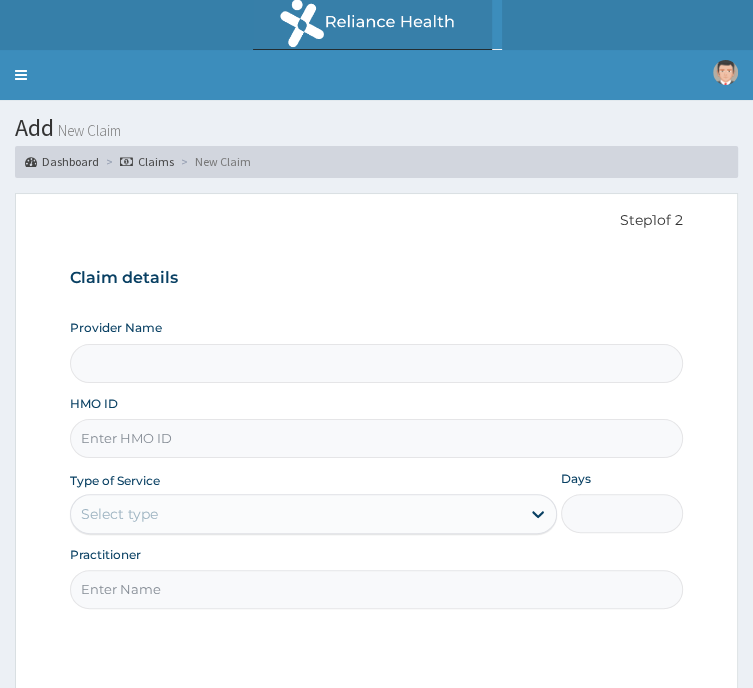 type on "Beacon Health Diagnostics -Sangotedo" 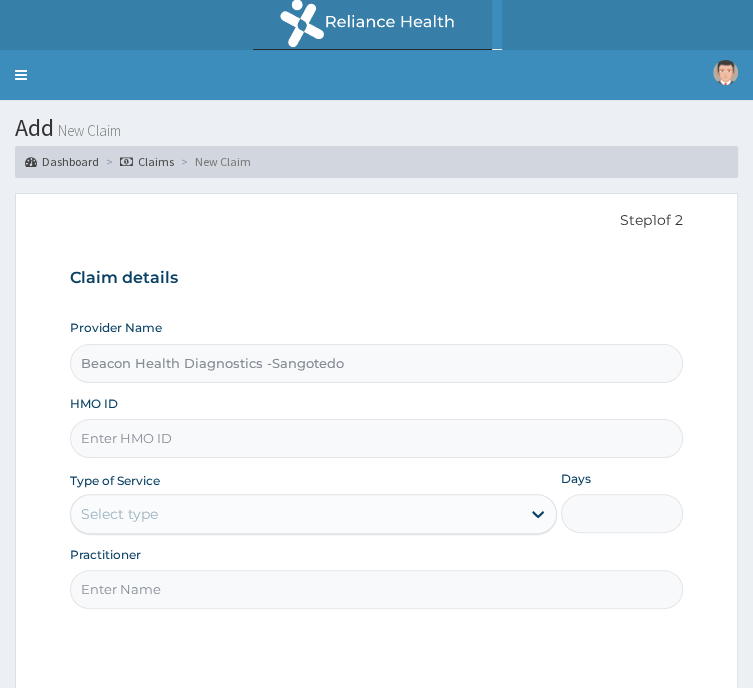 click on "HMO ID" at bounding box center (376, 438) 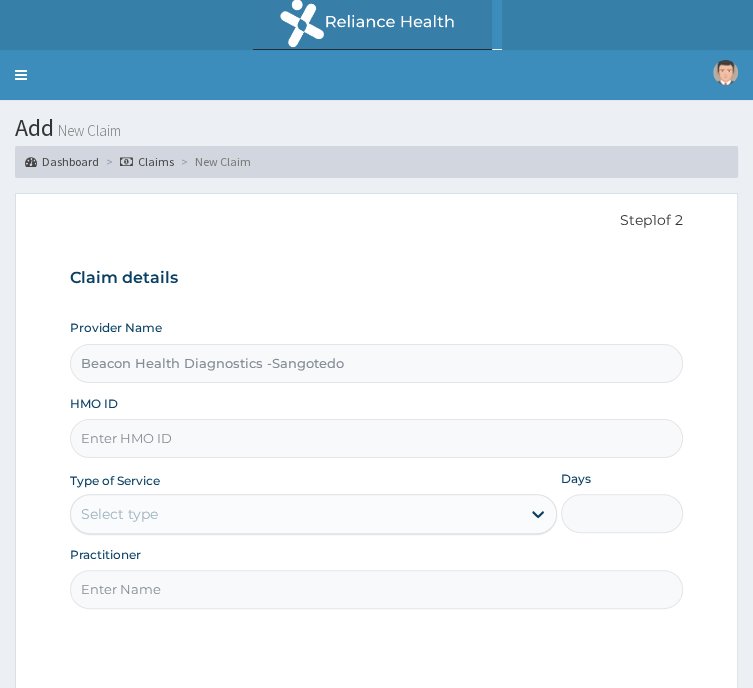 paste on "hps/10030/a" 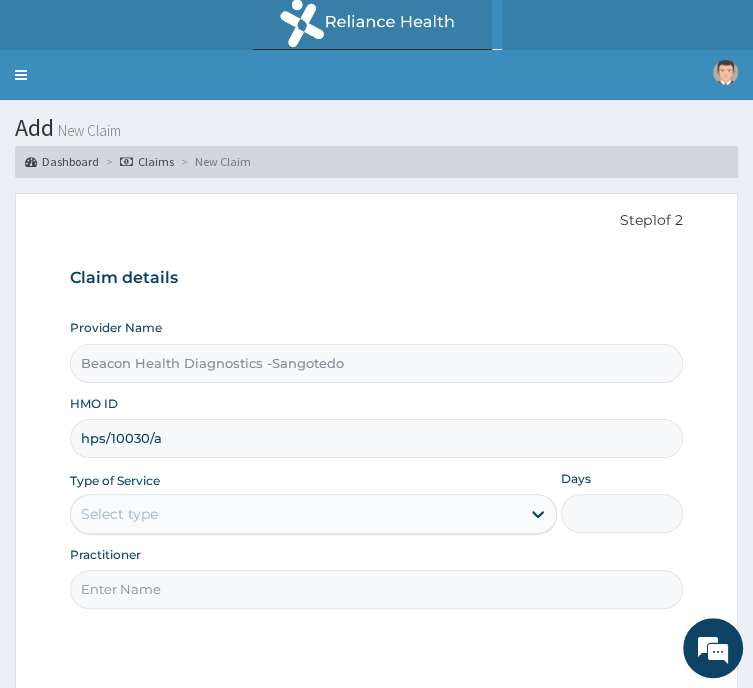 type on "hps/10030/a" 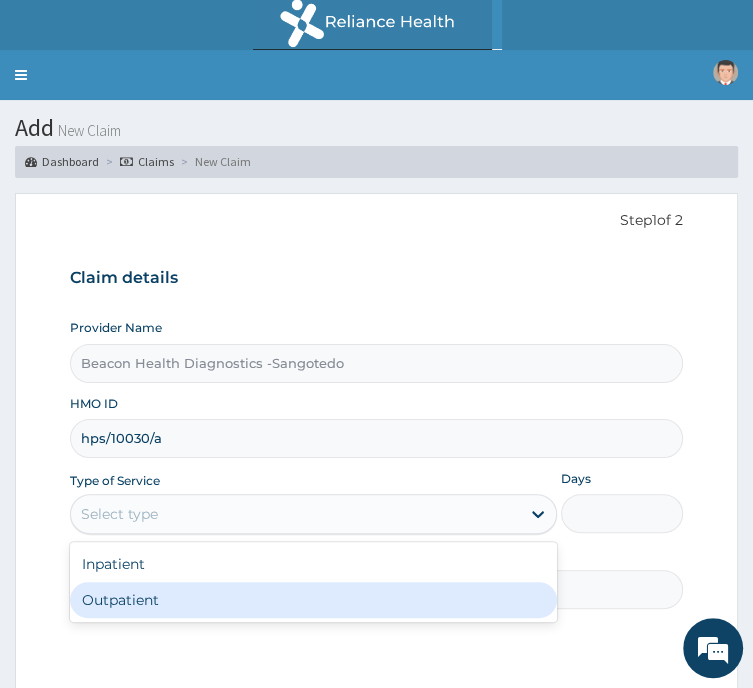 drag, startPoint x: 361, startPoint y: 464, endPoint x: 342, endPoint y: 560, distance: 97.862144 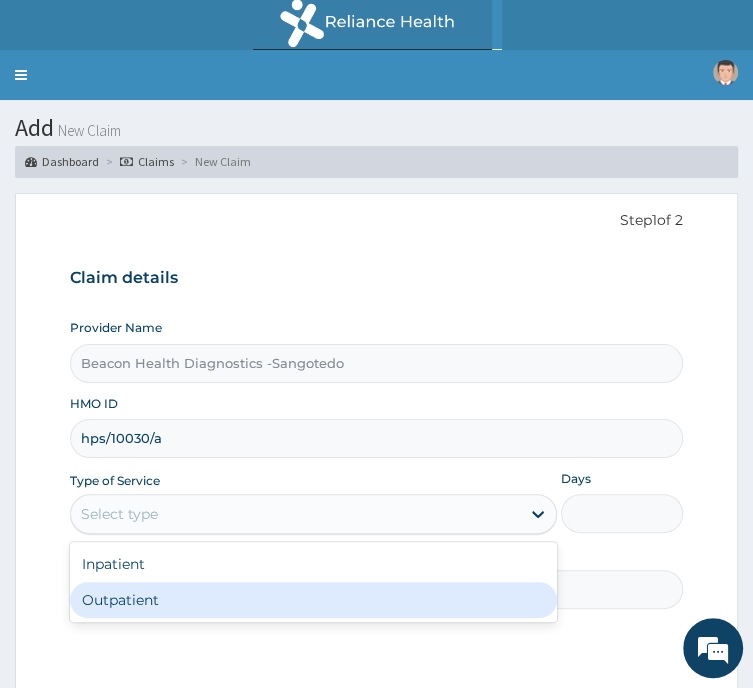 click on "option Outpatient focused, 2 of 2. 2 results available. Use Up and Down to choose options, press Enter to select the currently focused option, press Escape to exit the menu, press Tab to select the option and exit the menu. Select type Inpatient Outpatient" at bounding box center (313, 514) 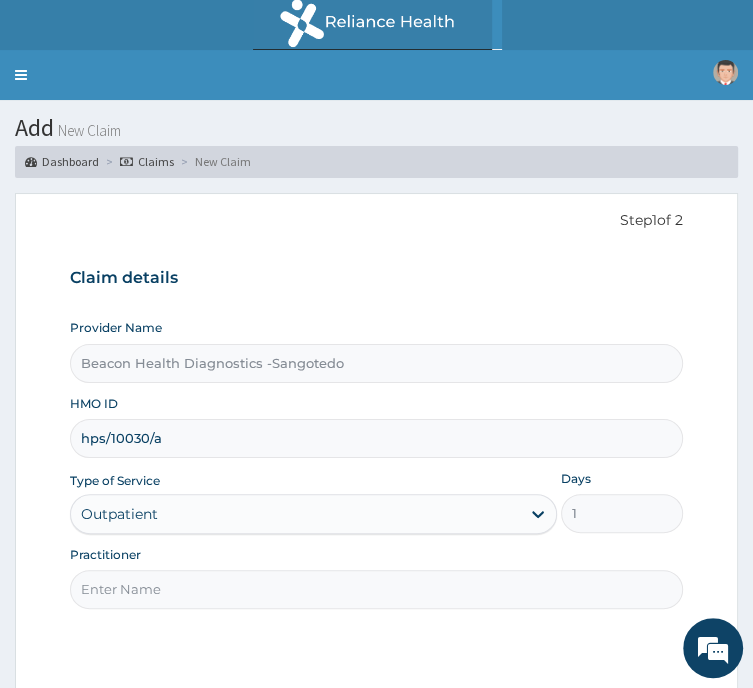 scroll, scrollTop: 137, scrollLeft: 0, axis: vertical 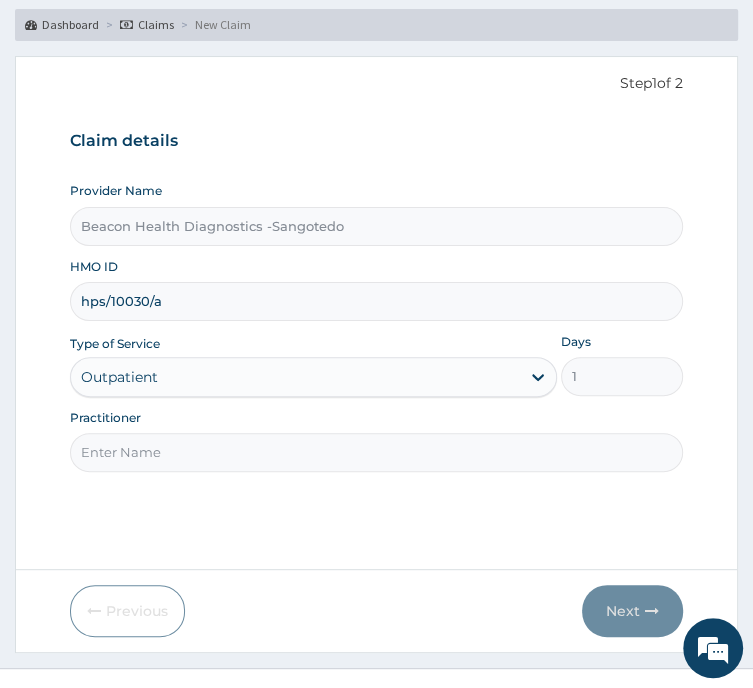 click on "Practitioner" at bounding box center (376, 452) 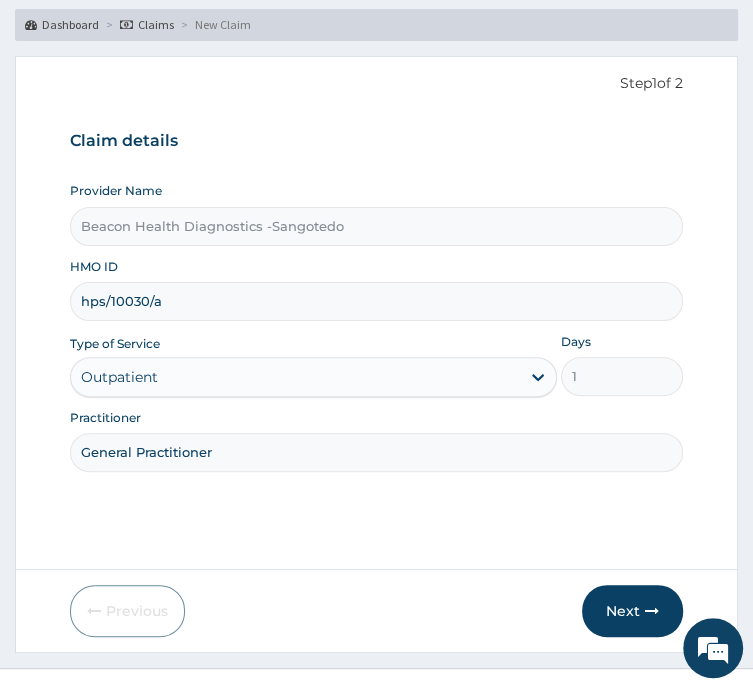 scroll, scrollTop: 0, scrollLeft: 0, axis: both 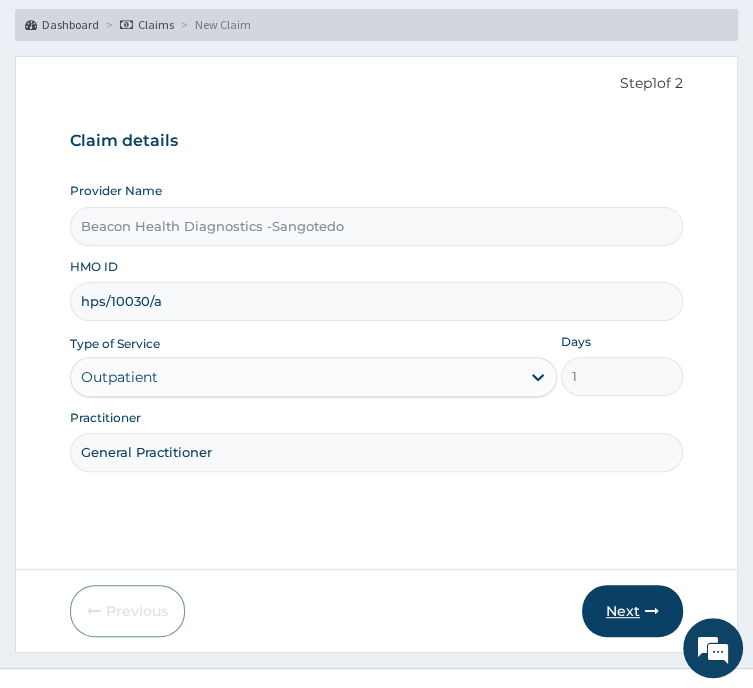 type on "General Practitioner" 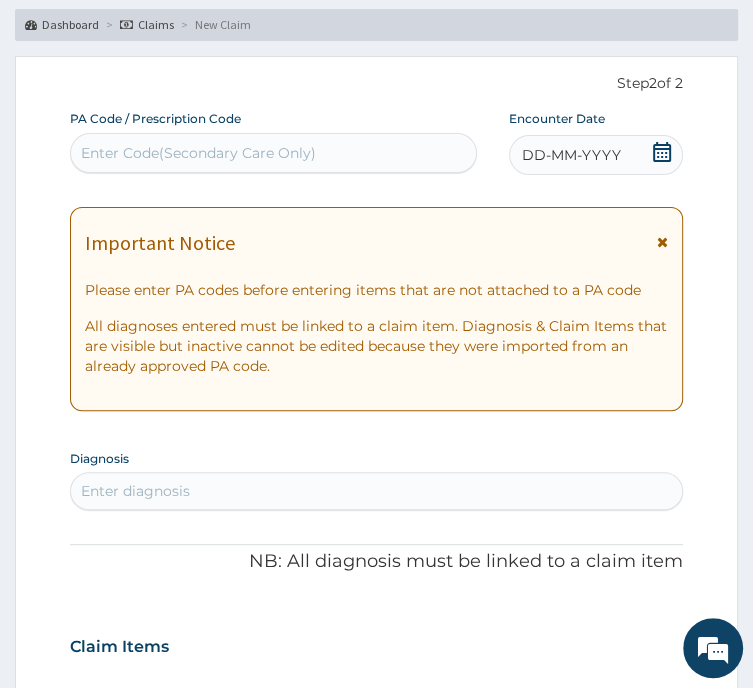 click on "Enter Code(Secondary Care Only)" at bounding box center [198, 153] 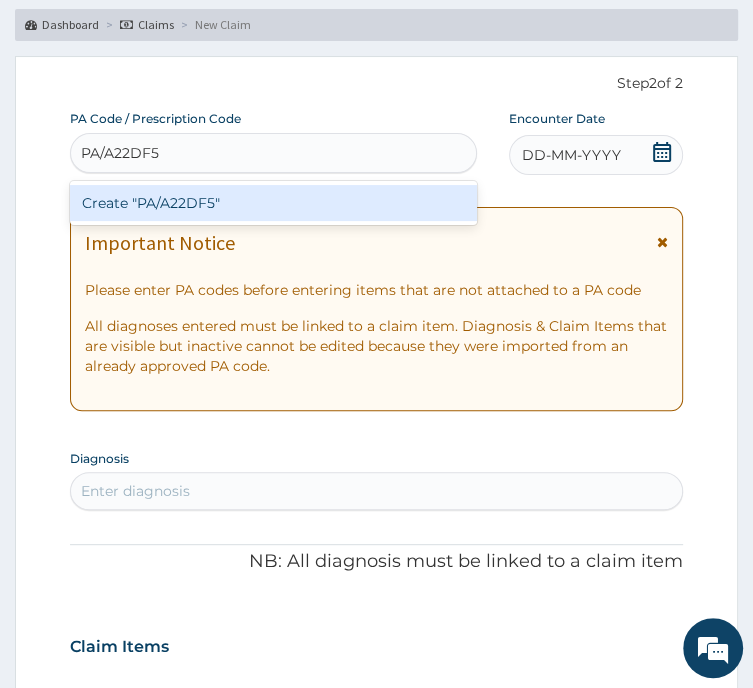 click on "Create "PA/A22DF5"" at bounding box center (273, 203) 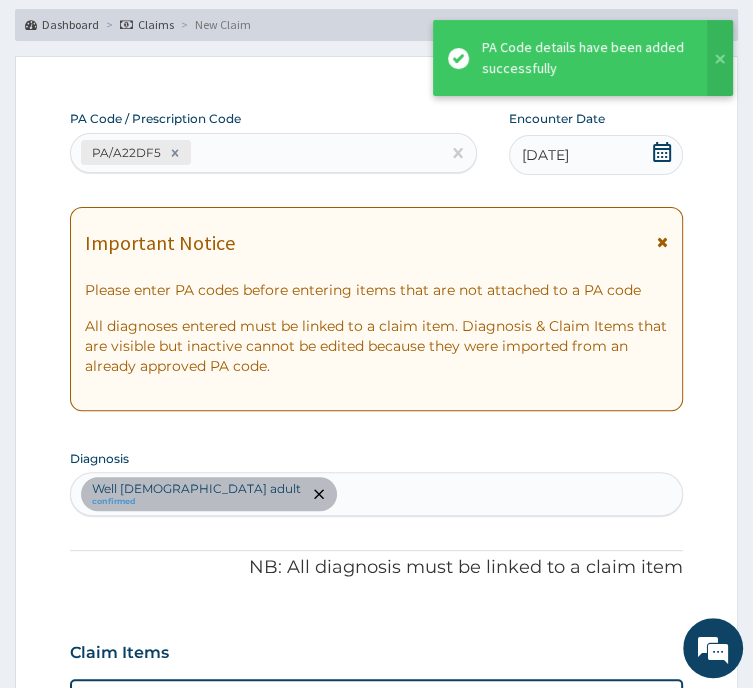 scroll, scrollTop: 580, scrollLeft: 0, axis: vertical 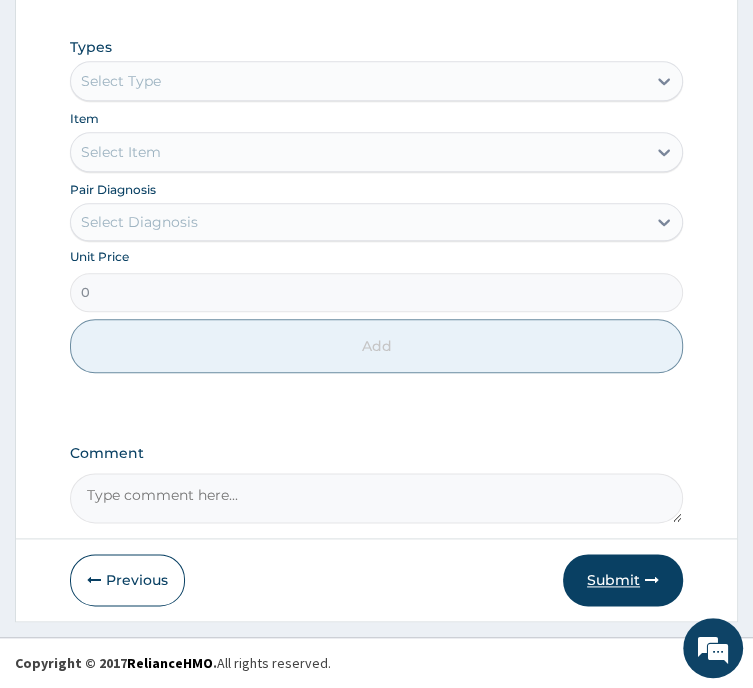 click on "Submit" at bounding box center [623, 580] 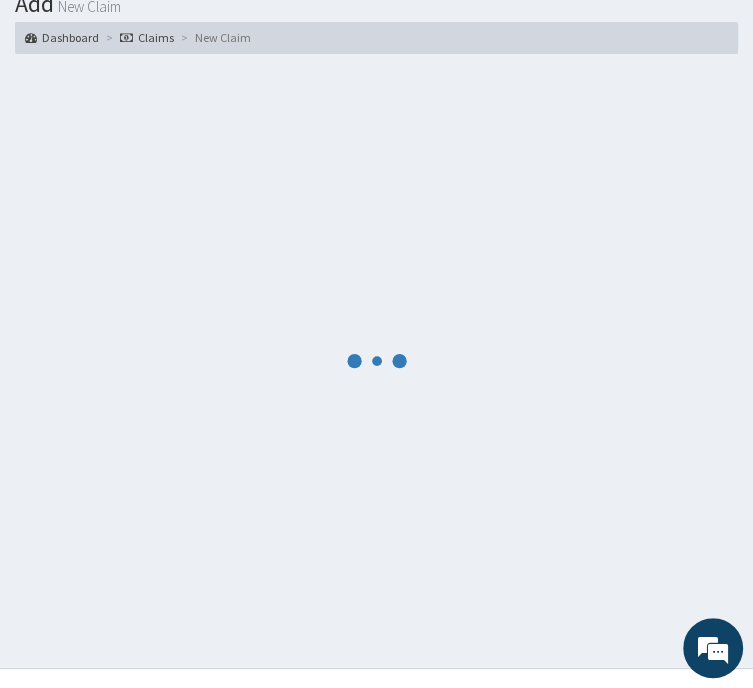 scroll, scrollTop: 1015, scrollLeft: 0, axis: vertical 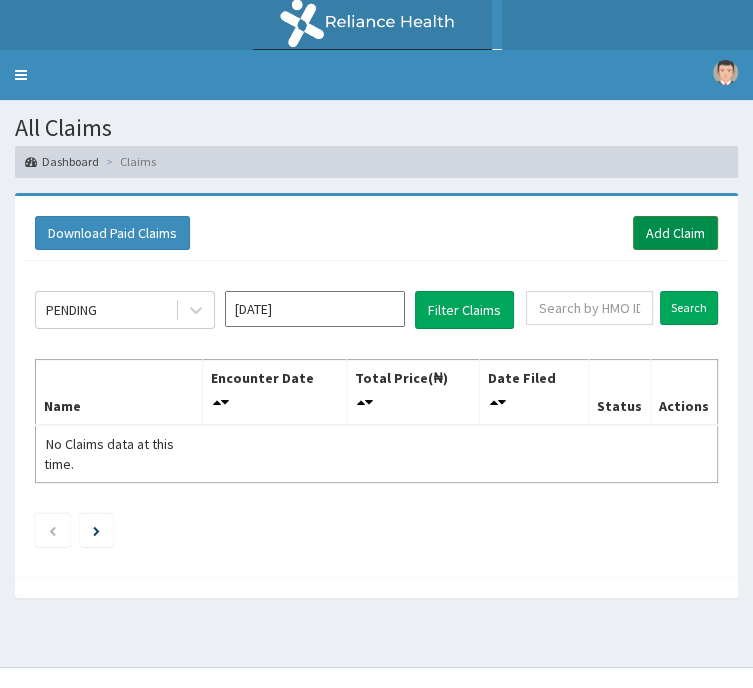 click on "Add Claim" at bounding box center (675, 233) 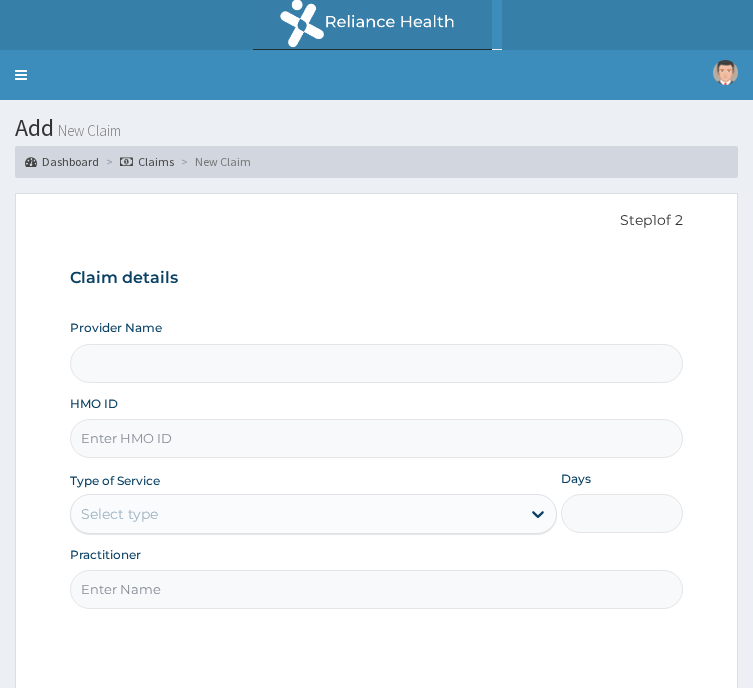 scroll, scrollTop: 0, scrollLeft: 0, axis: both 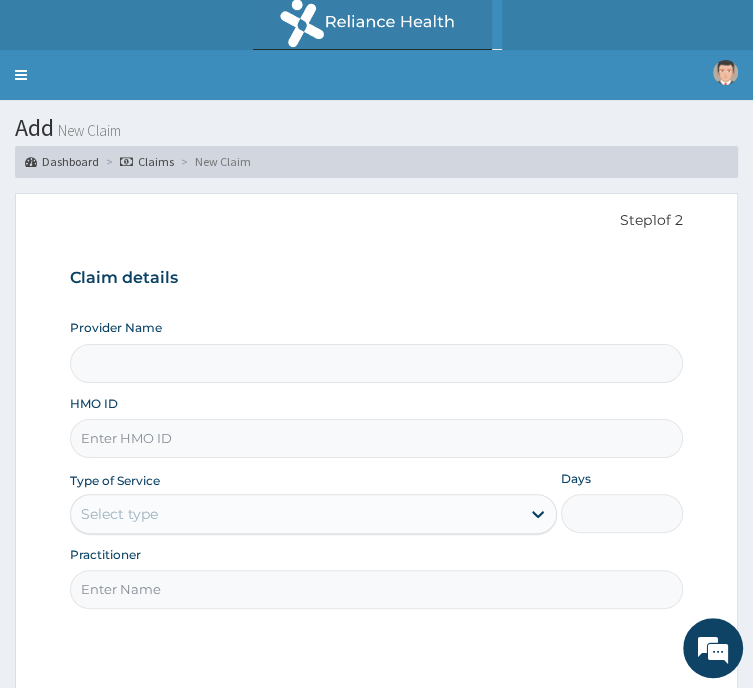 click on "HMO ID" at bounding box center [376, 438] 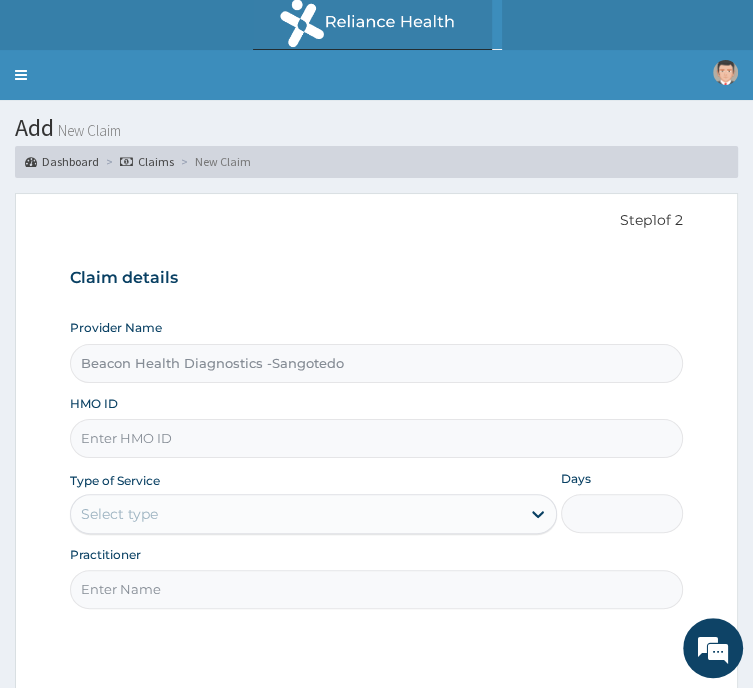 paste on "tll/10053/a" 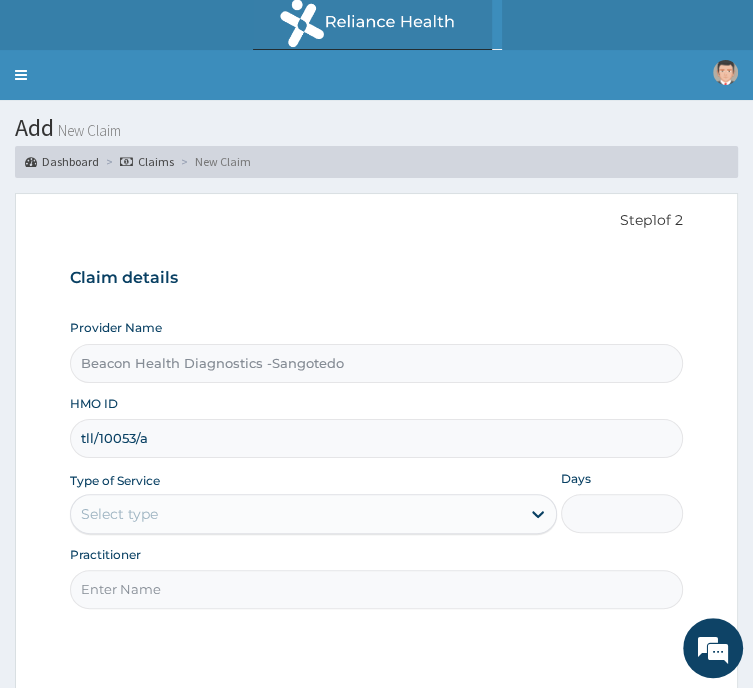 type on "tll/10053/a" 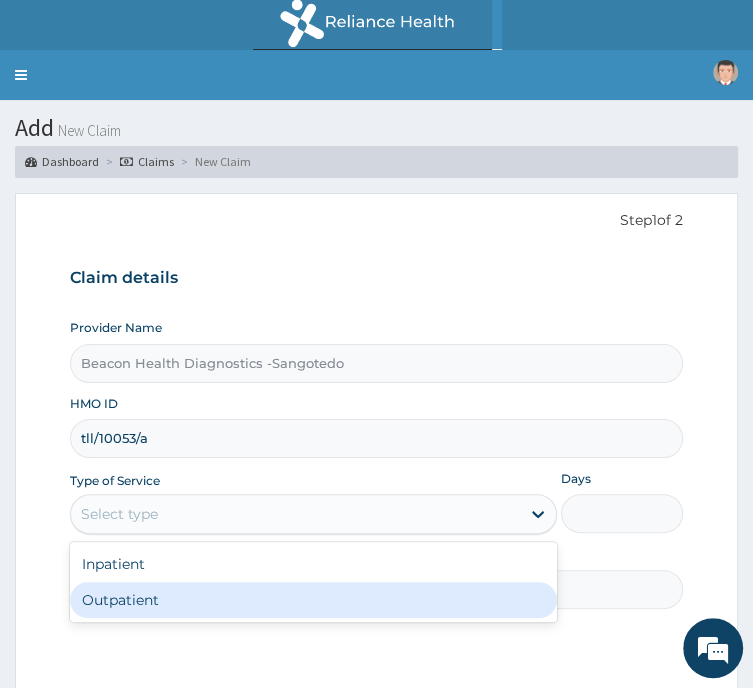 drag, startPoint x: 351, startPoint y: 467, endPoint x: 335, endPoint y: 555, distance: 89.44272 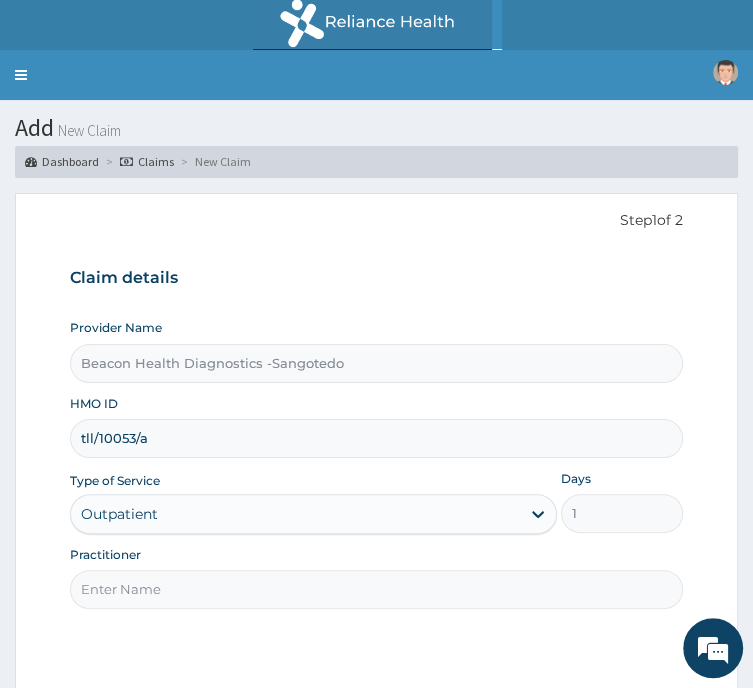 click on "Practitioner" at bounding box center (376, 589) 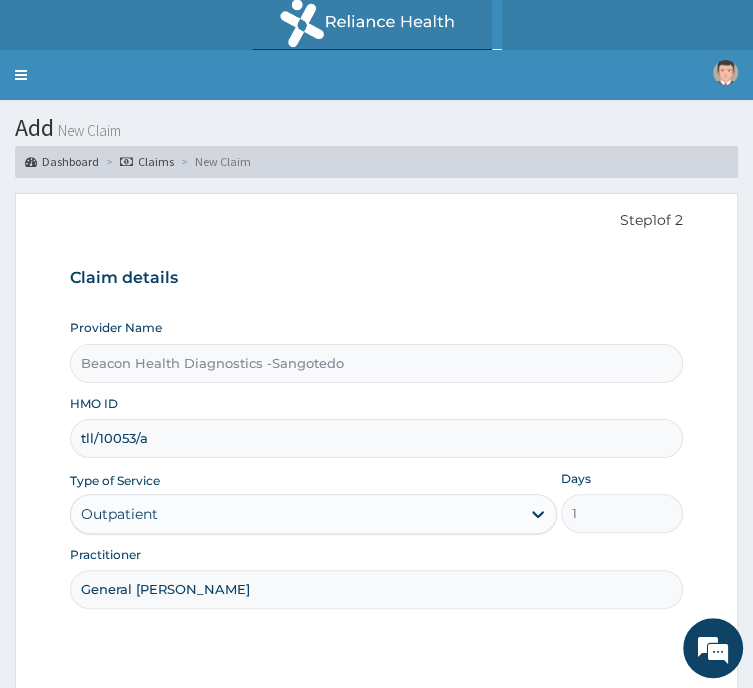 scroll, scrollTop: 0, scrollLeft: 0, axis: both 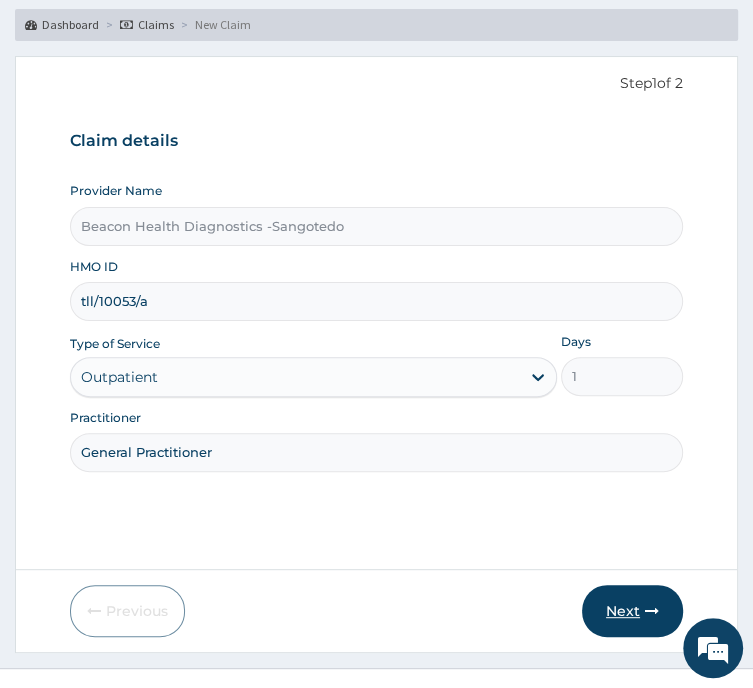 type on "General Practitioner" 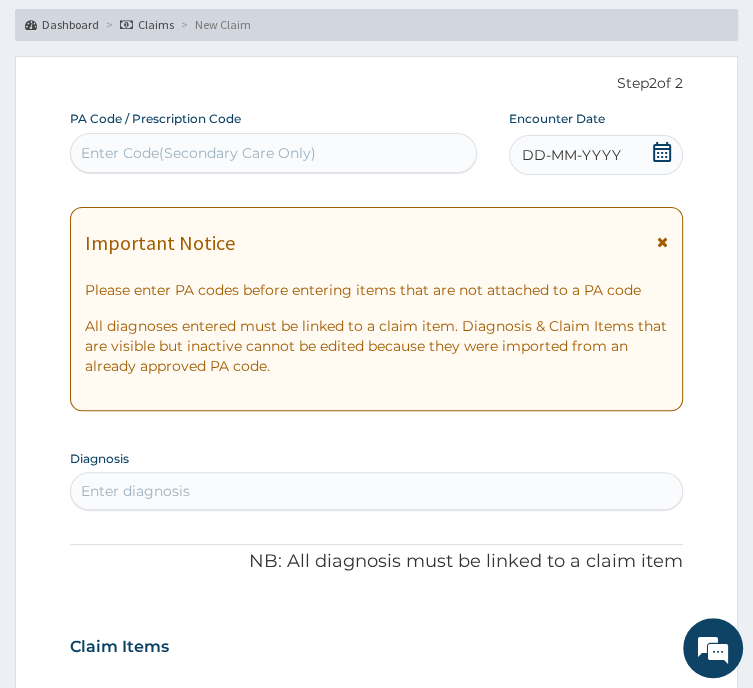 click on "Enter Code(Secondary Care Only)" at bounding box center [198, 153] 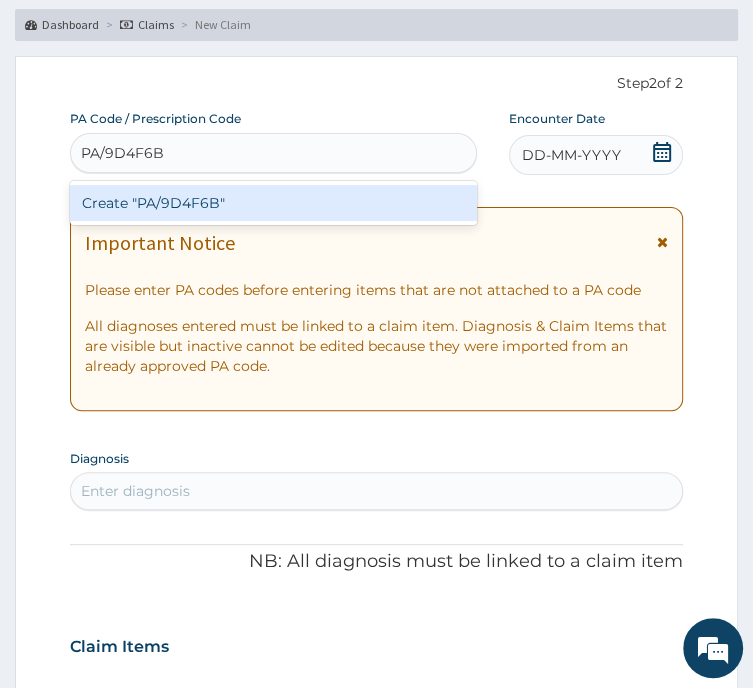 click on "Create "PA/9D4F6B"" at bounding box center [273, 203] 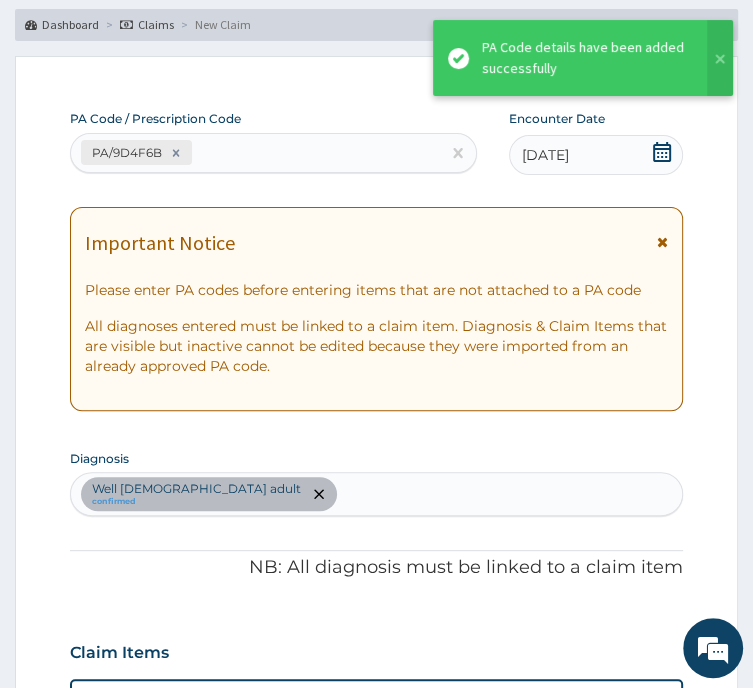 scroll, scrollTop: 580, scrollLeft: 0, axis: vertical 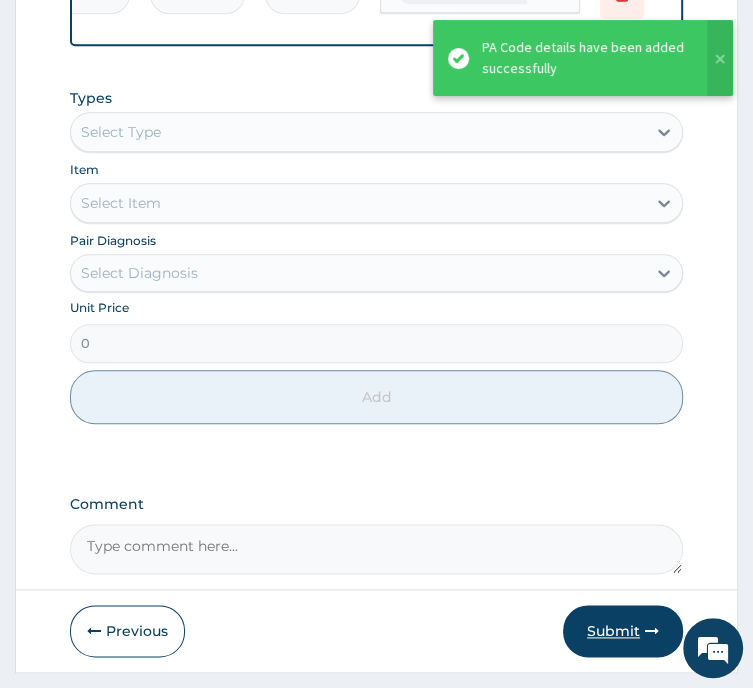 click on "Submit" at bounding box center [623, 631] 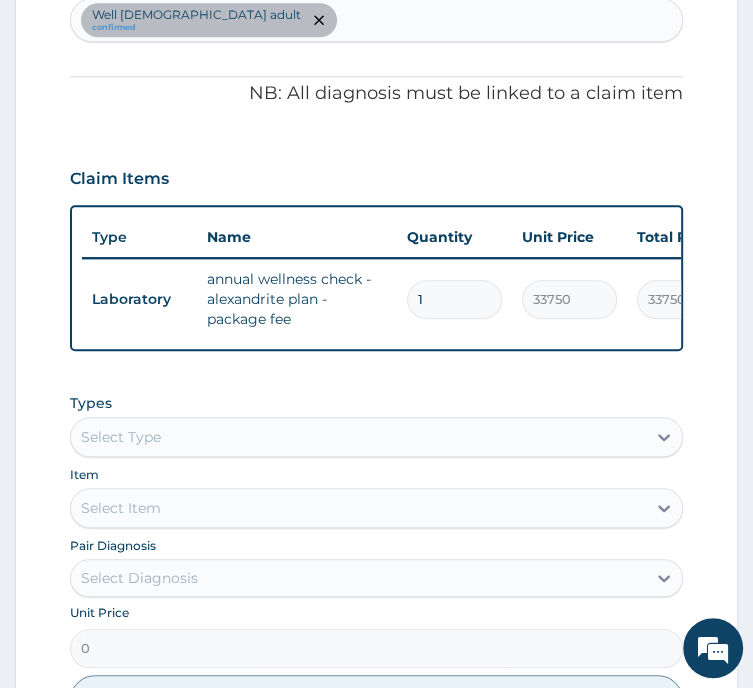 scroll, scrollTop: 607, scrollLeft: 0, axis: vertical 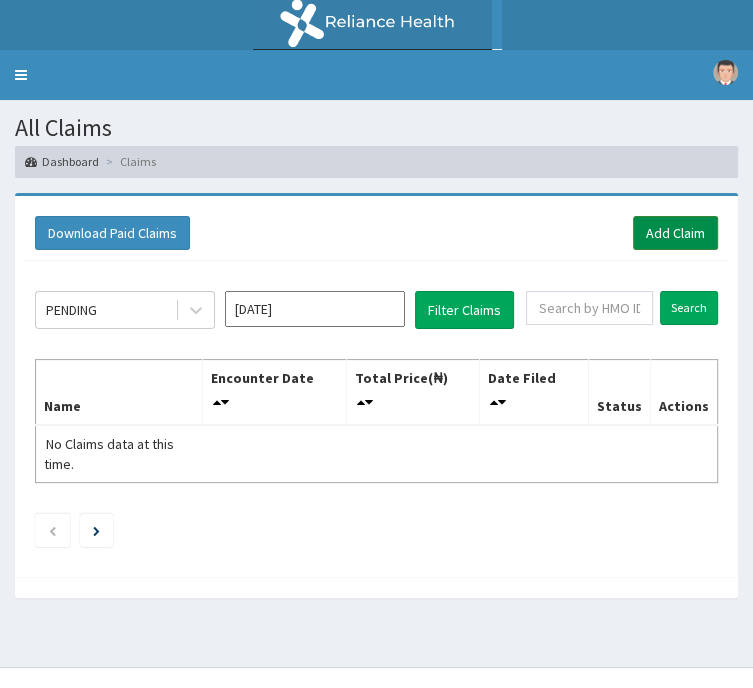 click on "Add Claim" at bounding box center (675, 233) 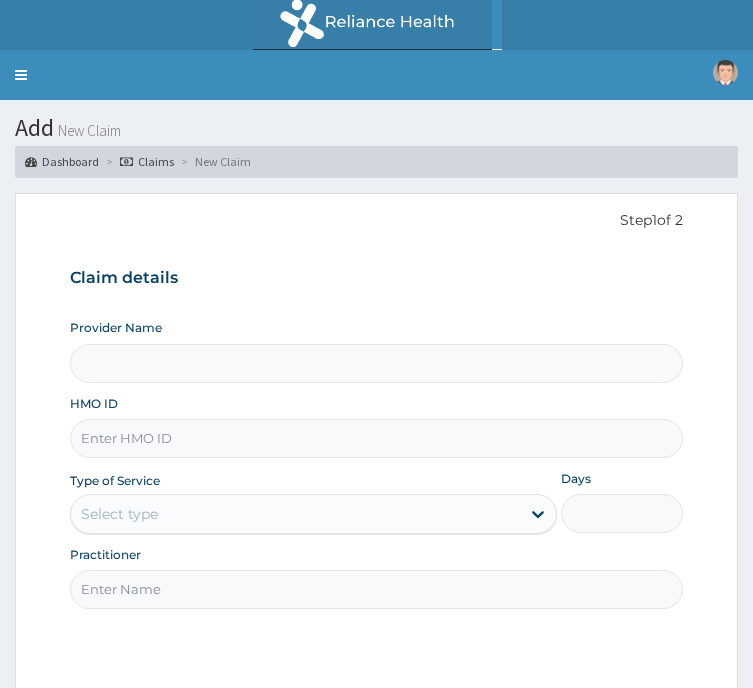 scroll, scrollTop: 0, scrollLeft: 0, axis: both 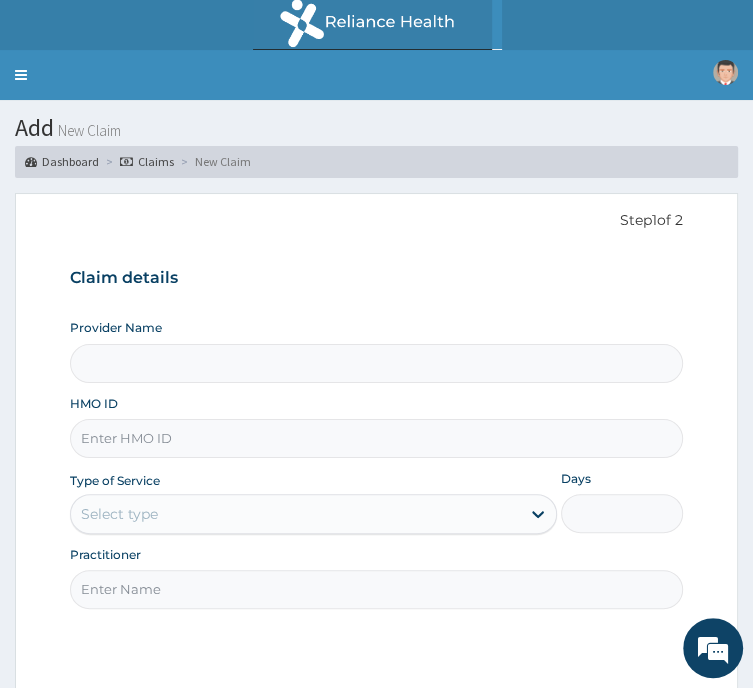 click on "HMO ID" at bounding box center (376, 438) 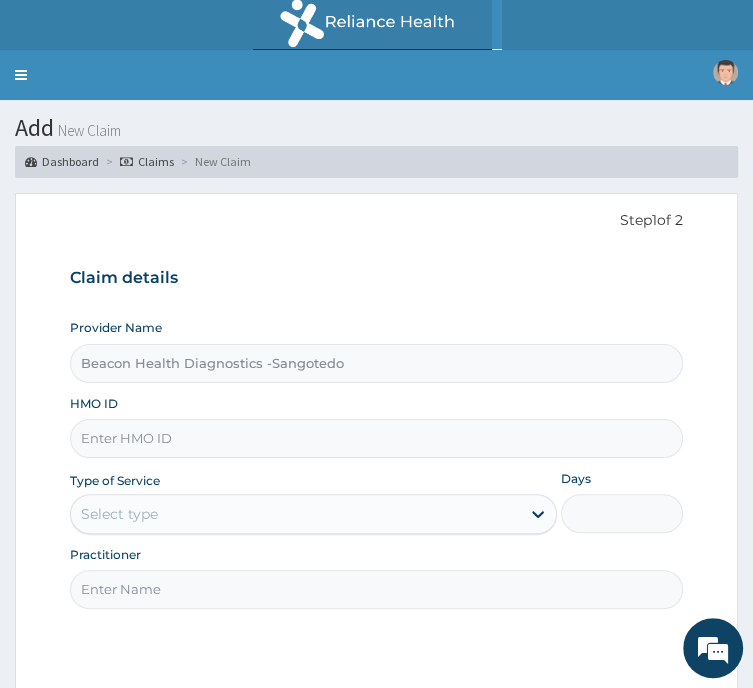paste on "GSV/11615/A" 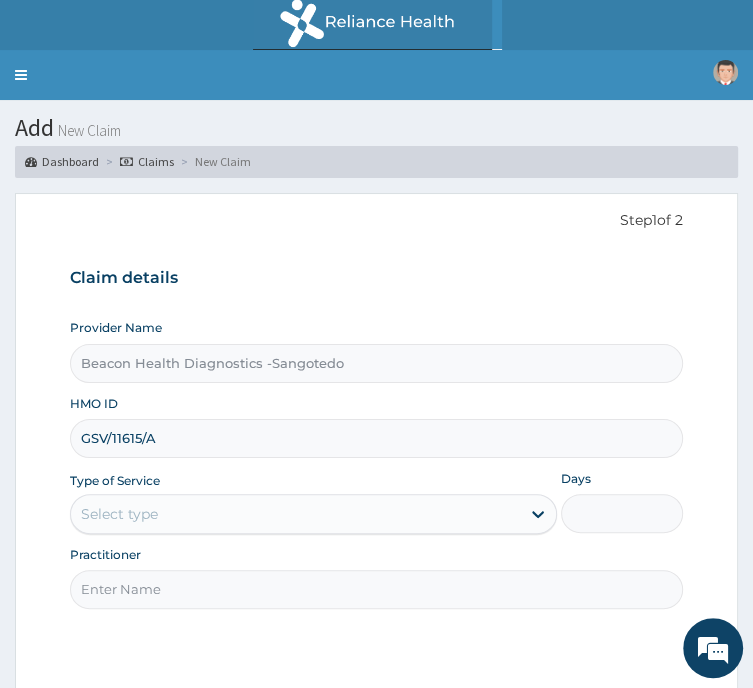 type on "GSV/11615/A" 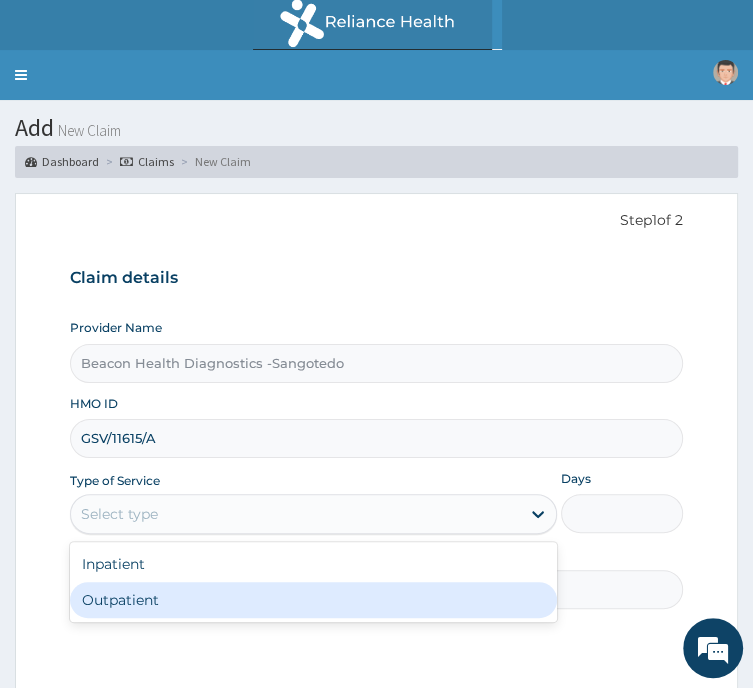 drag, startPoint x: 366, startPoint y: 458, endPoint x: 359, endPoint y: 563, distance: 105.23308 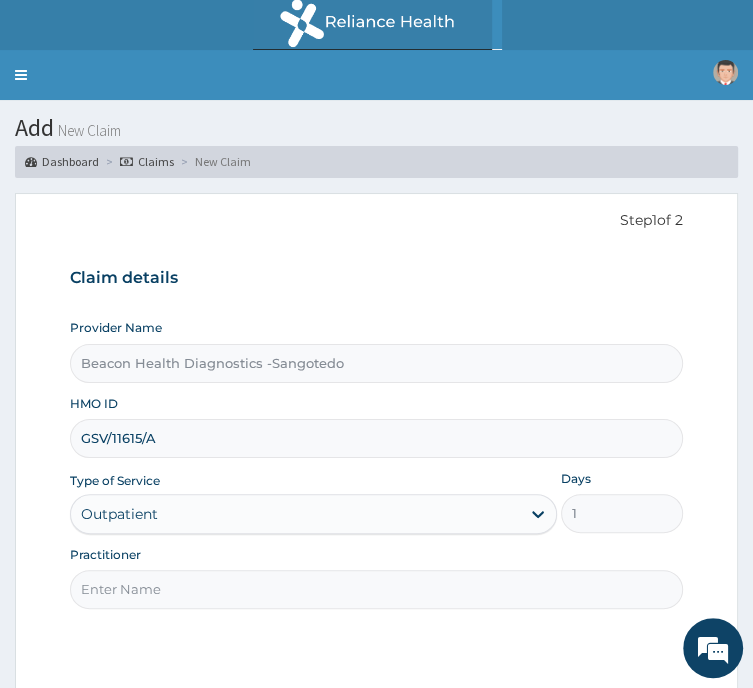click on "Practitioner" at bounding box center (376, 589) 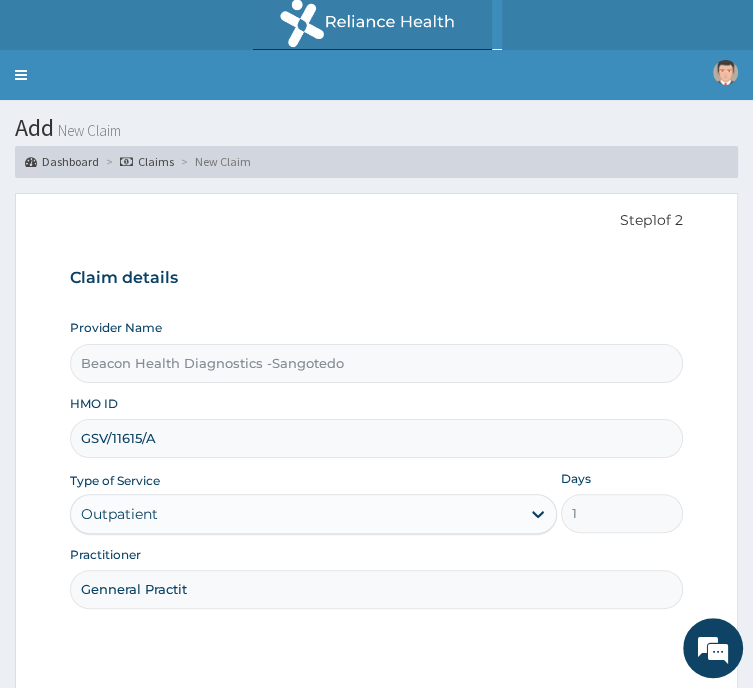 scroll, scrollTop: 0, scrollLeft: 0, axis: both 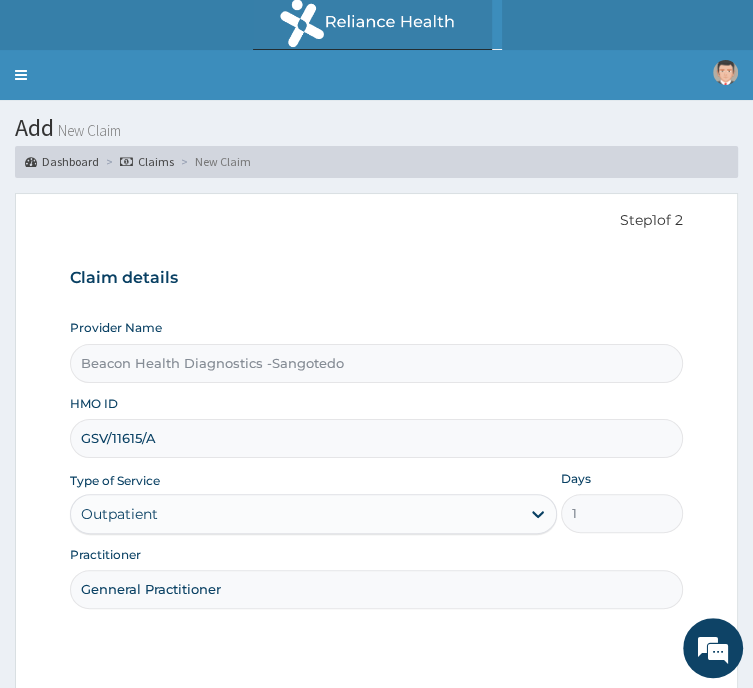 click on "Genneral Practitioner" at bounding box center [376, 589] 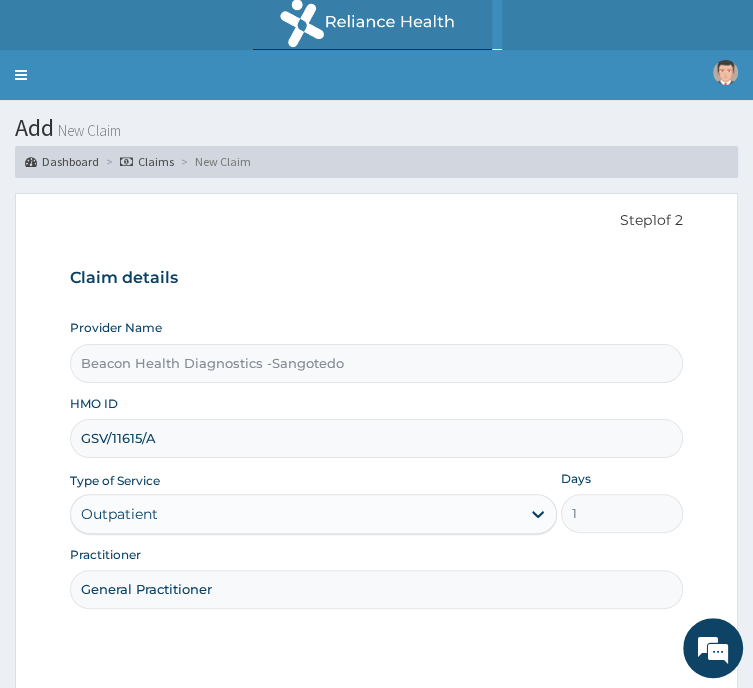 scroll, scrollTop: 137, scrollLeft: 0, axis: vertical 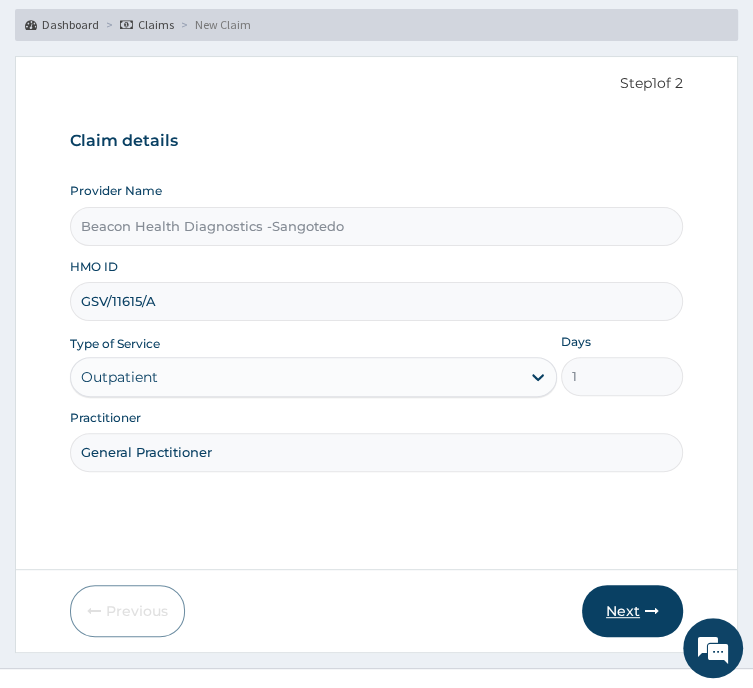type on "General Practitioner" 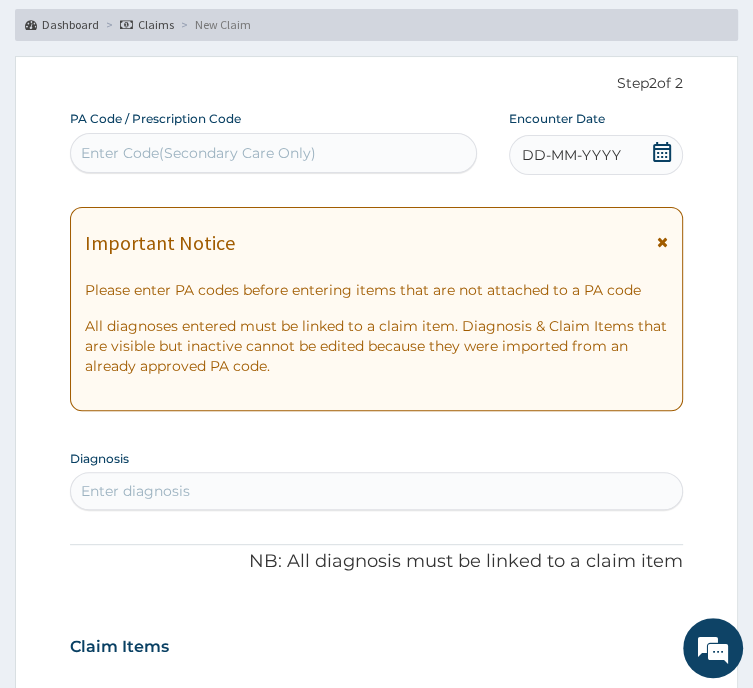 click on "Enter Code(Secondary Care Only)" at bounding box center [198, 153] 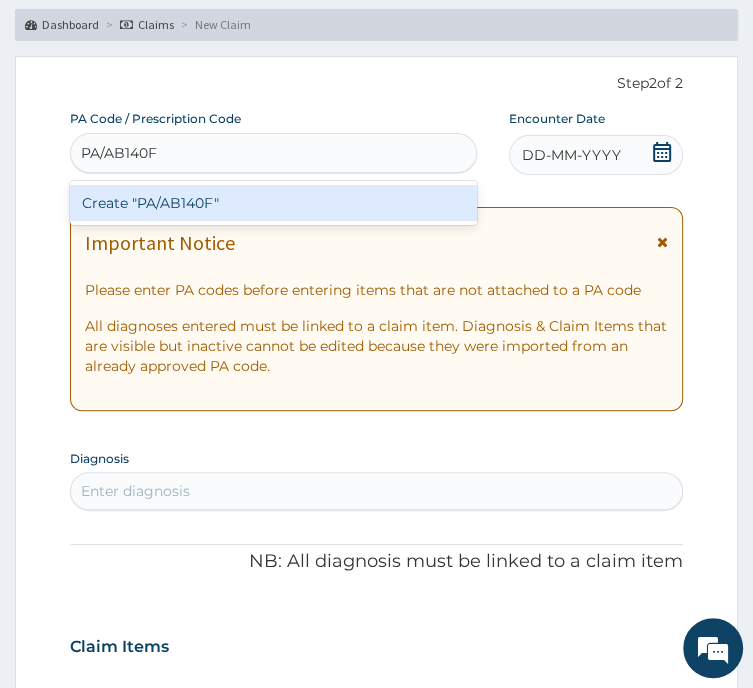 click on "Create "PA/AB140F"" at bounding box center [273, 203] 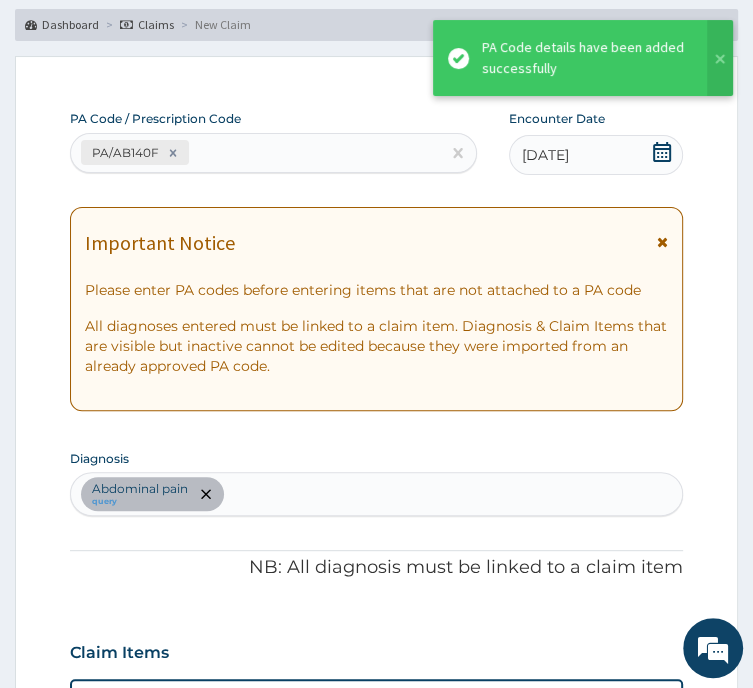 scroll, scrollTop: 575, scrollLeft: 0, axis: vertical 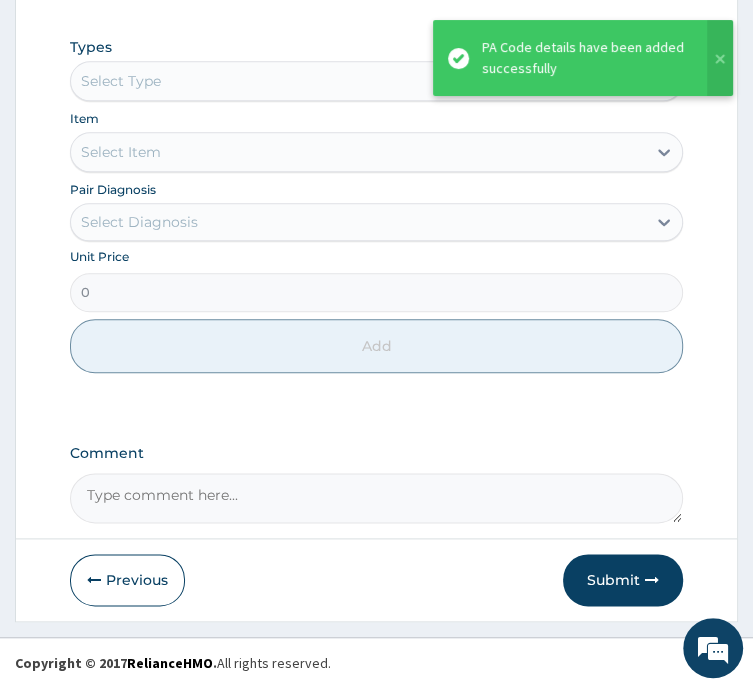 drag, startPoint x: 614, startPoint y: 587, endPoint x: 1144, endPoint y: 481, distance: 540.4961 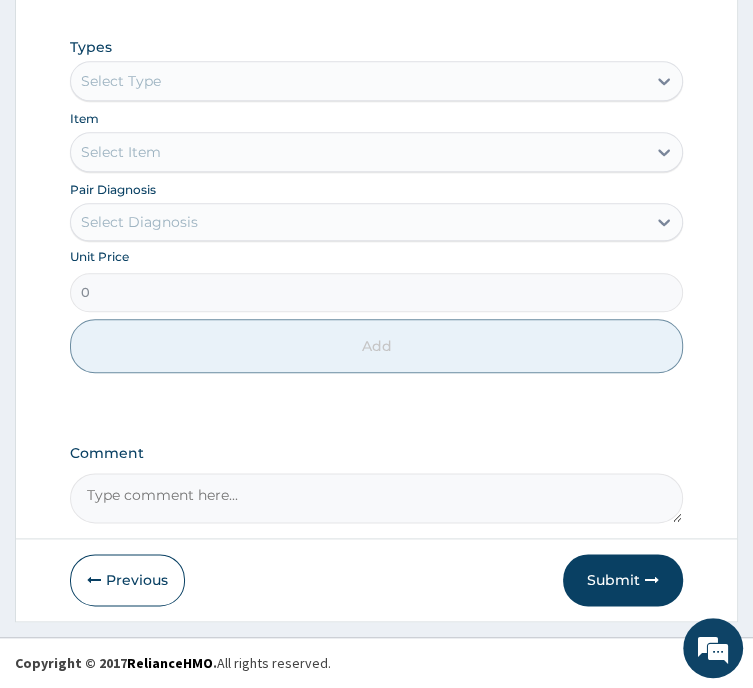 scroll, scrollTop: 1004, scrollLeft: 0, axis: vertical 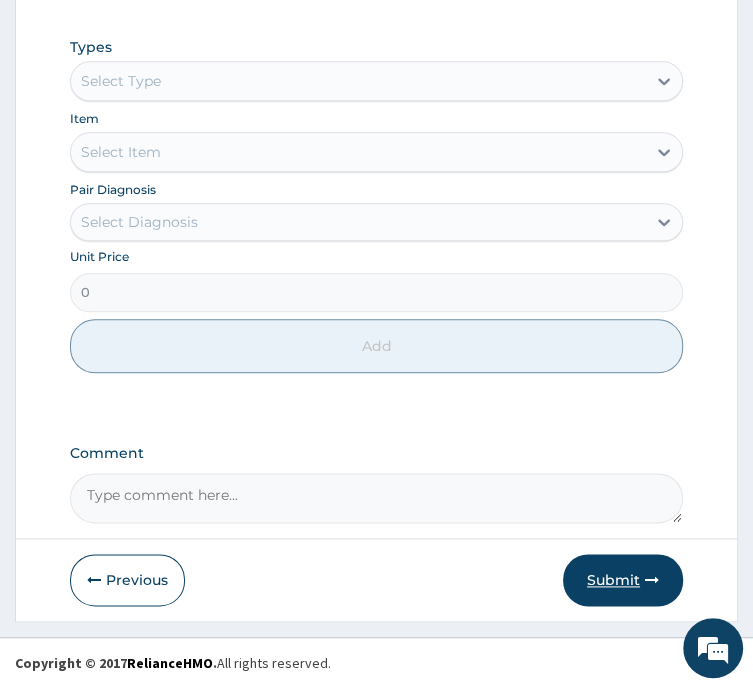 click on "Submit" at bounding box center (623, 580) 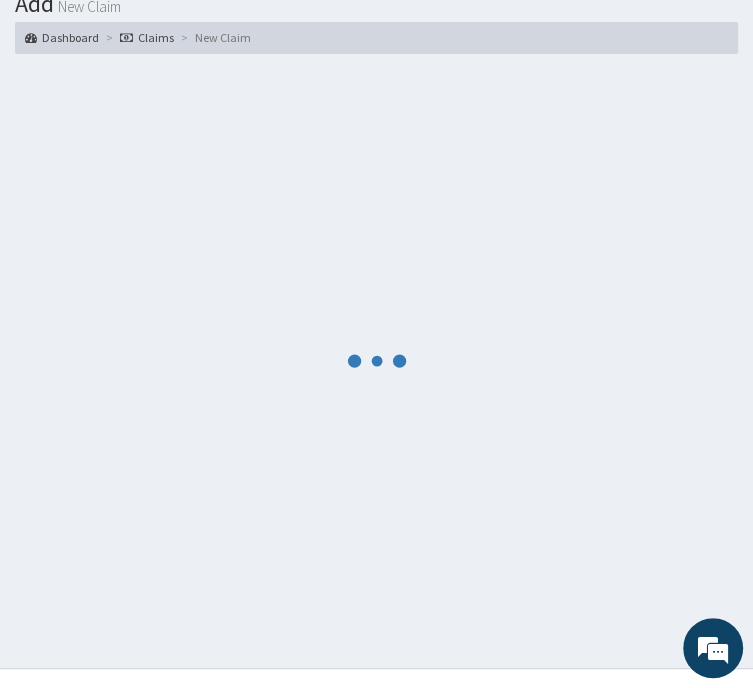 scroll, scrollTop: 1004, scrollLeft: 0, axis: vertical 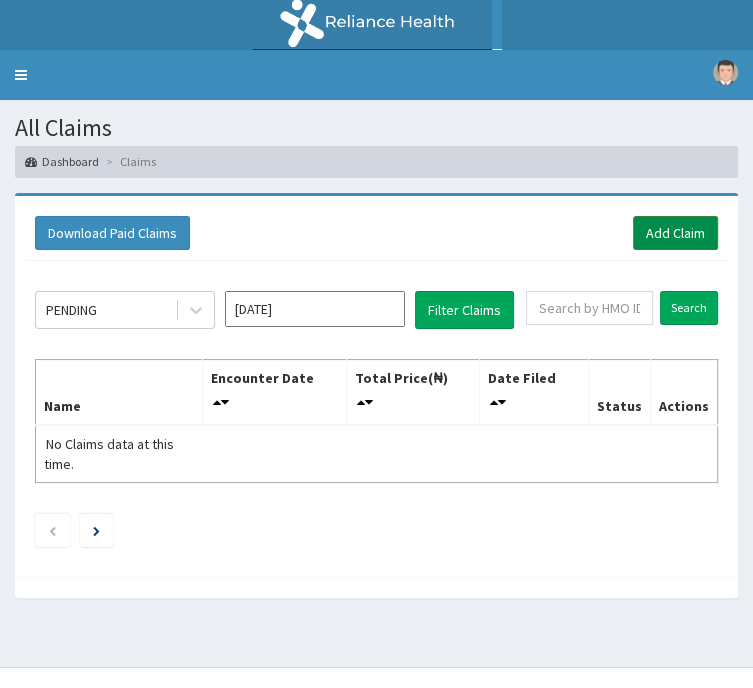click on "Add Claim" at bounding box center (675, 233) 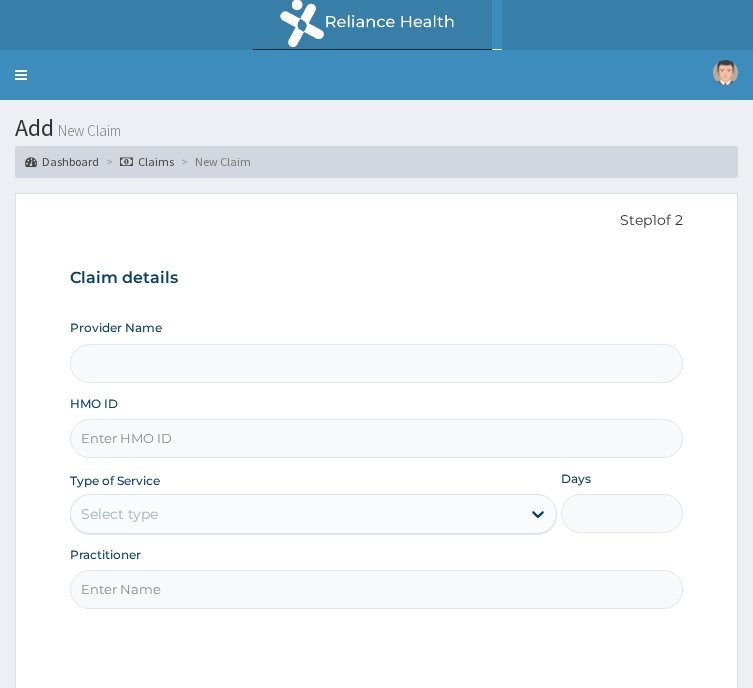 scroll, scrollTop: 0, scrollLeft: 0, axis: both 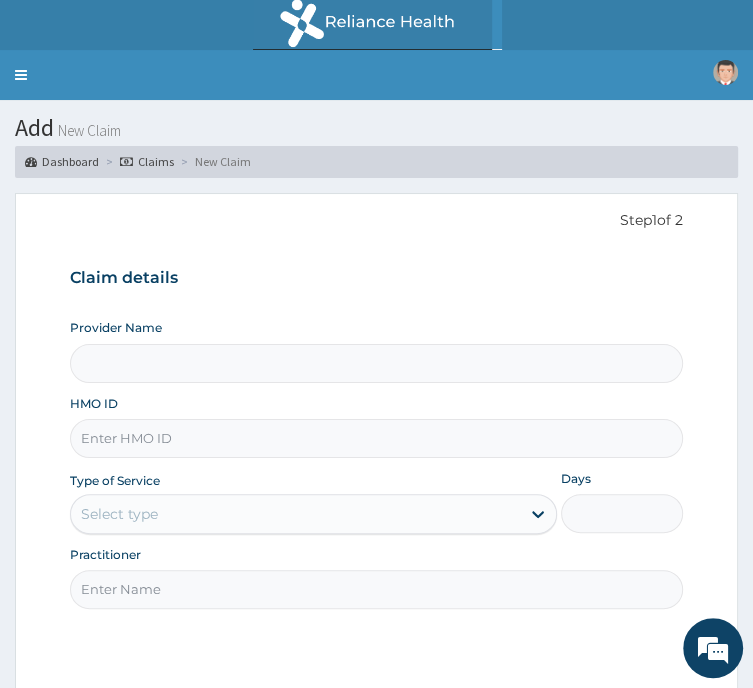 click on "HMO ID" at bounding box center [376, 438] 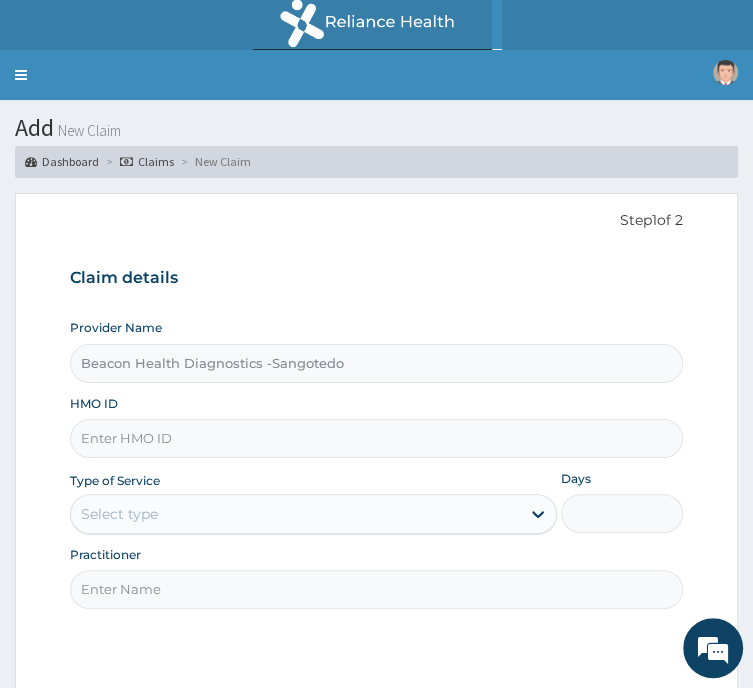 paste on "SWL/10017/A" 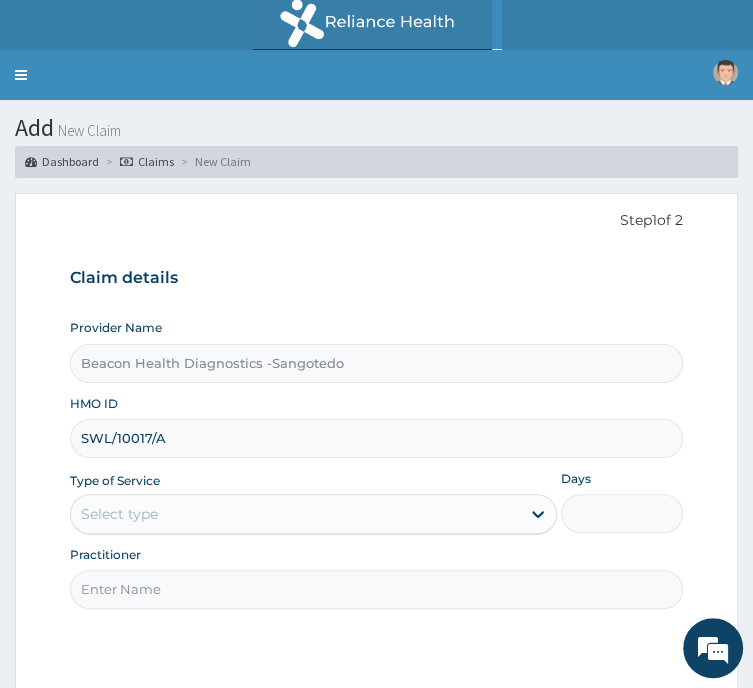 type on "SWL/10017/A" 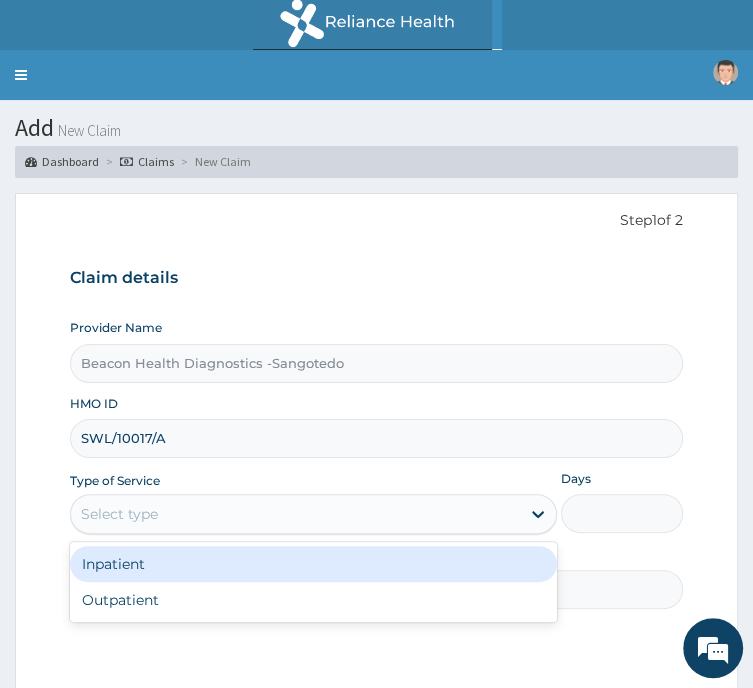 drag, startPoint x: 386, startPoint y: 461, endPoint x: 377, endPoint y: 532, distance: 71.568146 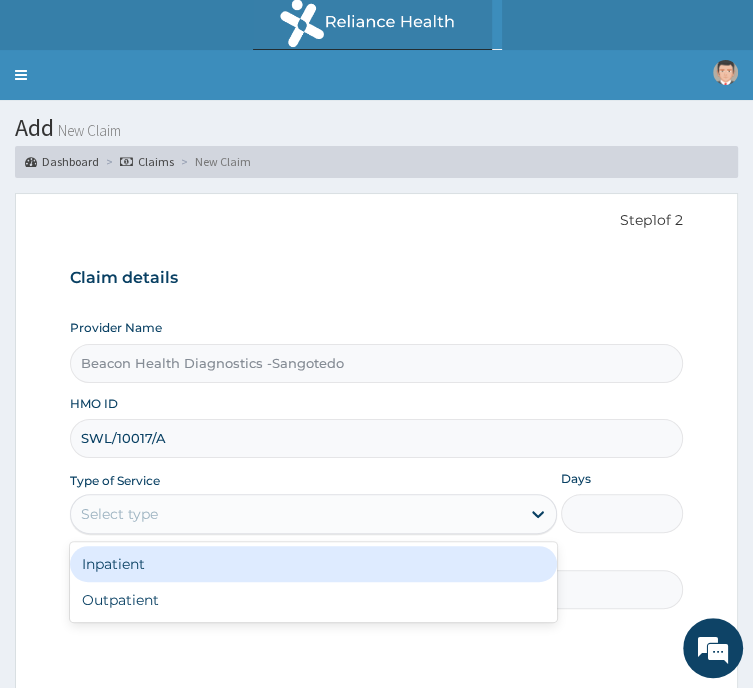 click on "option Inpatient focused, 1 of 2. 2 results available. Use Up and Down to choose options, press Enter to select the currently focused option, press Escape to exit the menu, press Tab to select the option and exit the menu. Select type Inpatient Outpatient" at bounding box center (313, 514) 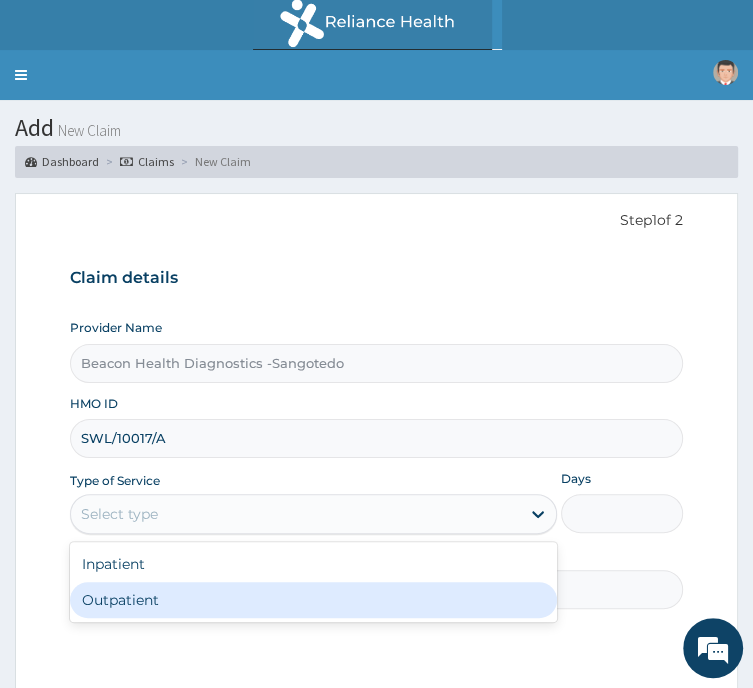click on "Outpatient" at bounding box center (313, 600) 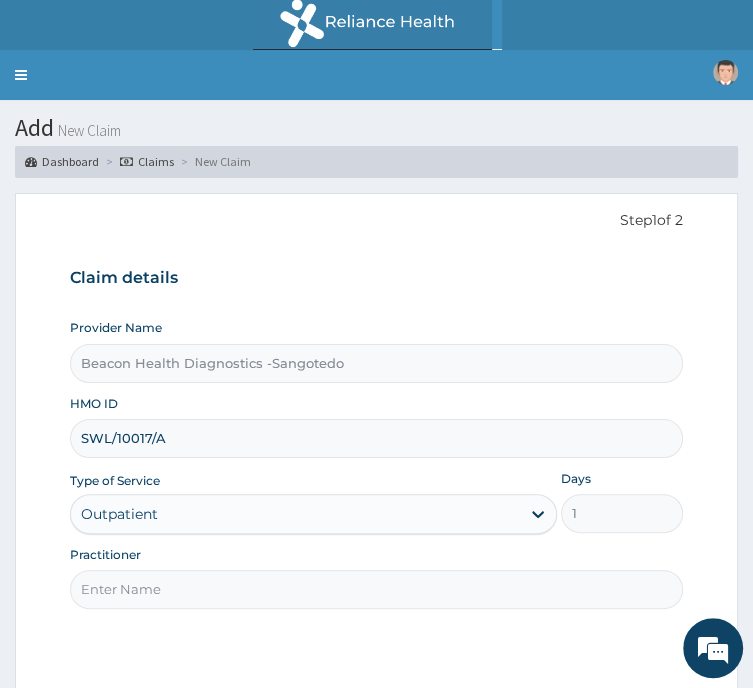 click on "Practitioner" at bounding box center [376, 589] 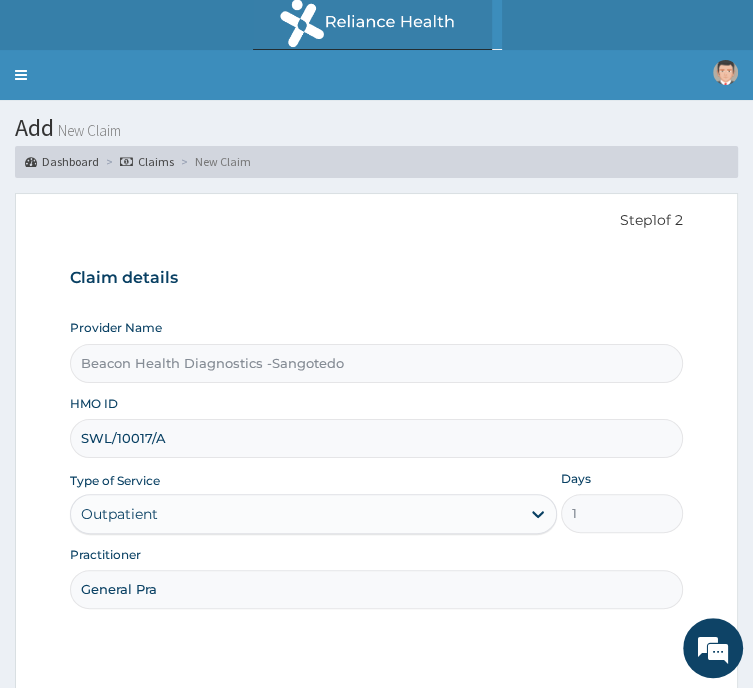 scroll, scrollTop: 0, scrollLeft: 0, axis: both 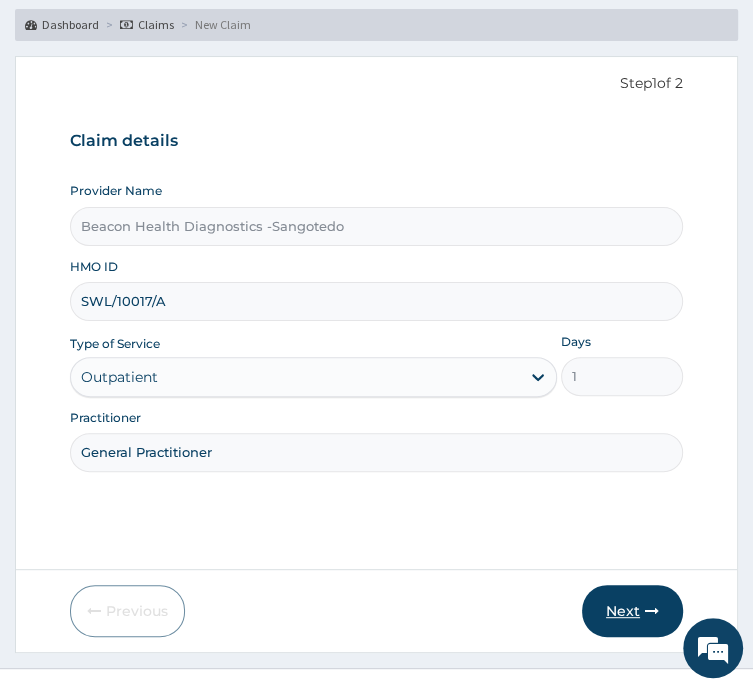 type on "General Practitioner" 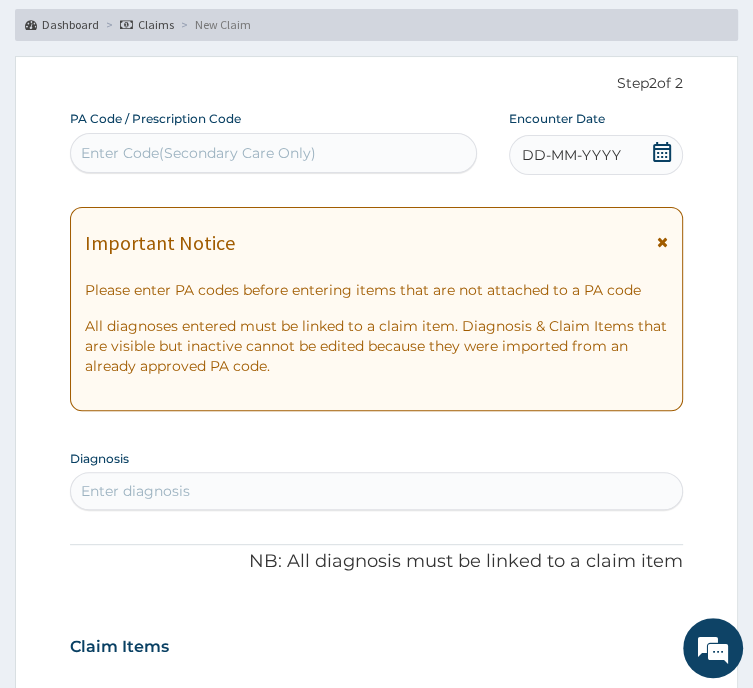 click on "Enter Code(Secondary Care Only)" at bounding box center (273, 153) 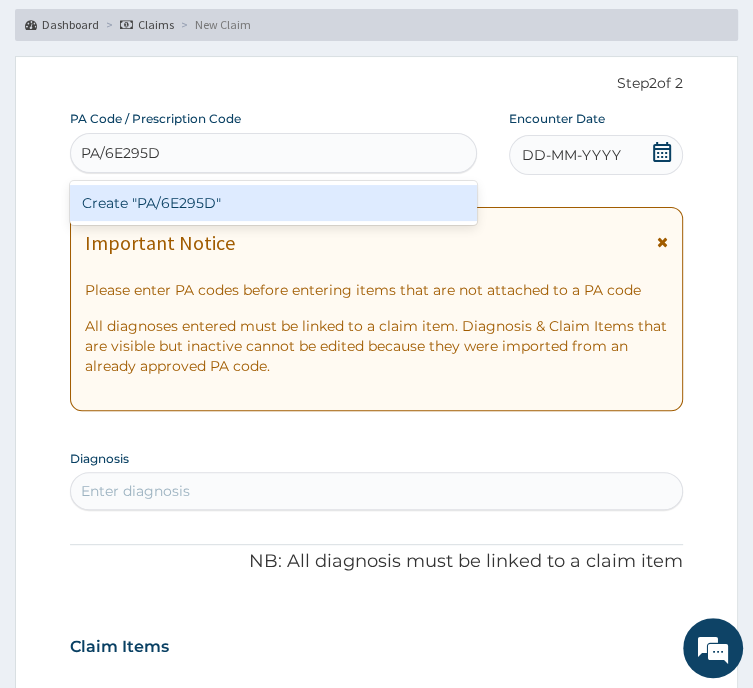 click on "Create "PA/6E295D"" at bounding box center (273, 203) 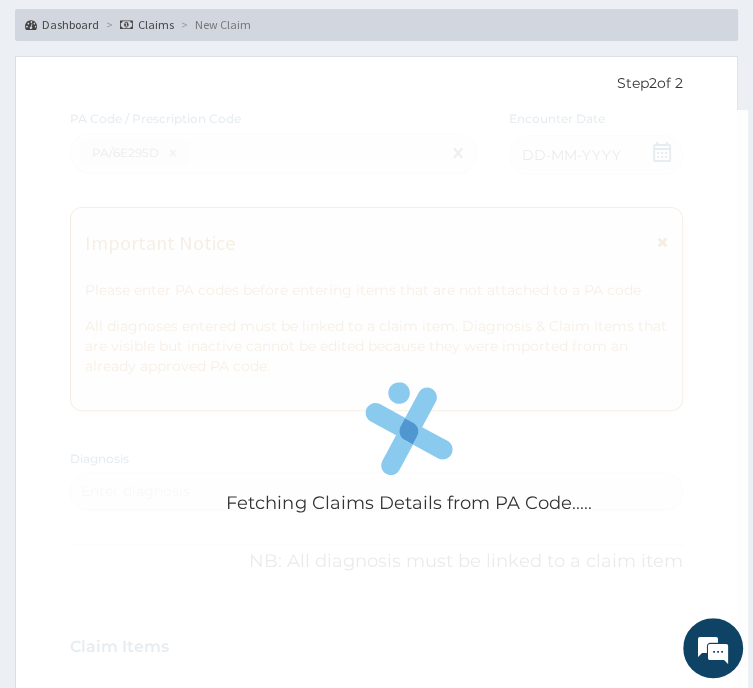 scroll, scrollTop: 575, scrollLeft: 0, axis: vertical 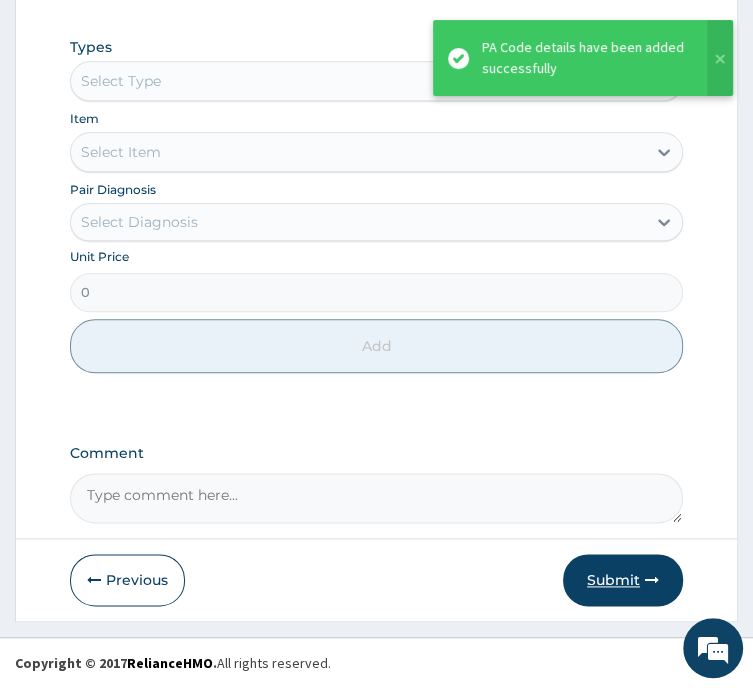 click on "Submit" at bounding box center [623, 580] 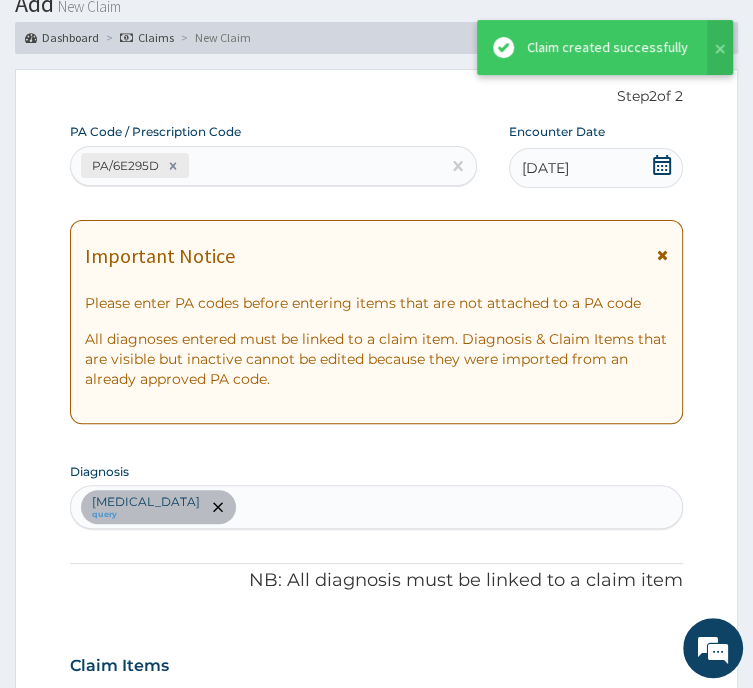 scroll, scrollTop: 1004, scrollLeft: 0, axis: vertical 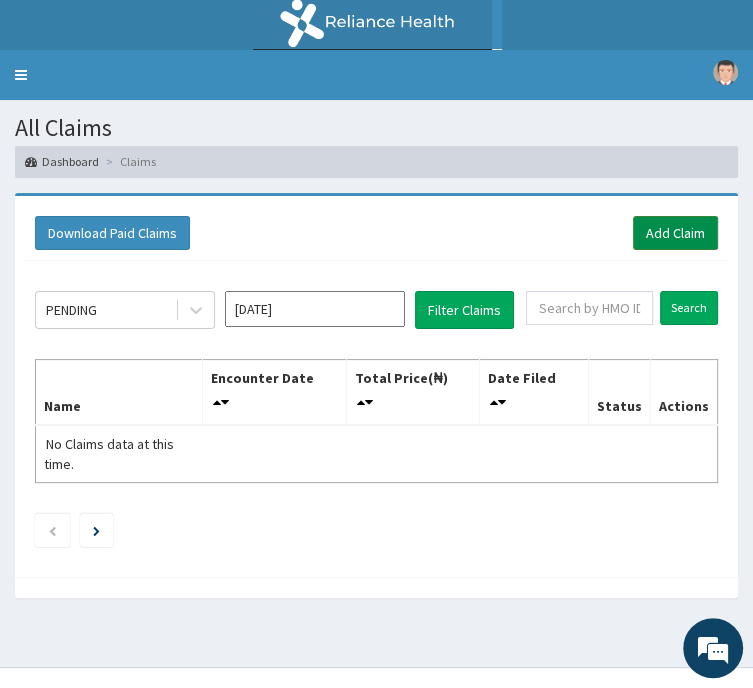 click on "Add Claim" at bounding box center [675, 233] 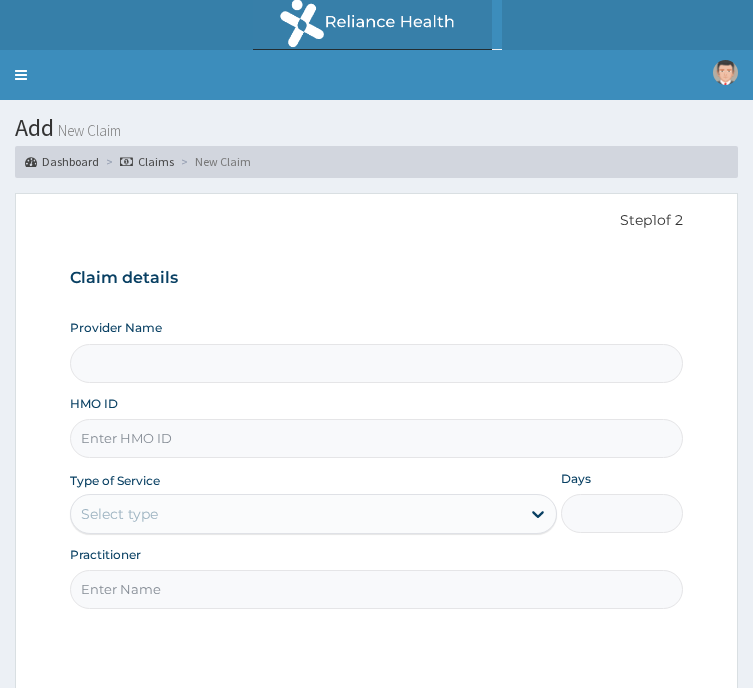 scroll, scrollTop: 0, scrollLeft: 0, axis: both 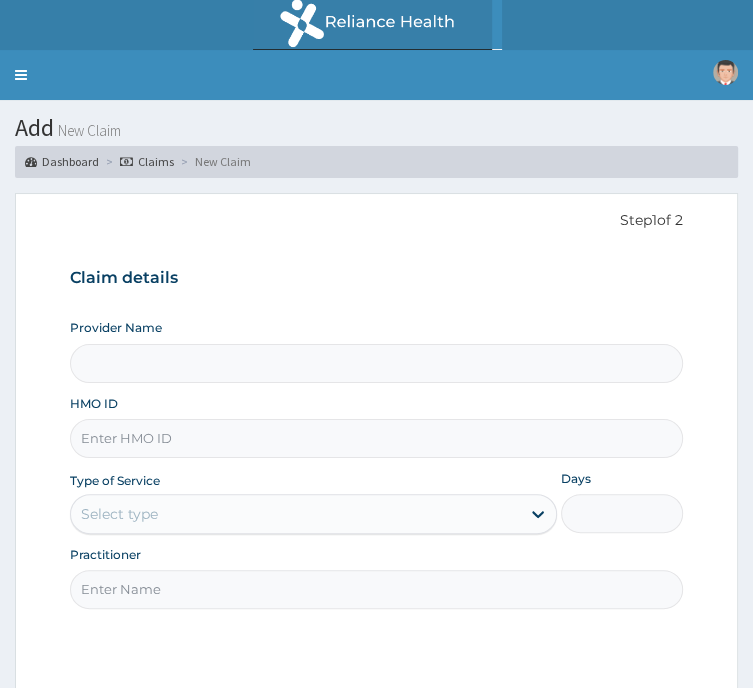 click on "HMO ID" at bounding box center [376, 438] 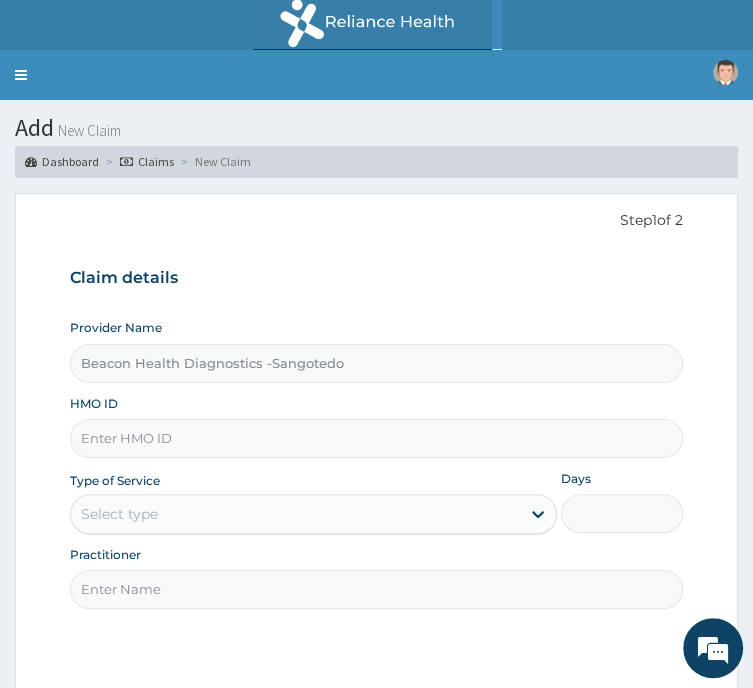 type on "v" 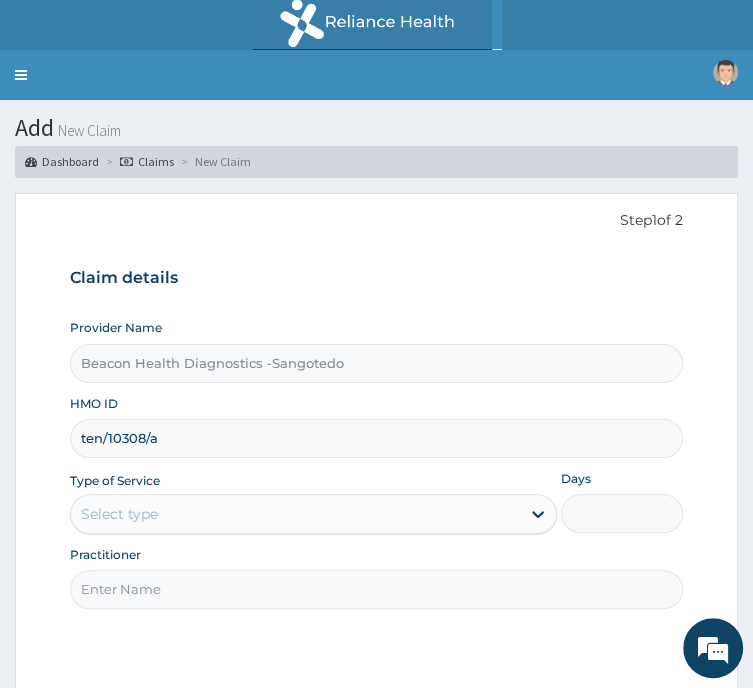 type on "ten/10308/a" 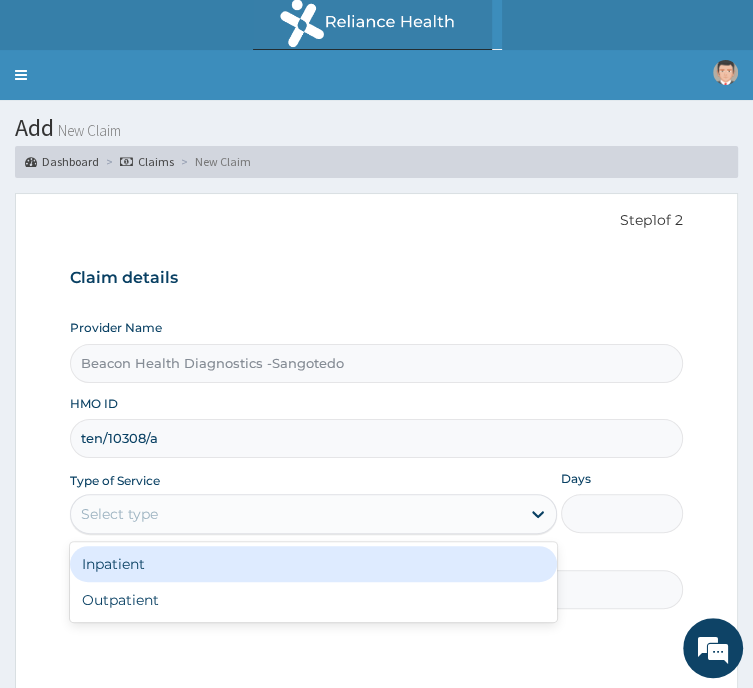 click on "Select type" at bounding box center (119, 514) 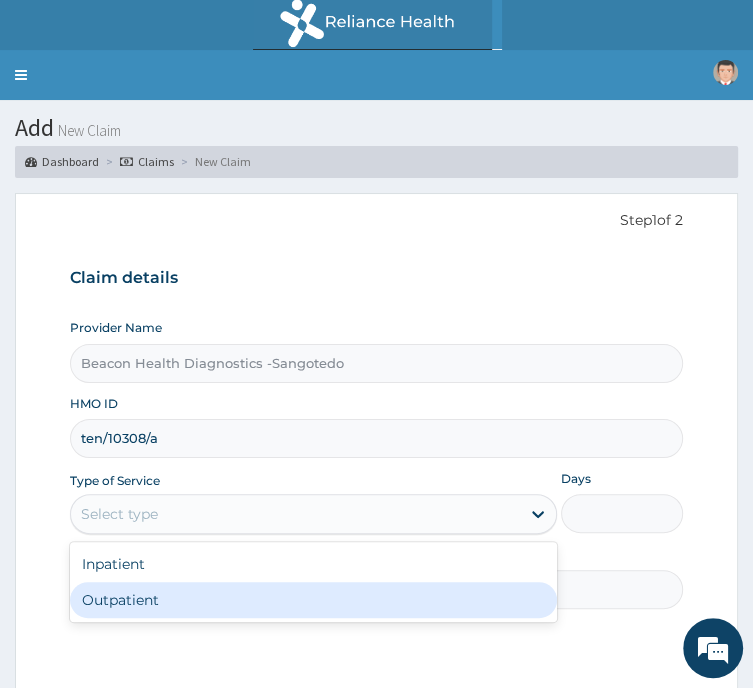 click on "Outpatient" at bounding box center (313, 600) 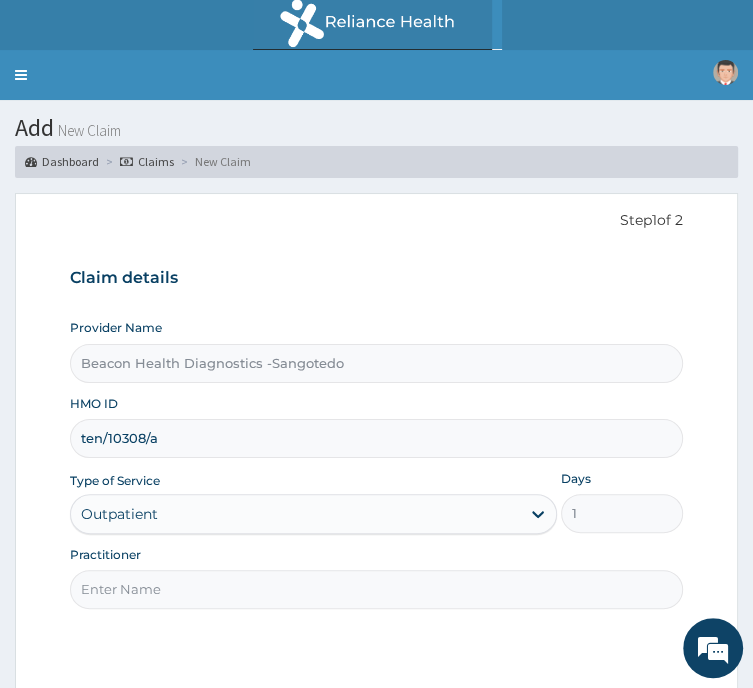 click on "Practitioner" at bounding box center [376, 589] 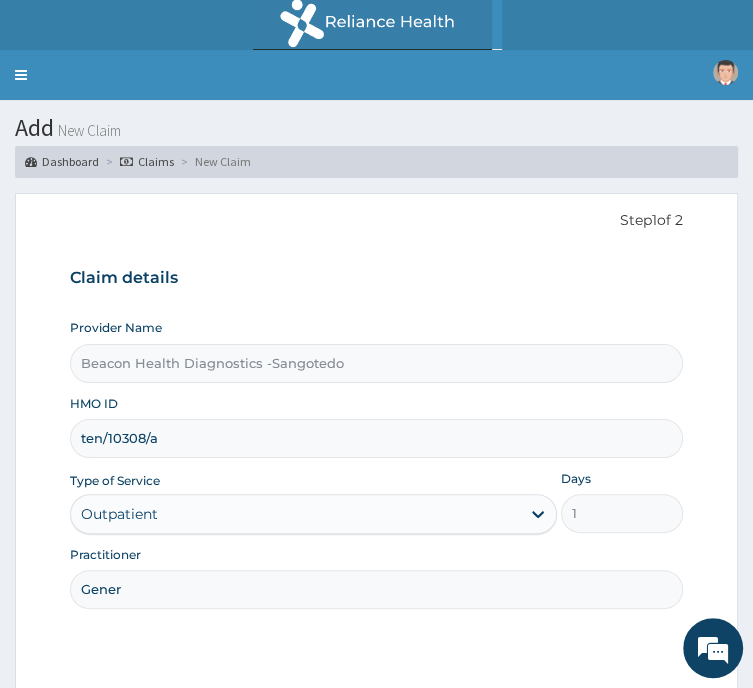 scroll, scrollTop: 0, scrollLeft: 0, axis: both 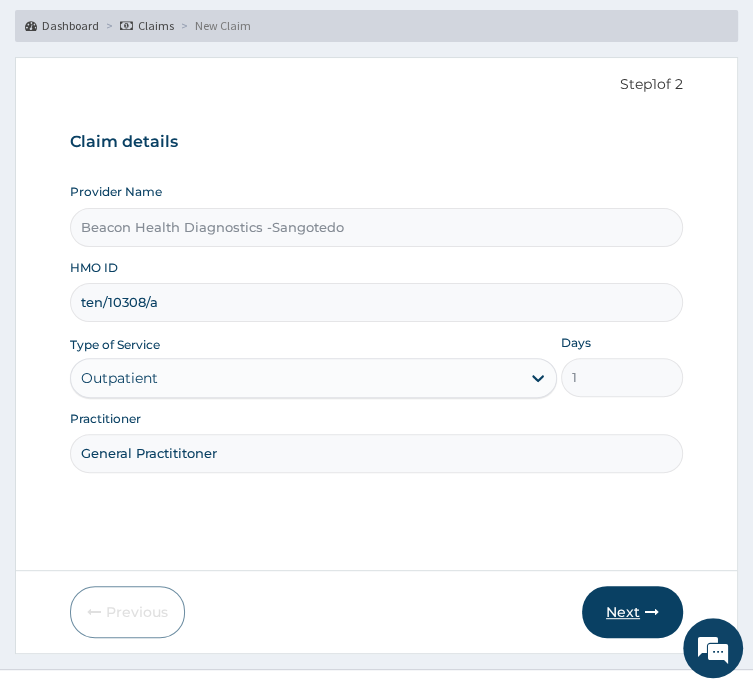 type on "General Practititoner" 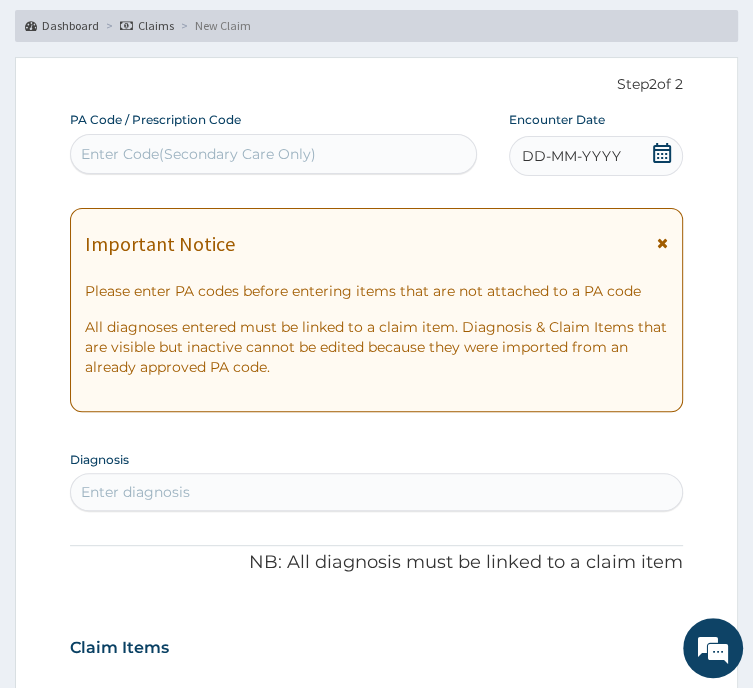 click on "Enter Code(Secondary Care Only)" at bounding box center [198, 154] 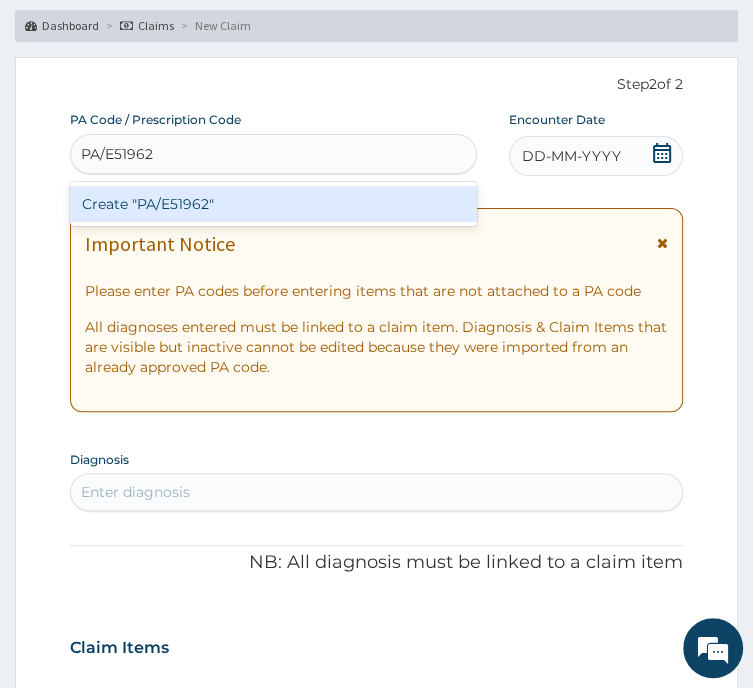 click on "Create "PA/E51962"" at bounding box center [273, 204] 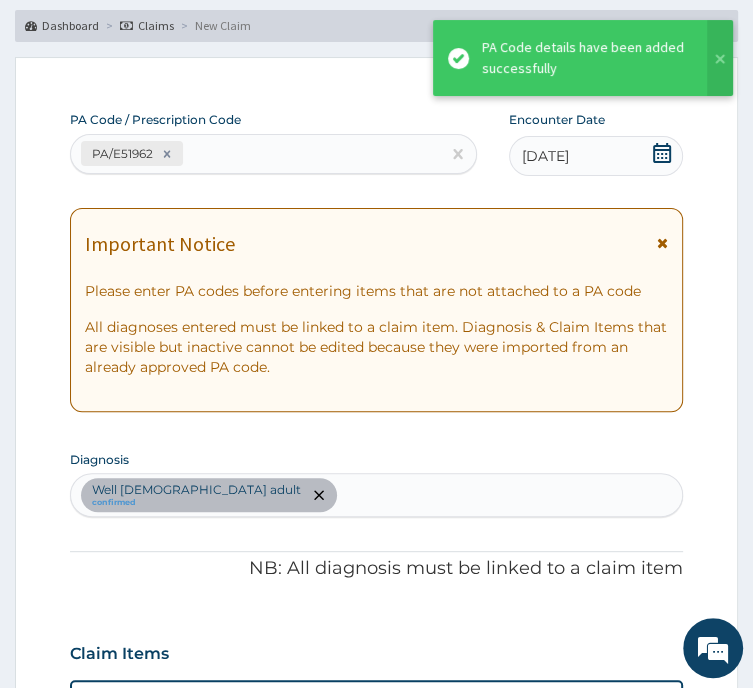scroll, scrollTop: 580, scrollLeft: 0, axis: vertical 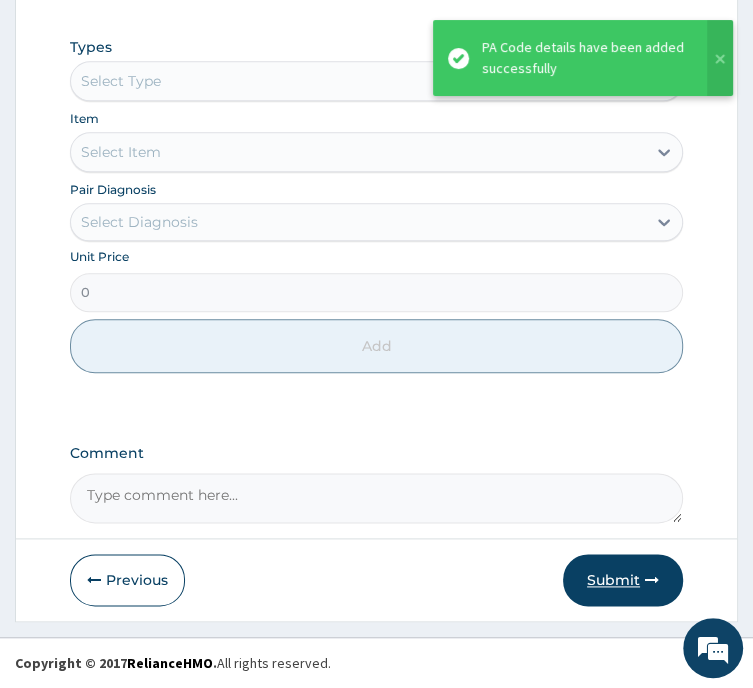 click on "Submit" at bounding box center [623, 580] 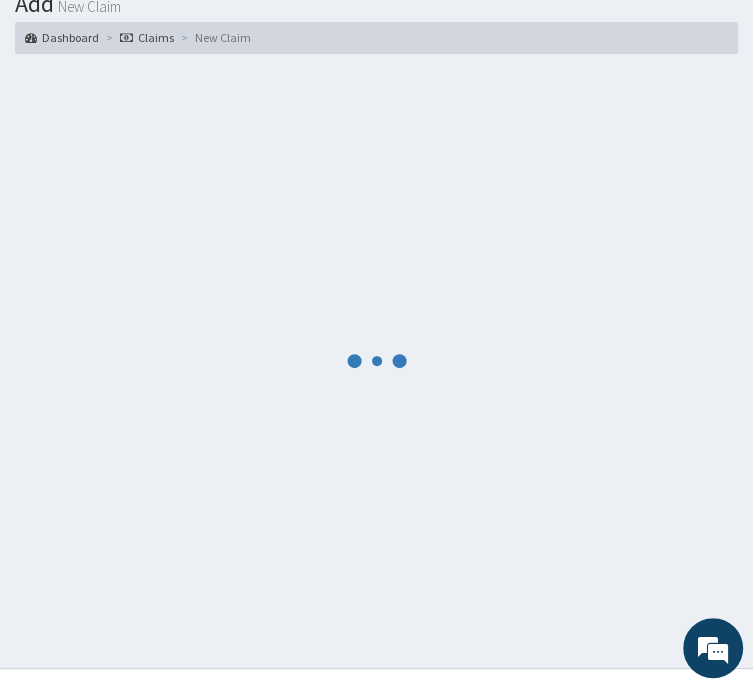 scroll, scrollTop: 1015, scrollLeft: 0, axis: vertical 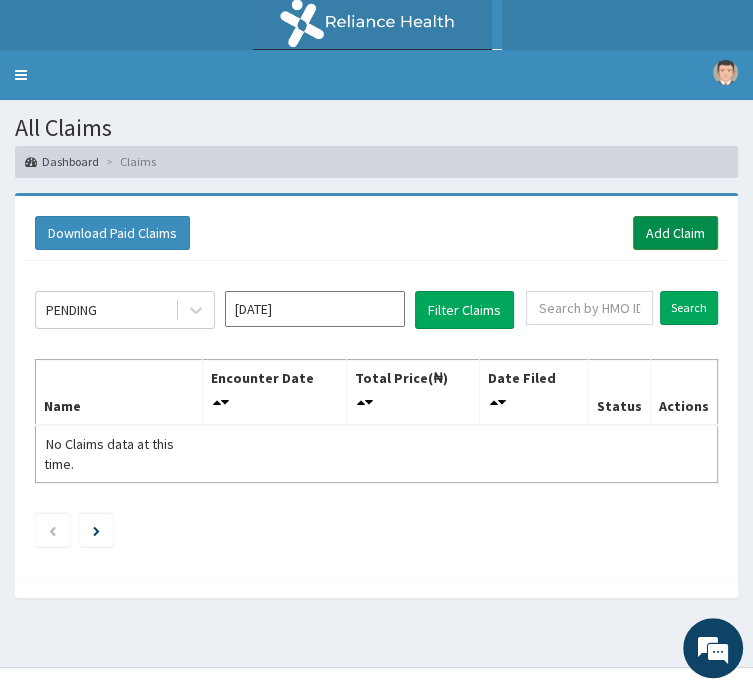 click on "Add Claim" at bounding box center [675, 233] 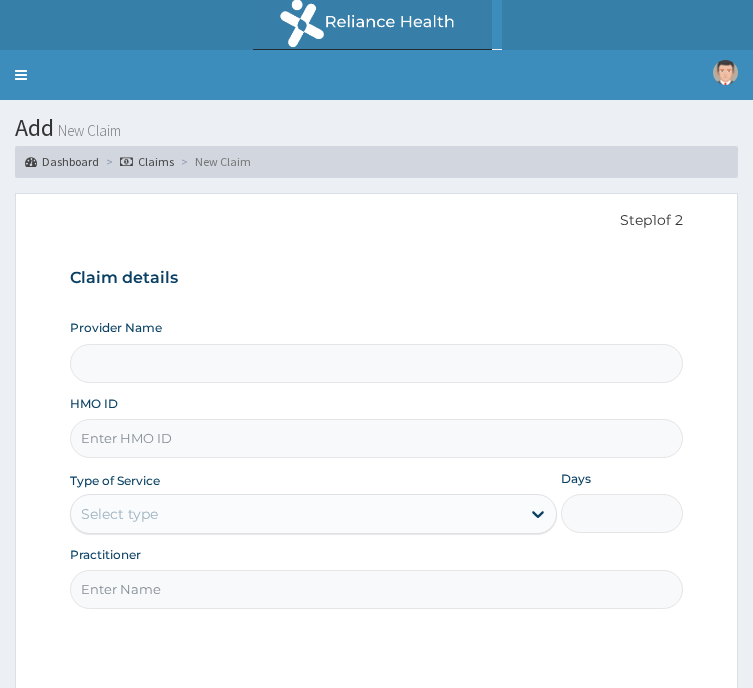 scroll, scrollTop: 0, scrollLeft: 0, axis: both 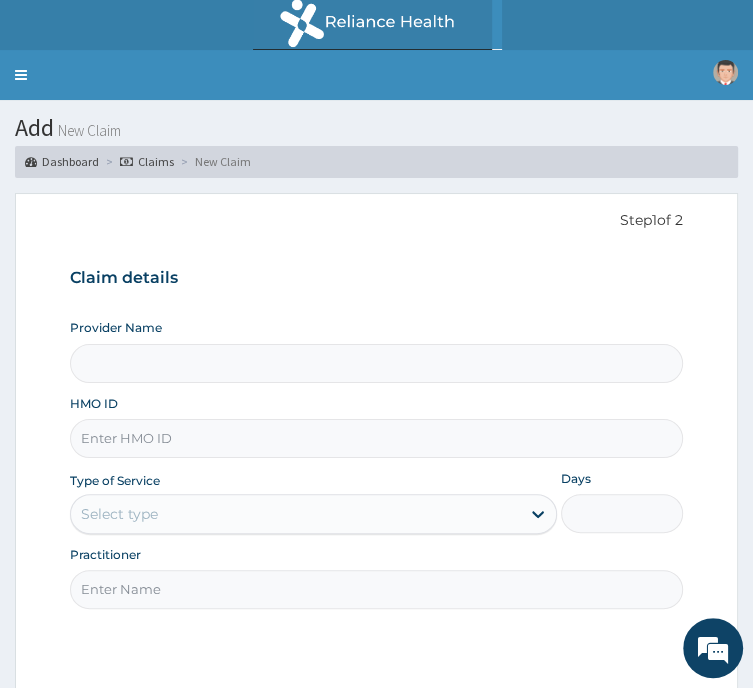 type on "Beacon Health Diagnostics -Sangotedo" 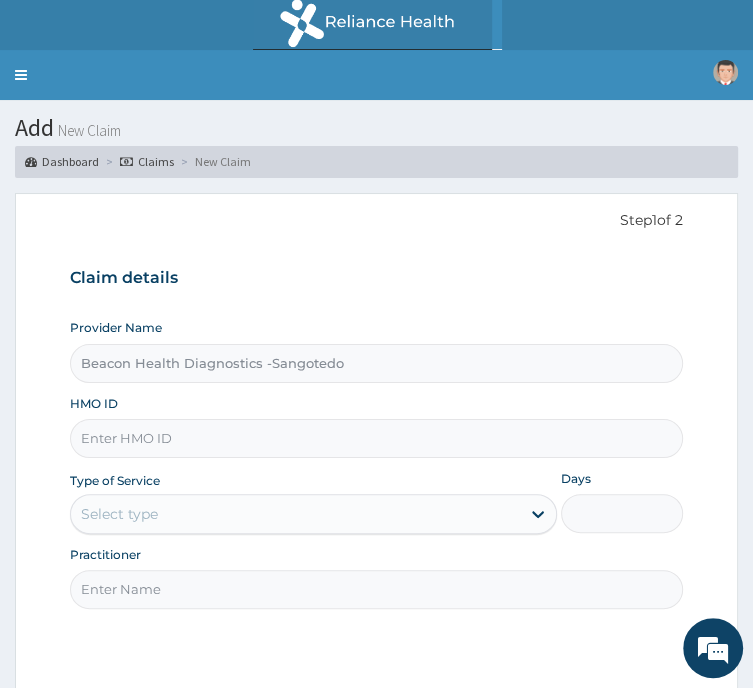 click on "HMO ID" at bounding box center (376, 438) 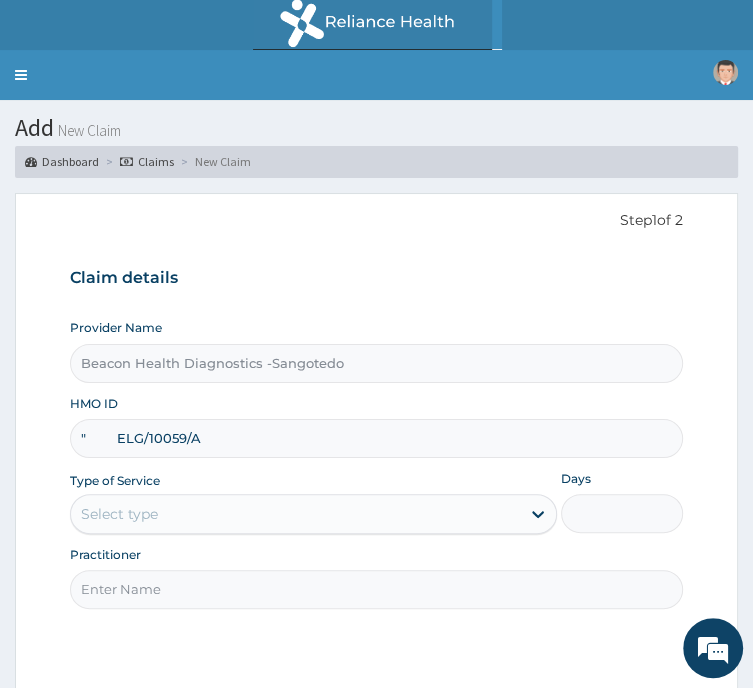 click on ""	 ELG/10059/A" at bounding box center [376, 438] 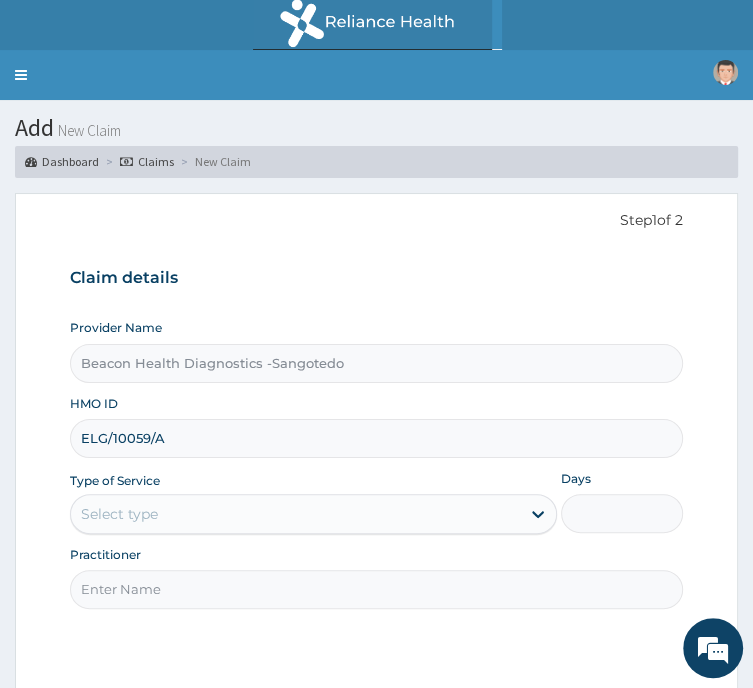 type on "ELG/10059/A" 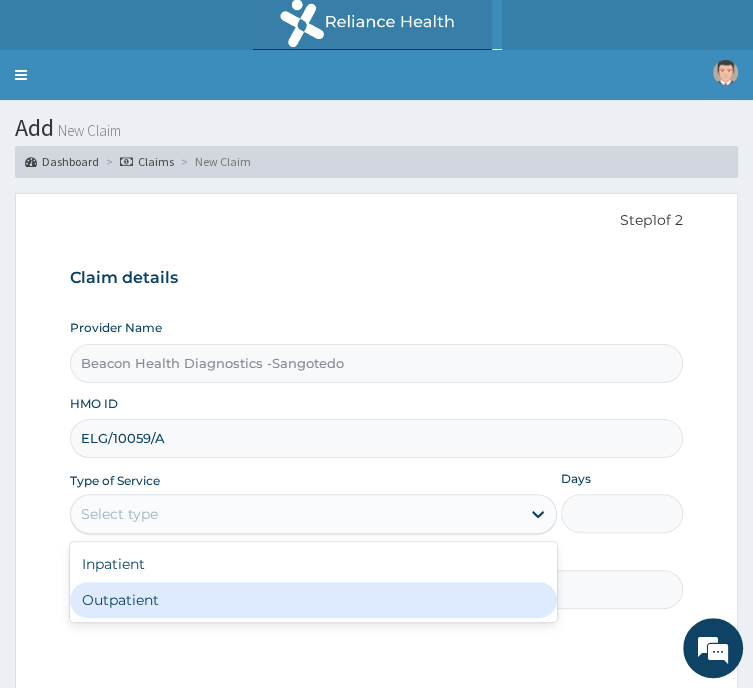 drag, startPoint x: 347, startPoint y: 469, endPoint x: 352, endPoint y: 556, distance: 87.14356 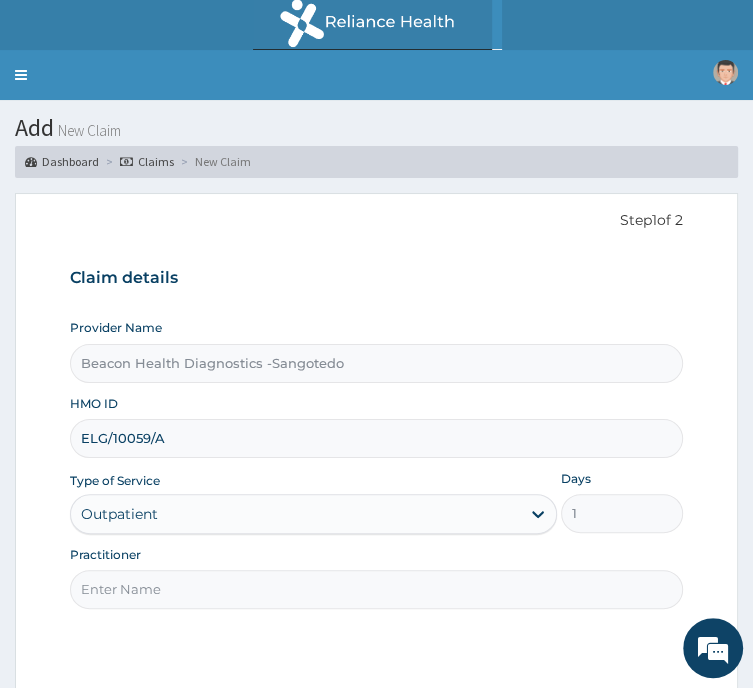 click on "Practitioner" at bounding box center [376, 589] 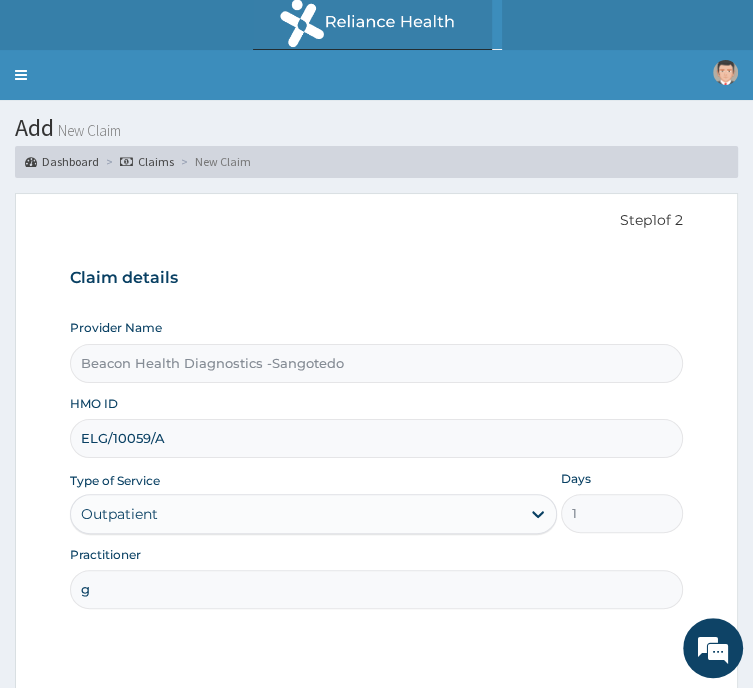 scroll, scrollTop: 0, scrollLeft: 0, axis: both 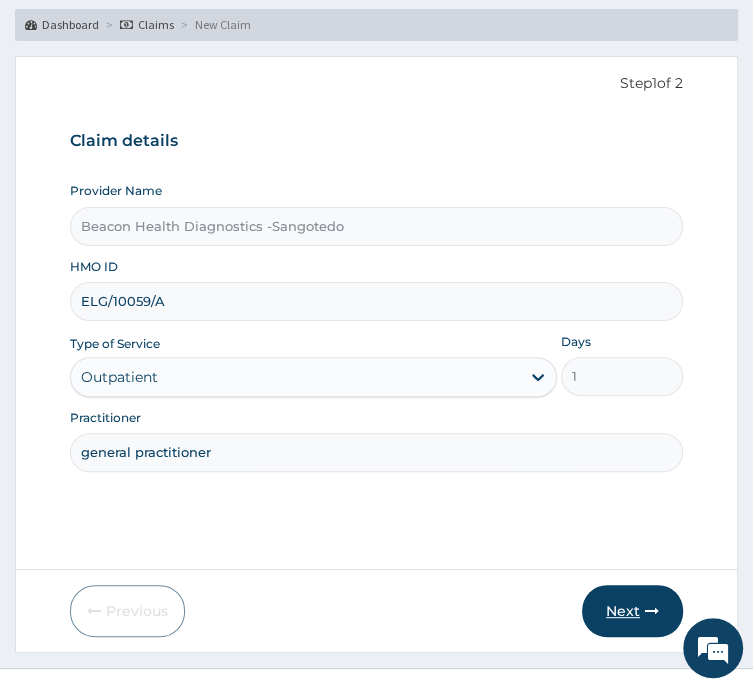 type on "general practitioner" 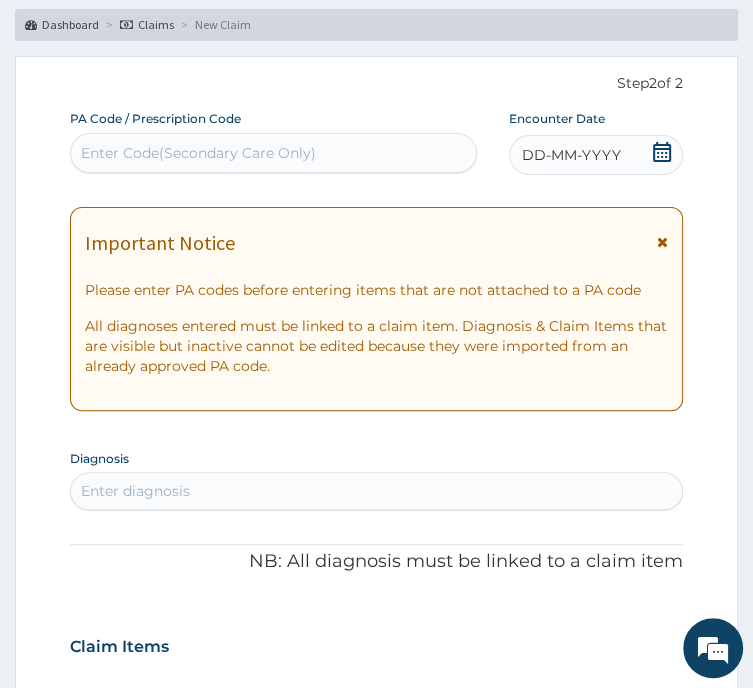 click on "Enter Code(Secondary Care Only)" at bounding box center [273, 153] 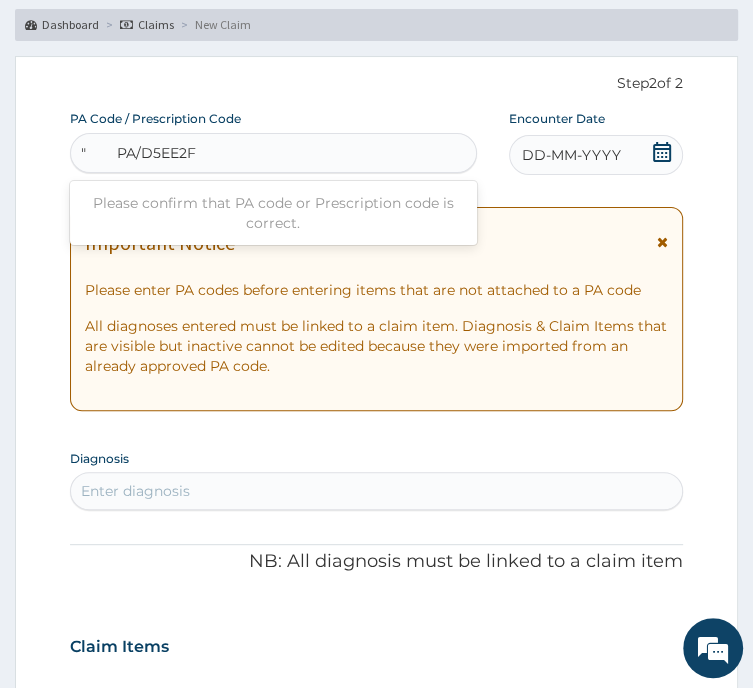 click on ""	 PA/D5EE2F" at bounding box center (138, 153) 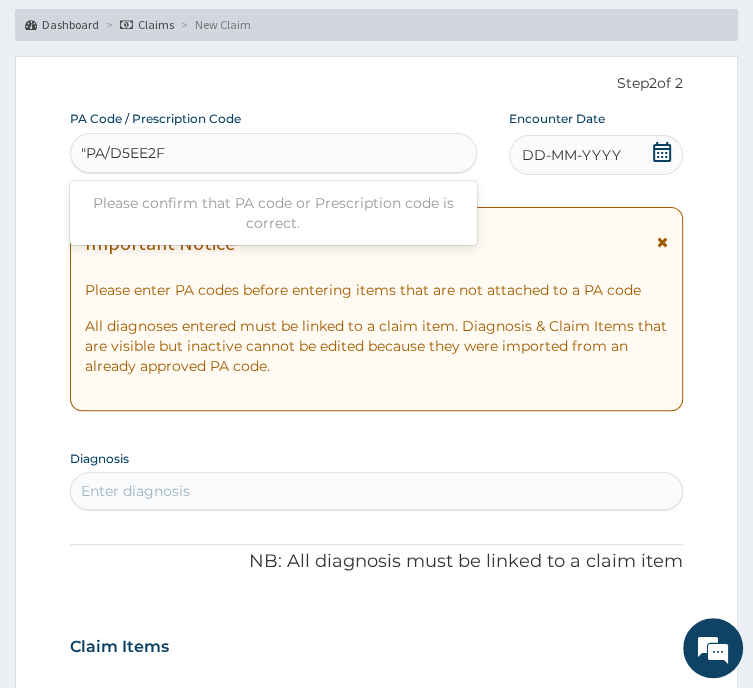 type on "PA/D5EE2F" 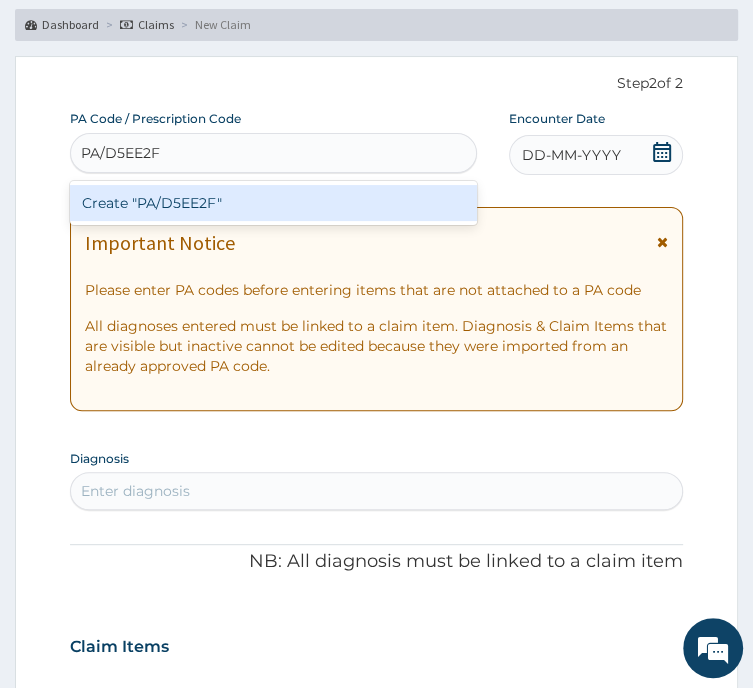 click on "Create "PA/D5EE2F"" at bounding box center [273, 203] 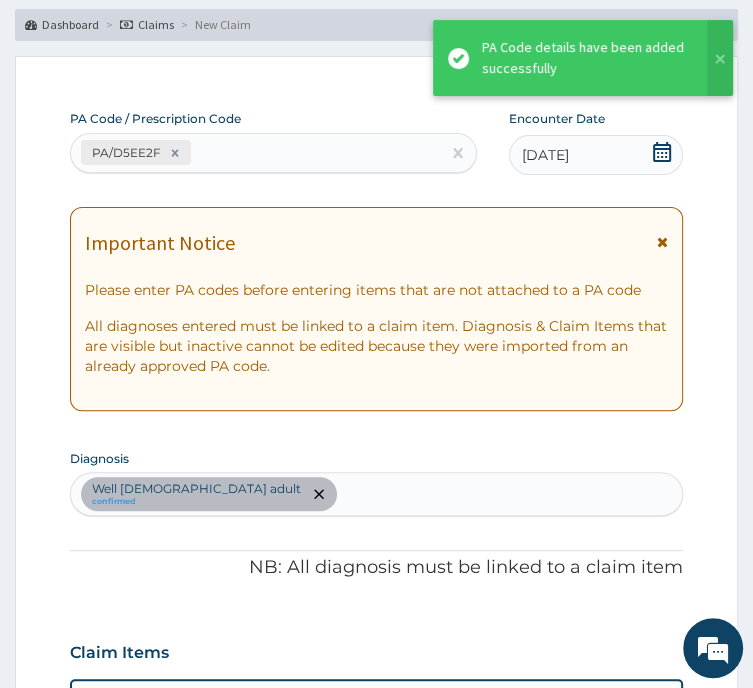 scroll, scrollTop: 580, scrollLeft: 0, axis: vertical 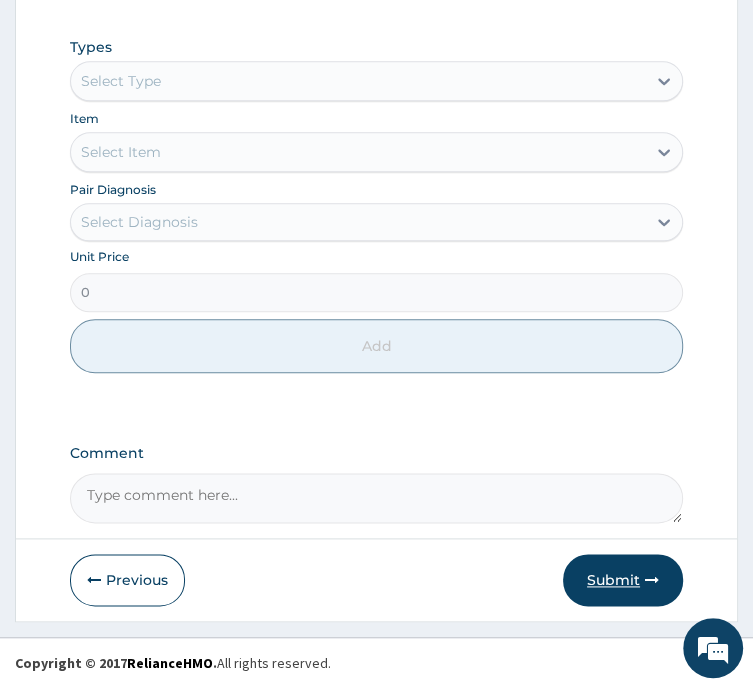 click on "Submit" at bounding box center [623, 580] 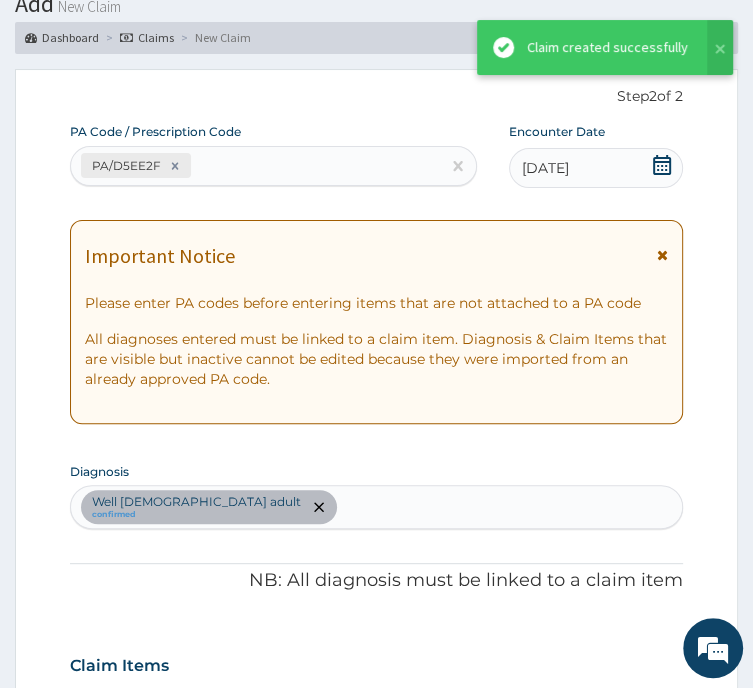 scroll, scrollTop: 972, scrollLeft: 0, axis: vertical 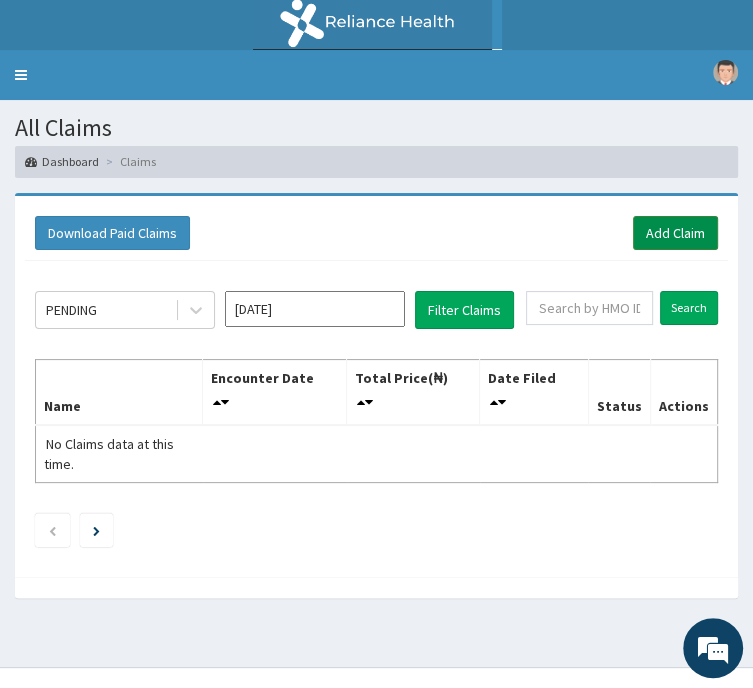 click on "Add Claim" at bounding box center [675, 233] 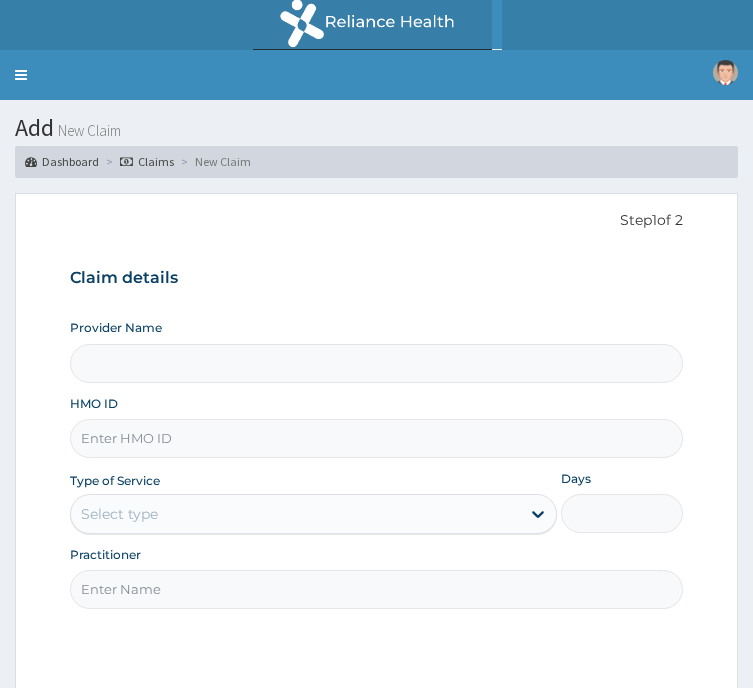 scroll, scrollTop: 0, scrollLeft: 0, axis: both 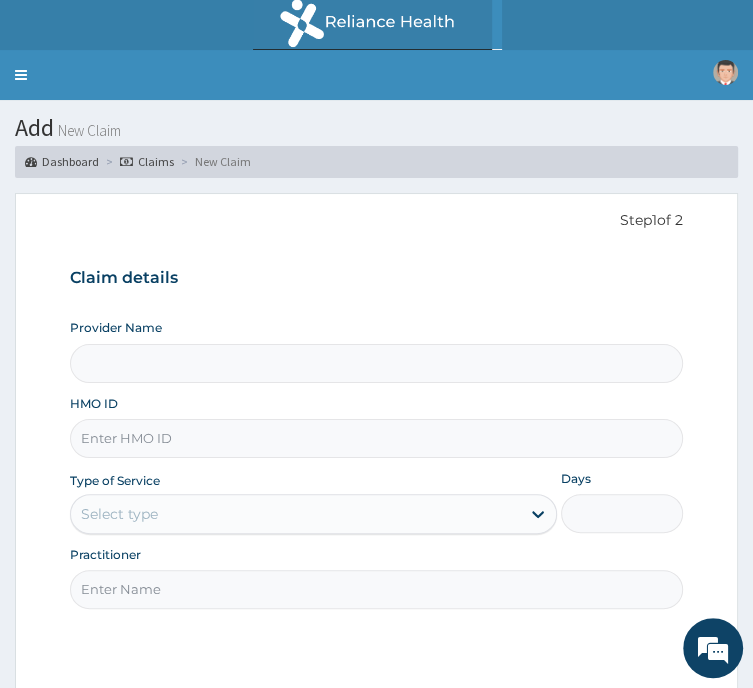 type on "Beacon Health Diagnostics -Sangotedo" 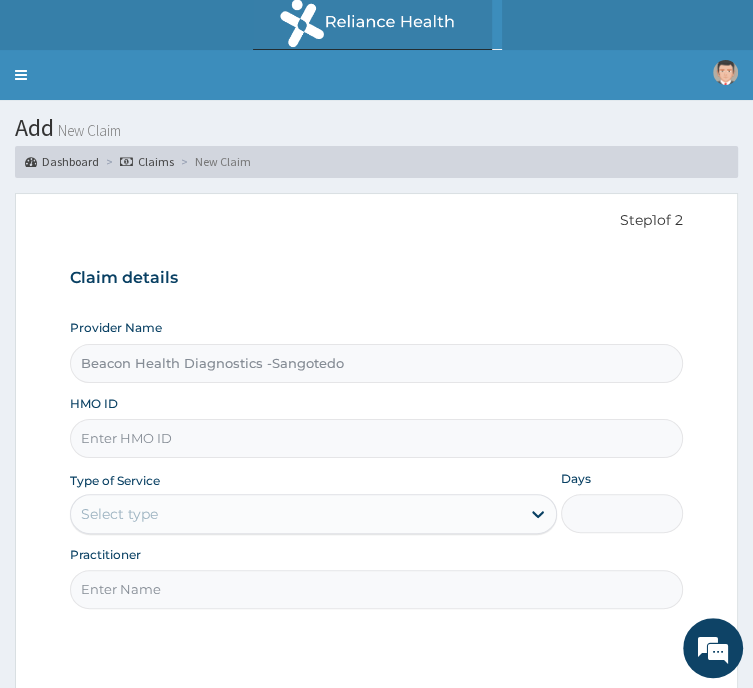 click on "HMO ID" at bounding box center (376, 438) 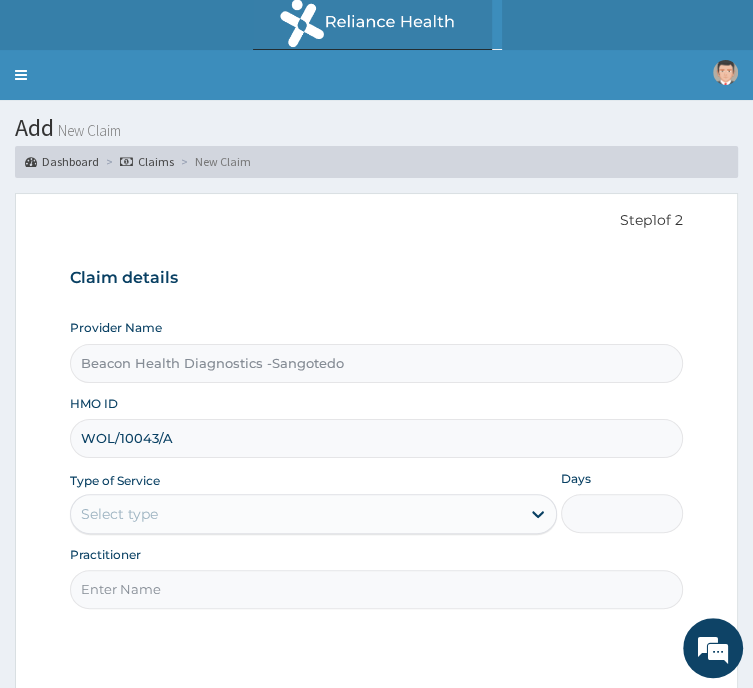 type on "WOL/10043/A" 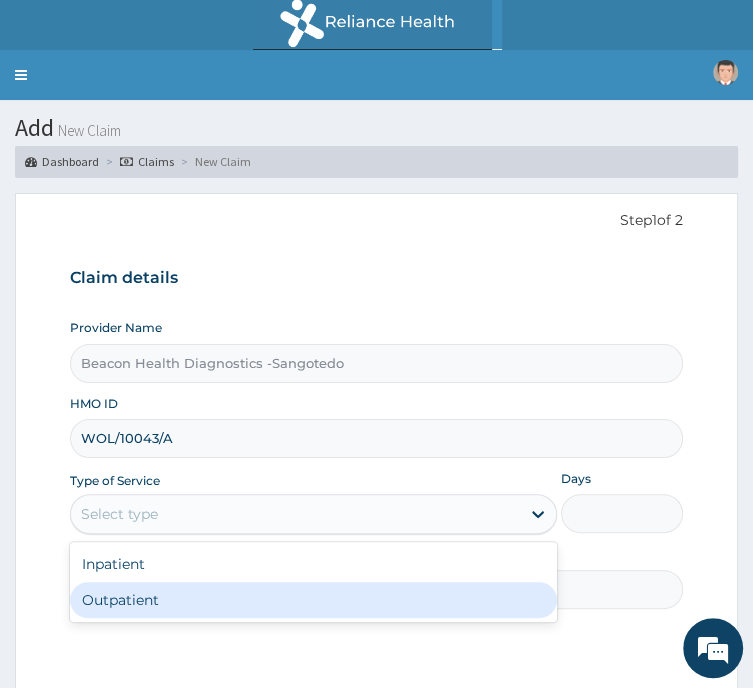 drag, startPoint x: 376, startPoint y: 459, endPoint x: 373, endPoint y: 558, distance: 99.04544 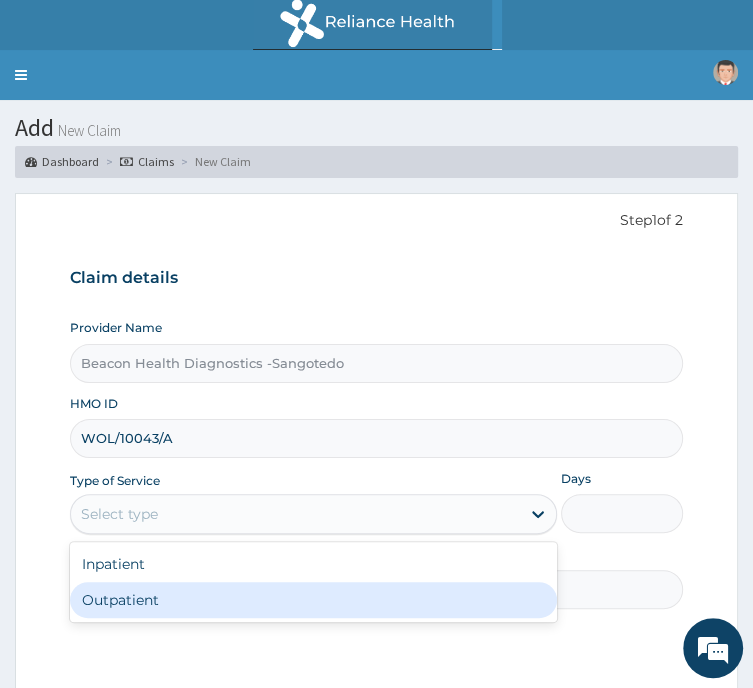 click on "option Outpatient focused, 2 of 2. 2 results available. Use Up and Down to choose options, press Enter to select the currently focused option, press Escape to exit the menu, press Tab to select the option and exit the menu. Select type Inpatient Outpatient" at bounding box center (313, 514) 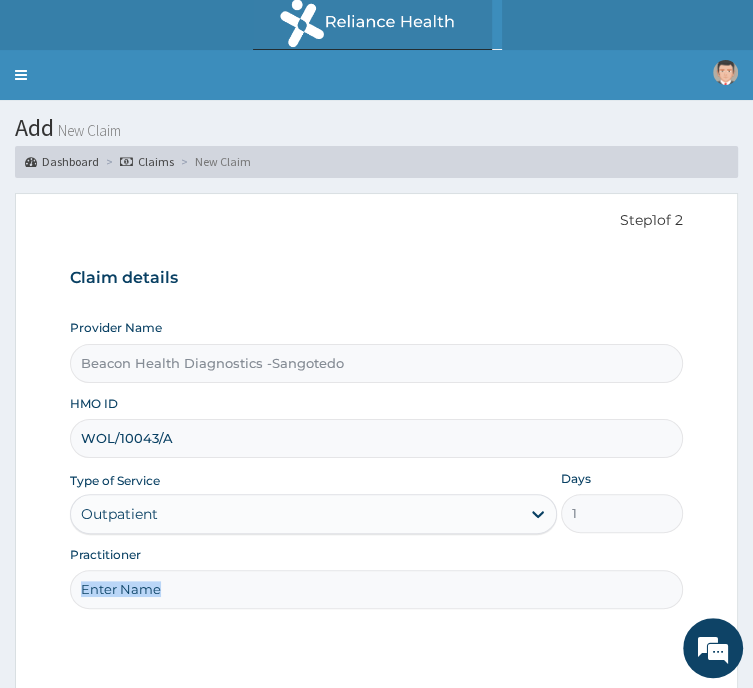 click on "Step  1  of 2 Claim details Provider Name Beacon Health Diagnostics -Sangotedo HMO ID WOL/10043/A Type of Service option Outpatient, selected.   Select is focused ,type to refine list, press Down to open the menu,  Outpatient Days 1 Practitioner" at bounding box center [376, 451] 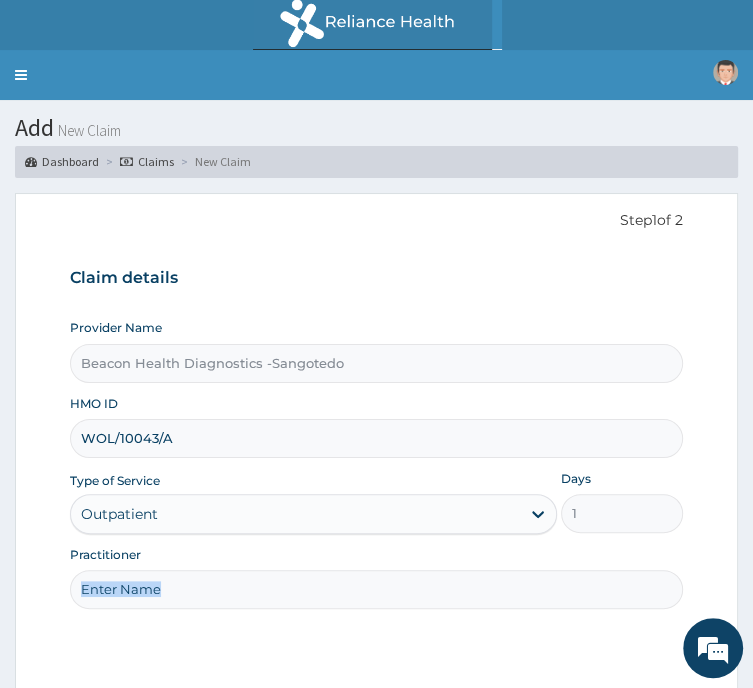 click on "Practitioner" at bounding box center [376, 589] 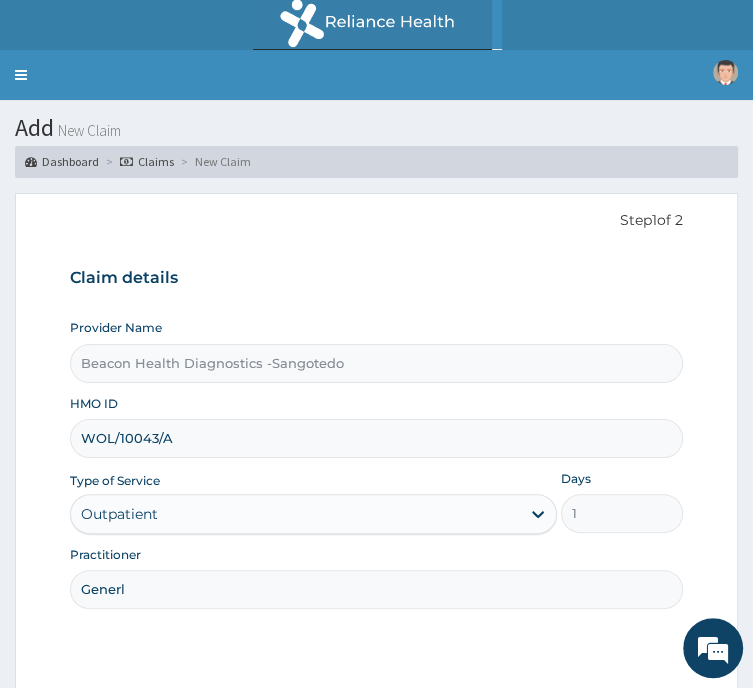 scroll, scrollTop: 0, scrollLeft: 0, axis: both 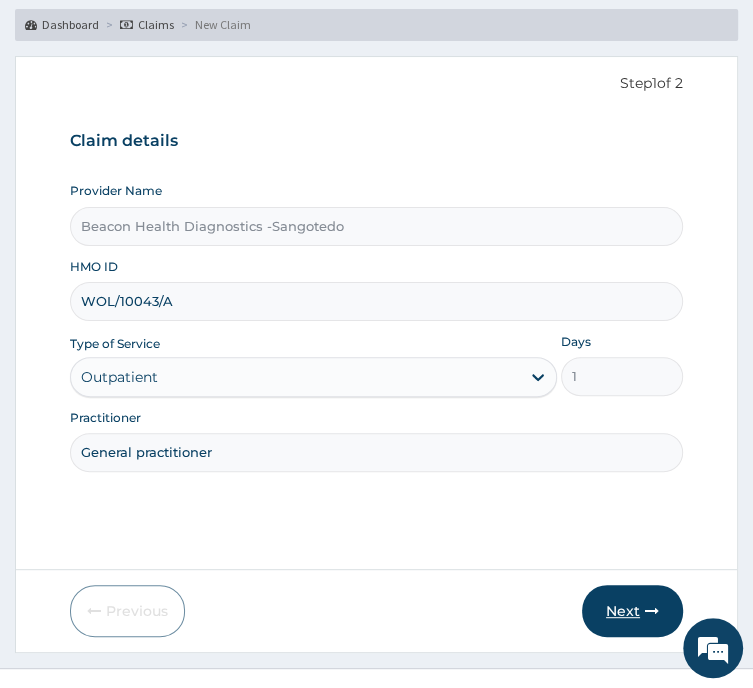 type on "General practitioner" 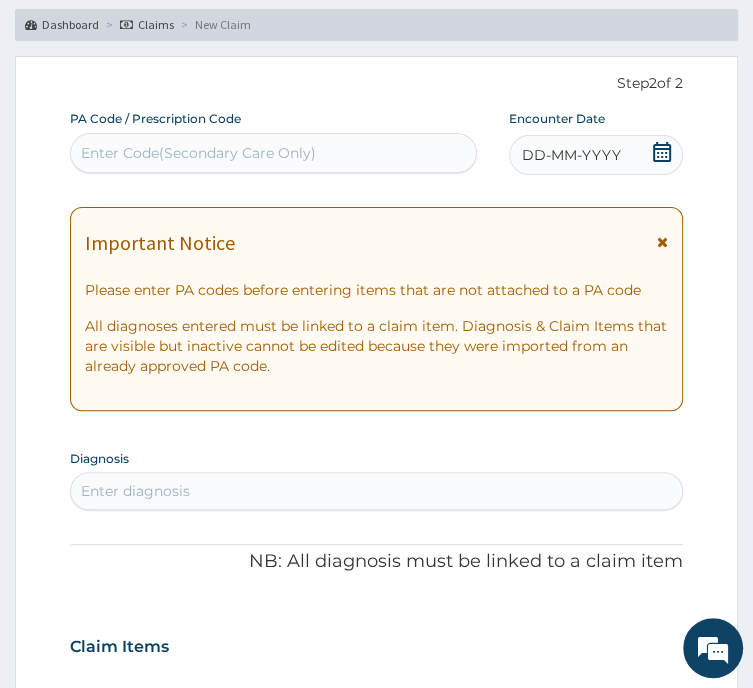 click on "Enter Code(Secondary Care Only)" at bounding box center [198, 153] 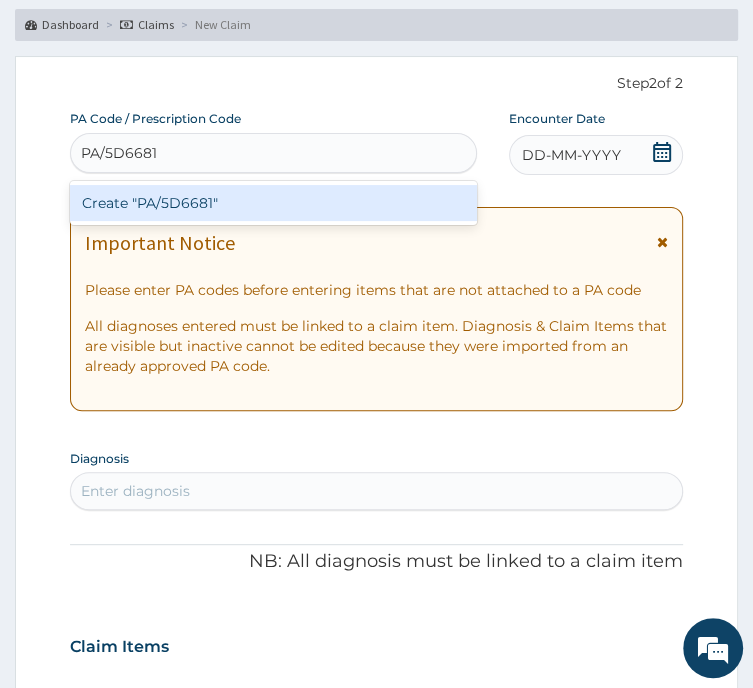 click on "Create "PA/5D6681"" at bounding box center [273, 203] 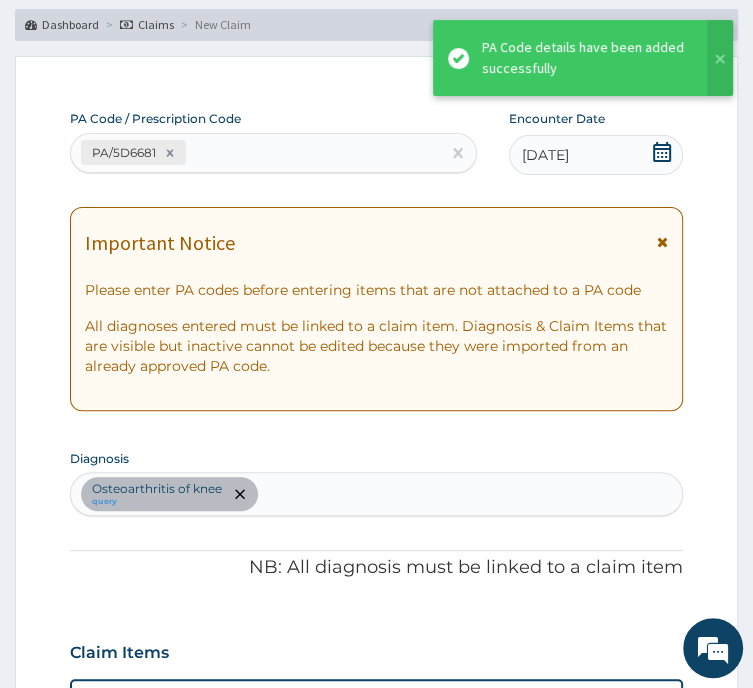 scroll, scrollTop: 575, scrollLeft: 0, axis: vertical 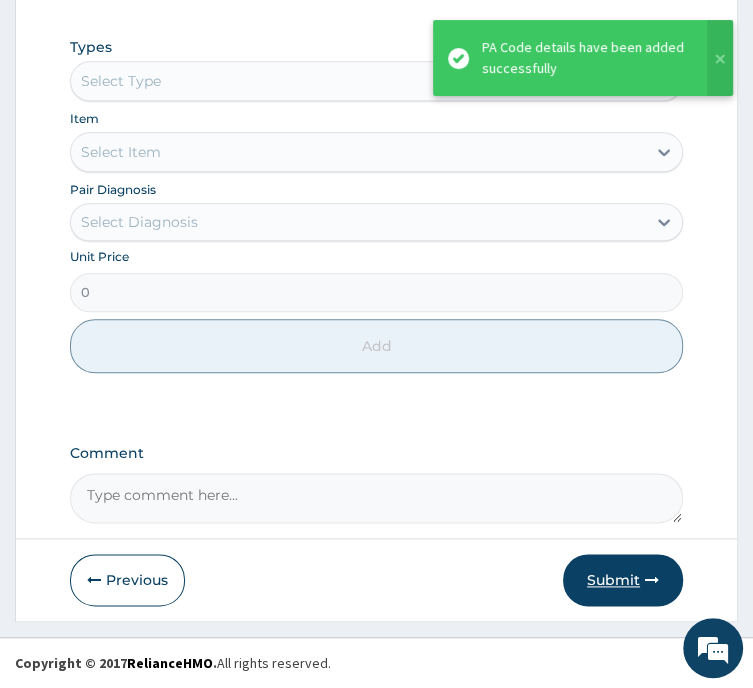 click on "Submit" at bounding box center (623, 580) 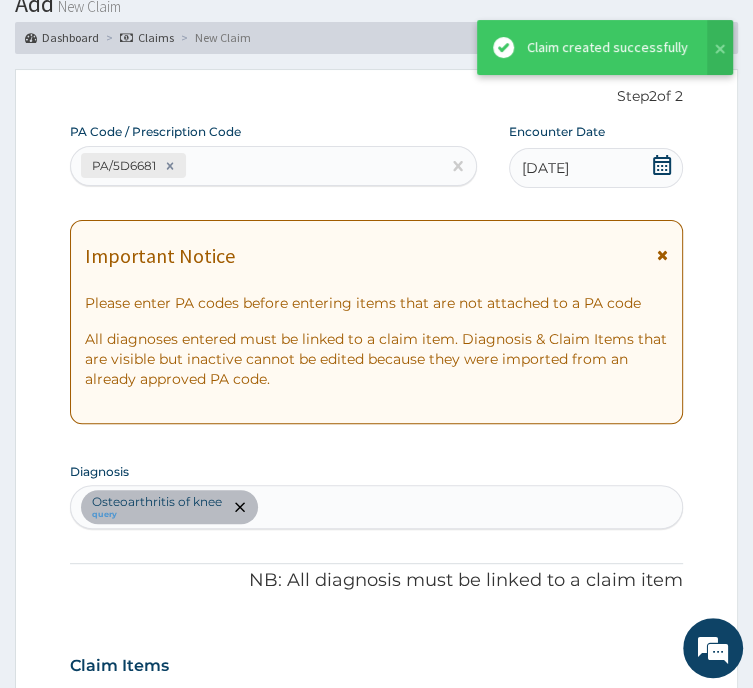 scroll, scrollTop: 1004, scrollLeft: 0, axis: vertical 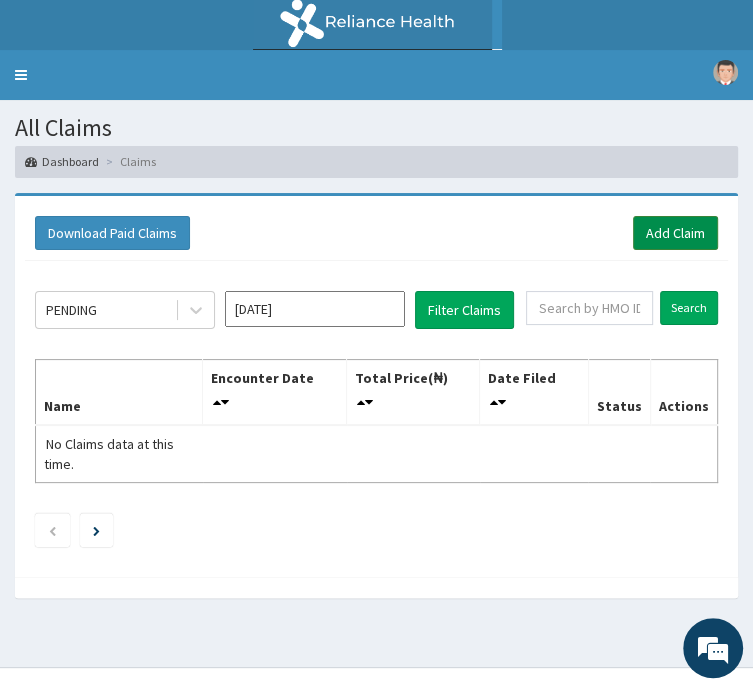 click on "Add Claim" at bounding box center [675, 233] 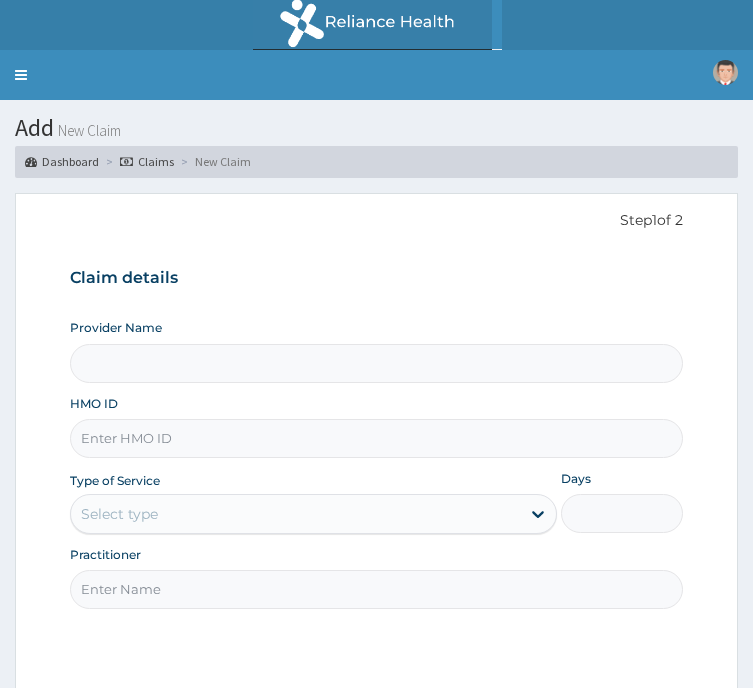 scroll, scrollTop: 0, scrollLeft: 0, axis: both 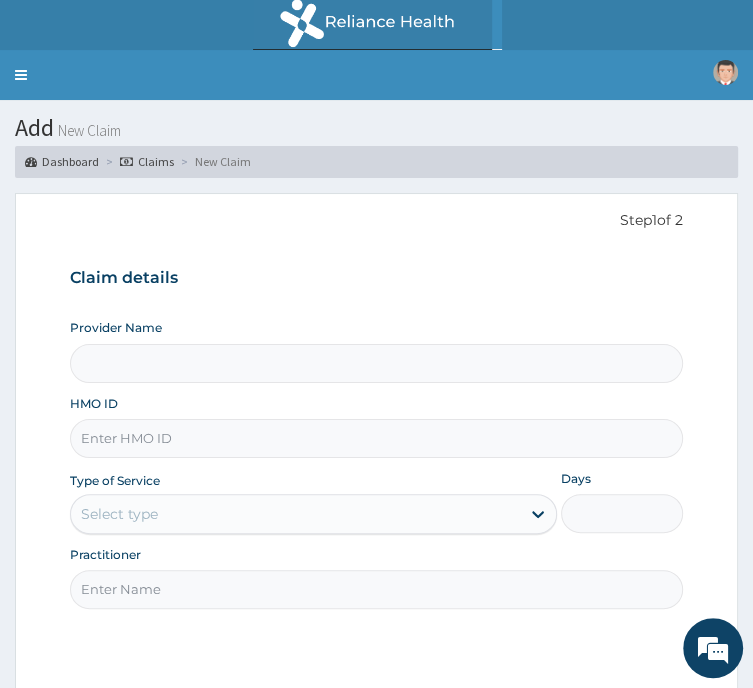 type on "Beacon Health Diagnostics -Sangotedo" 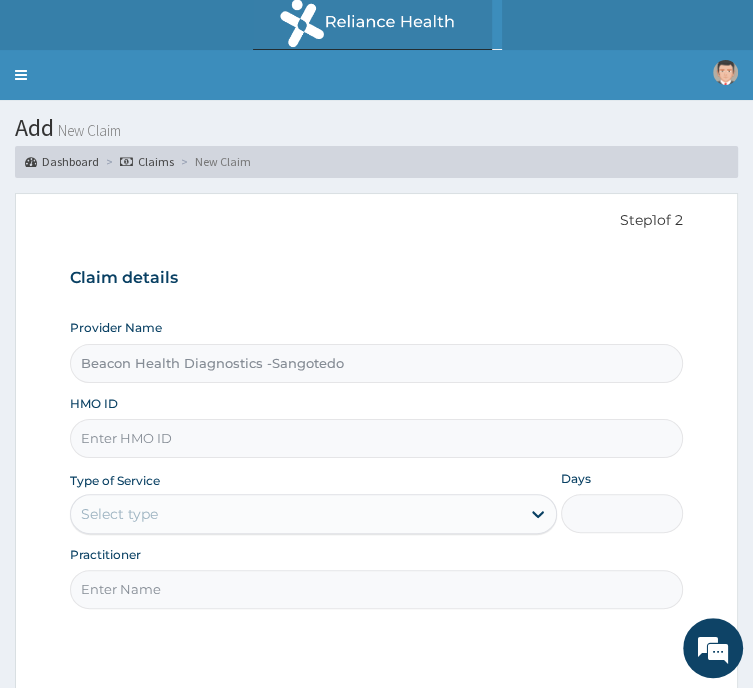 click on "HMO ID" at bounding box center [376, 438] 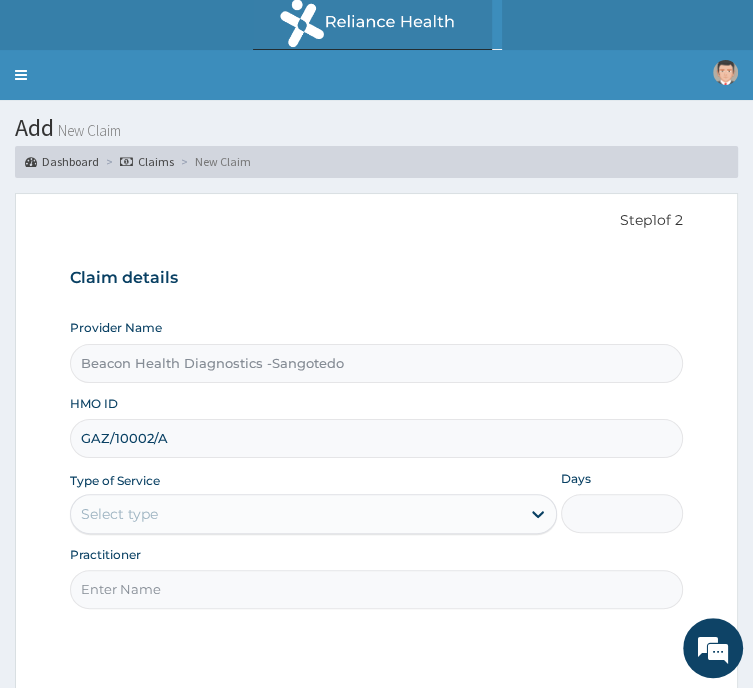 type on "GAZ/10002/A" 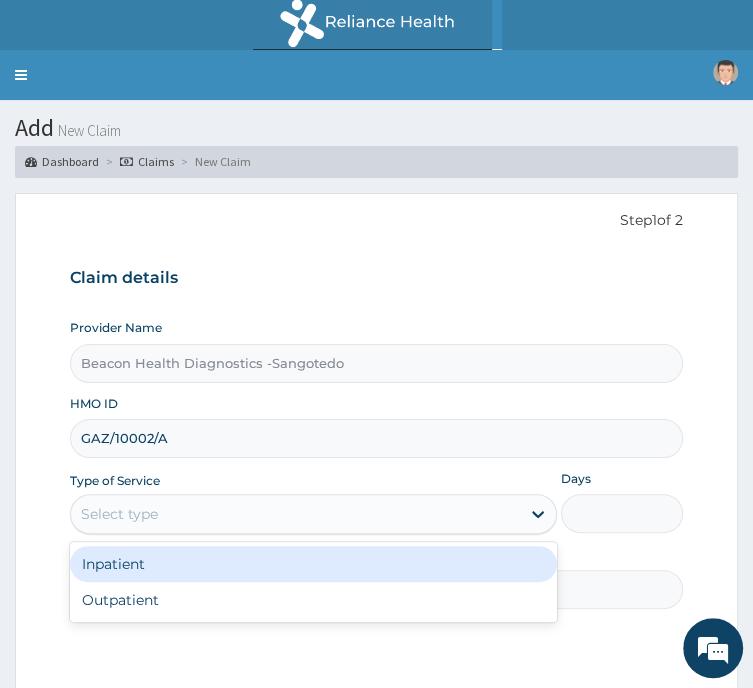 click on "Select type" at bounding box center (295, 514) 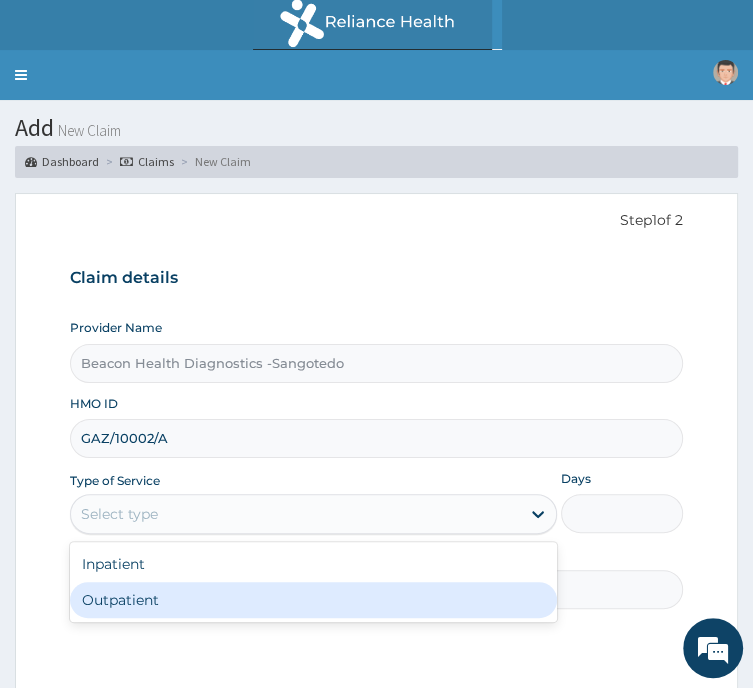 click on "Outpatient" at bounding box center (313, 600) 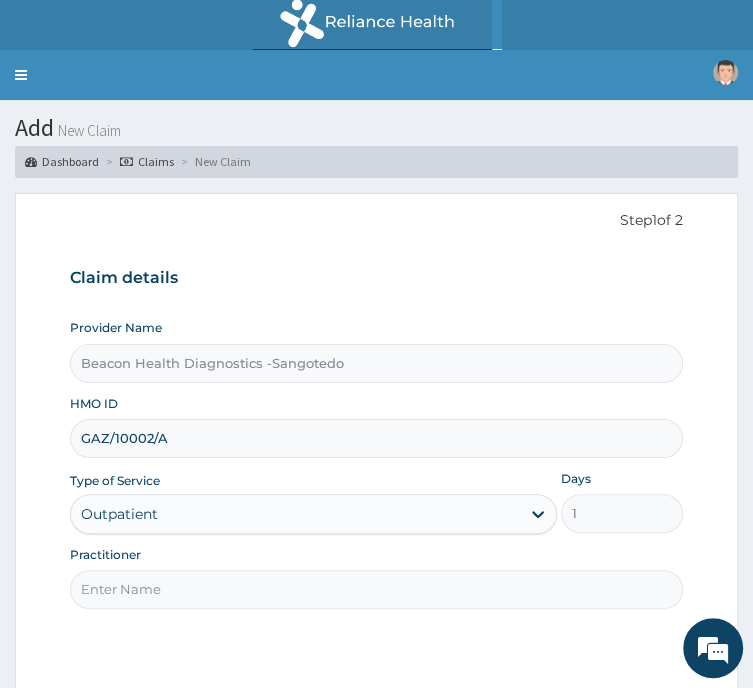 click on "Practitioner" at bounding box center (376, 589) 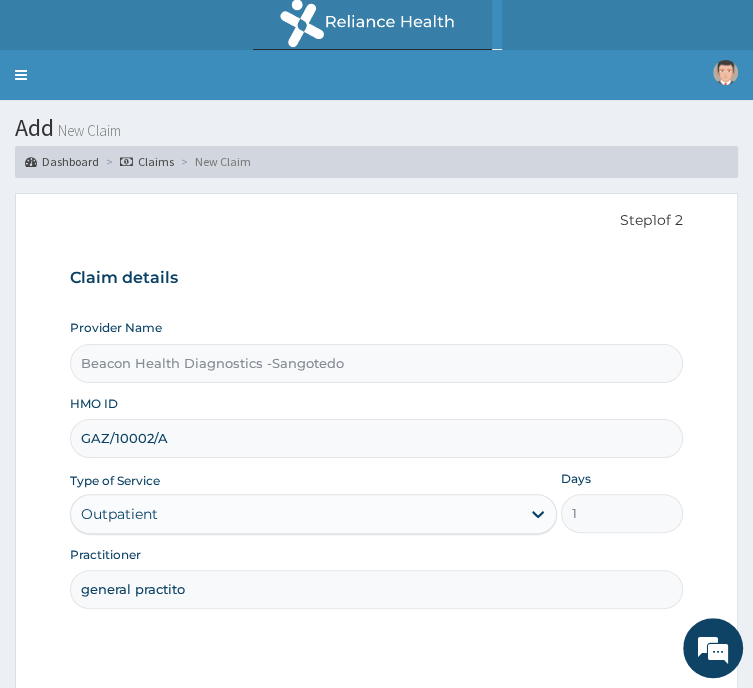 scroll, scrollTop: 0, scrollLeft: 0, axis: both 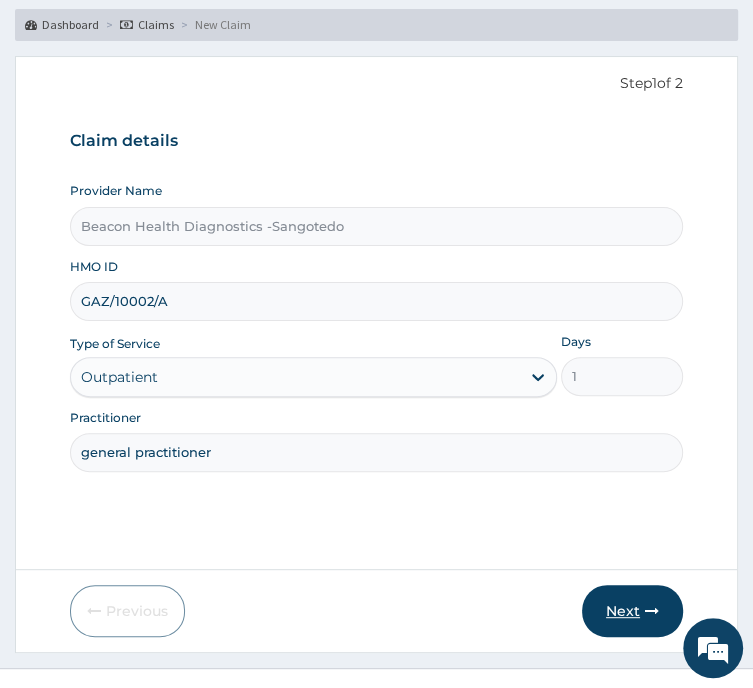 type on "general practitioner" 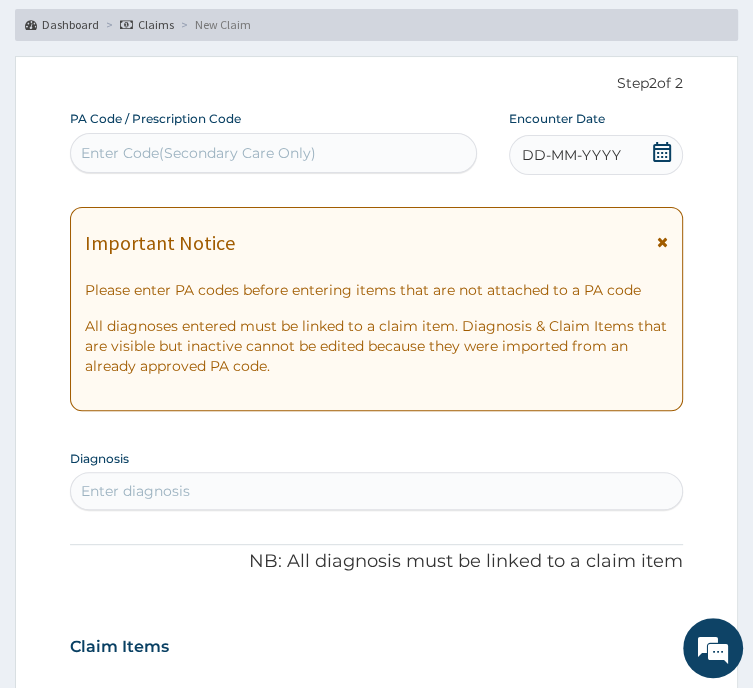 click on "Enter Code(Secondary Care Only)" at bounding box center [273, 153] 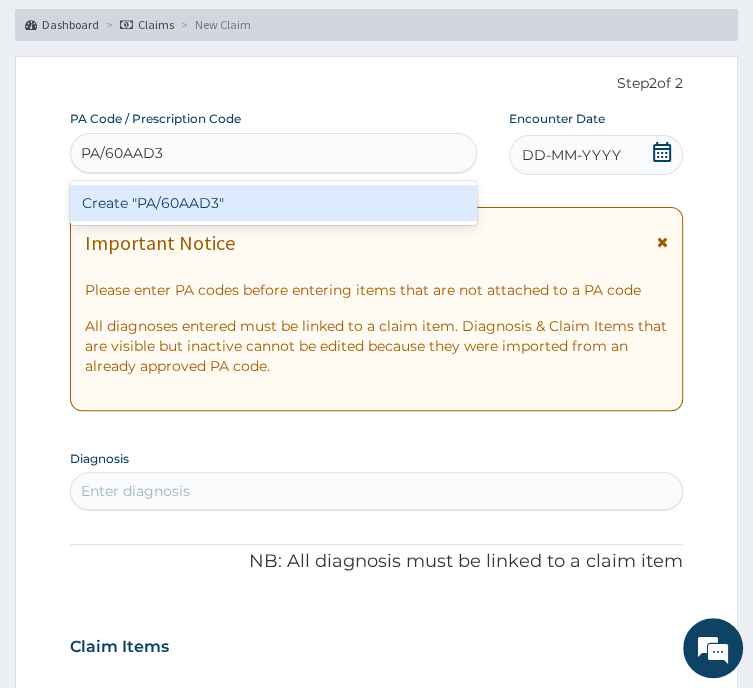 click on "Create "PA/60AAD3"" at bounding box center (273, 203) 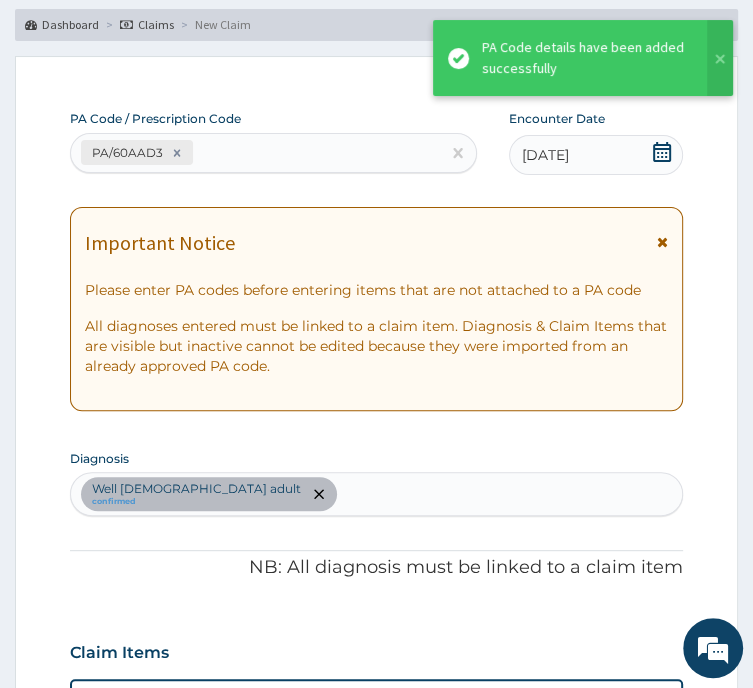 scroll, scrollTop: 580, scrollLeft: 0, axis: vertical 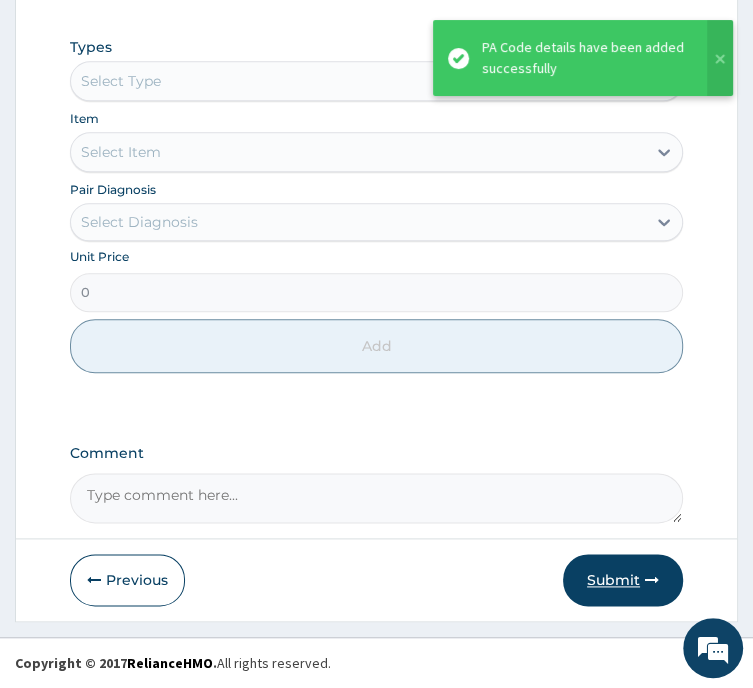click on "Submit" at bounding box center [623, 580] 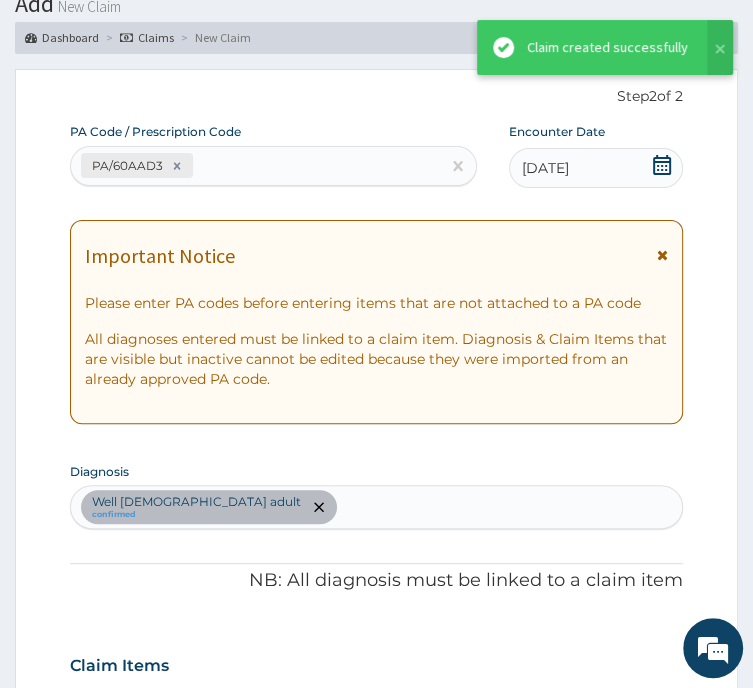 scroll, scrollTop: 983, scrollLeft: 0, axis: vertical 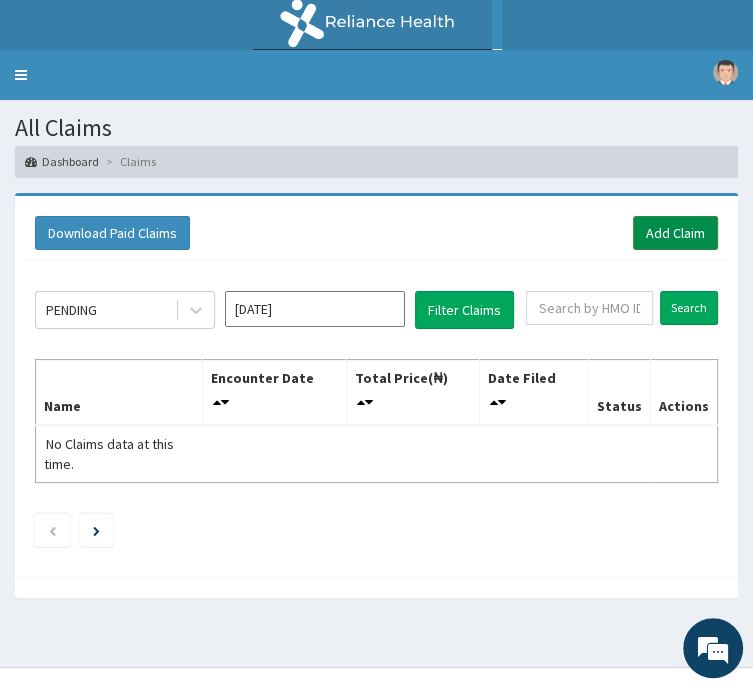 click on "Add Claim" at bounding box center [675, 233] 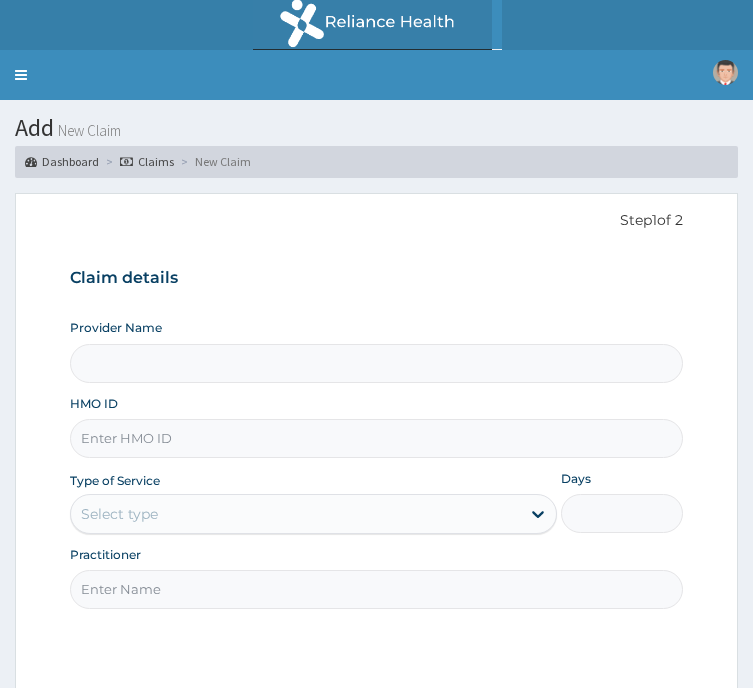 scroll, scrollTop: 0, scrollLeft: 0, axis: both 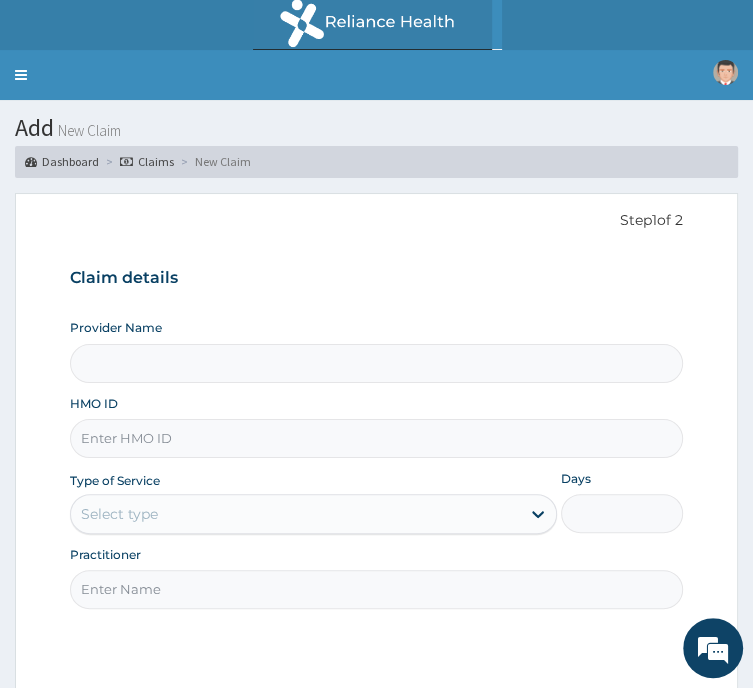 type on "Beacon Health Diagnostics -Sangotedo" 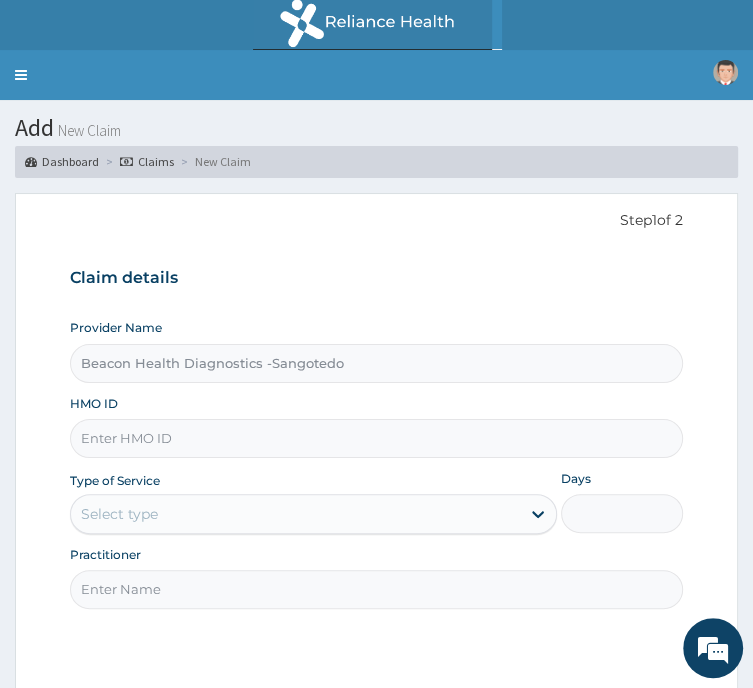 click on "HMO ID" at bounding box center [376, 438] 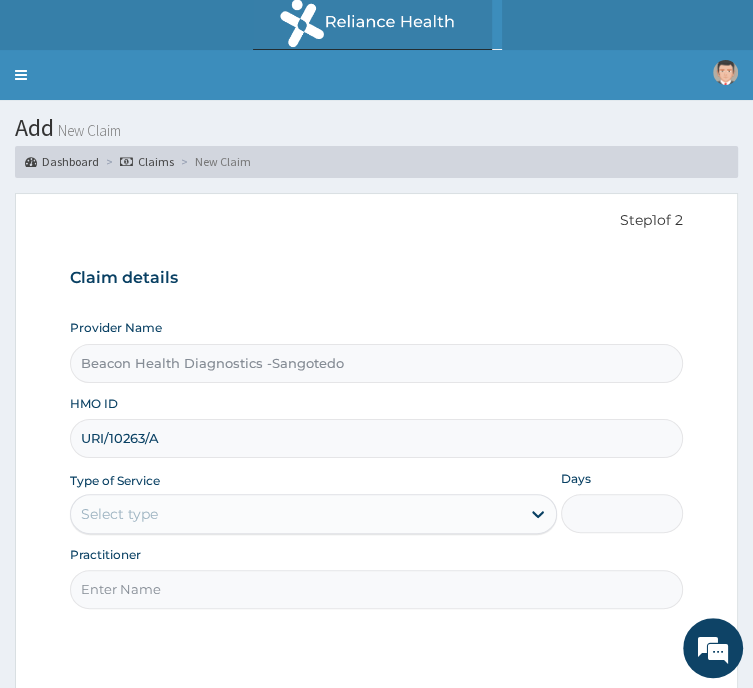 type on "URI/10263/A" 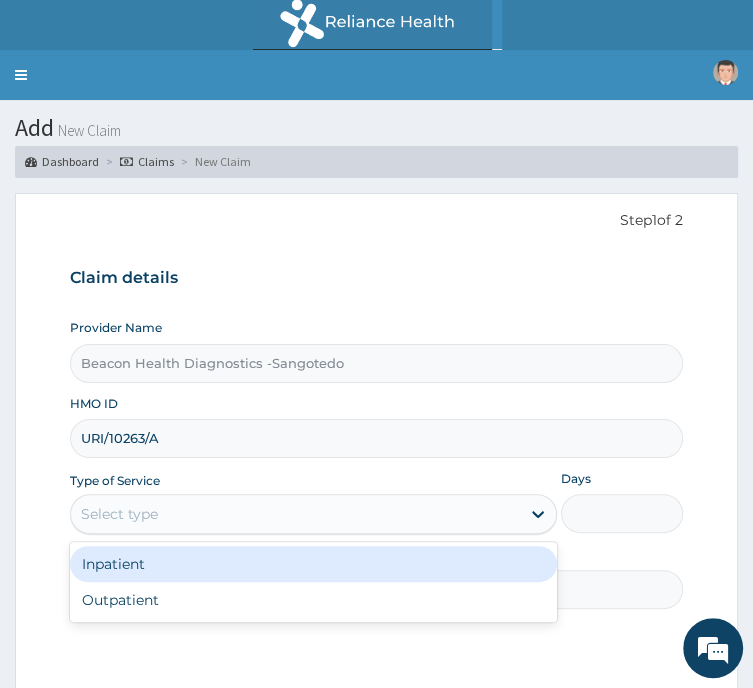 click on "Select type" at bounding box center (119, 514) 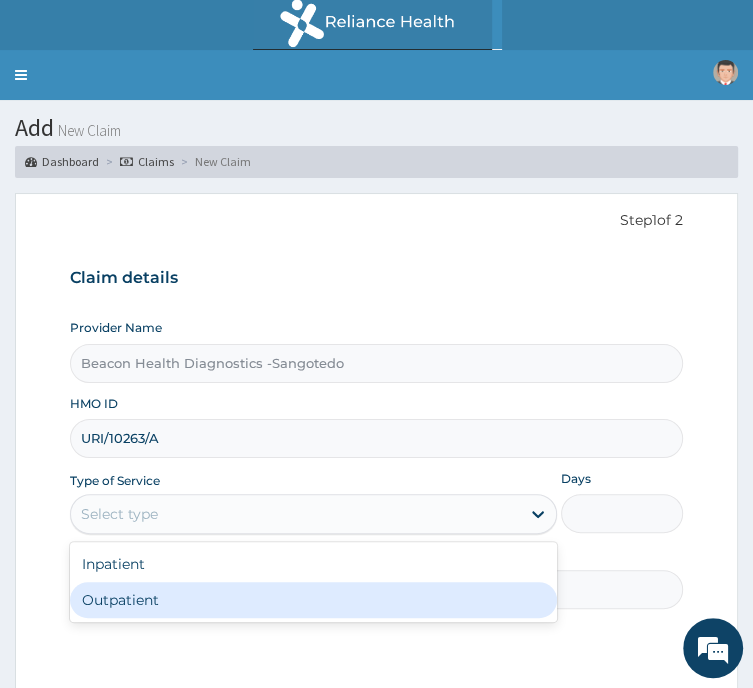 click on "Outpatient" at bounding box center [313, 600] 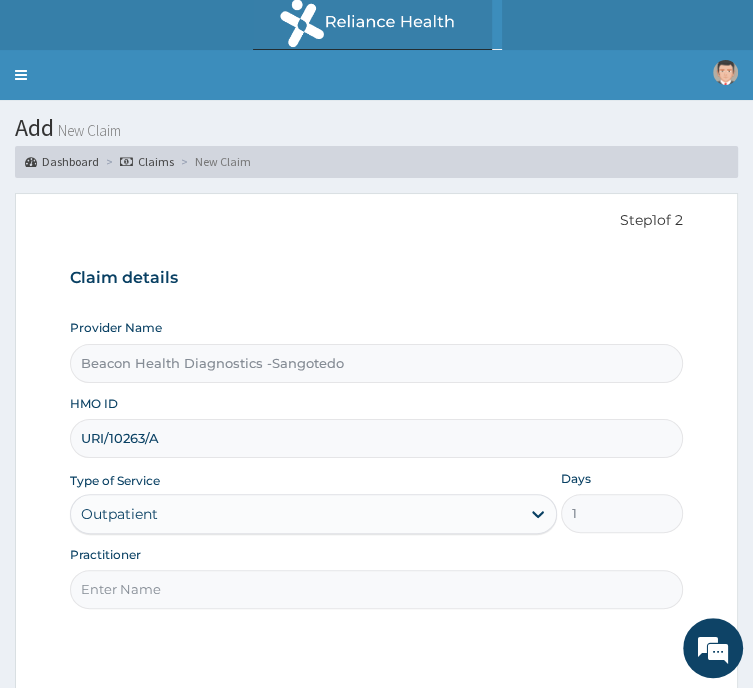 click on "Practitioner" at bounding box center (376, 589) 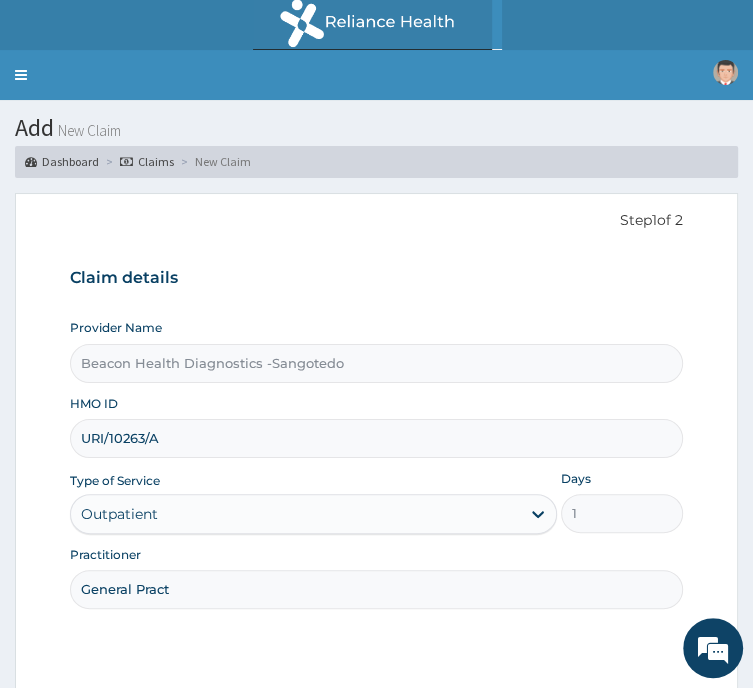 scroll, scrollTop: 0, scrollLeft: 0, axis: both 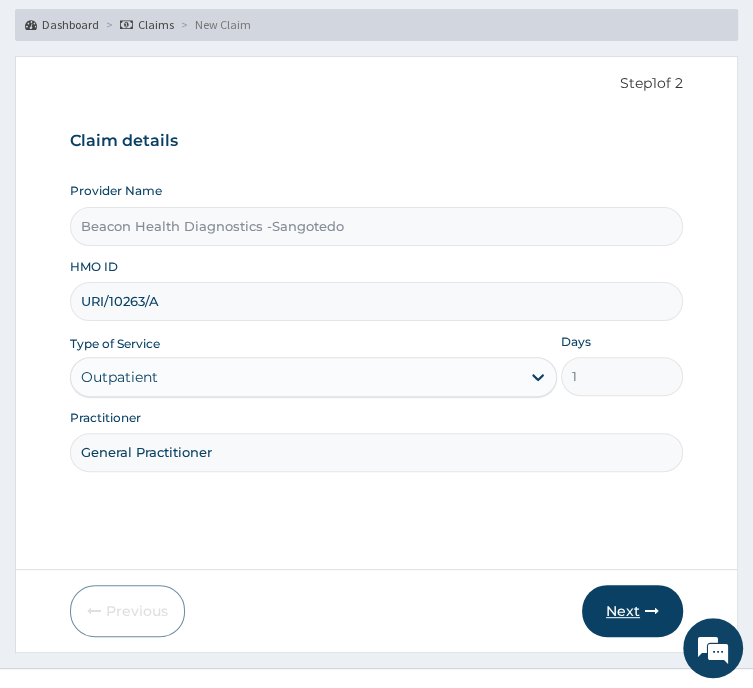 type on "General Practitioner" 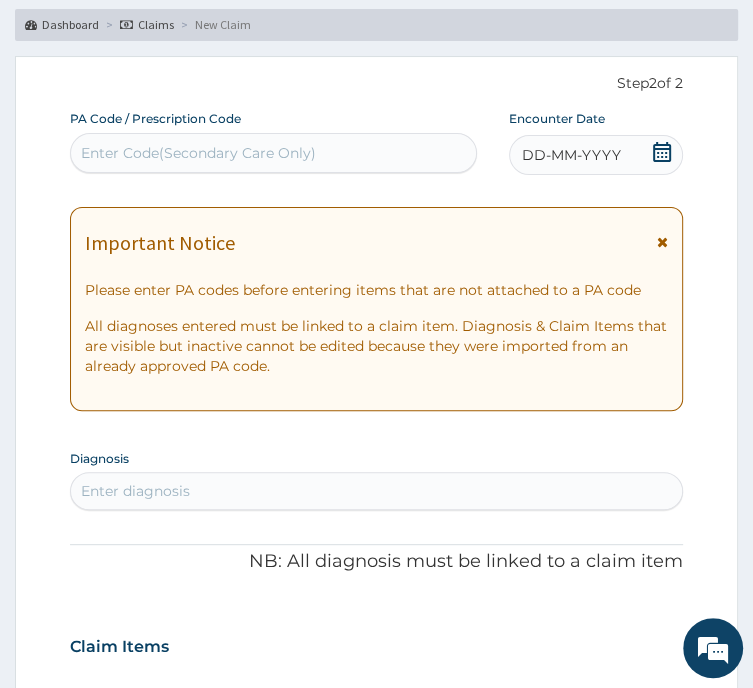 click on "Enter Code(Secondary Care Only)" at bounding box center (273, 153) 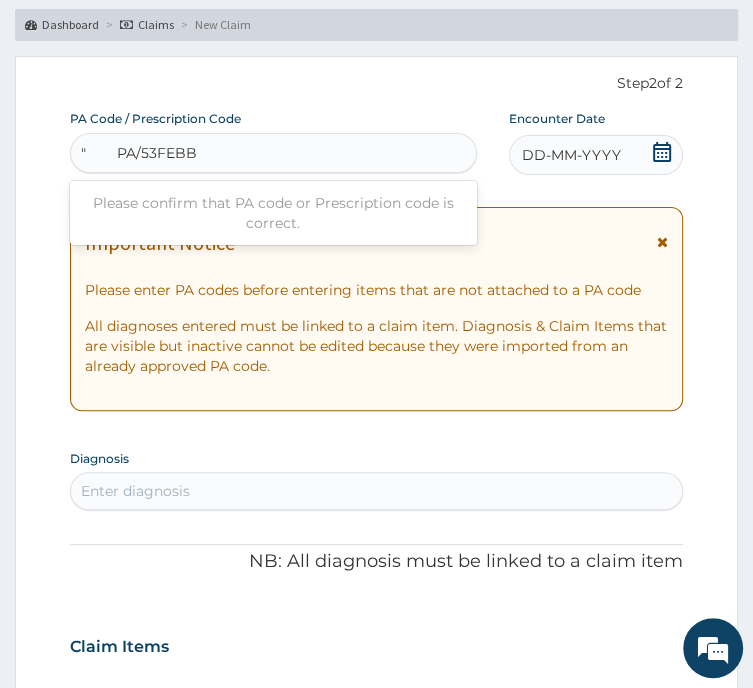click on ""	 PA/53FEBB" at bounding box center (138, 153) 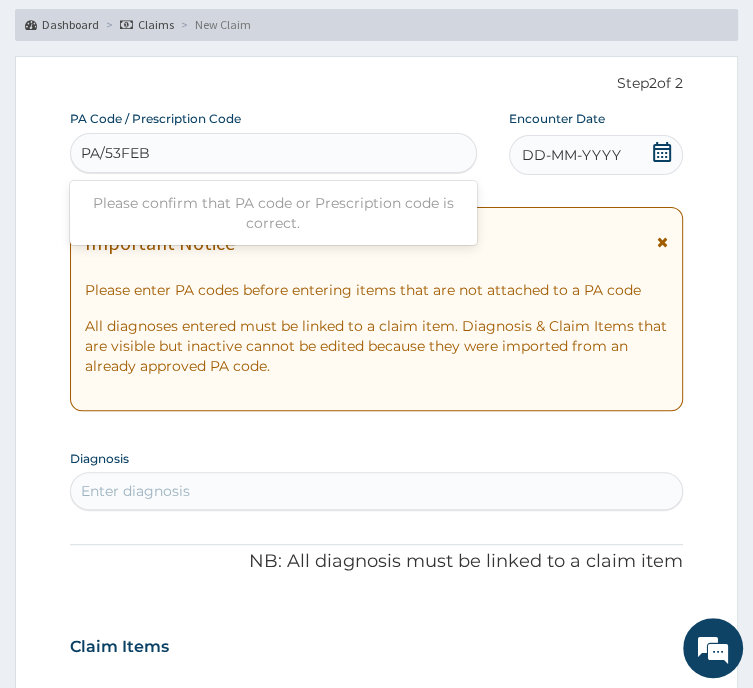type on "PA/53FEBB" 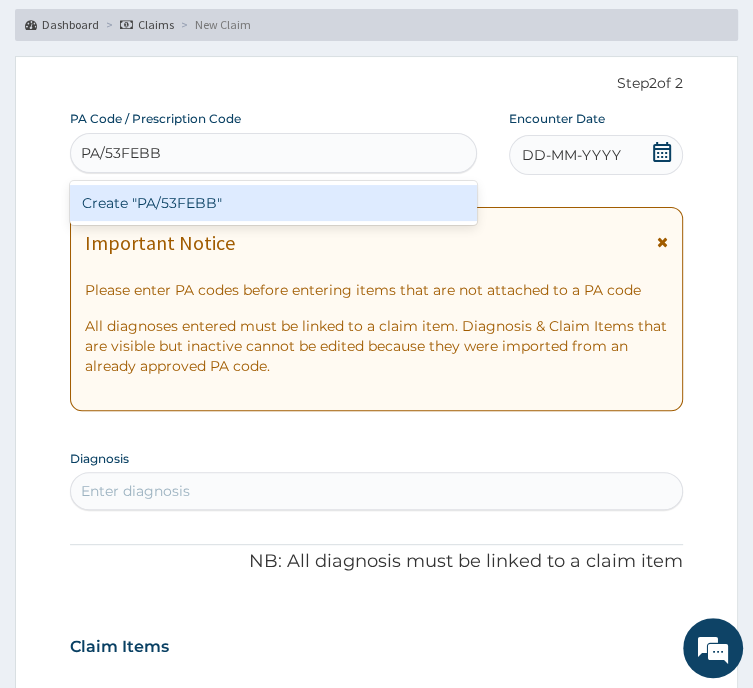 click on "Create "PA/53FEBB"" at bounding box center [273, 203] 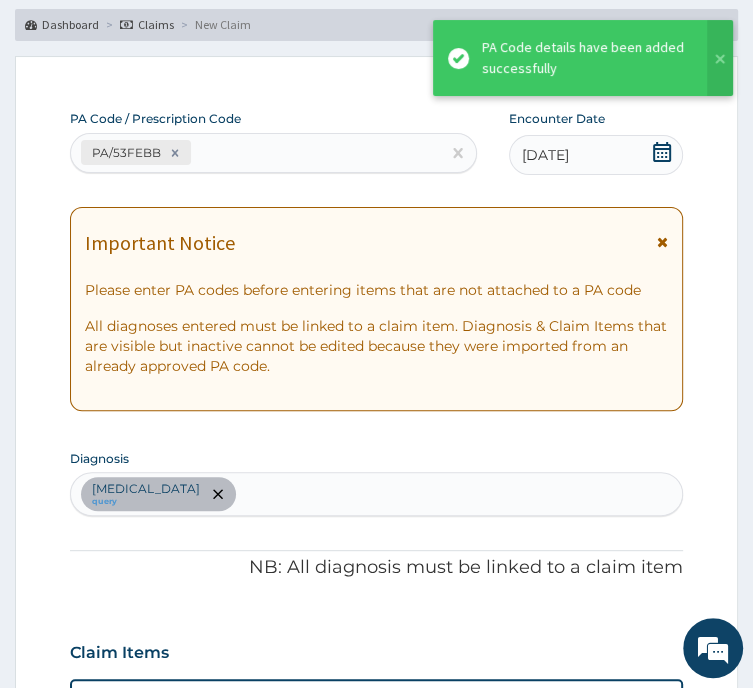 scroll, scrollTop: 575, scrollLeft: 0, axis: vertical 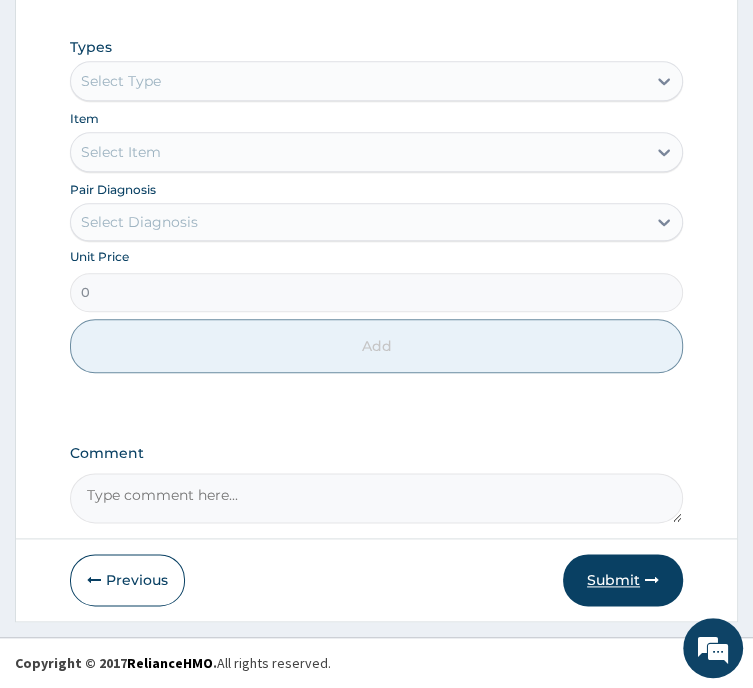click on "Submit" at bounding box center [623, 580] 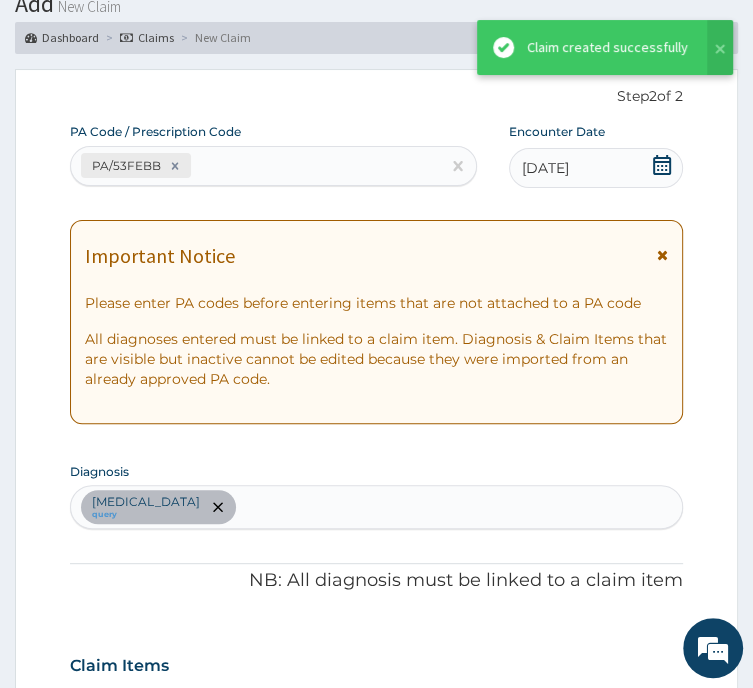 scroll, scrollTop: 1004, scrollLeft: 0, axis: vertical 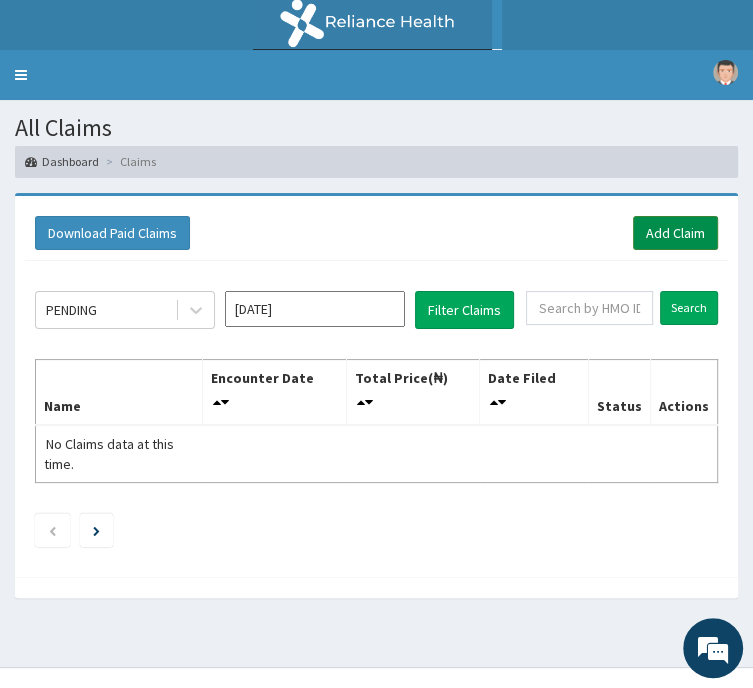 click on "Add Claim" at bounding box center (675, 233) 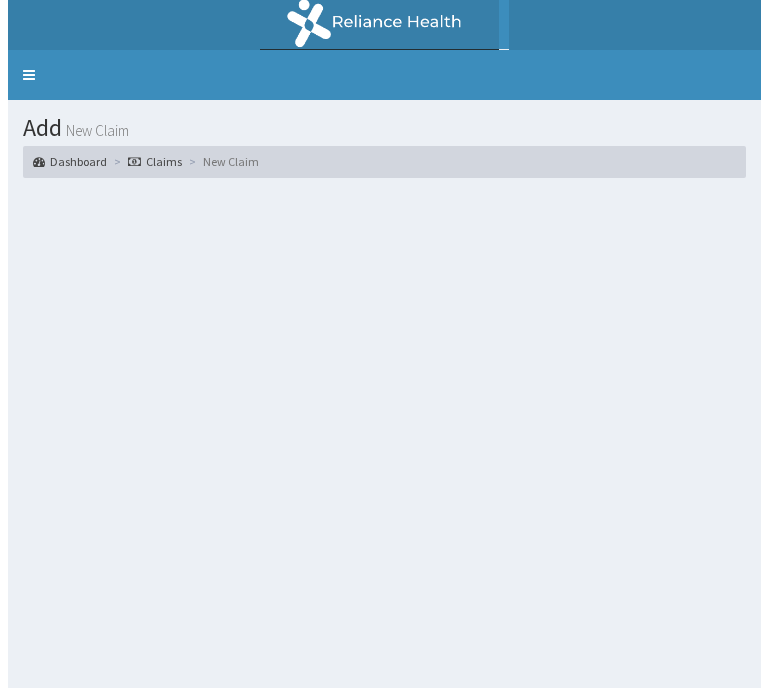 scroll, scrollTop: 0, scrollLeft: 0, axis: both 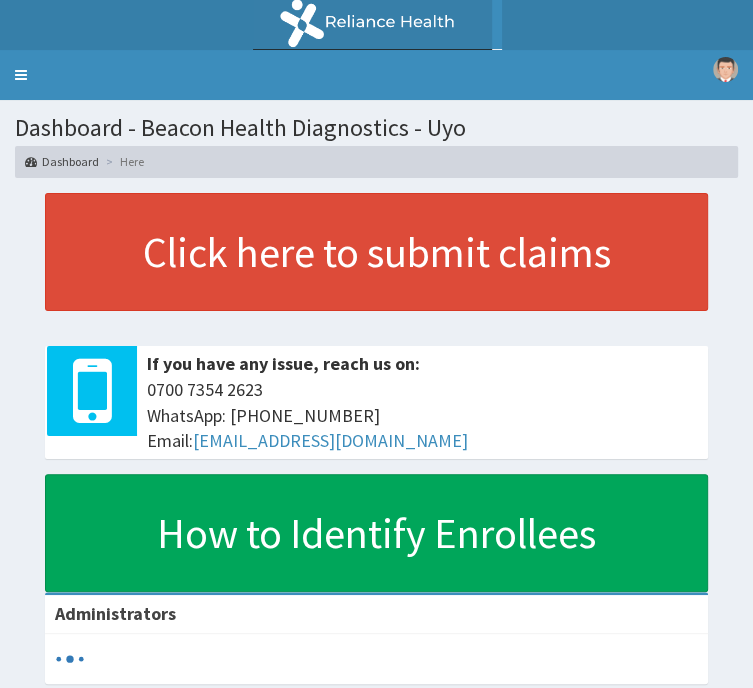 click on "Claims" at bounding box center [-115, 356] 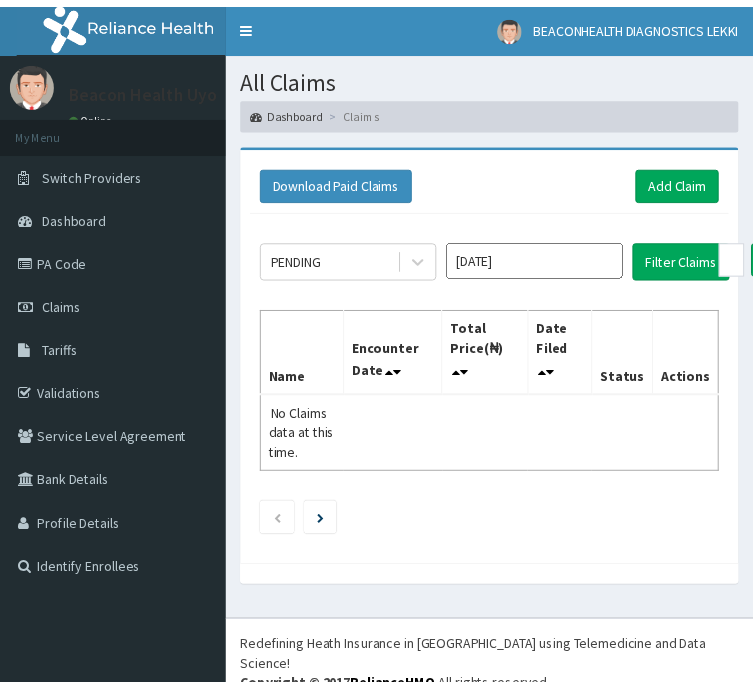 scroll, scrollTop: 0, scrollLeft: 0, axis: both 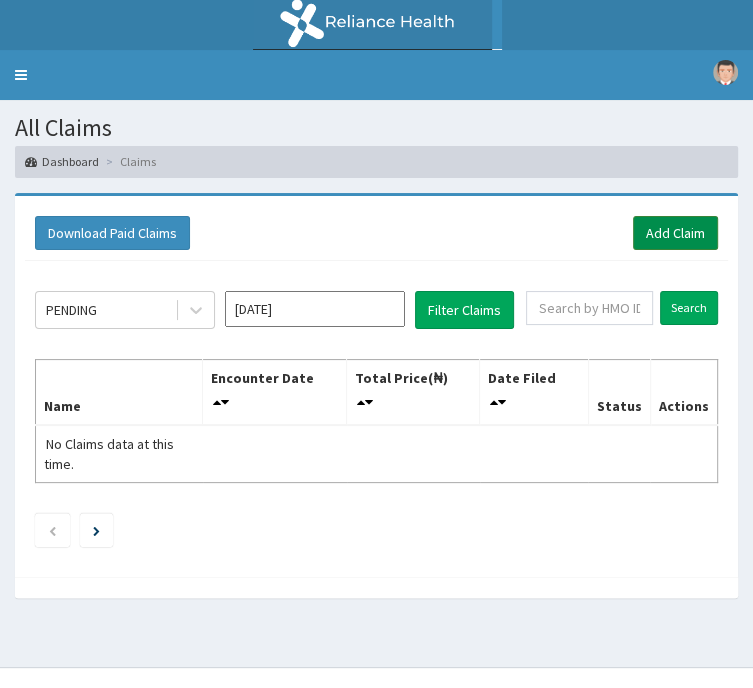 click on "Add Claim" at bounding box center (675, 233) 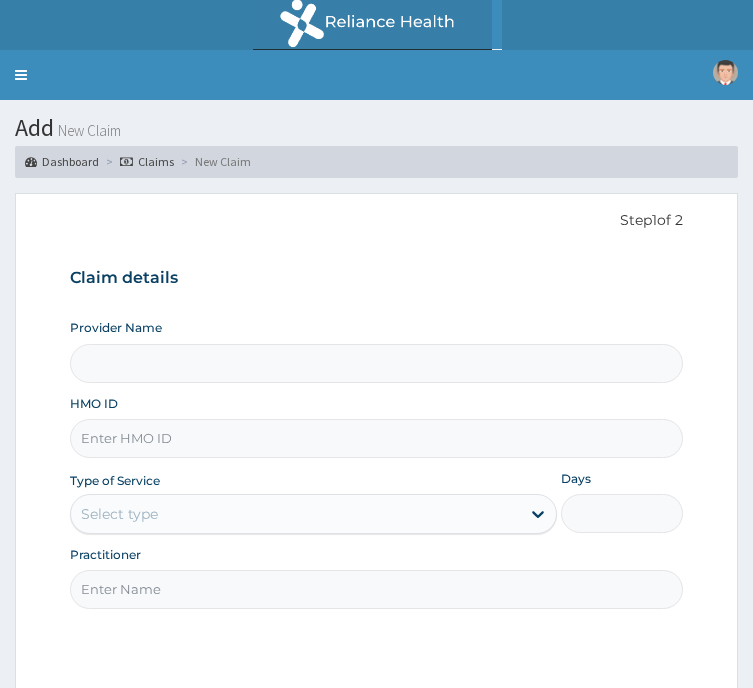 scroll, scrollTop: 0, scrollLeft: 0, axis: both 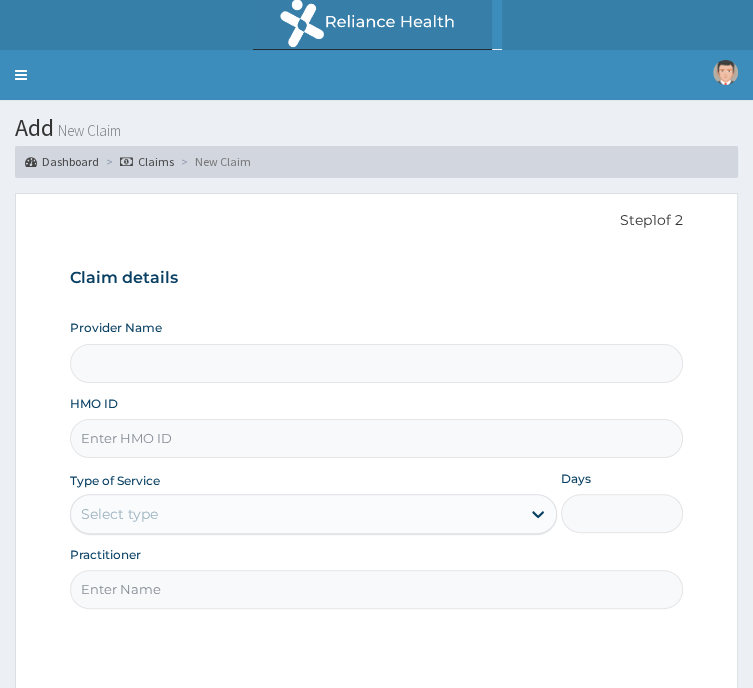 type on "Beacon Health Diagnostics - Uyo" 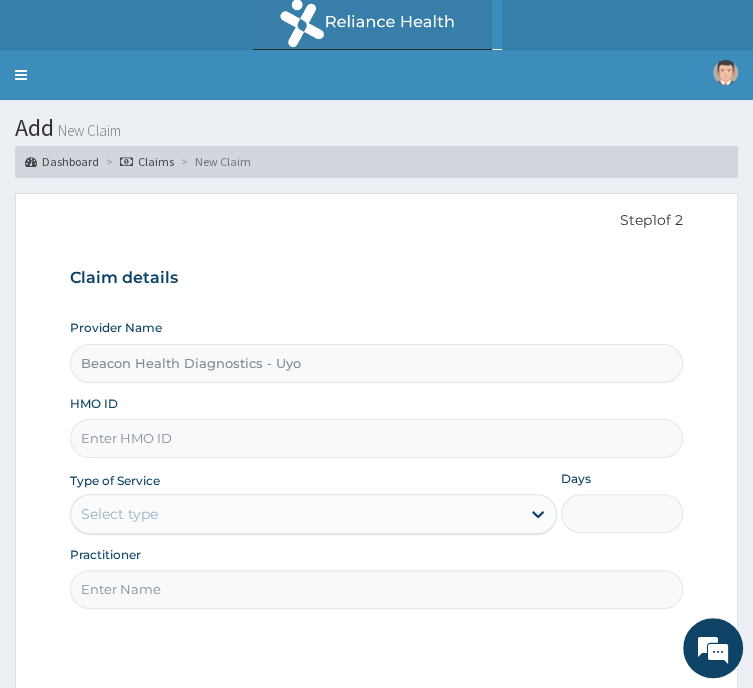 scroll, scrollTop: 0, scrollLeft: 0, axis: both 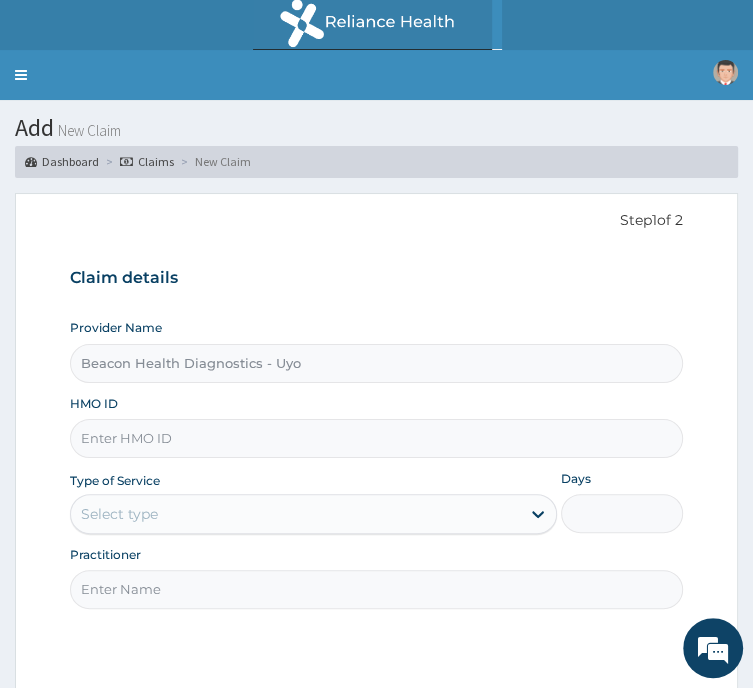 click on "HMO ID" at bounding box center [376, 438] 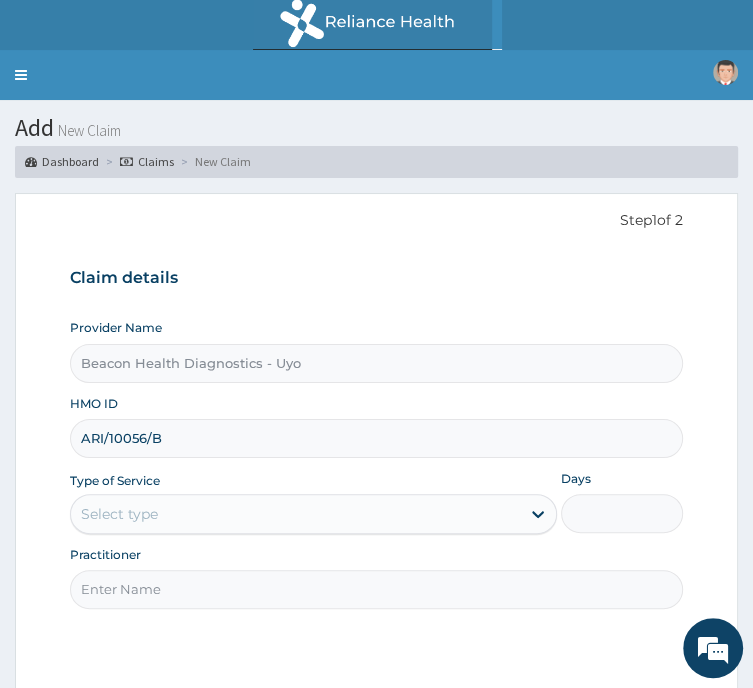 type on "ARI/10056/B" 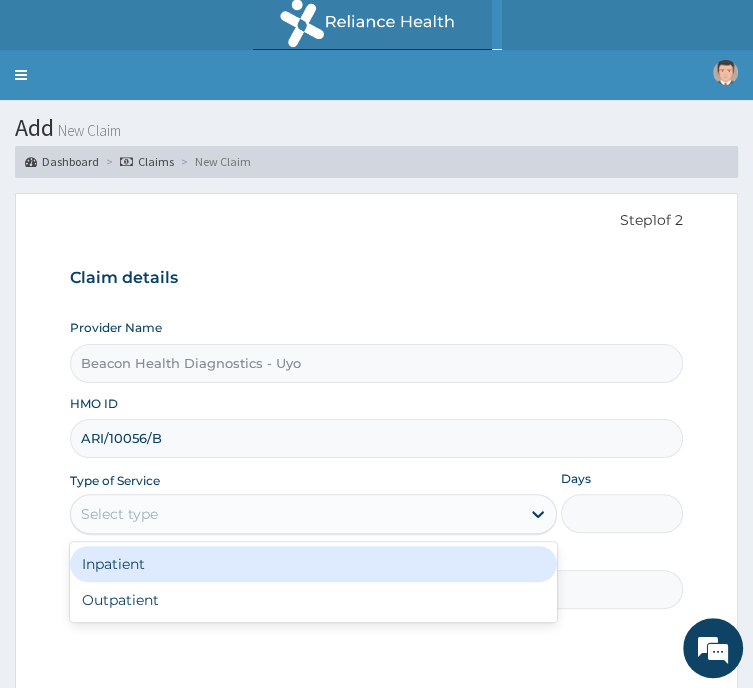 click on "Select type" at bounding box center [295, 514] 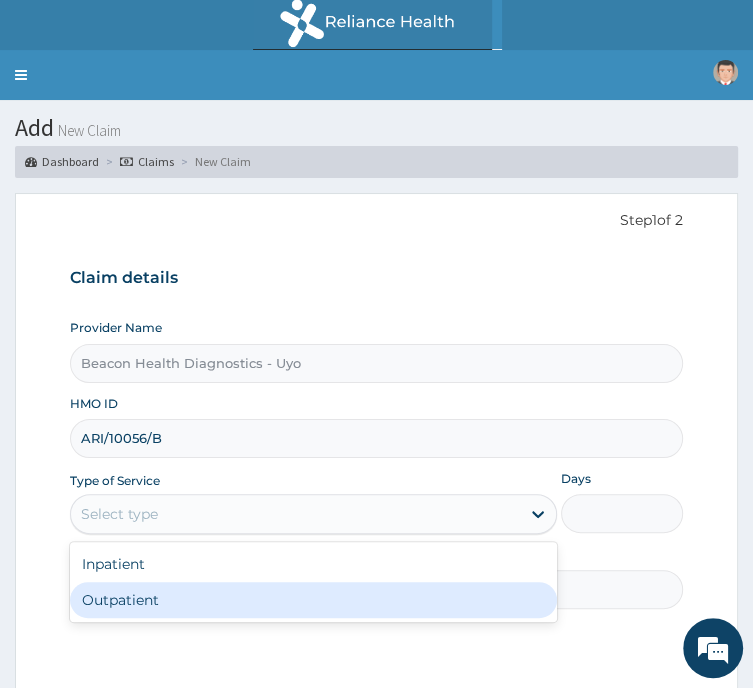 click on "Outpatient" at bounding box center [313, 600] 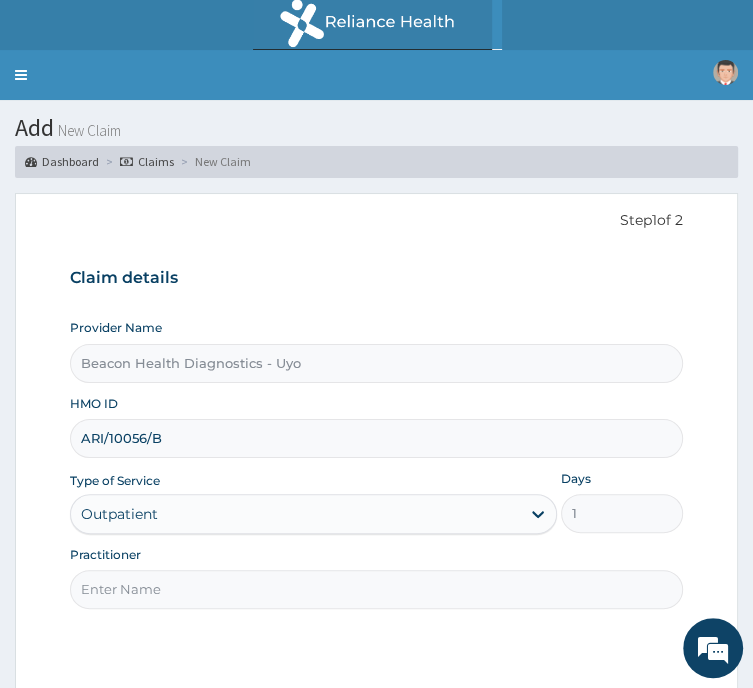 click on "Practitioner" at bounding box center [376, 589] 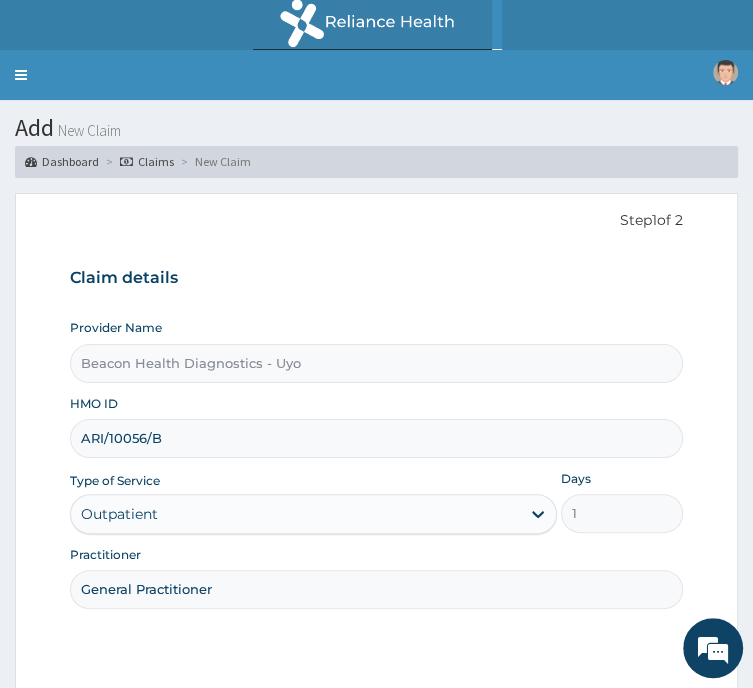 scroll, scrollTop: 137, scrollLeft: 0, axis: vertical 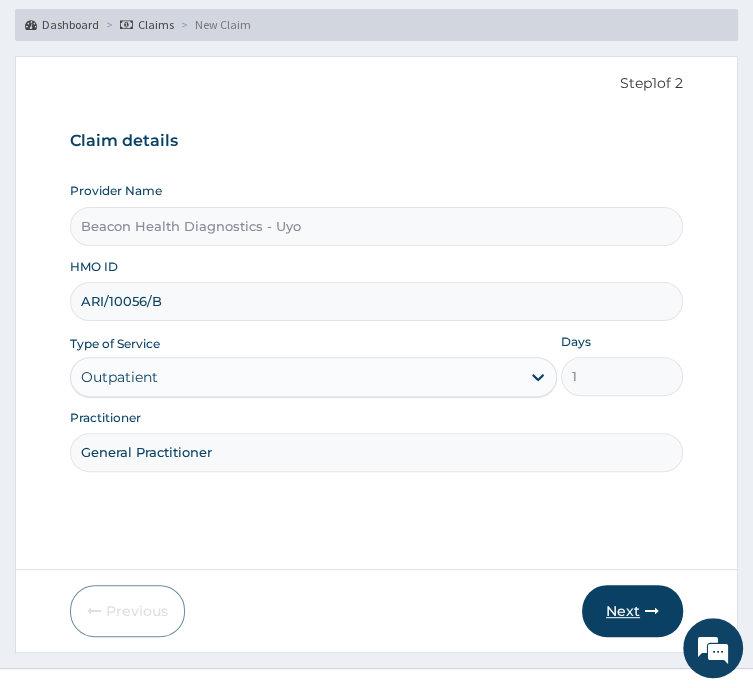 type on "General Practitioner" 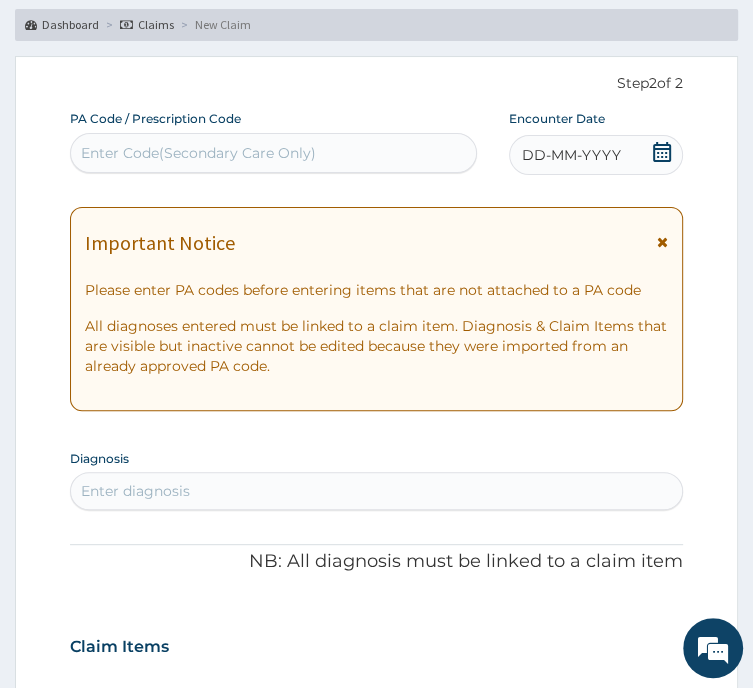 click on "Enter Code(Secondary Care Only)" at bounding box center (198, 153) 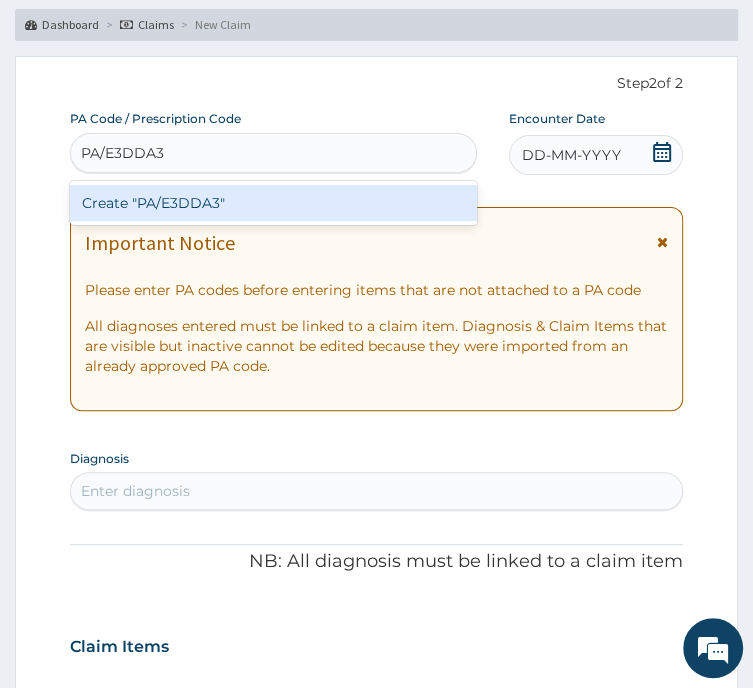 click on "Create "PA/E3DDA3"" at bounding box center (273, 203) 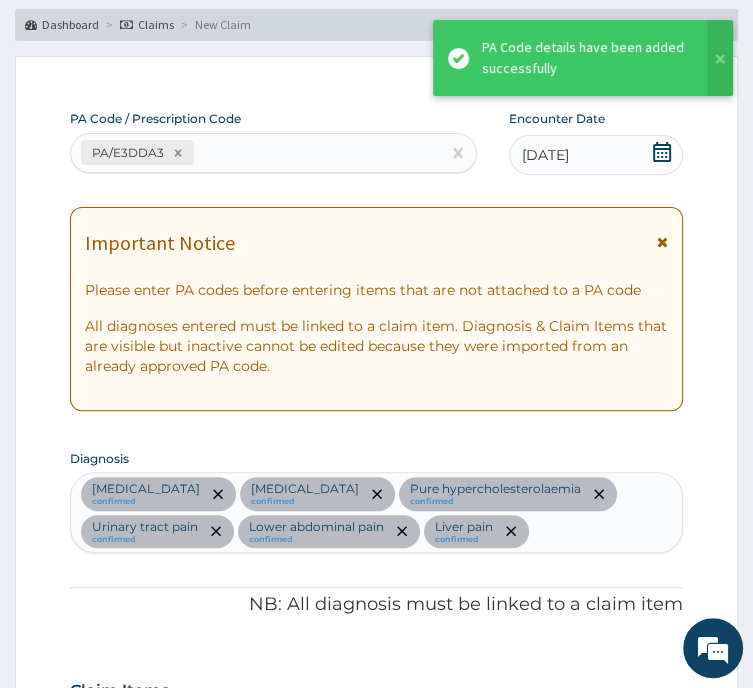 scroll, scrollTop: 1005, scrollLeft: 0, axis: vertical 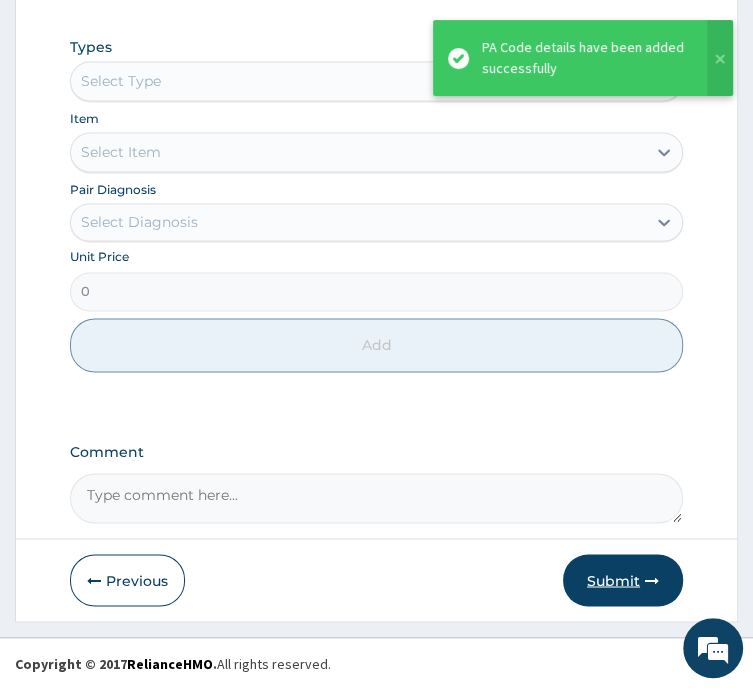 click on "Submit" at bounding box center [623, 580] 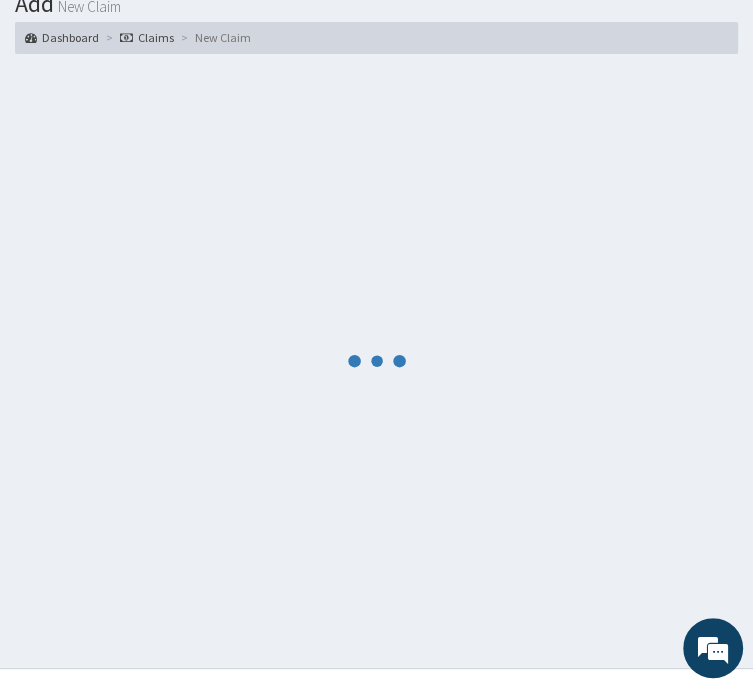 scroll, scrollTop: 1434, scrollLeft: 0, axis: vertical 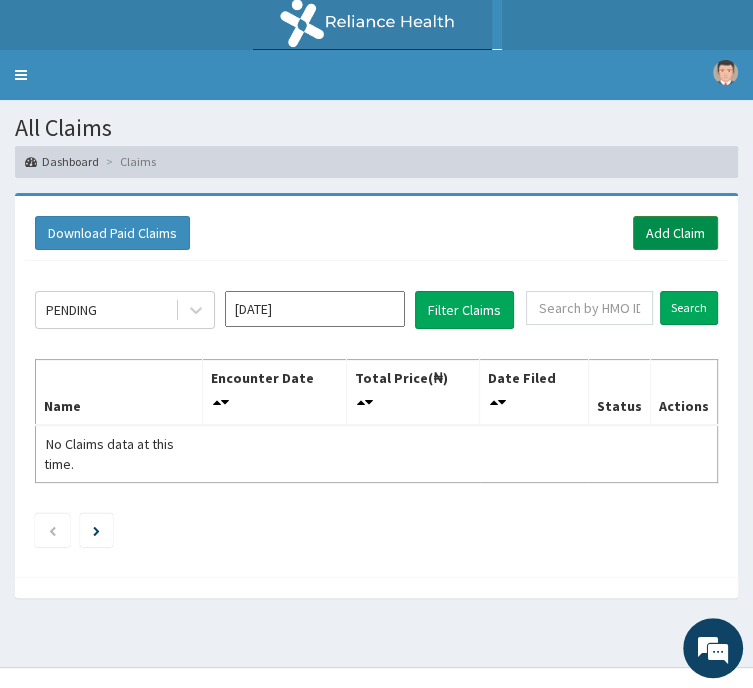 click on "Add Claim" at bounding box center (675, 233) 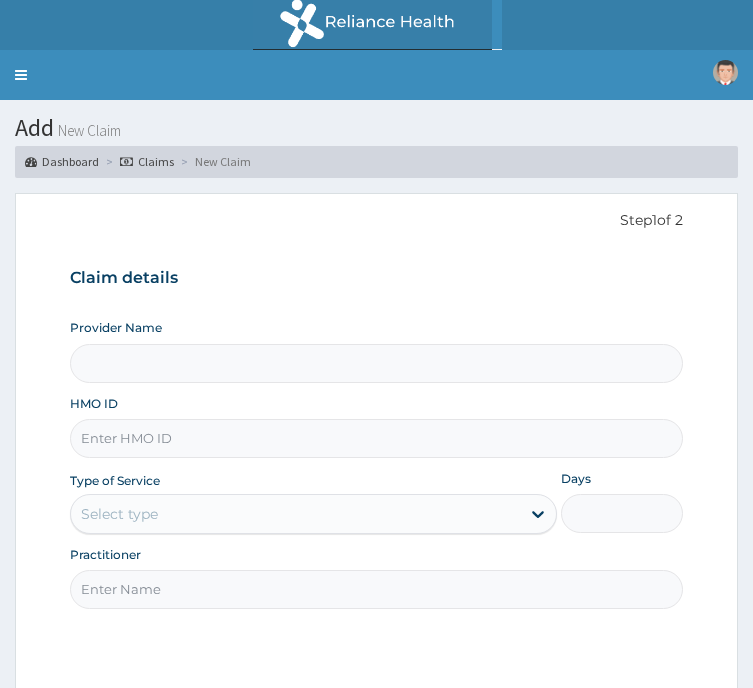 scroll, scrollTop: 0, scrollLeft: 0, axis: both 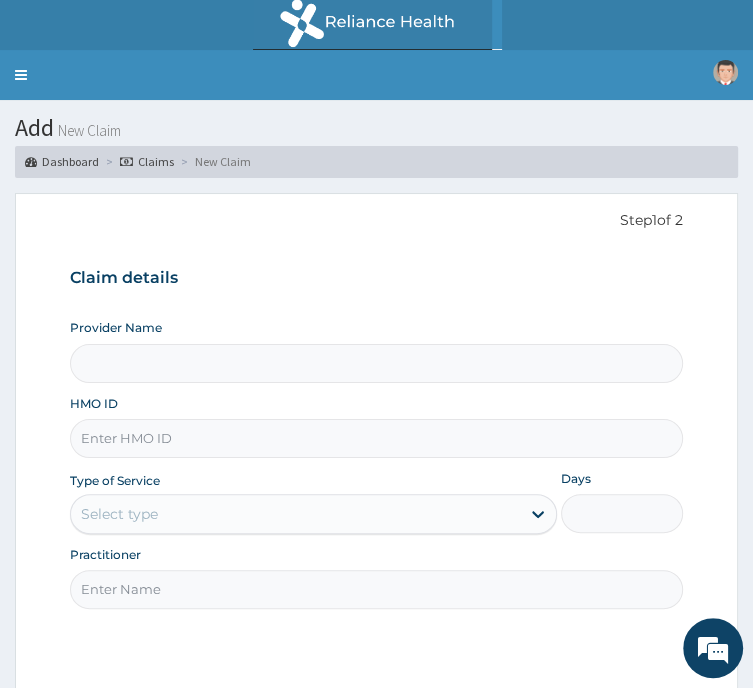click on "HMO ID" at bounding box center (376, 438) 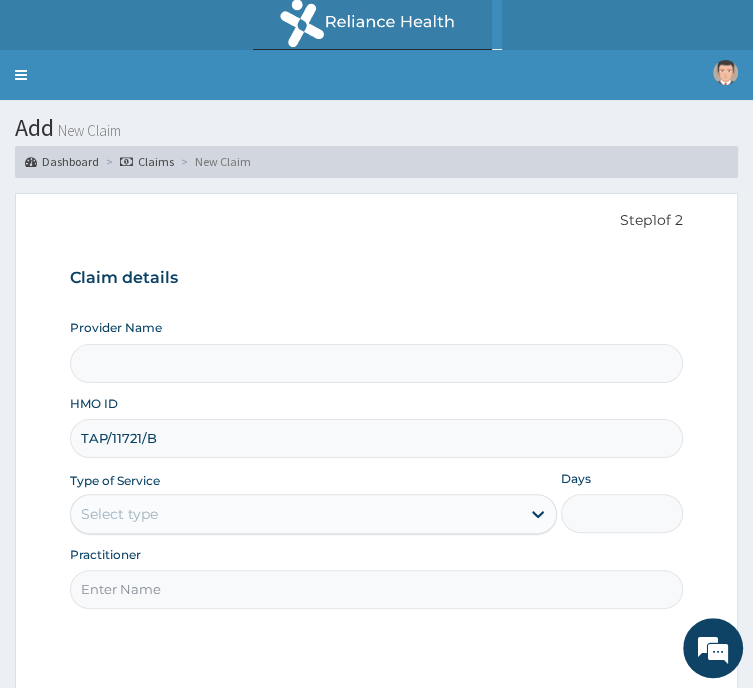 type on "TAP/11721/B" 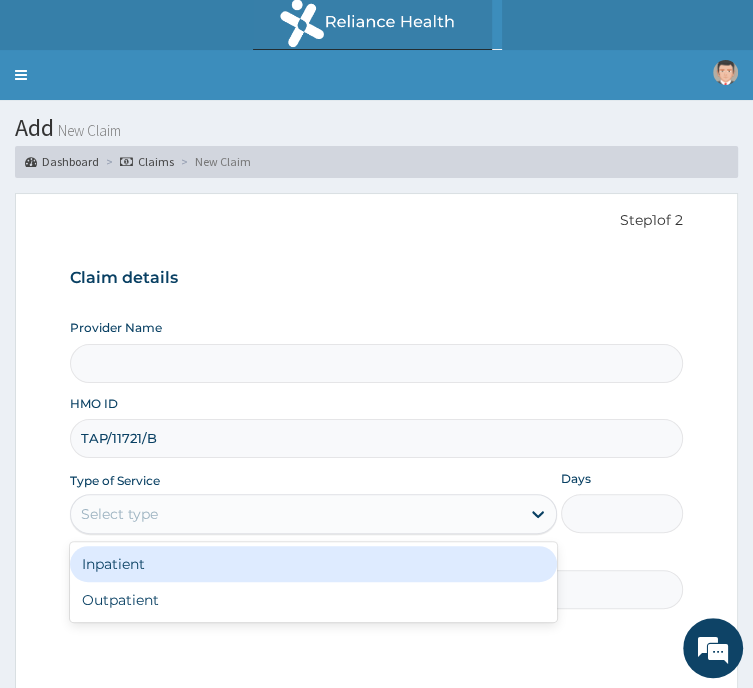 type on "Beacon Health Diagnostics - Uyo" 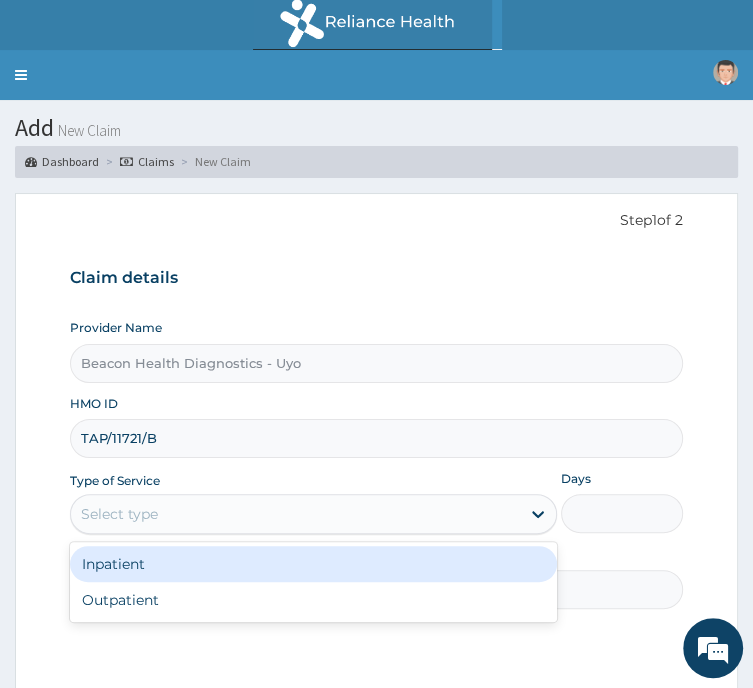 drag, startPoint x: 376, startPoint y: 459, endPoint x: 373, endPoint y: 549, distance: 90.04999 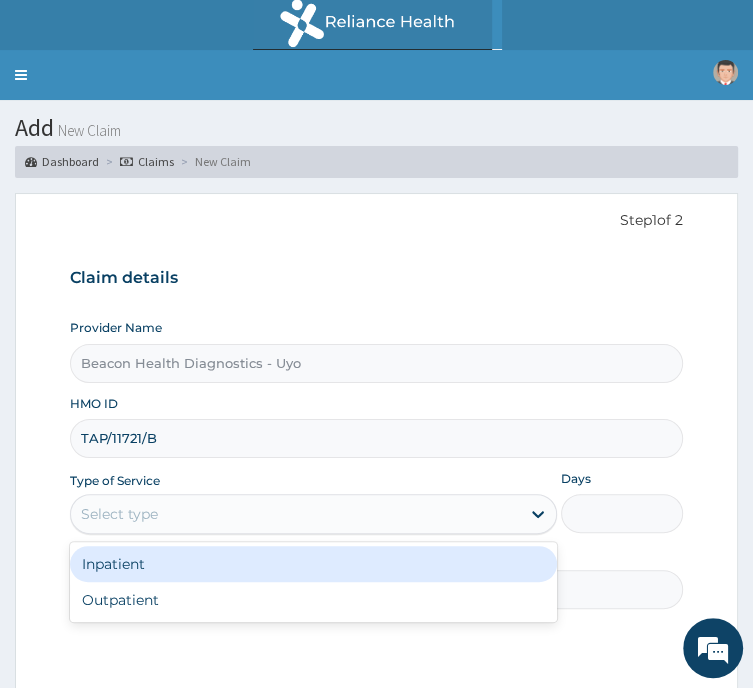 click on "option Inpatient focused, 1 of 2. 2 results available. Use Up and Down to choose options, press Enter to select the currently focused option, press Escape to exit the menu, press Tab to select the option and exit the menu. Select type Inpatient Outpatient" at bounding box center [313, 514] 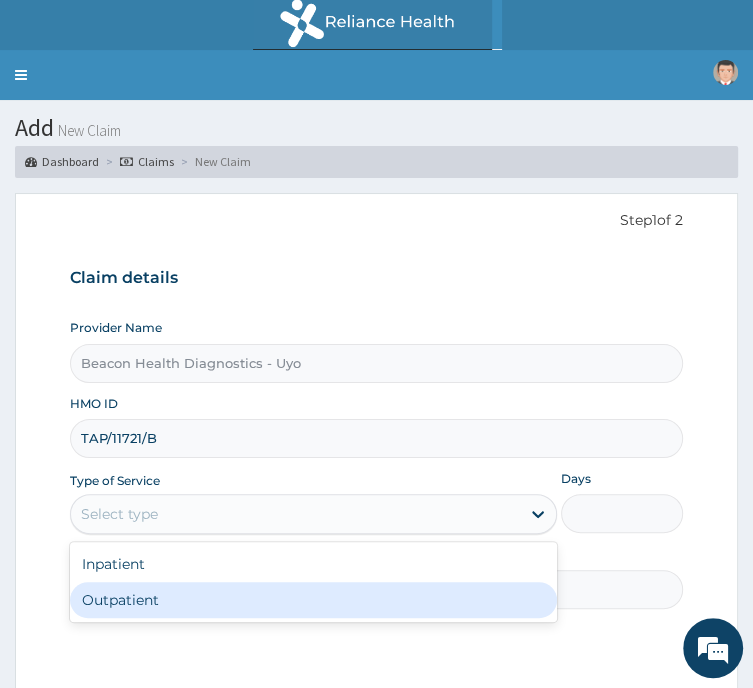 click on "Outpatient" at bounding box center [313, 600] 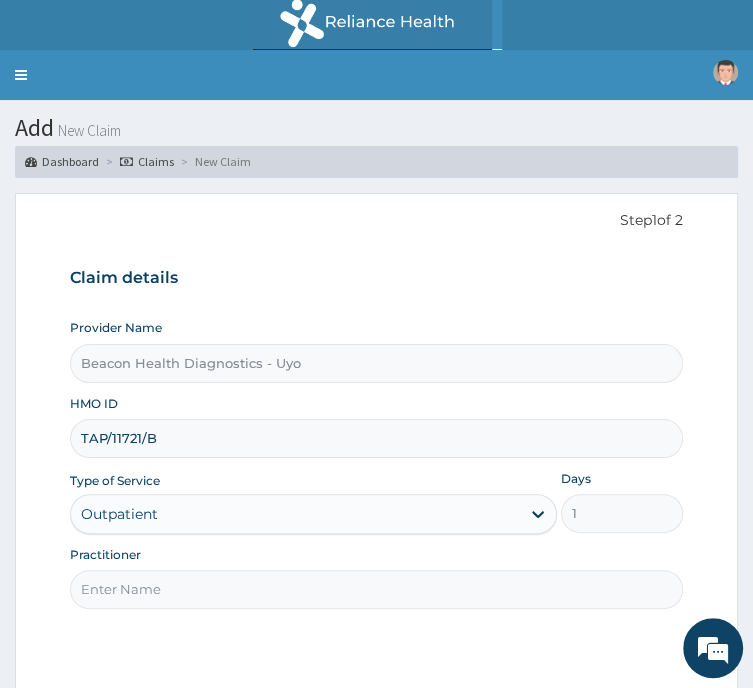 click on "Practitioner" at bounding box center (376, 589) 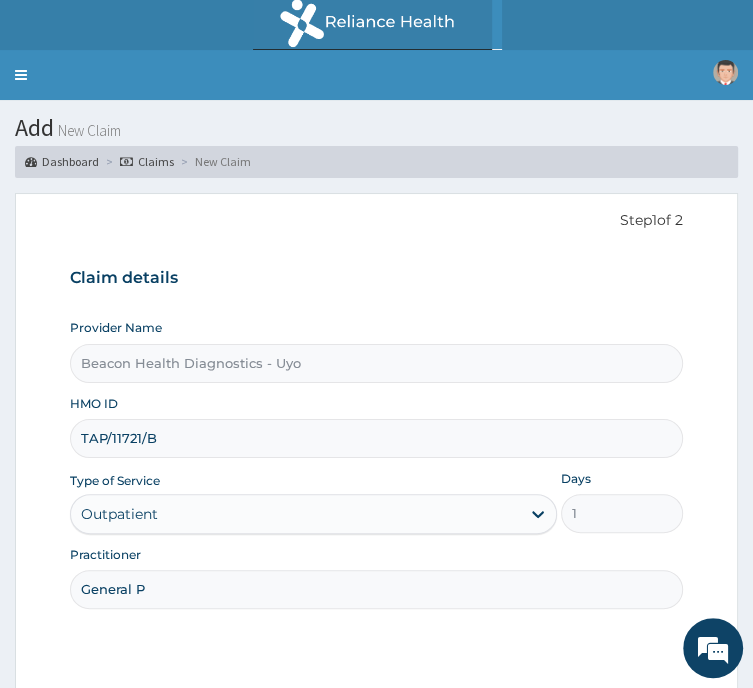 scroll, scrollTop: 0, scrollLeft: 0, axis: both 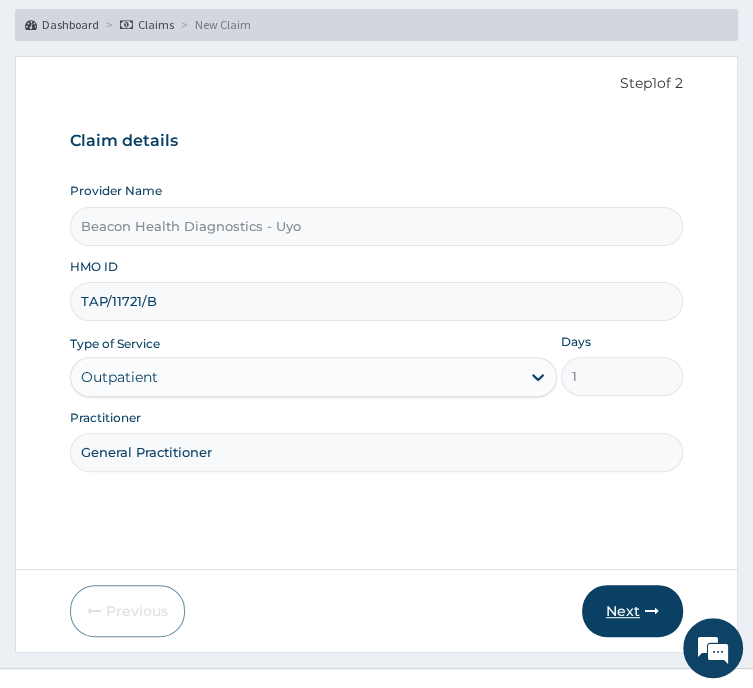 type on "General Practitioner" 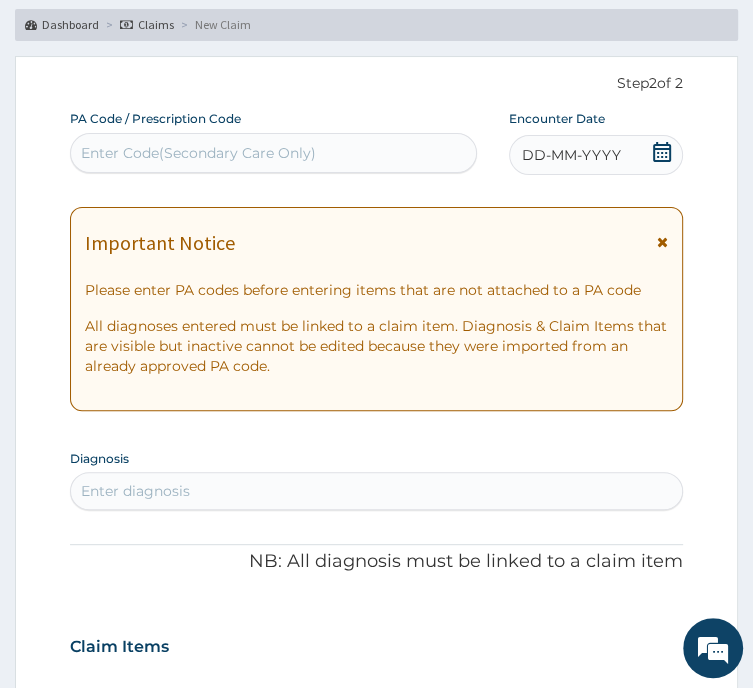 click on "Enter Code(Secondary Care Only)" at bounding box center [198, 153] 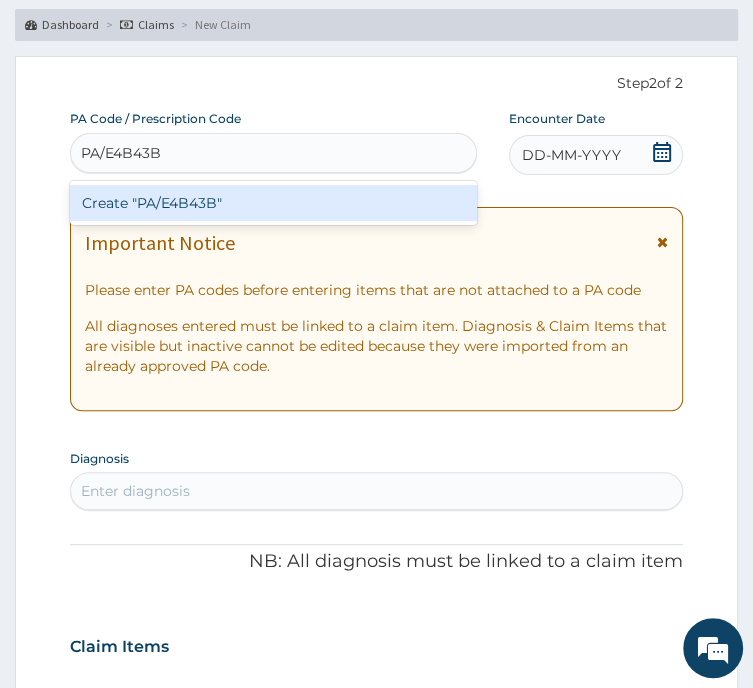 click on "Create "PA/E4B43B"" at bounding box center [273, 203] 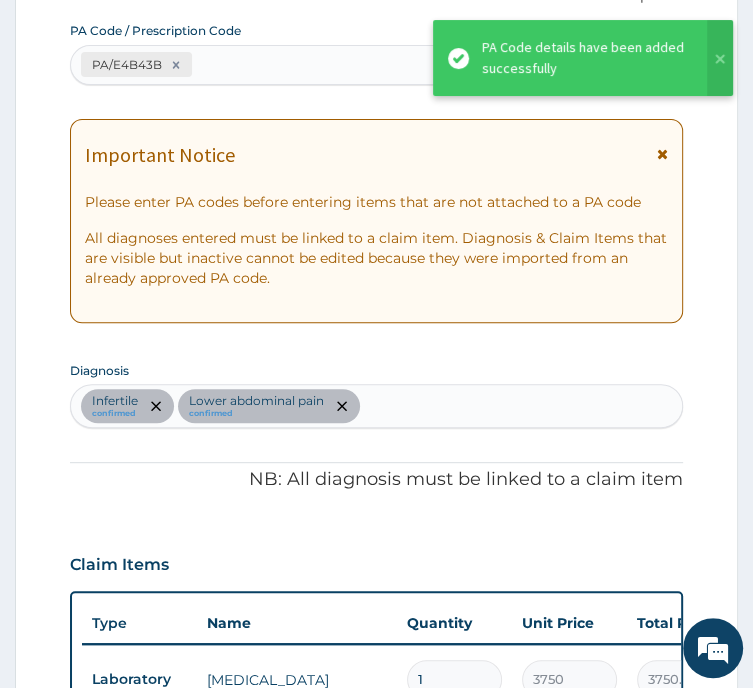 scroll, scrollTop: 999, scrollLeft: 0, axis: vertical 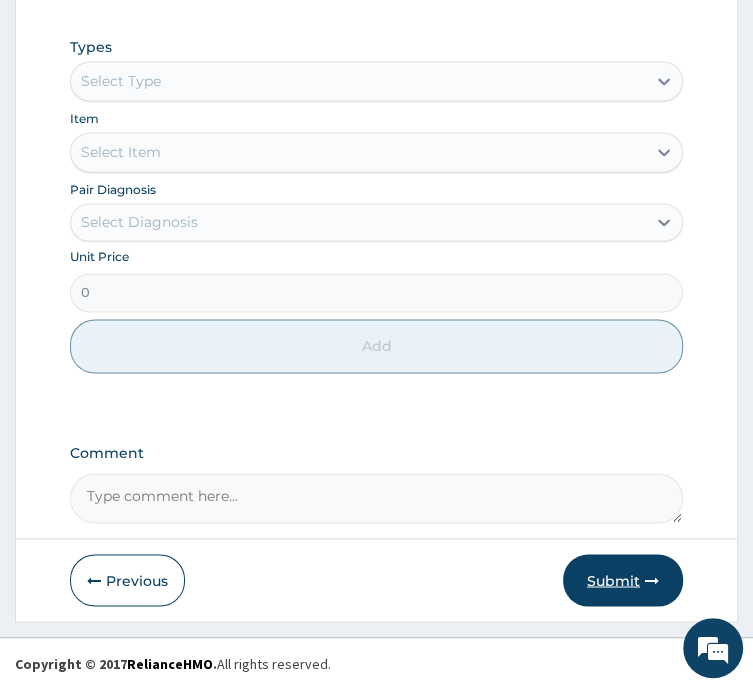 click on "Submit" at bounding box center (623, 580) 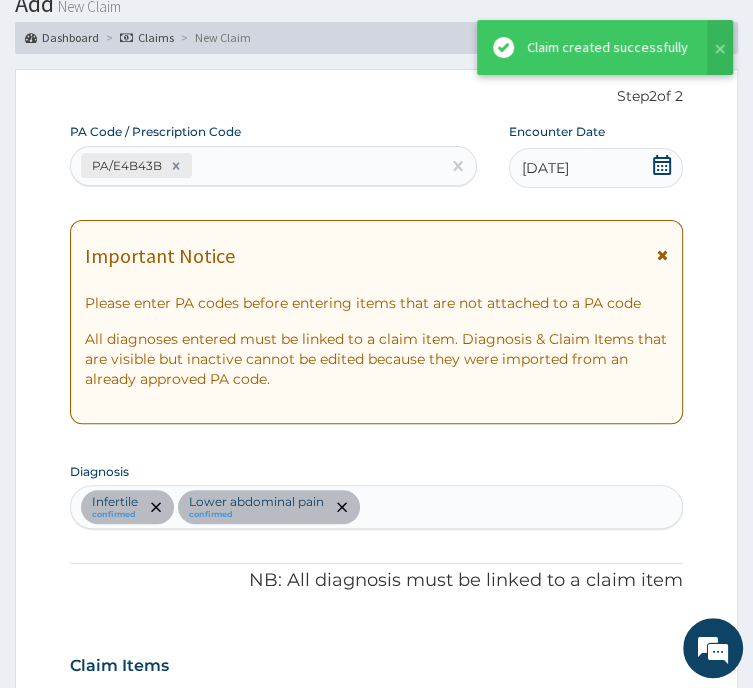 scroll, scrollTop: 1428, scrollLeft: 0, axis: vertical 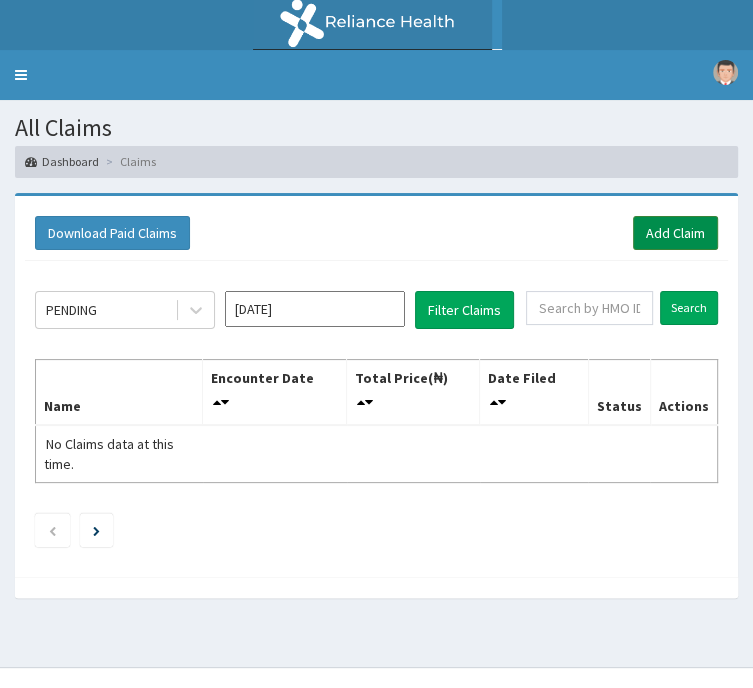 click on "Add Claim" at bounding box center (675, 233) 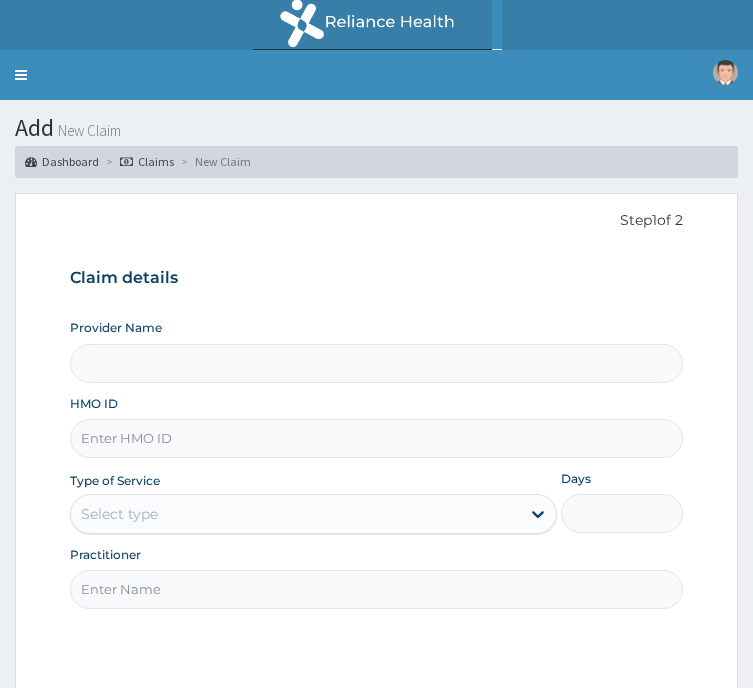 scroll, scrollTop: 0, scrollLeft: 0, axis: both 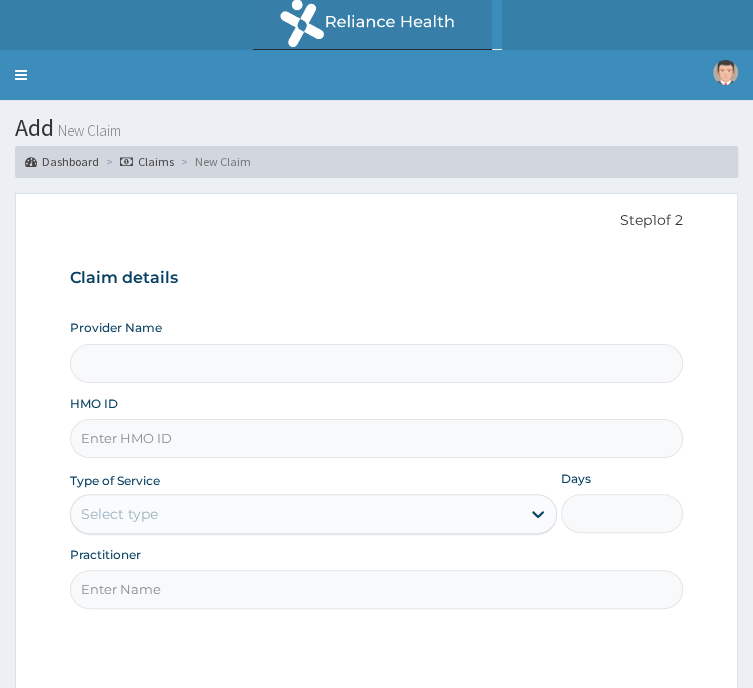 type on "Beacon Health Diagnostics - Uyo" 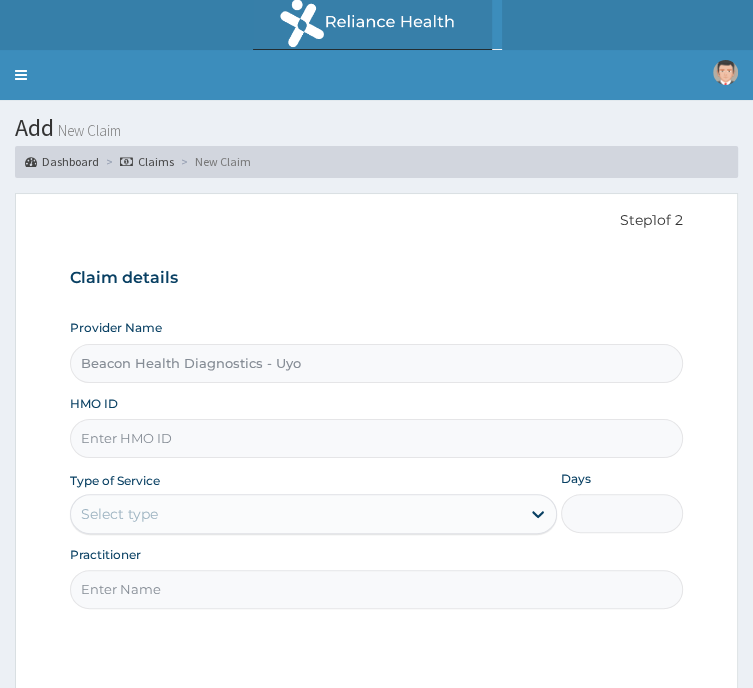 click on "HMO ID" at bounding box center (376, 438) 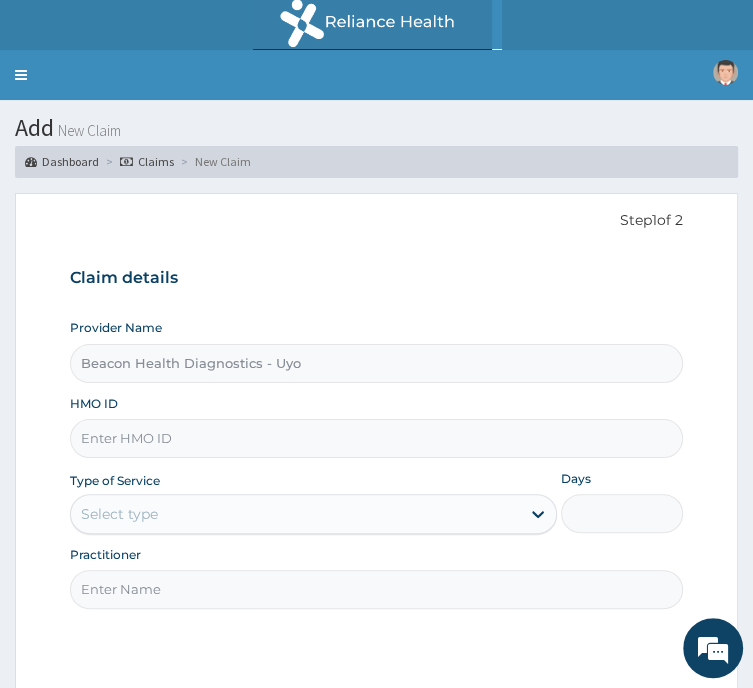 paste on "AEN/10138/B" 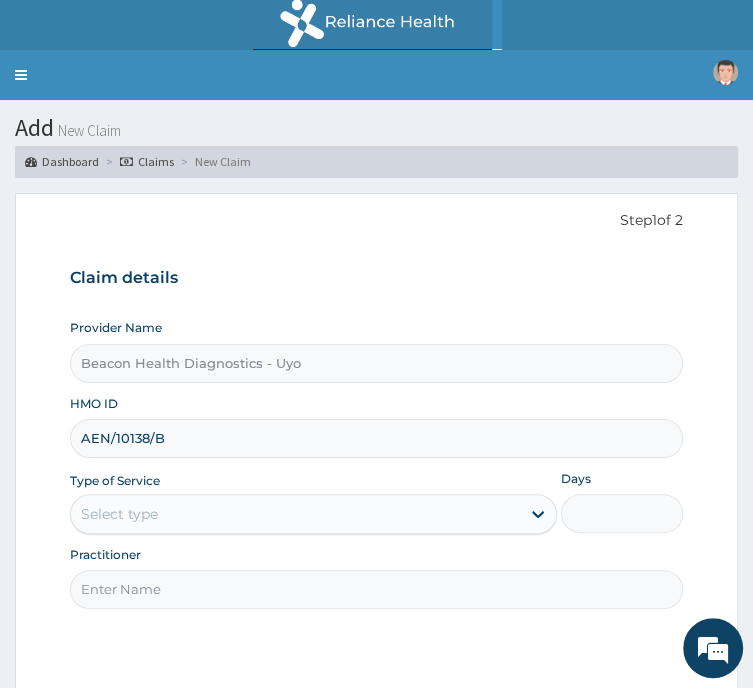 type on "AEN/10138/B" 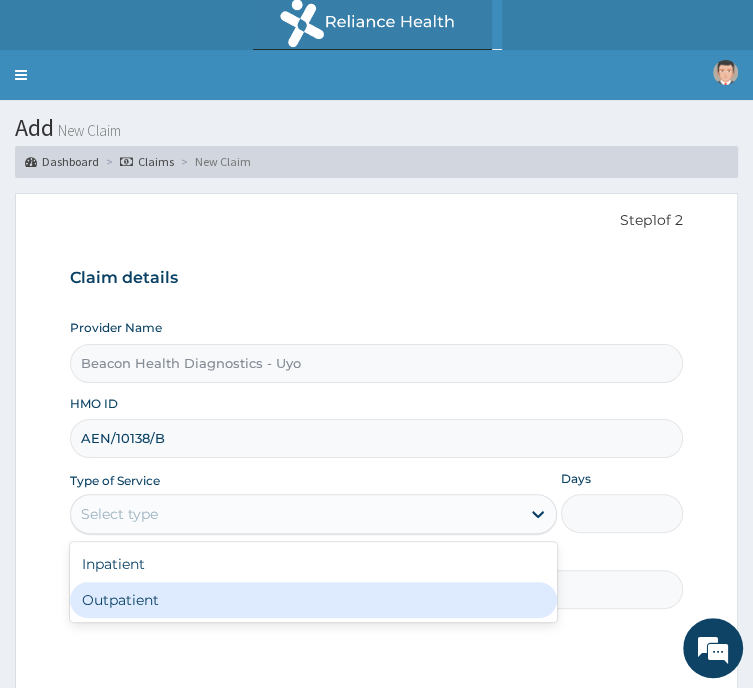 drag, startPoint x: 356, startPoint y: 458, endPoint x: 366, endPoint y: 555, distance: 97.5141 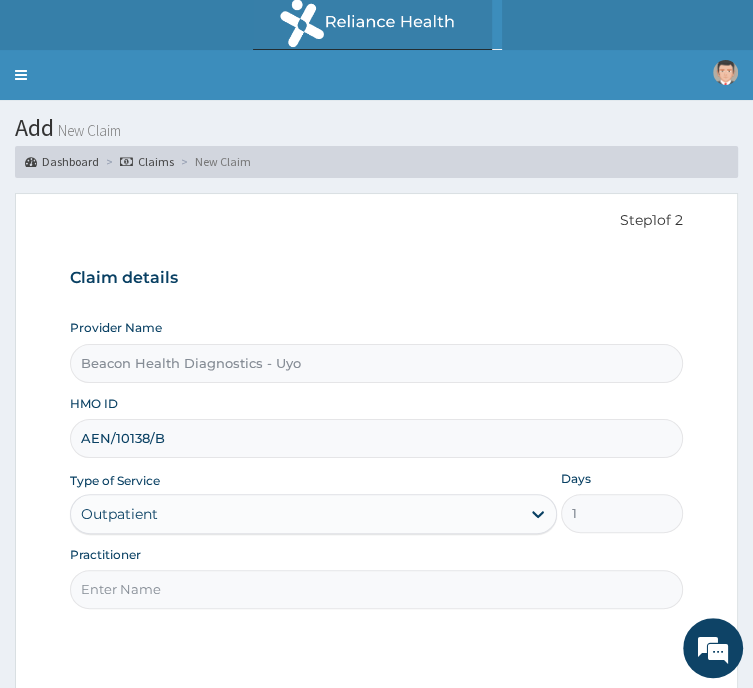 click on "Practitioner" at bounding box center [376, 589] 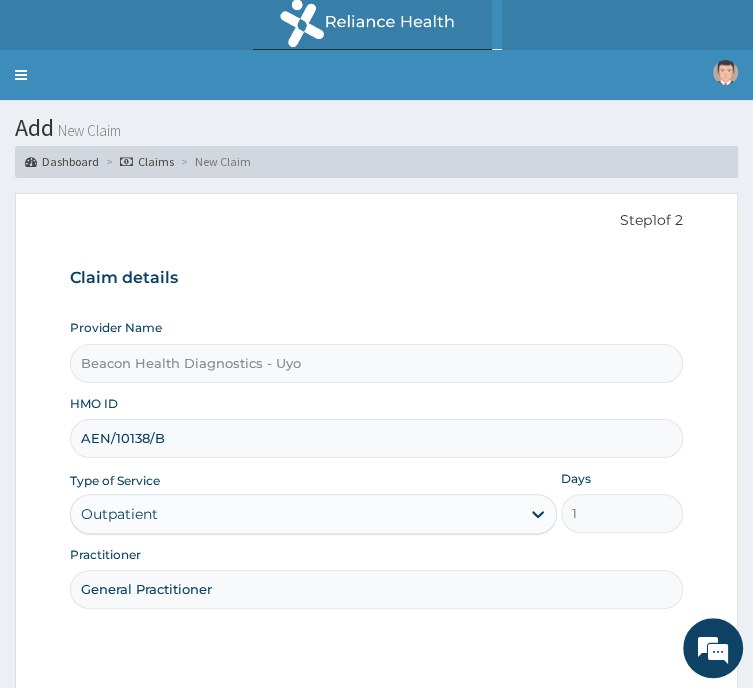 scroll, scrollTop: 0, scrollLeft: 0, axis: both 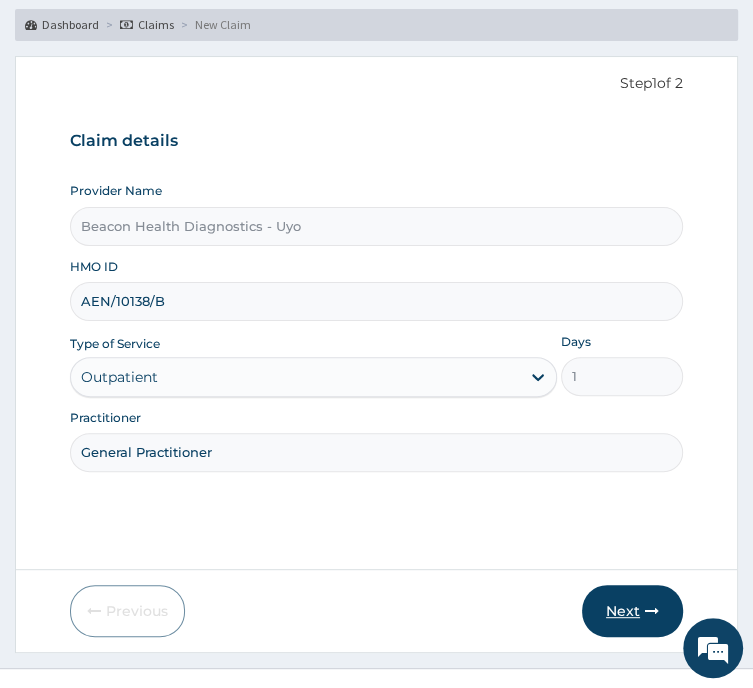 type on "General Practitioner" 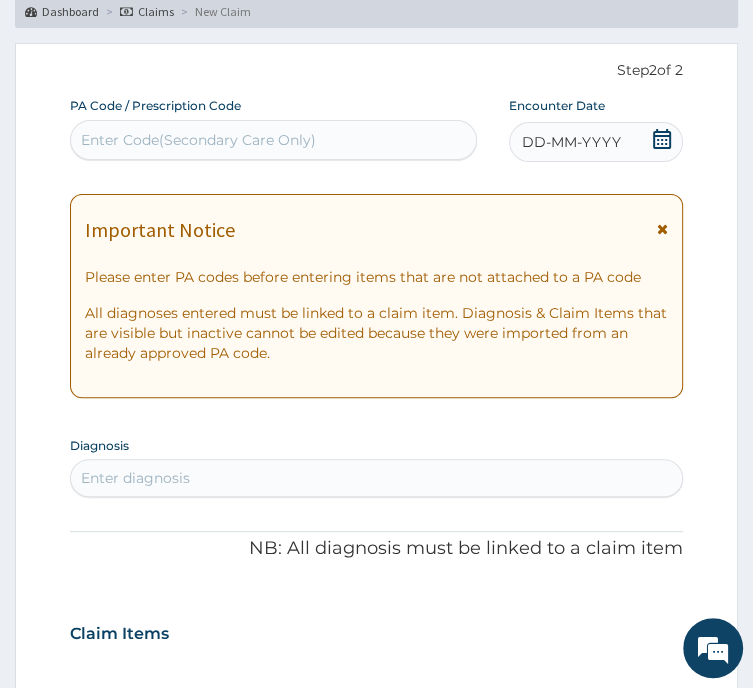 scroll, scrollTop: 152, scrollLeft: 0, axis: vertical 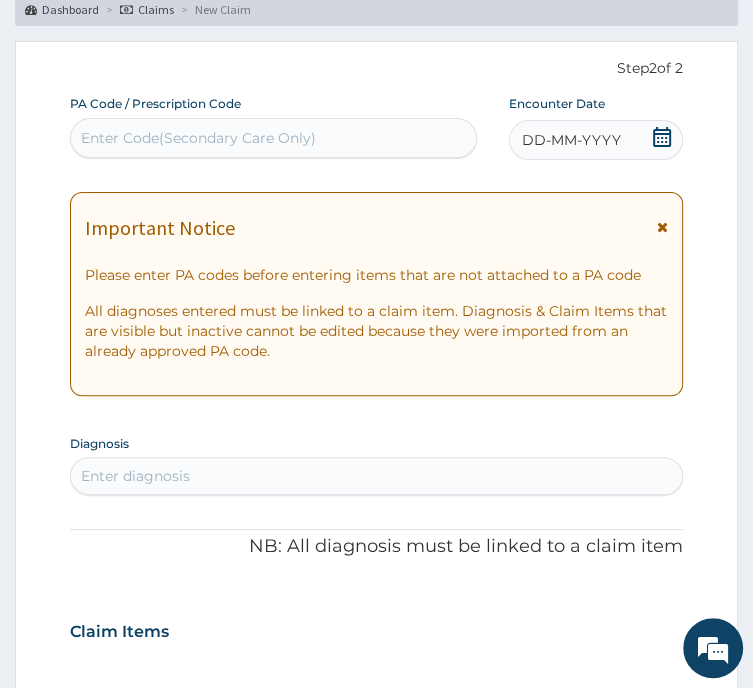click on "Enter Code(Secondary Care Only)" at bounding box center [198, 138] 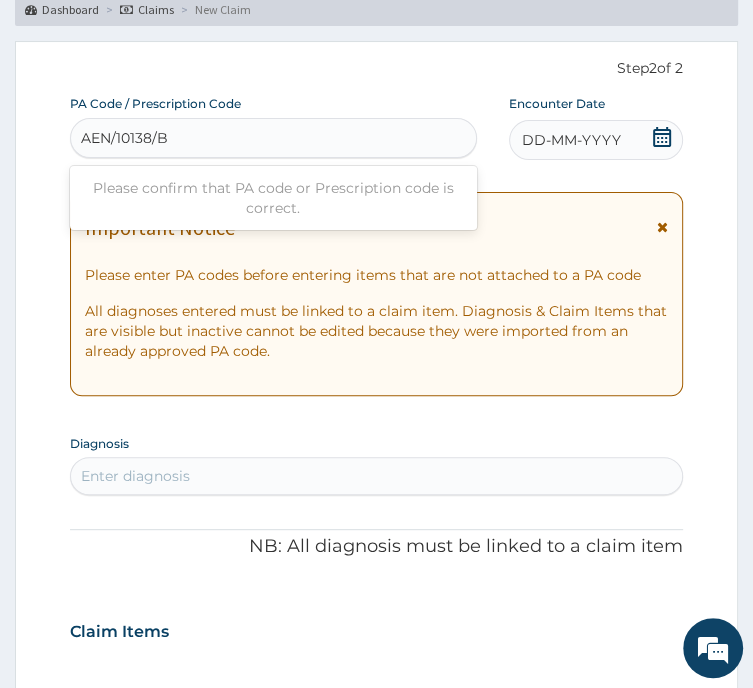 type 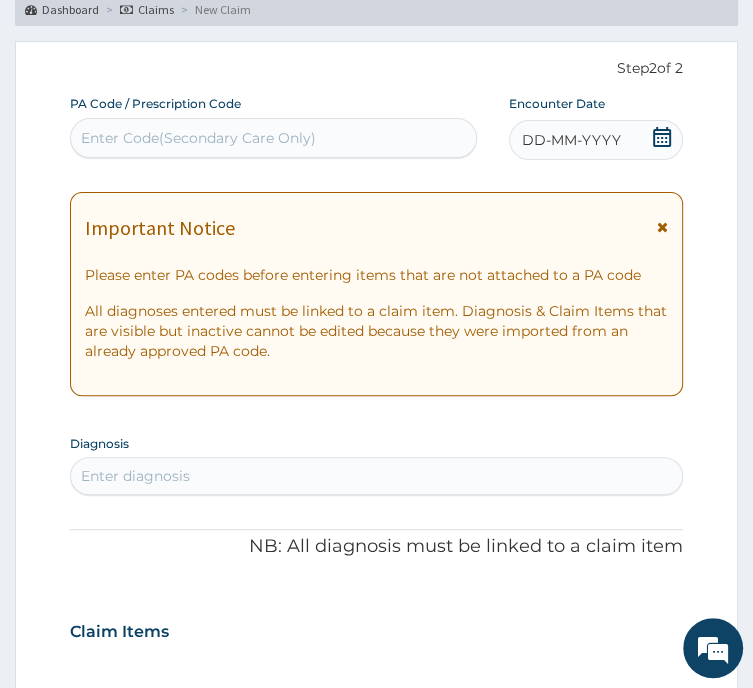 click on "Enter Code(Secondary Care Only)" at bounding box center [273, 138] 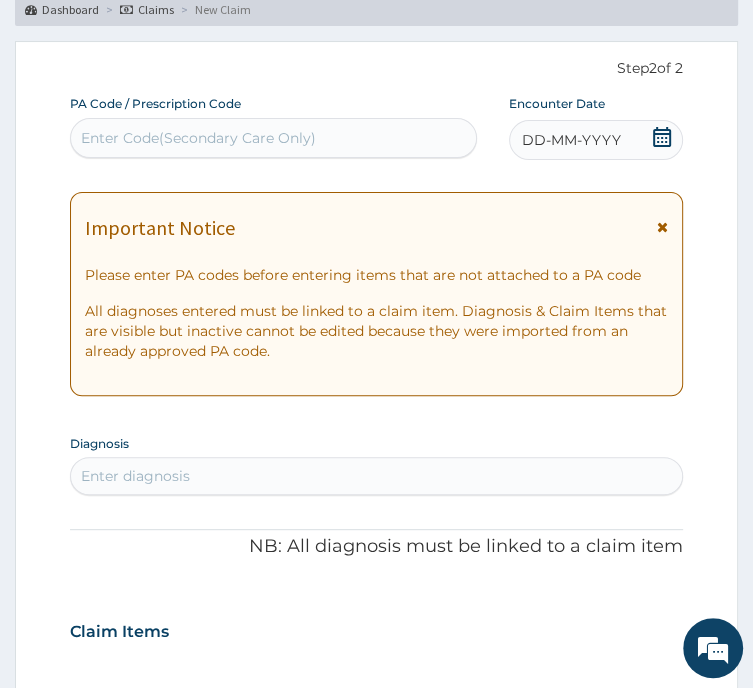 click on "Enter Code(Secondary Care Only)" at bounding box center (198, 138) 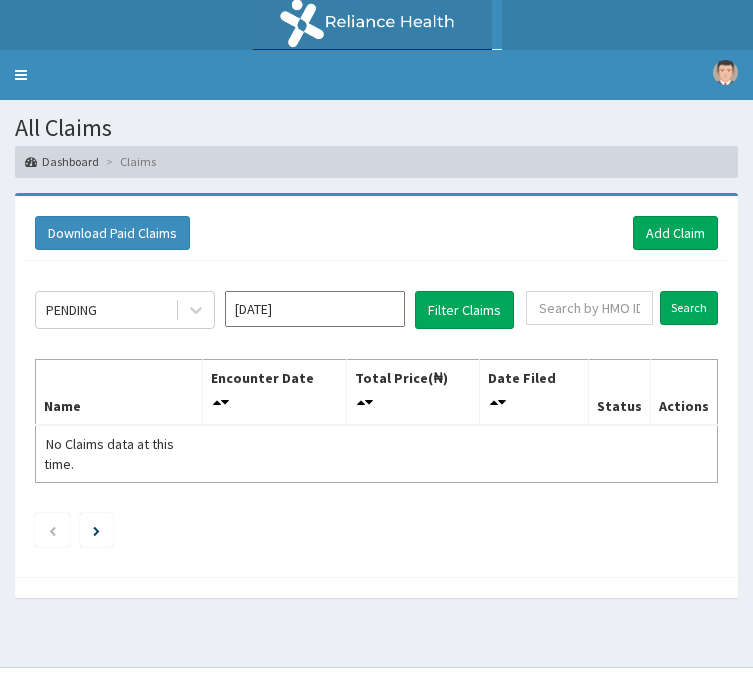 scroll, scrollTop: 0, scrollLeft: 0, axis: both 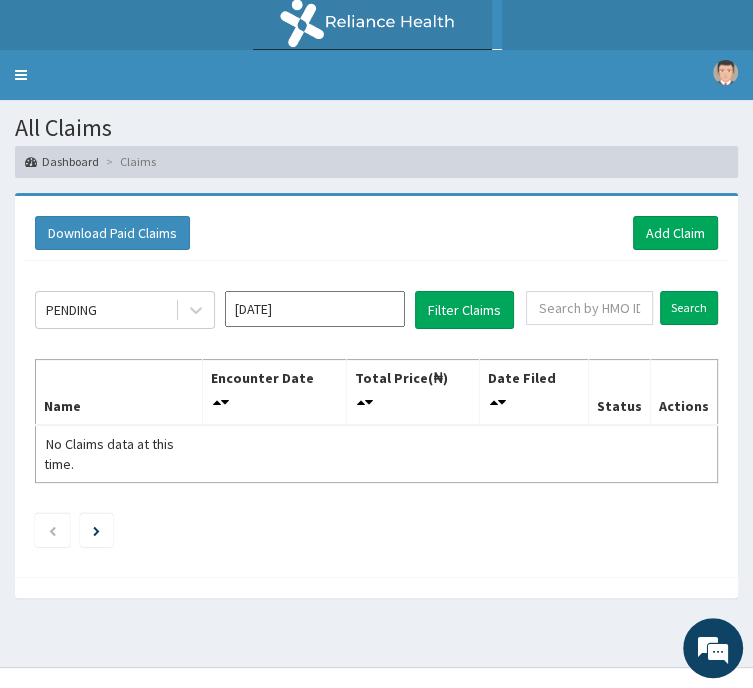 click on "[DATE]" at bounding box center (315, 309) 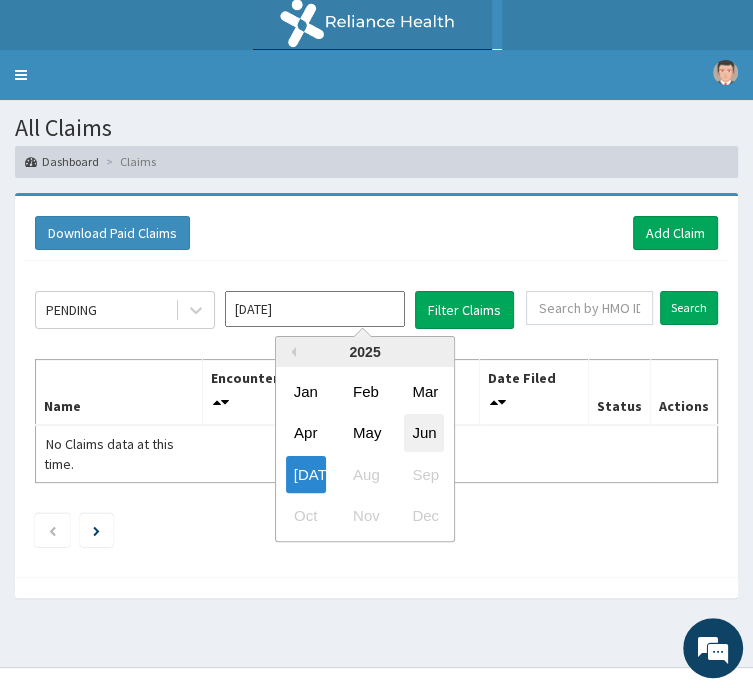 click on "Jun" at bounding box center [424, 432] 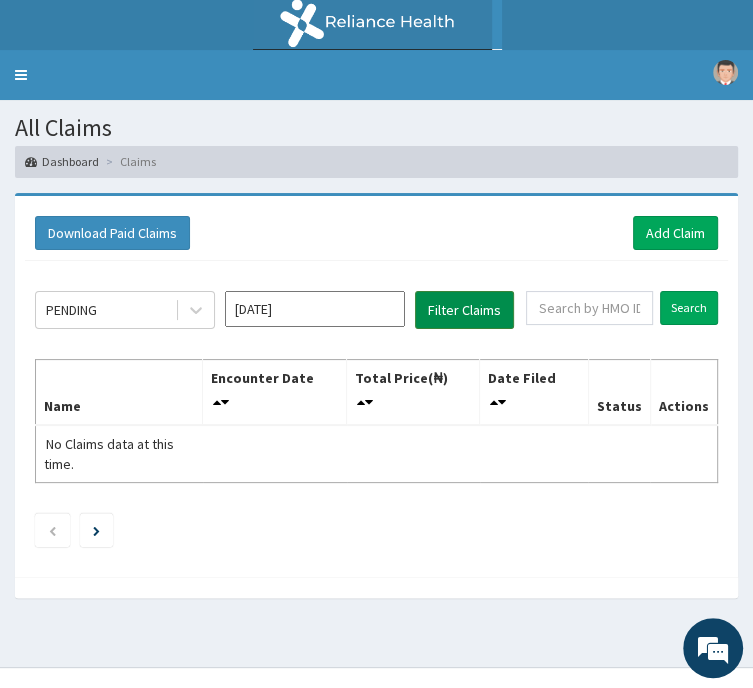 click on "Filter Claims" at bounding box center (464, 310) 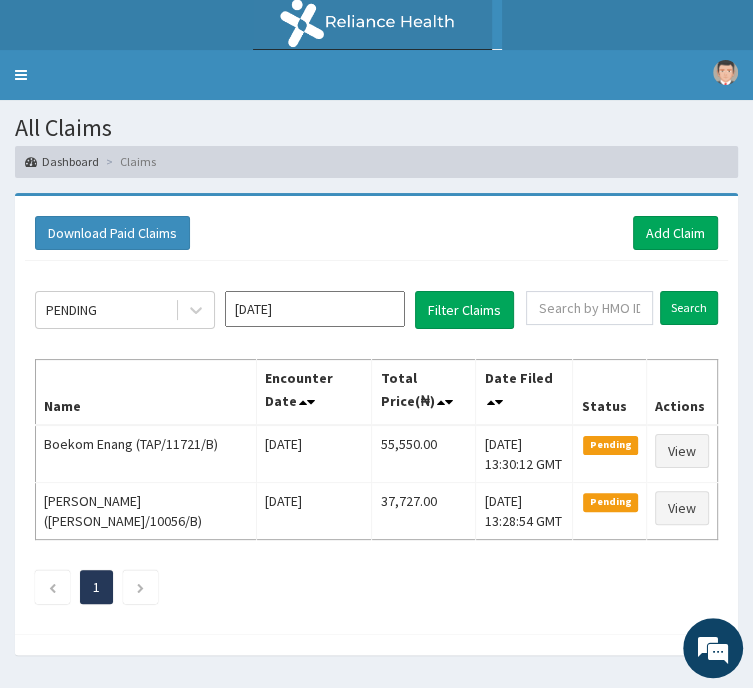 scroll, scrollTop: 0, scrollLeft: 0, axis: both 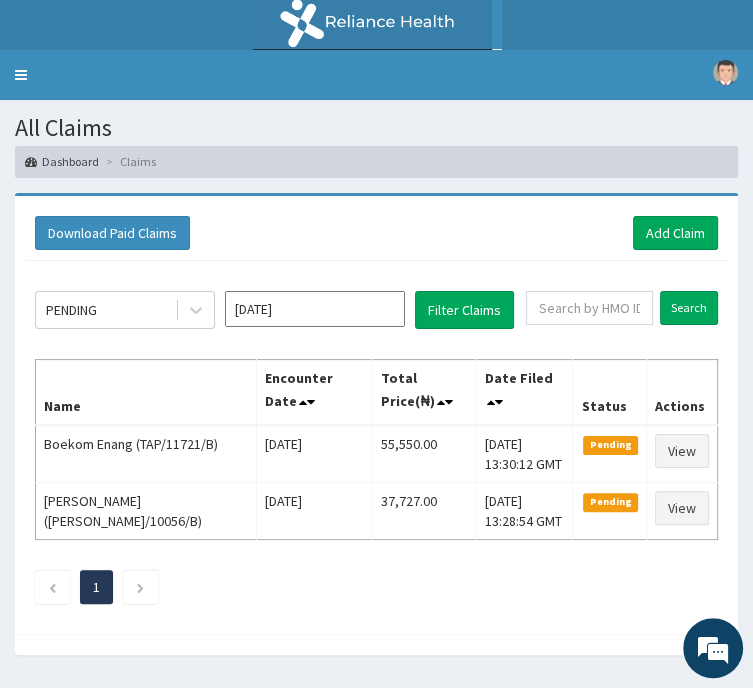 click on "PA Code" at bounding box center [-115, 312] 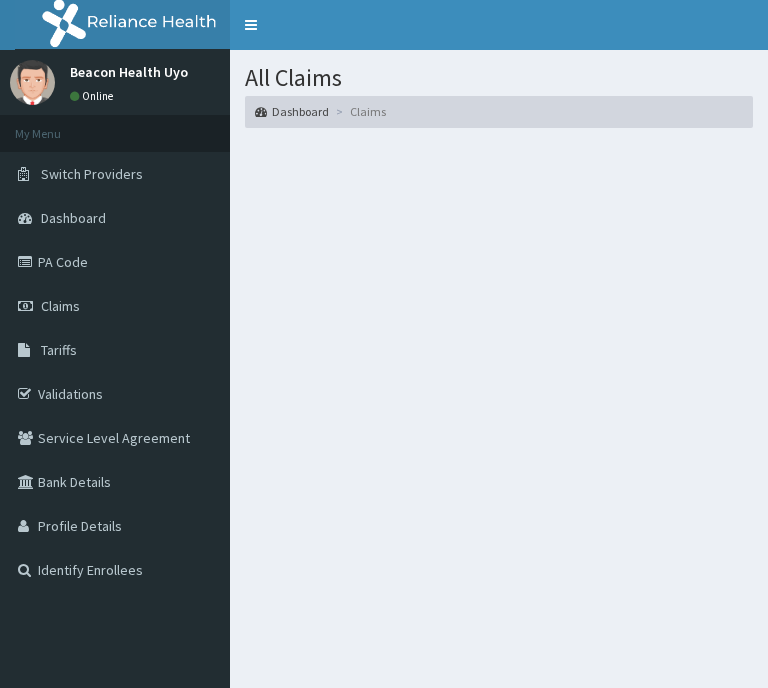 scroll, scrollTop: 0, scrollLeft: 0, axis: both 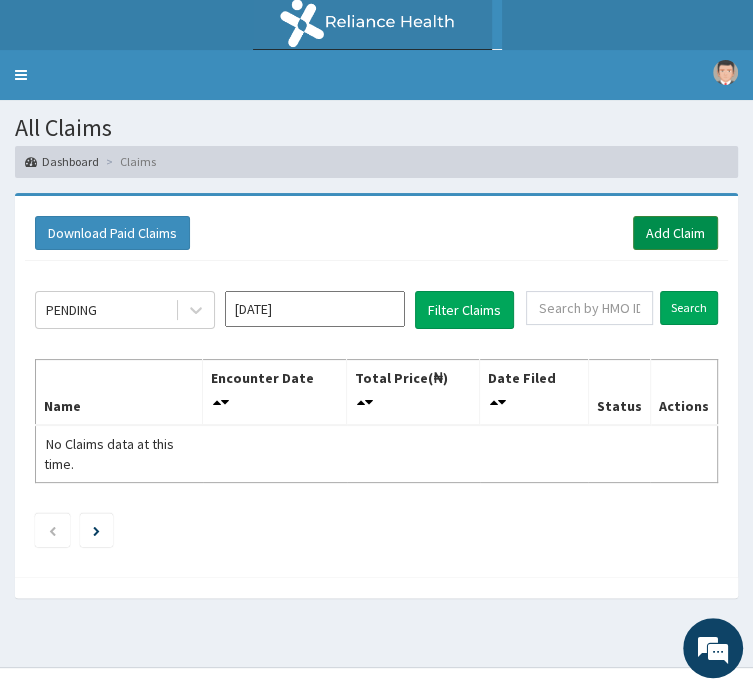 click on "Add Claim" at bounding box center (675, 233) 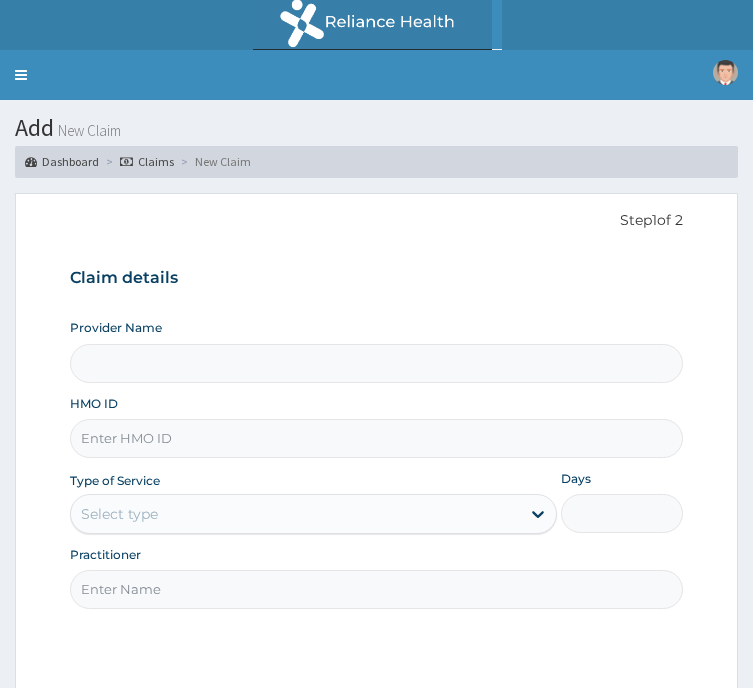 scroll, scrollTop: 0, scrollLeft: 0, axis: both 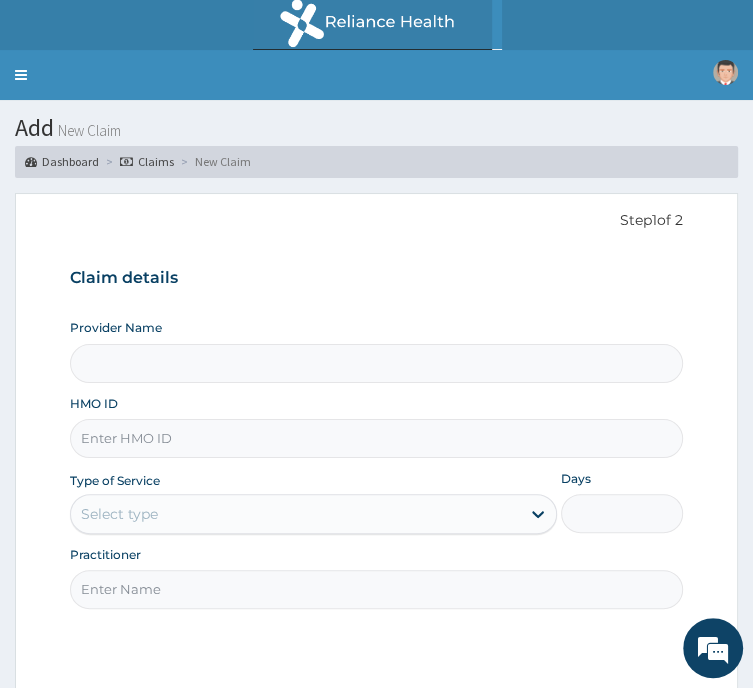 click on "HMO ID" at bounding box center (376, 438) 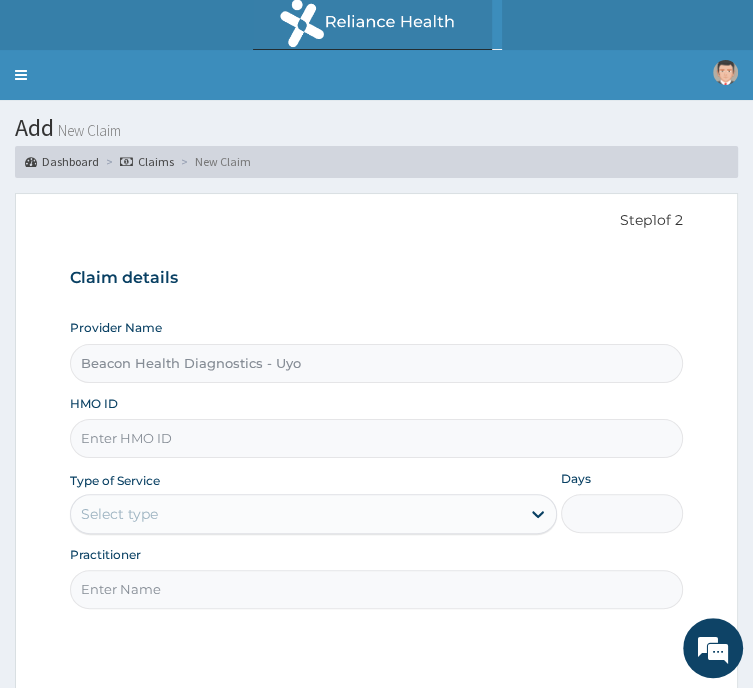 paste on "AEN/10138/B" 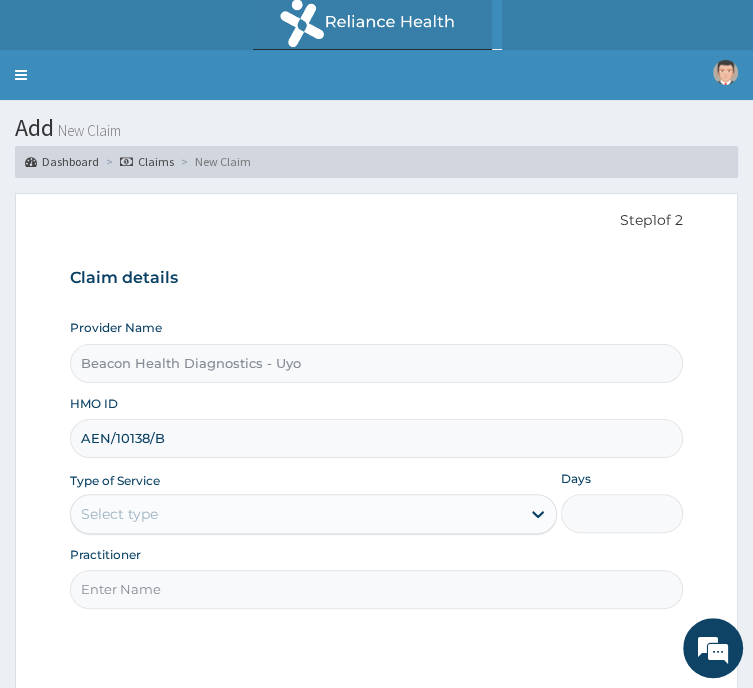 type on "AEN/10138/B" 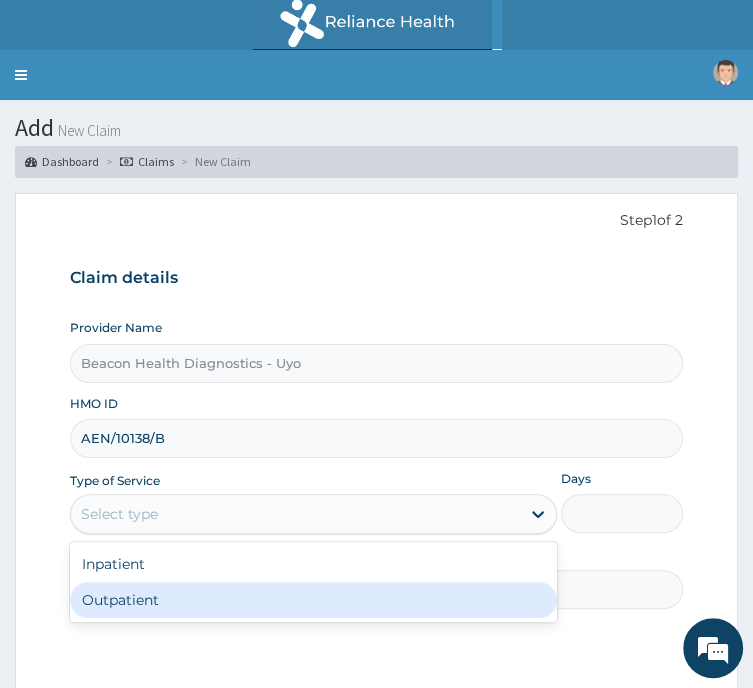 click on "Outpatient" at bounding box center (313, 600) 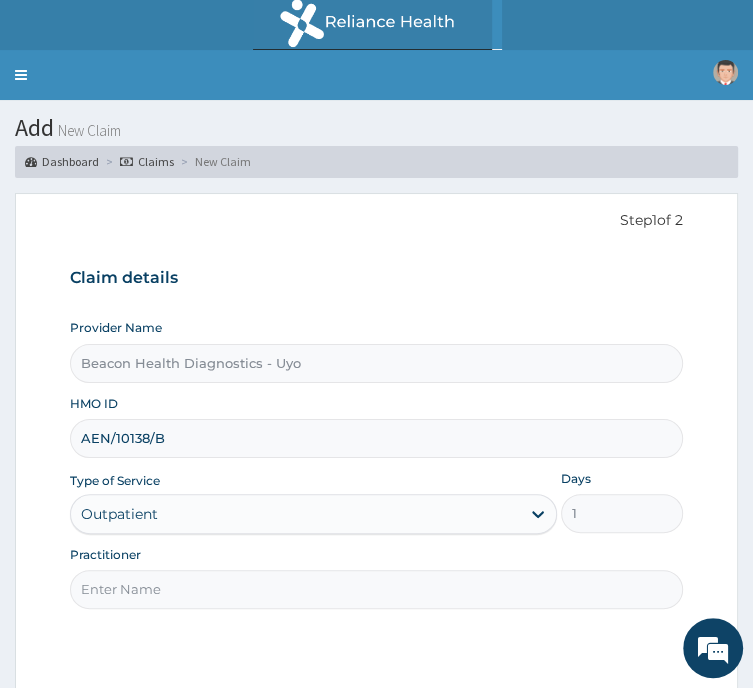 scroll, scrollTop: 137, scrollLeft: 0, axis: vertical 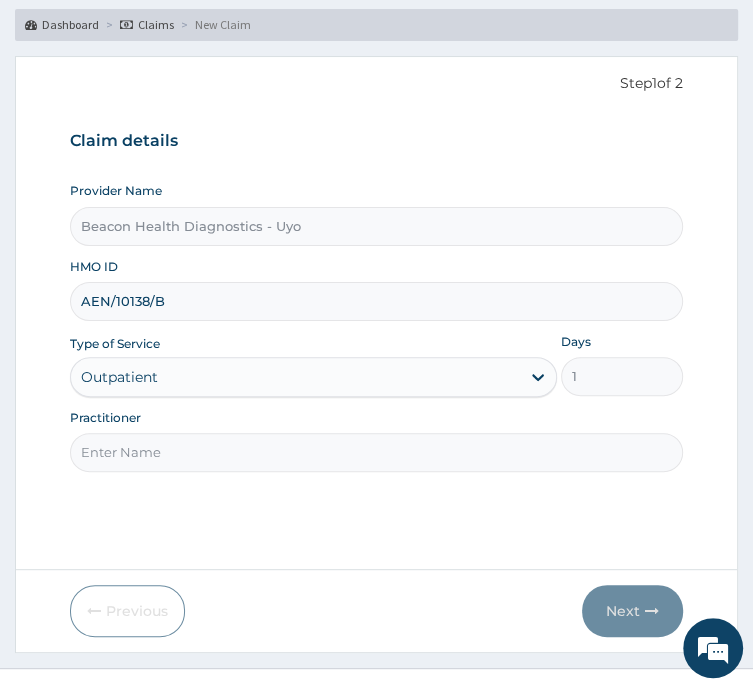 click on "Practitioner" at bounding box center (376, 452) 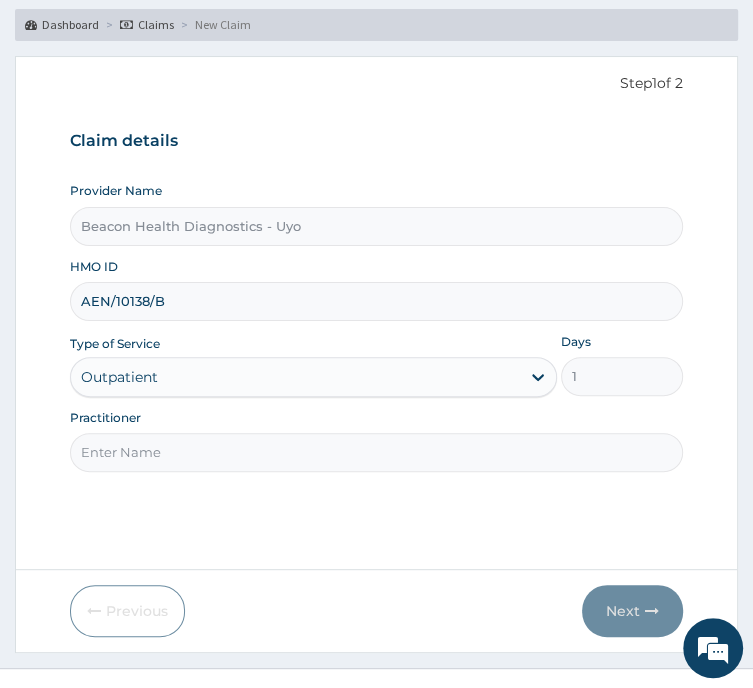 scroll, scrollTop: 0, scrollLeft: 0, axis: both 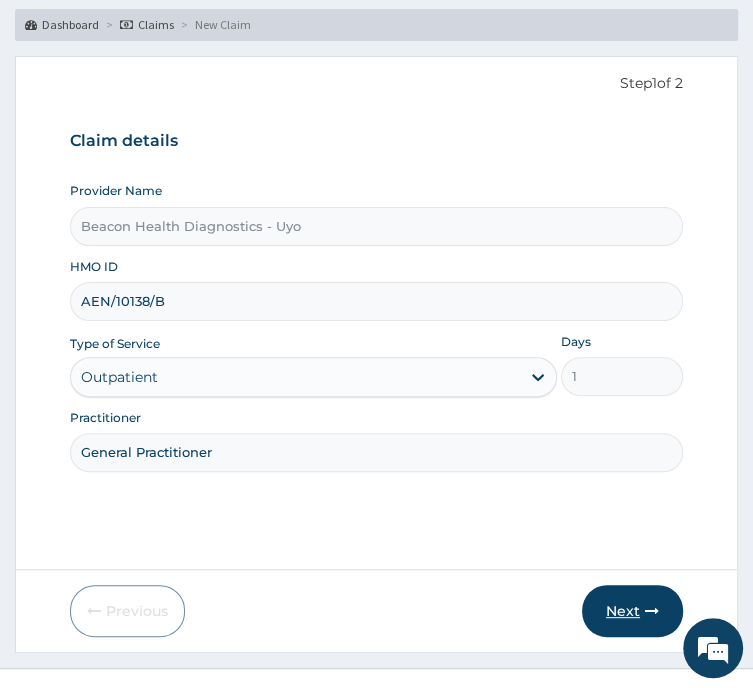type on "General Practitioner" 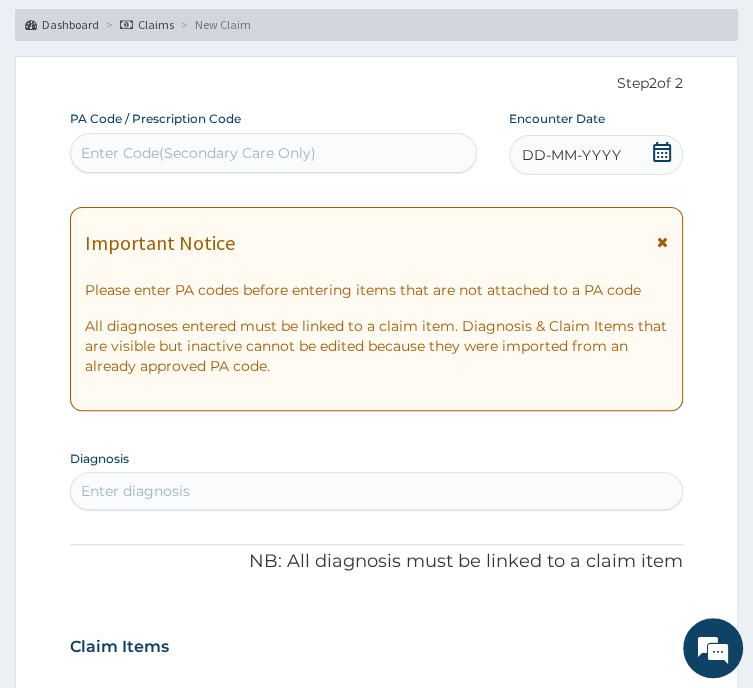 click on "Enter Code(Secondary Care Only)" at bounding box center [273, 153] 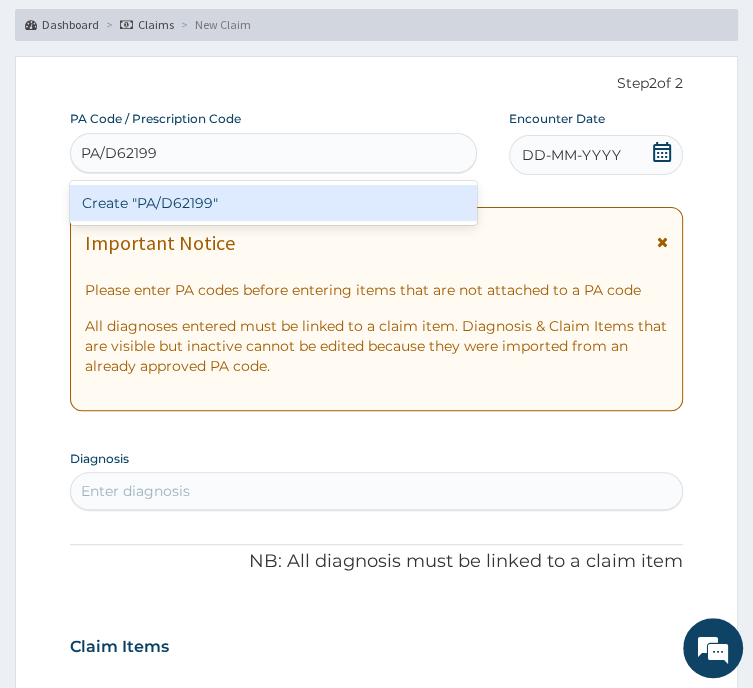 click on "Create "PA/D62199"" at bounding box center [273, 203] 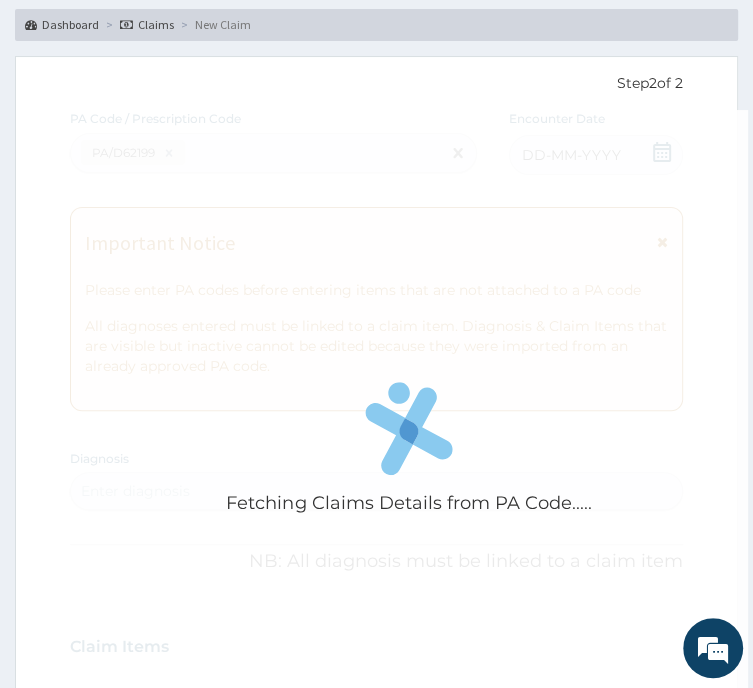 scroll, scrollTop: 644, scrollLeft: 0, axis: vertical 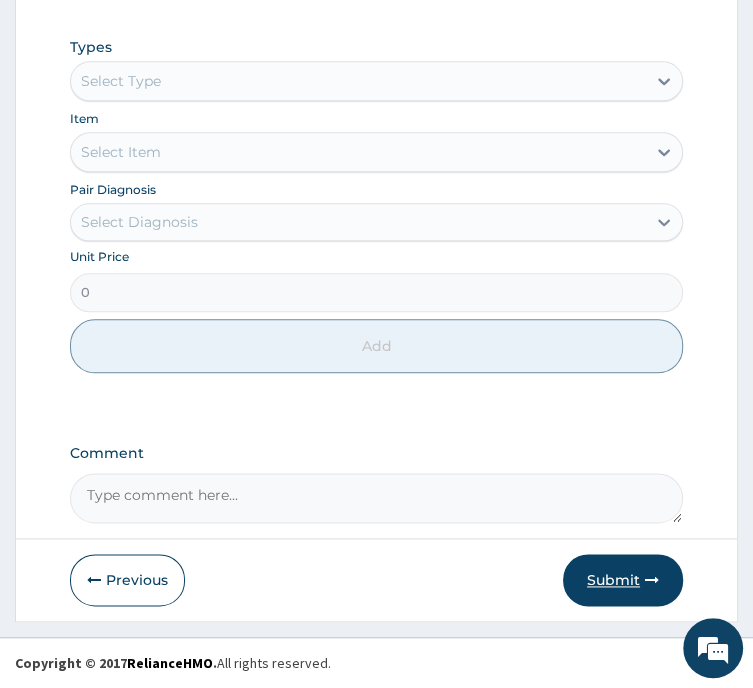 click on "Submit" at bounding box center [623, 580] 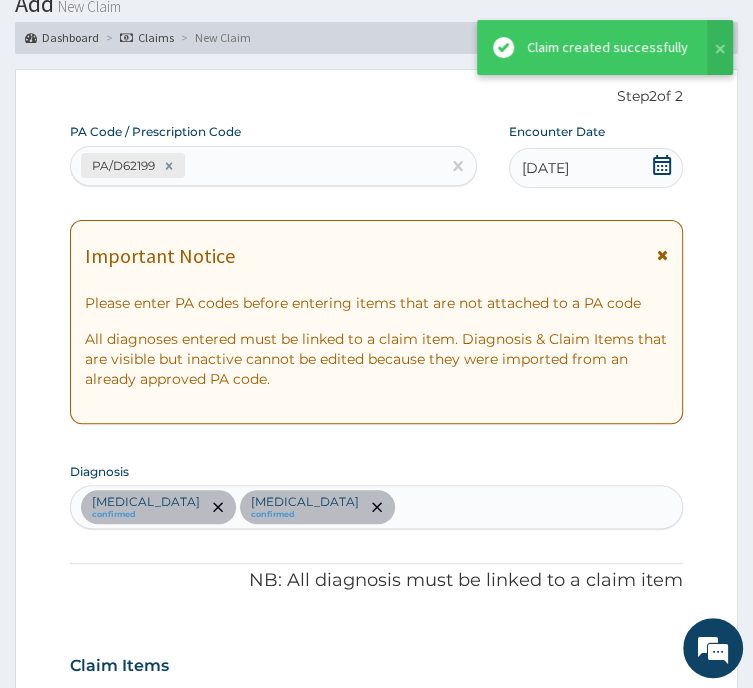 scroll, scrollTop: 1072, scrollLeft: 0, axis: vertical 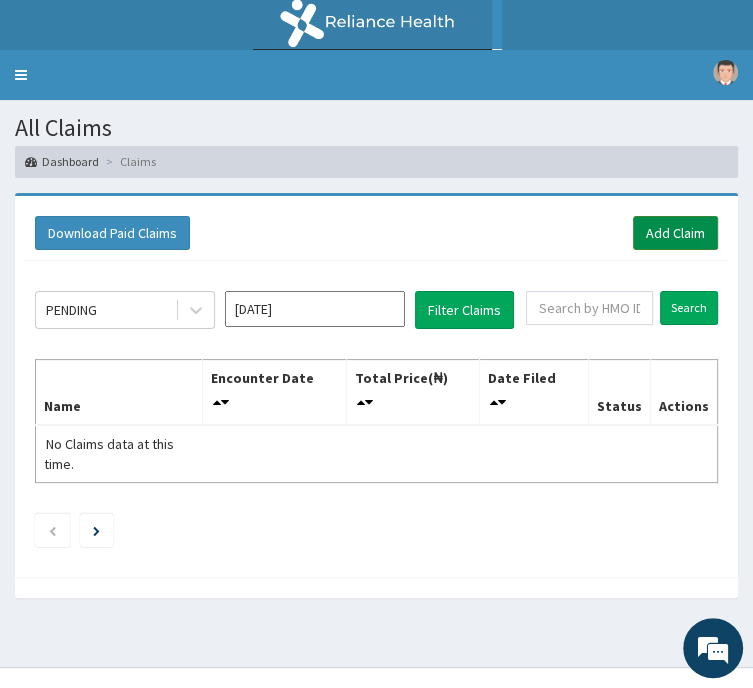 click on "Add Claim" at bounding box center (675, 233) 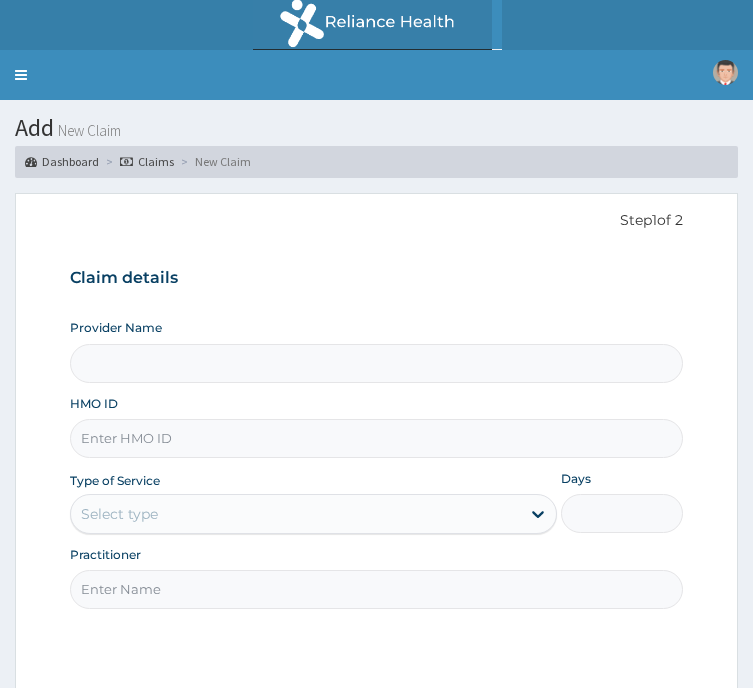 scroll, scrollTop: 0, scrollLeft: 0, axis: both 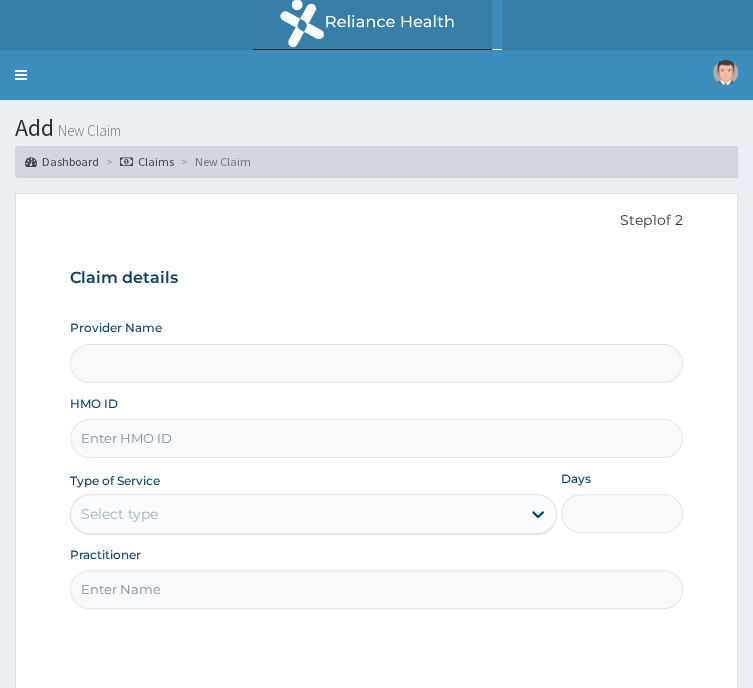 type on "Beacon Health Diagnostics - Uyo" 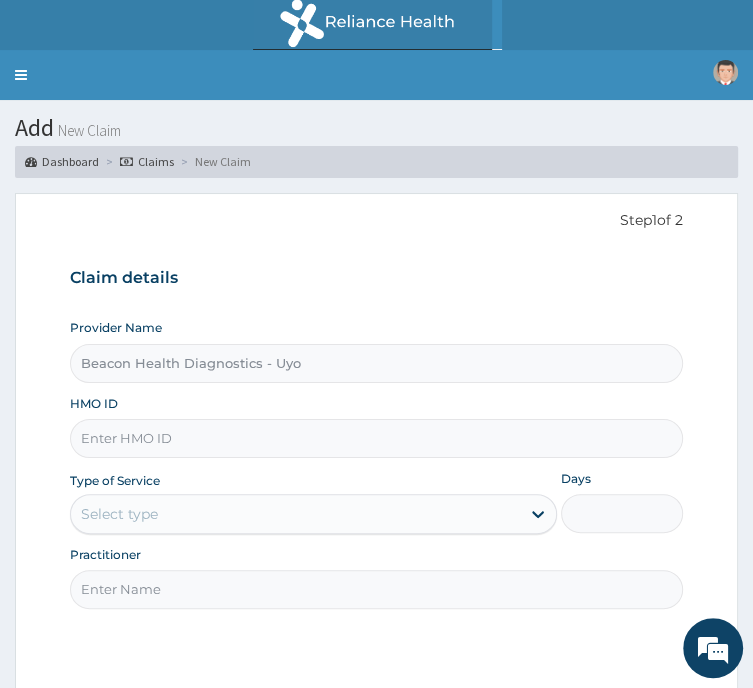 click on "HMO ID" at bounding box center [376, 438] 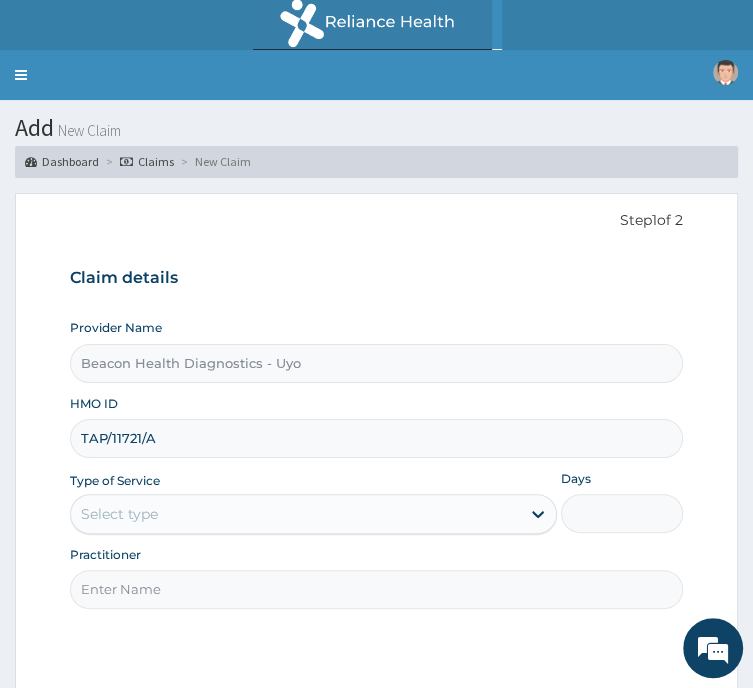 type on "TAP/11721/A" 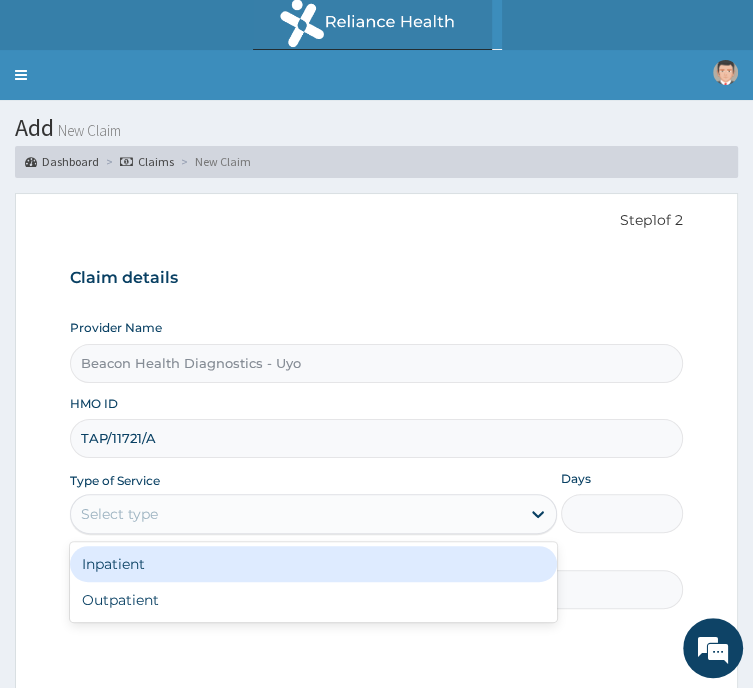 click on "Select type" at bounding box center (119, 514) 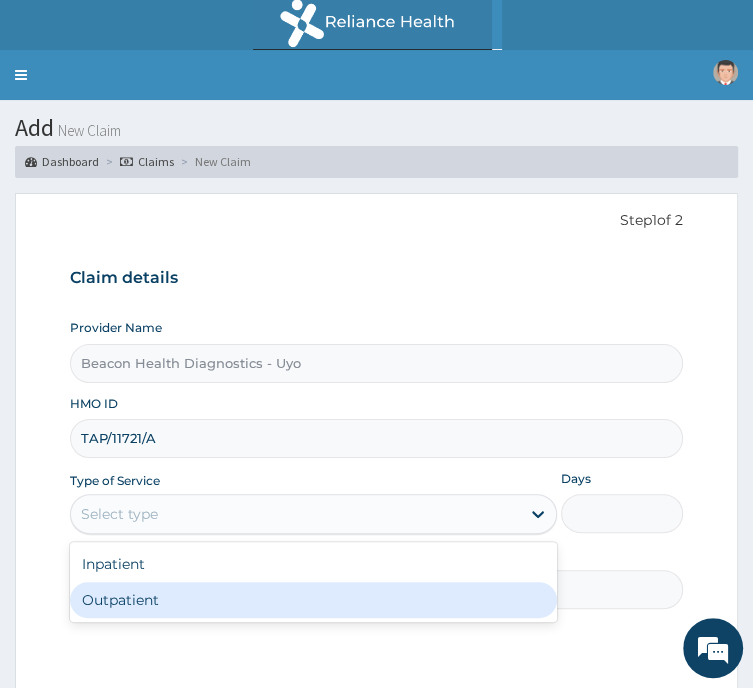 click on "Outpatient" at bounding box center [313, 600] 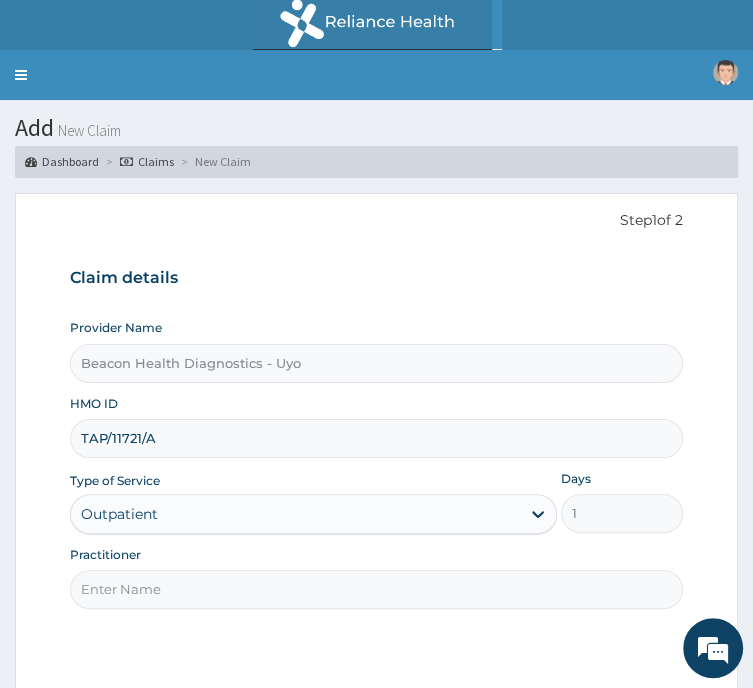 click on "Practitioner" at bounding box center [376, 589] 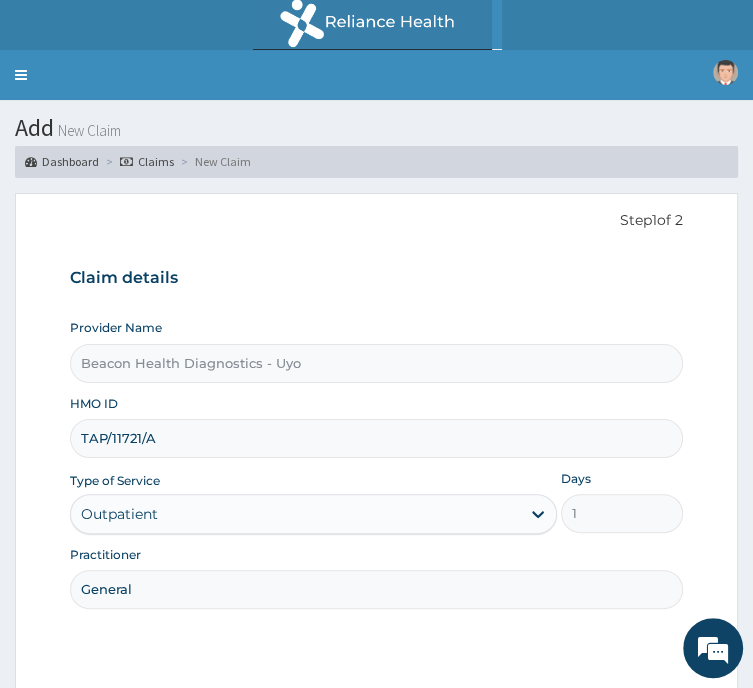 scroll, scrollTop: 0, scrollLeft: 0, axis: both 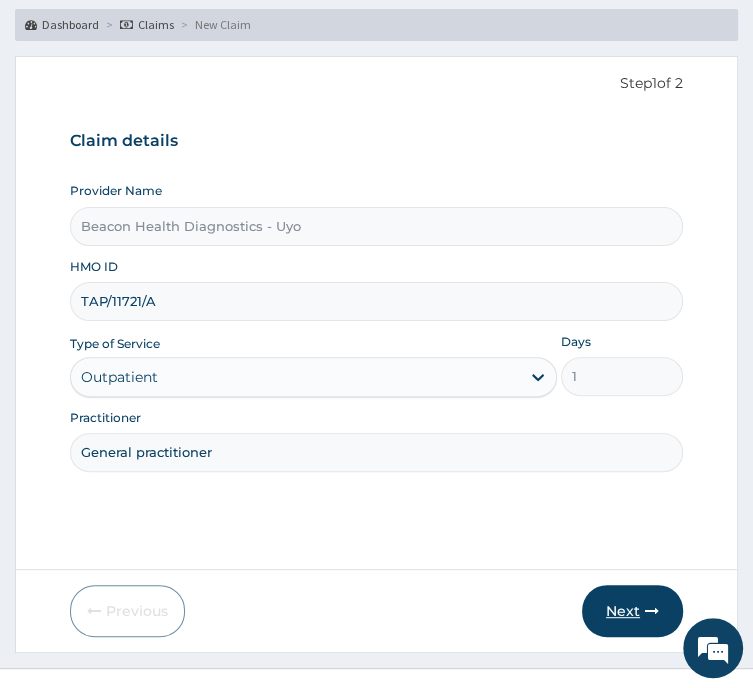 type on "General practitioner" 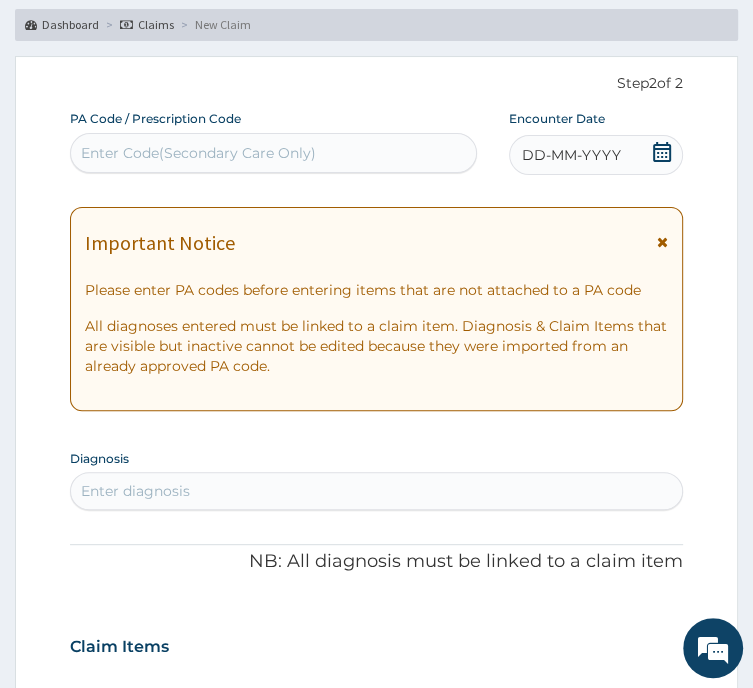 click on "Enter Code(Secondary Care Only)" at bounding box center (273, 153) 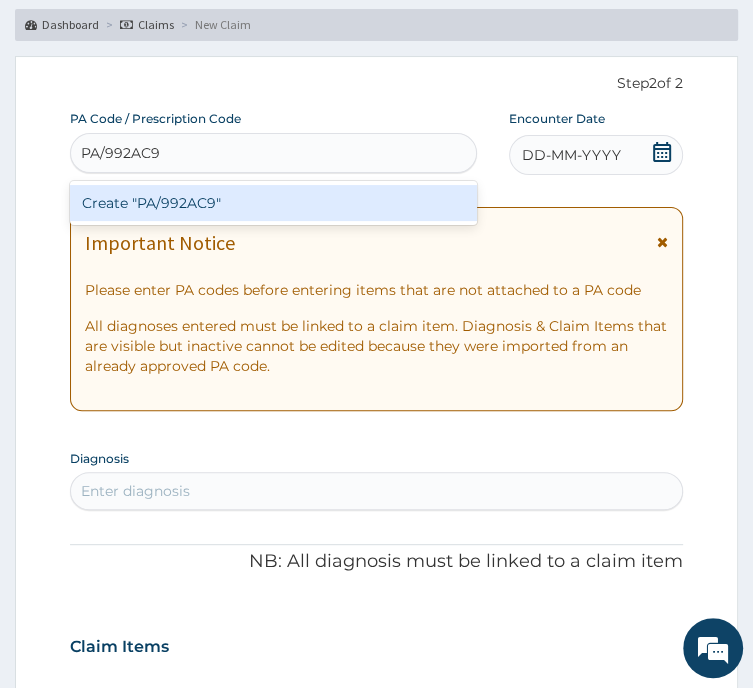 click on "Create "PA/992AC9"" at bounding box center (273, 203) 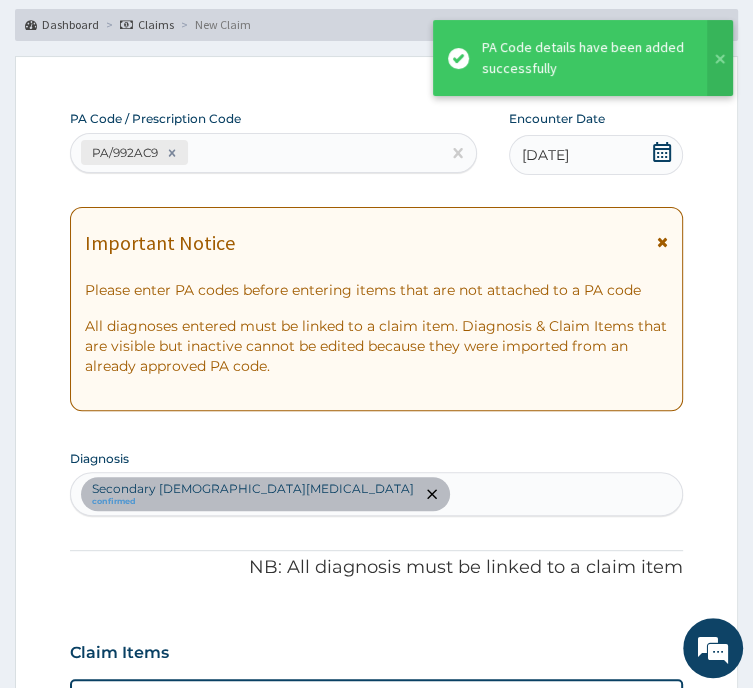 scroll, scrollTop: 575, scrollLeft: 0, axis: vertical 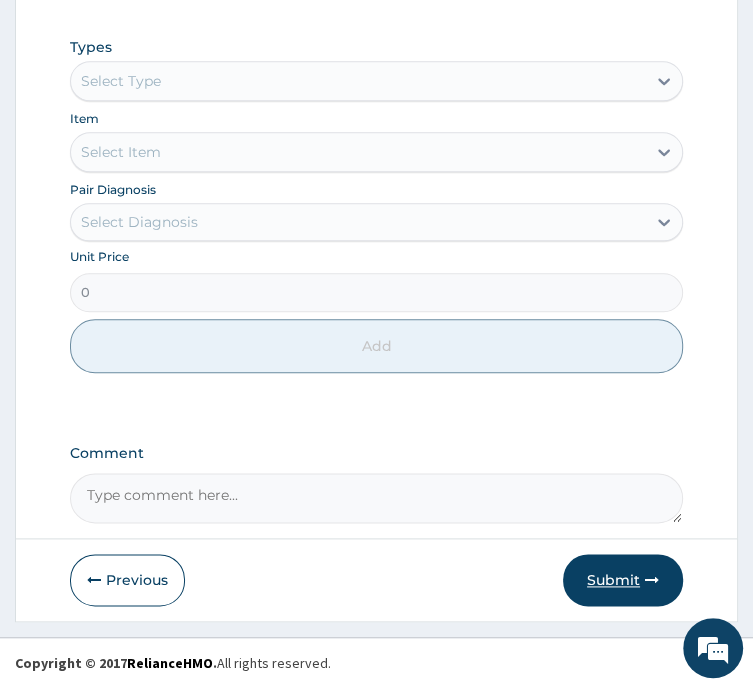 click on "Submit" at bounding box center (623, 580) 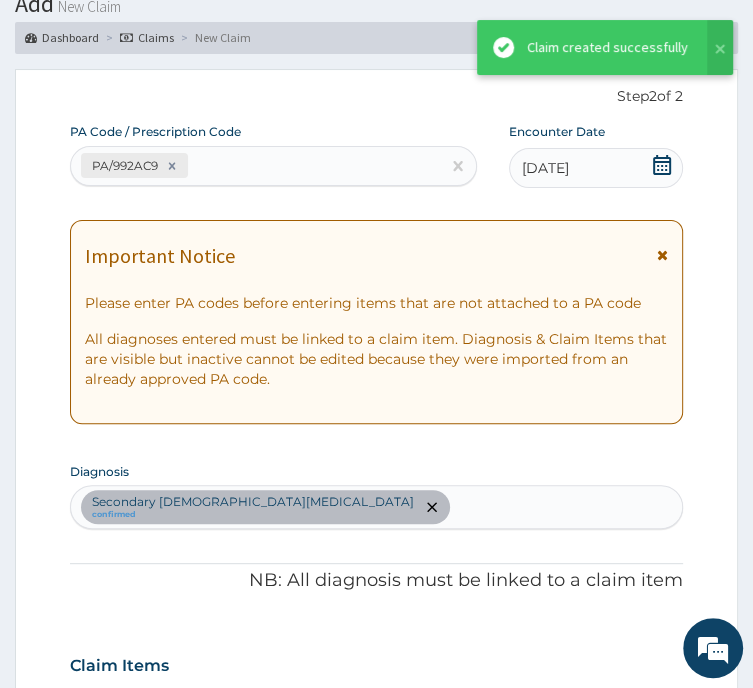 scroll, scrollTop: 995, scrollLeft: 0, axis: vertical 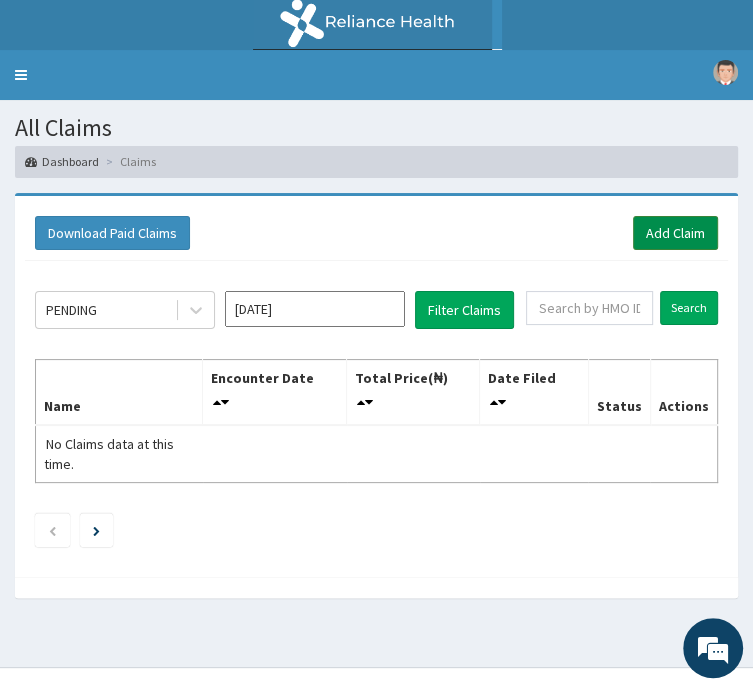click on "Add Claim" at bounding box center [675, 233] 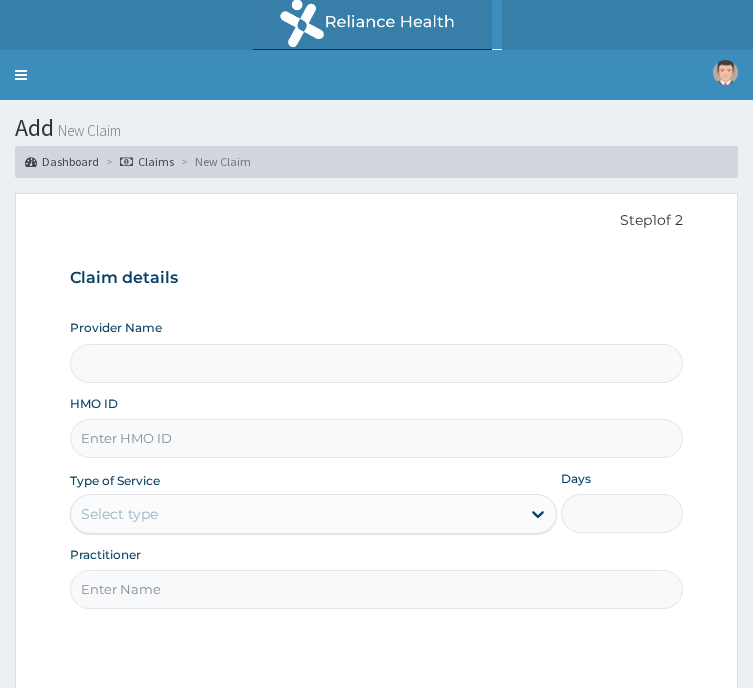 scroll, scrollTop: 0, scrollLeft: 0, axis: both 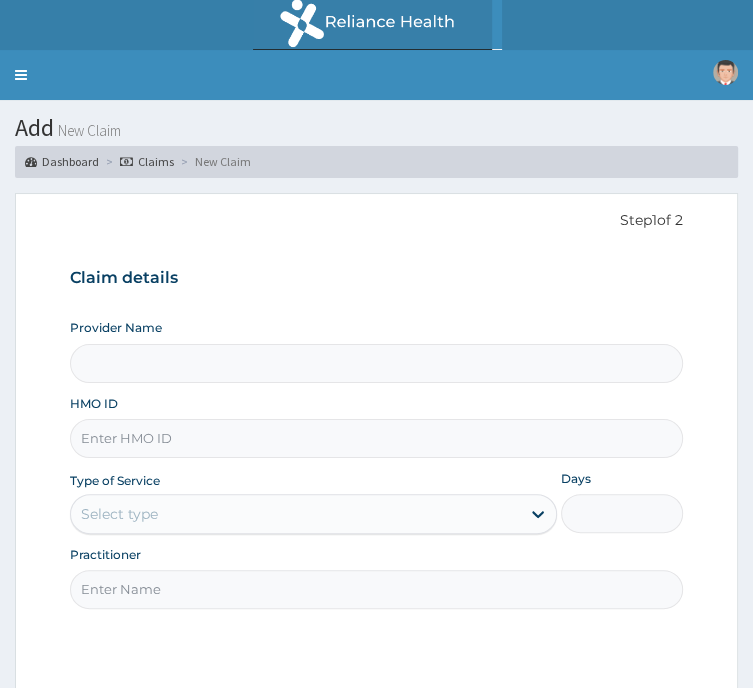 type on "Beacon Health Diagnostics - Uyo" 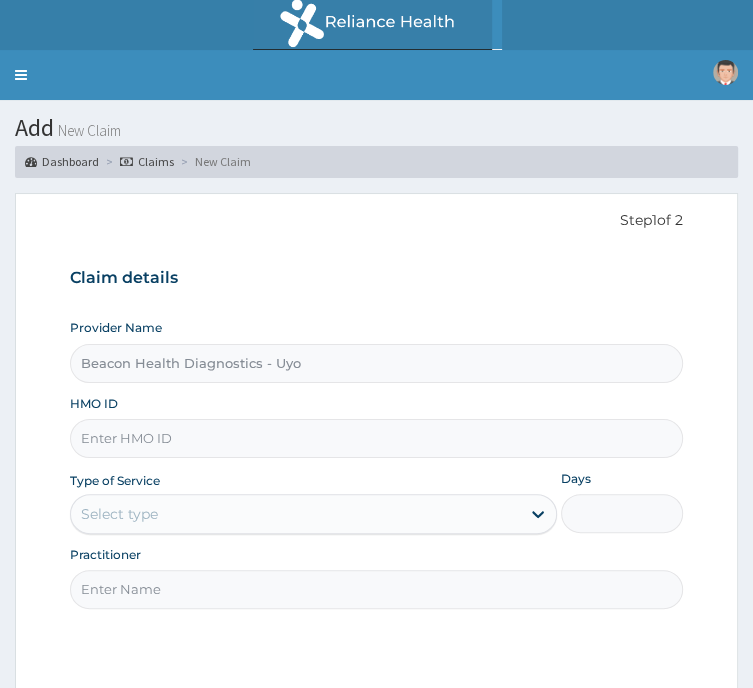 click on "HMO ID" at bounding box center [376, 438] 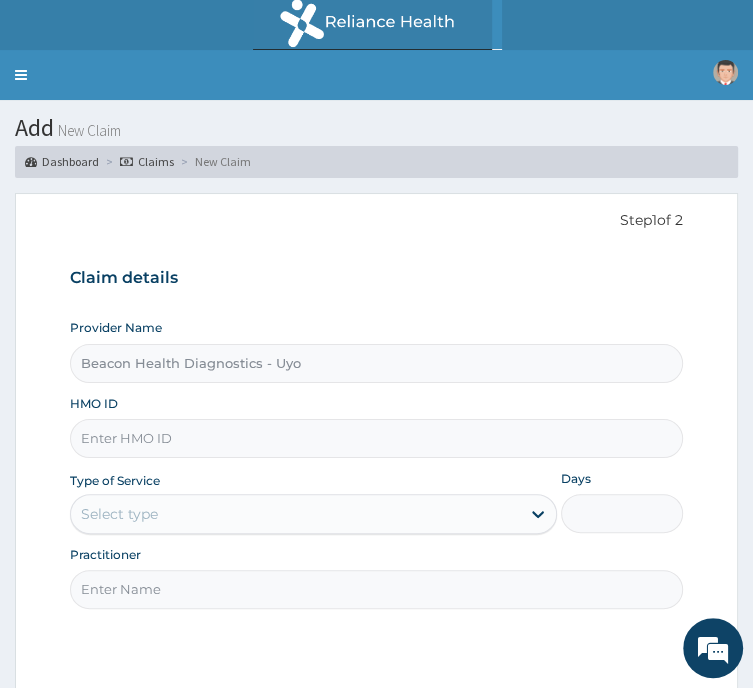 paste on "GEH/10024/A" 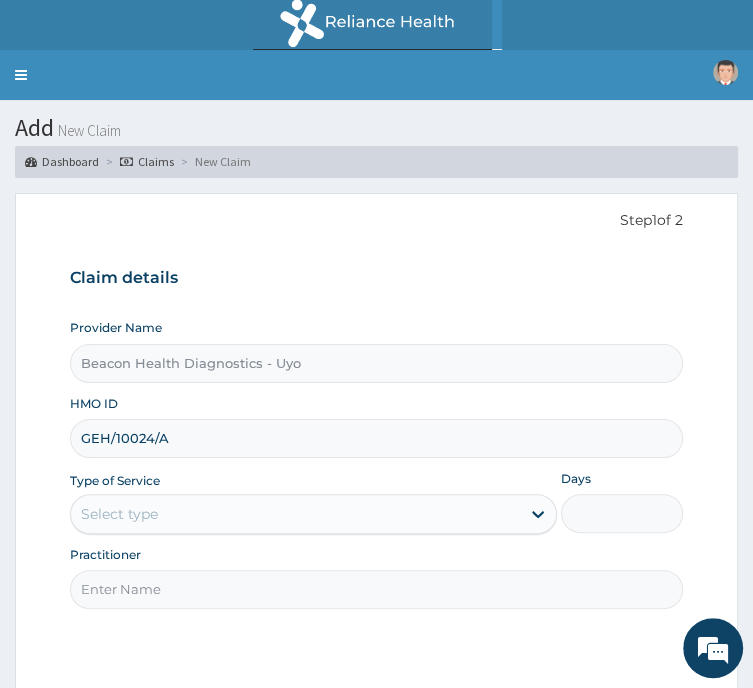 type on "GEH/10024/A" 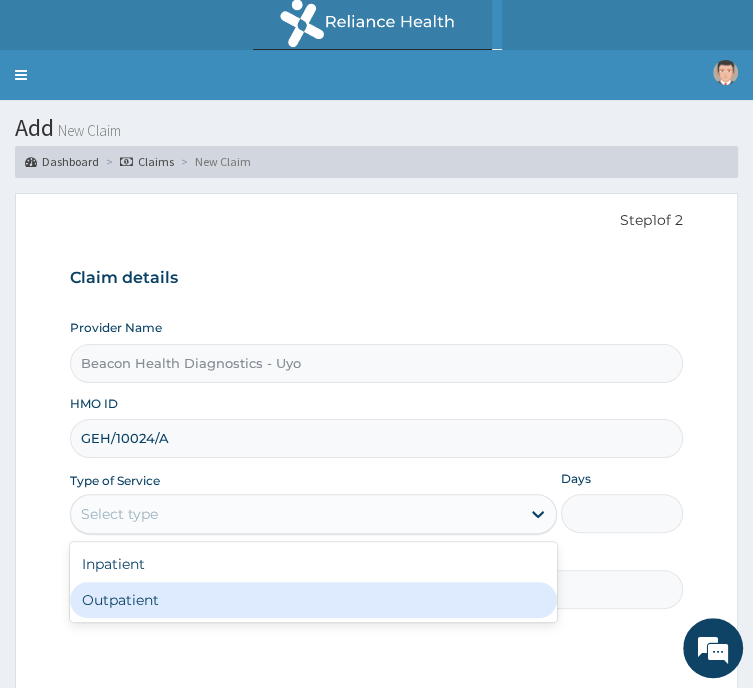 drag, startPoint x: 370, startPoint y: 463, endPoint x: 379, endPoint y: 546, distance: 83.48653 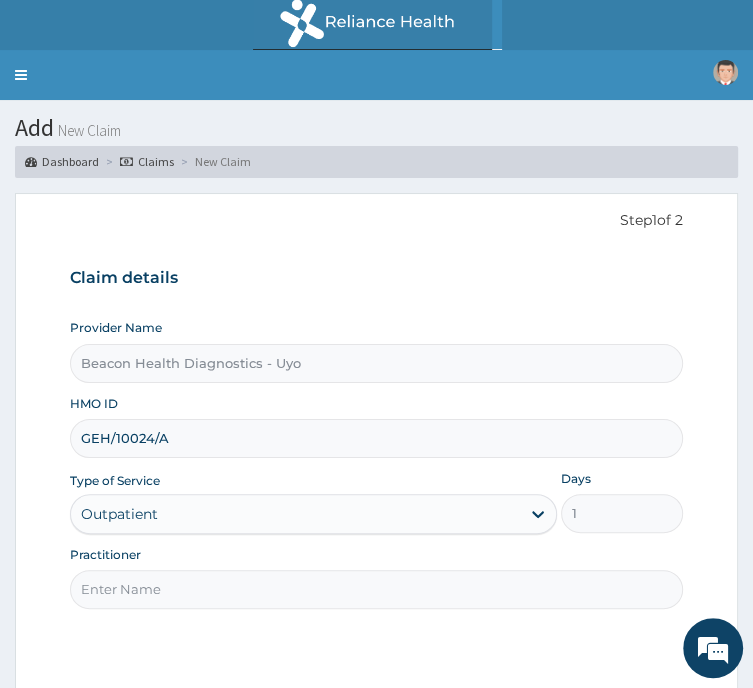 click on "Practitioner" at bounding box center [376, 589] 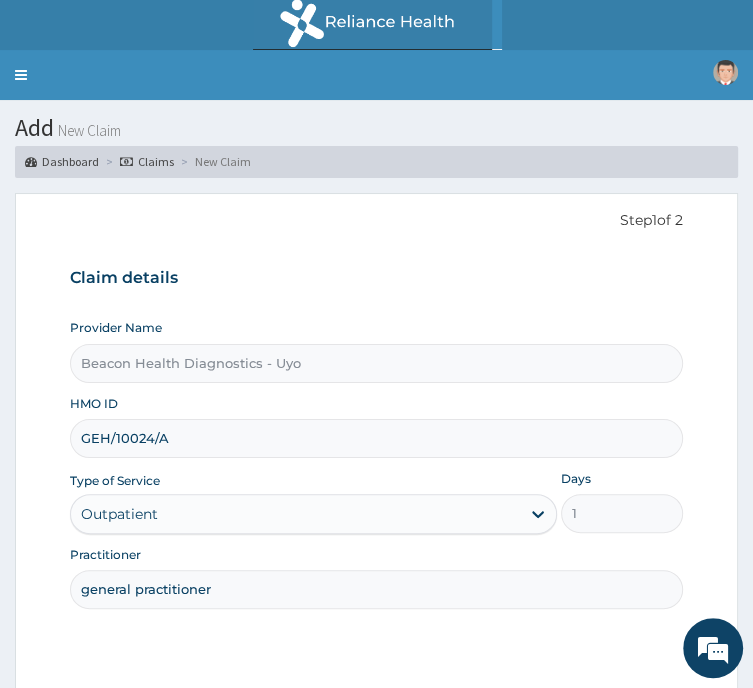 scroll, scrollTop: 0, scrollLeft: 0, axis: both 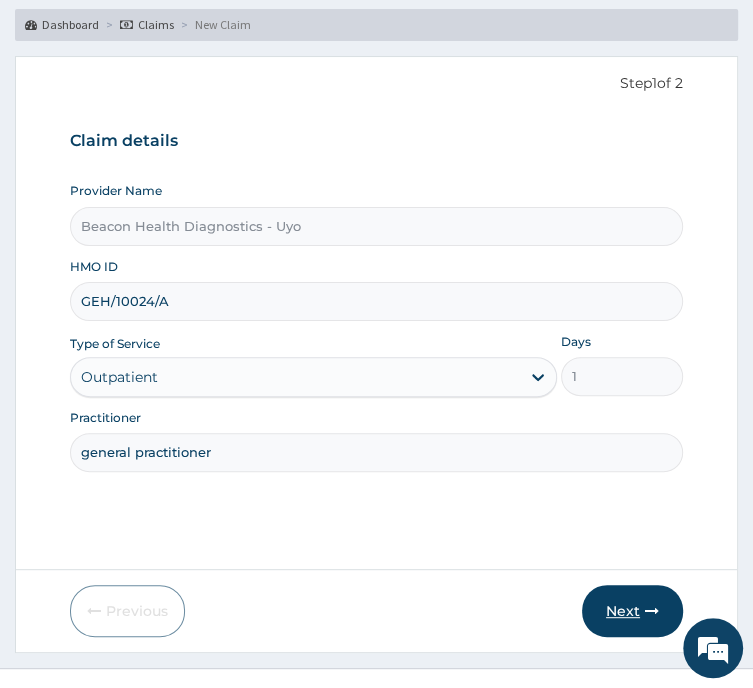 type on "general practitioner" 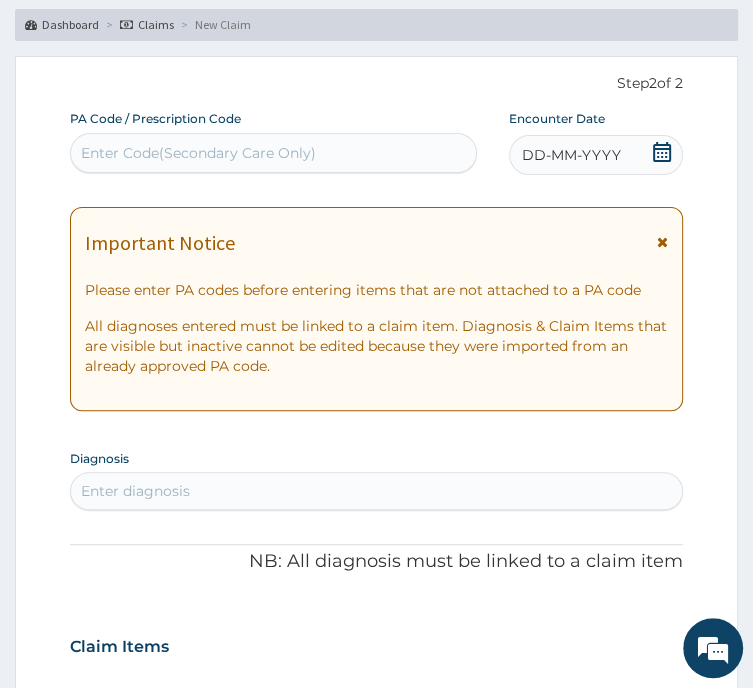 click on "Enter Code(Secondary Care Only)" at bounding box center (273, 153) 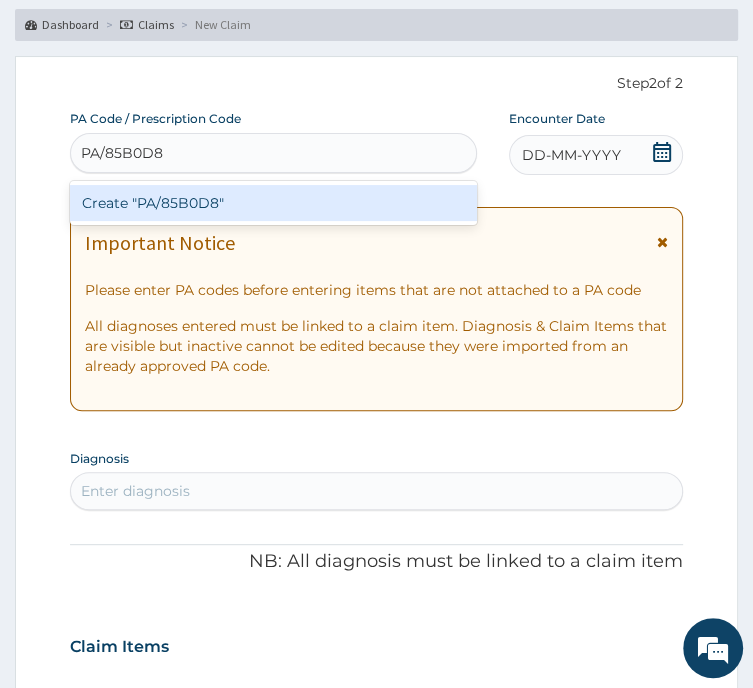 click on "Create "PA/85B0D8"" at bounding box center (273, 203) 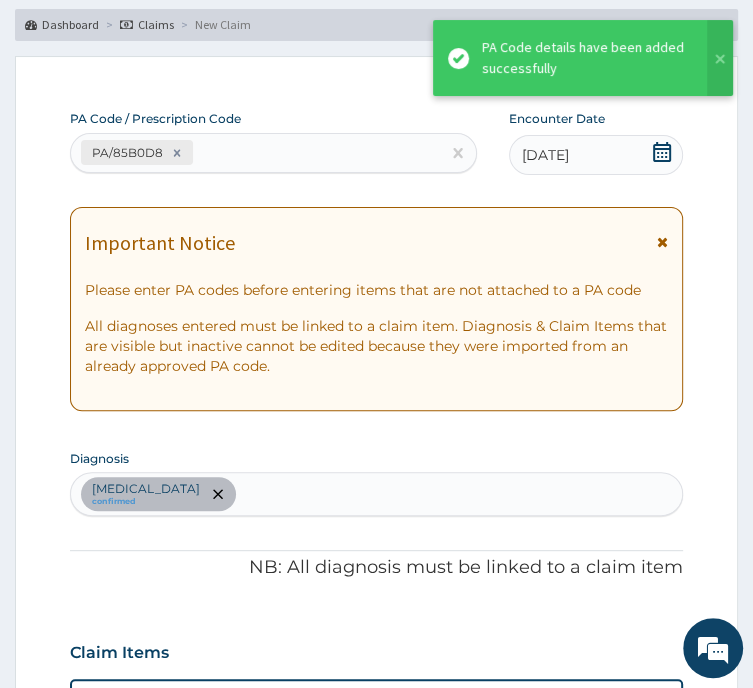 scroll, scrollTop: 575, scrollLeft: 0, axis: vertical 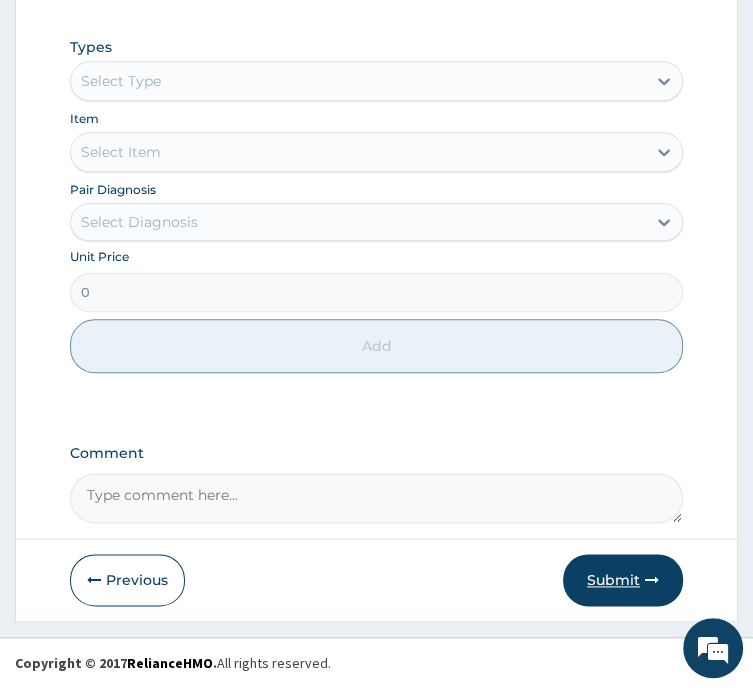 click on "Submit" at bounding box center [623, 580] 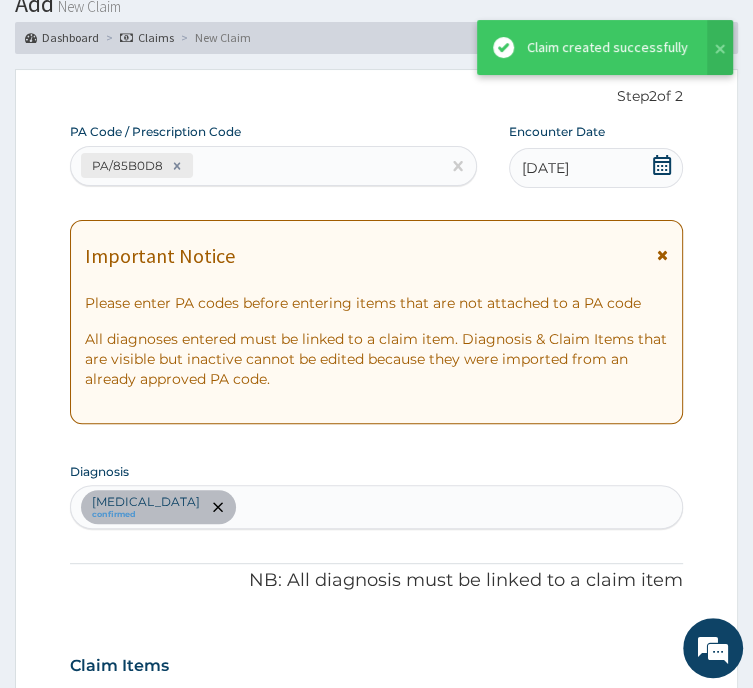 scroll, scrollTop: 1004, scrollLeft: 0, axis: vertical 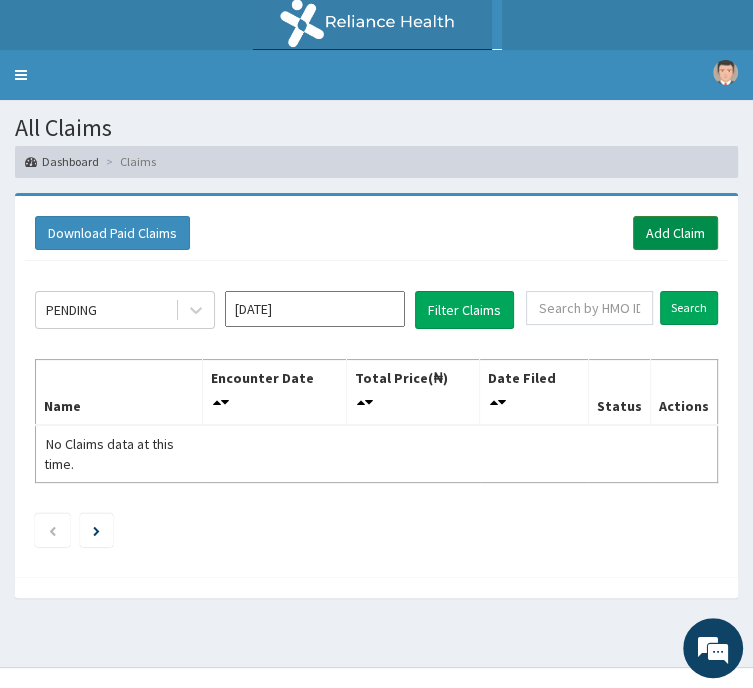 click on "Add Claim" at bounding box center (675, 233) 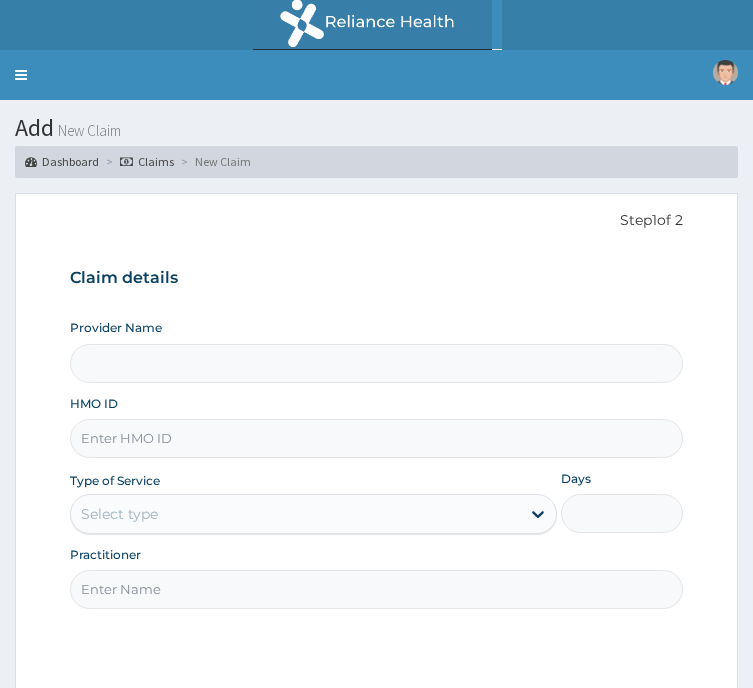 scroll, scrollTop: 0, scrollLeft: 0, axis: both 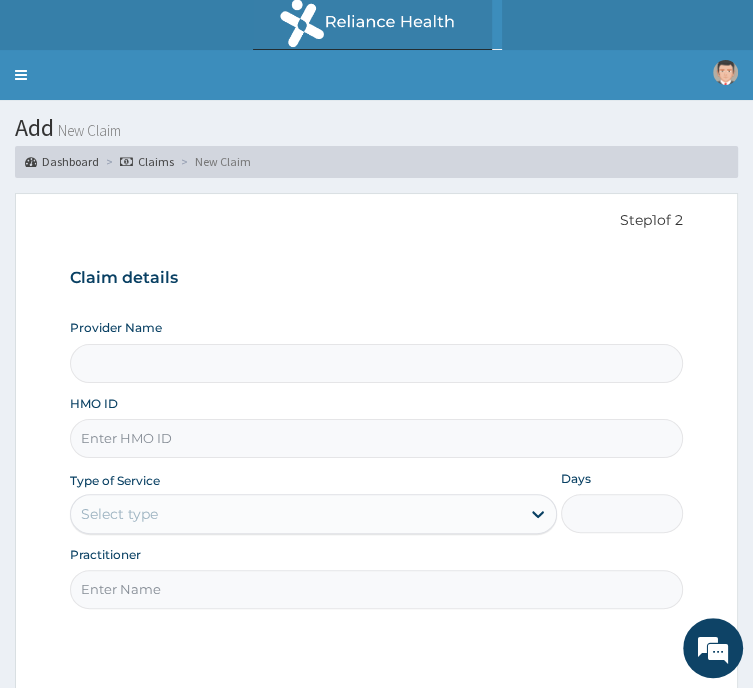 click on "HMO ID" at bounding box center (376, 438) 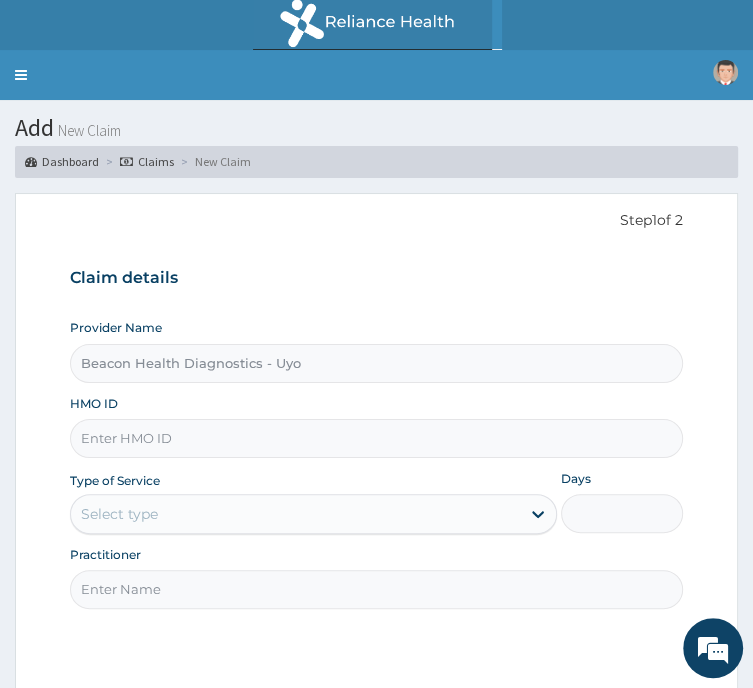 paste on "BKA/10025/A" 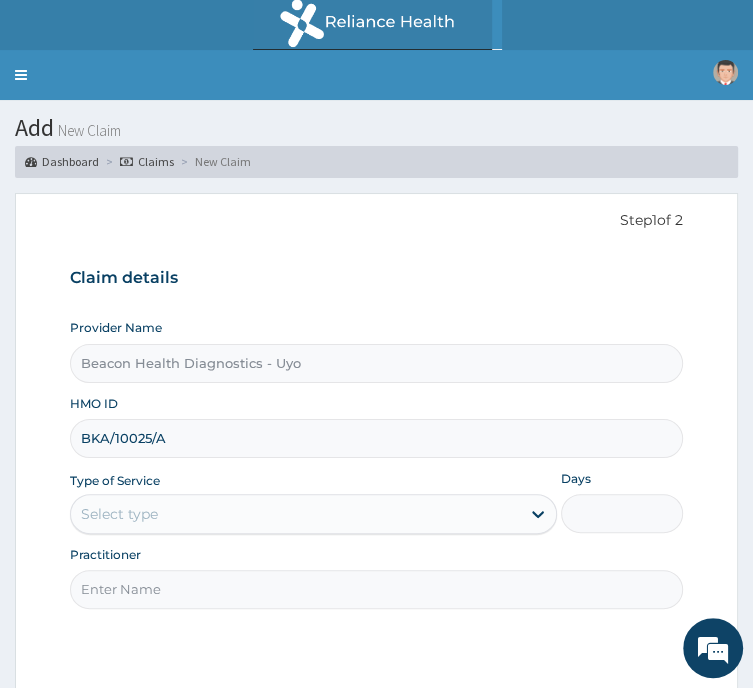 type on "BKA/10025/A" 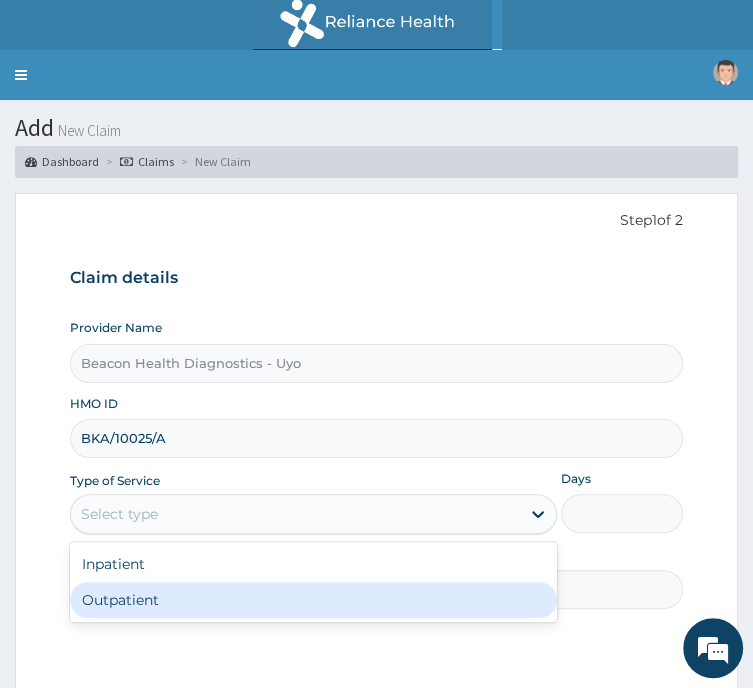drag, startPoint x: 388, startPoint y: 467, endPoint x: 384, endPoint y: 538, distance: 71.11259 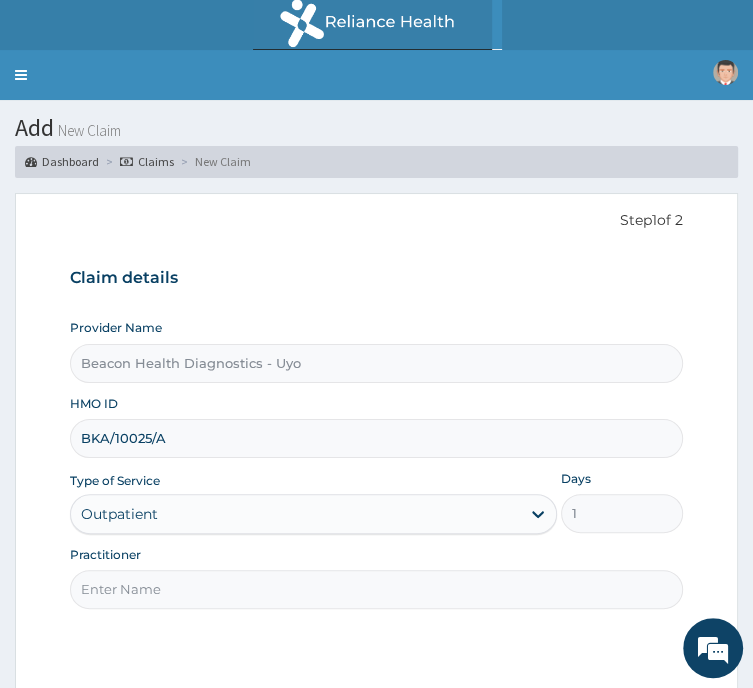 click on "Practitioner" at bounding box center (376, 589) 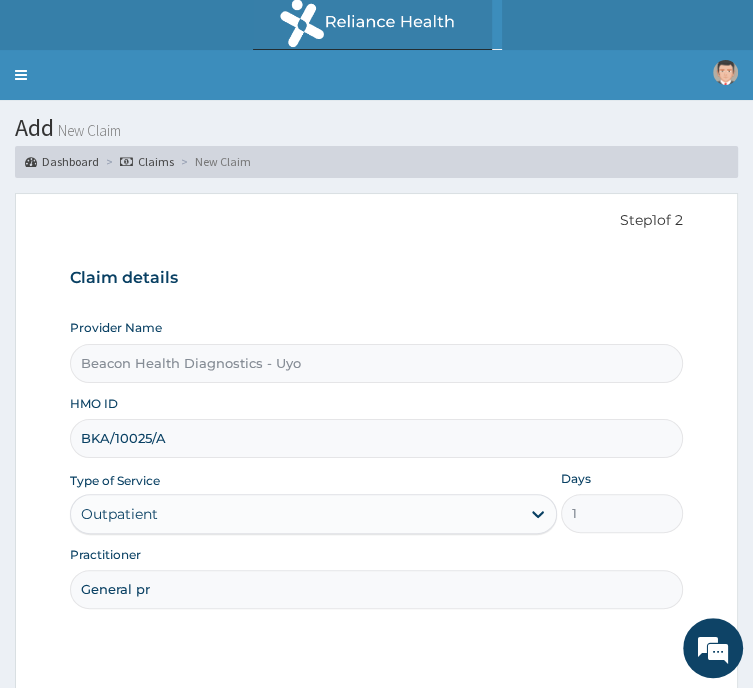 scroll, scrollTop: 0, scrollLeft: 0, axis: both 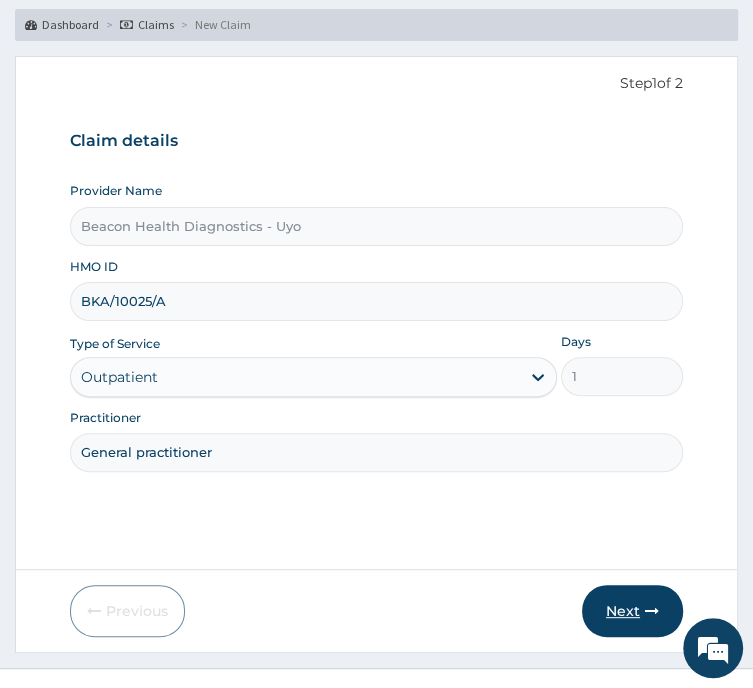 type on "General practitioner" 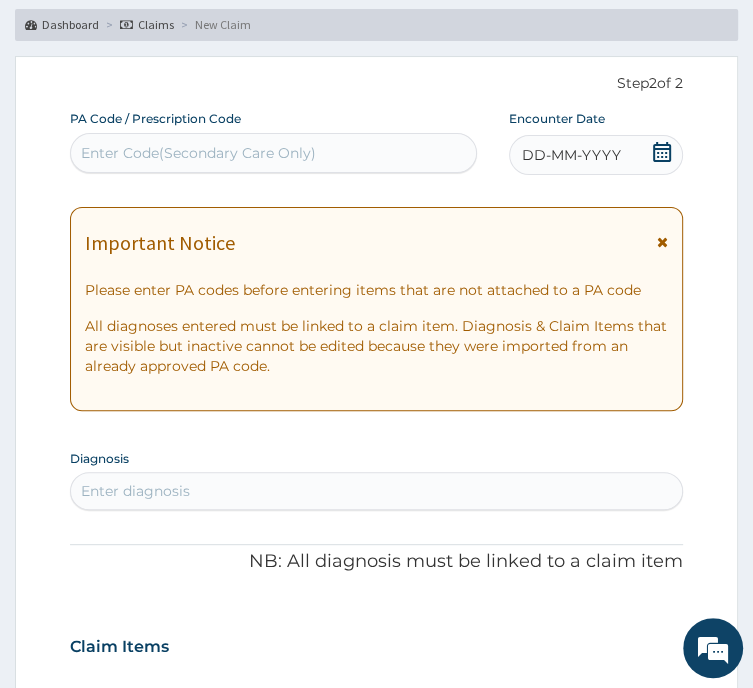 click on "Enter Code(Secondary Care Only)" at bounding box center [198, 153] 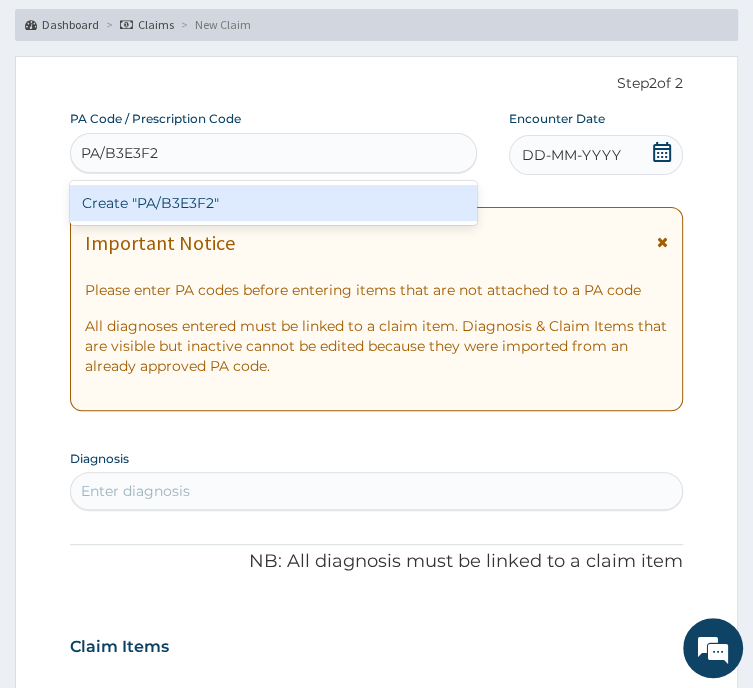 click on "Create "PA/B3E3F2"" at bounding box center (273, 203) 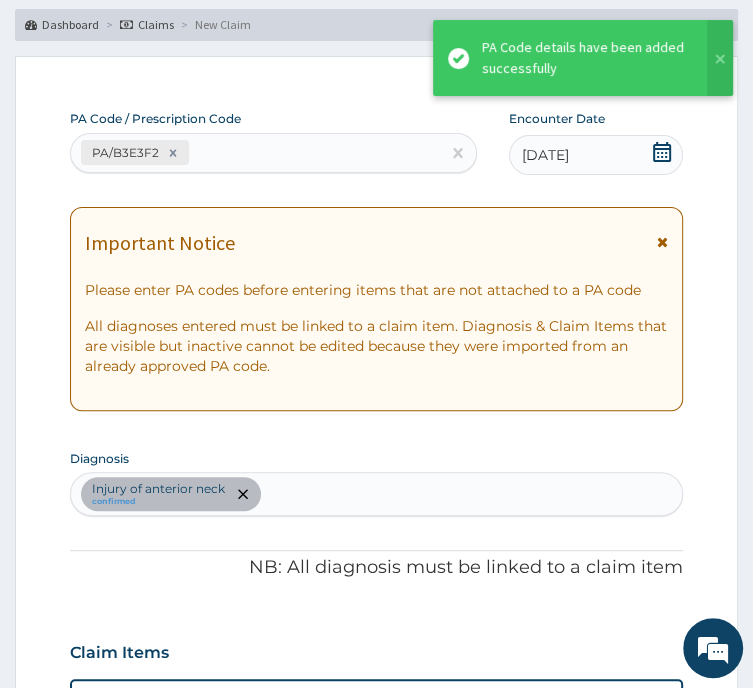 scroll, scrollTop: 575, scrollLeft: 0, axis: vertical 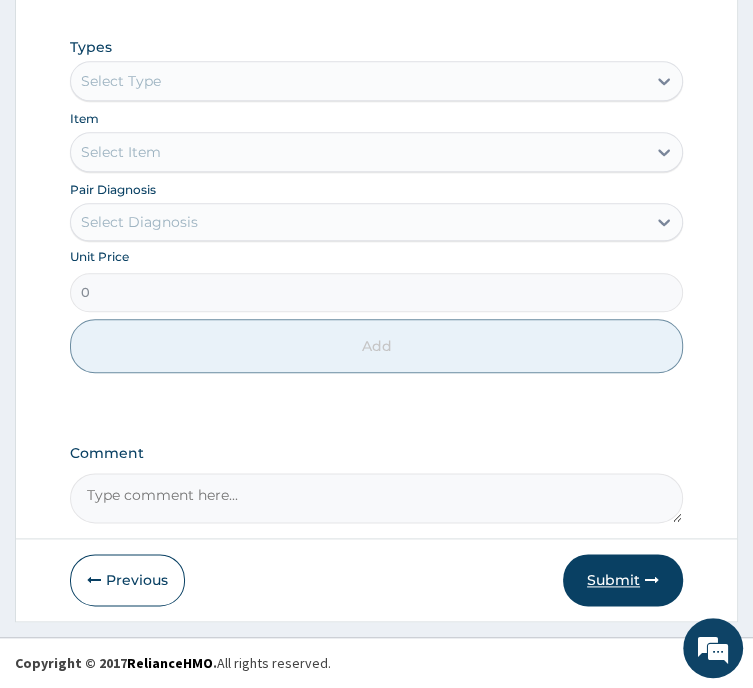 click on "Submit" at bounding box center (623, 580) 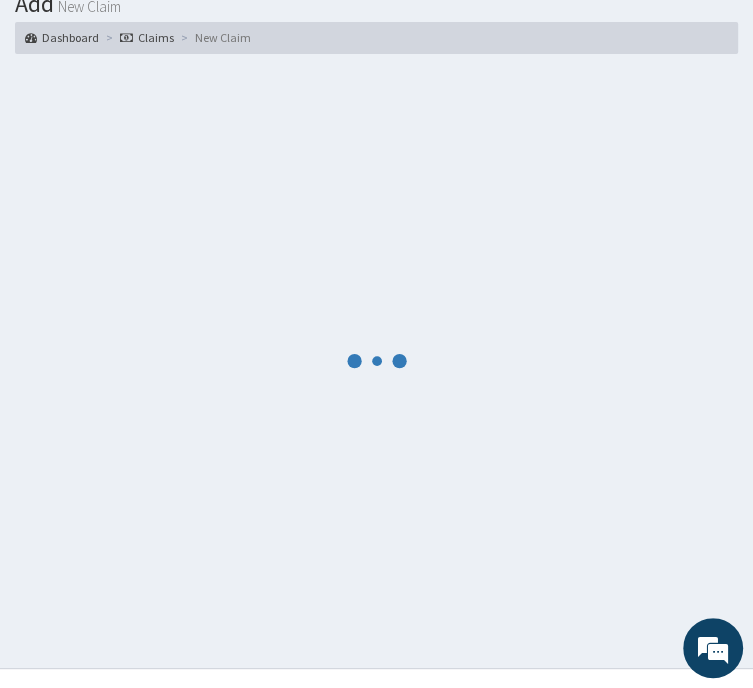 scroll, scrollTop: 1004, scrollLeft: 0, axis: vertical 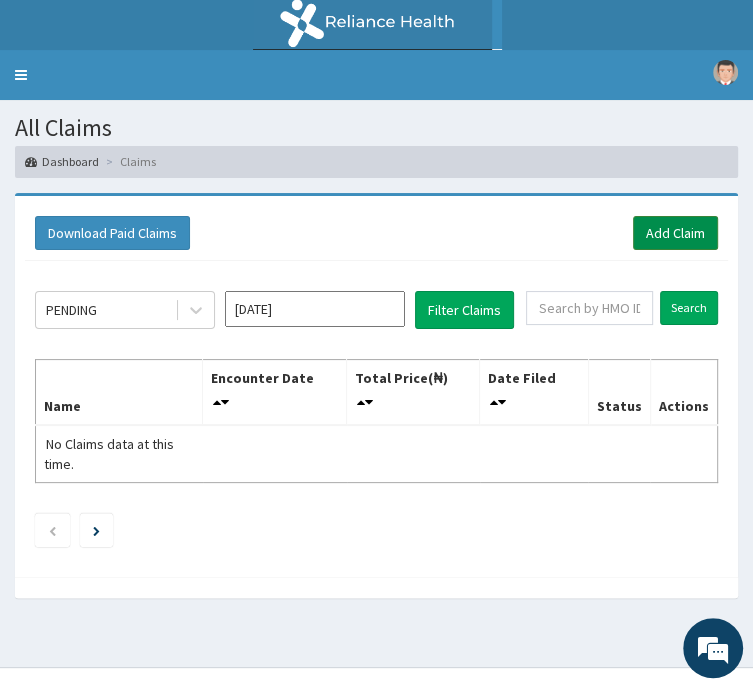 click on "Add Claim" at bounding box center [675, 233] 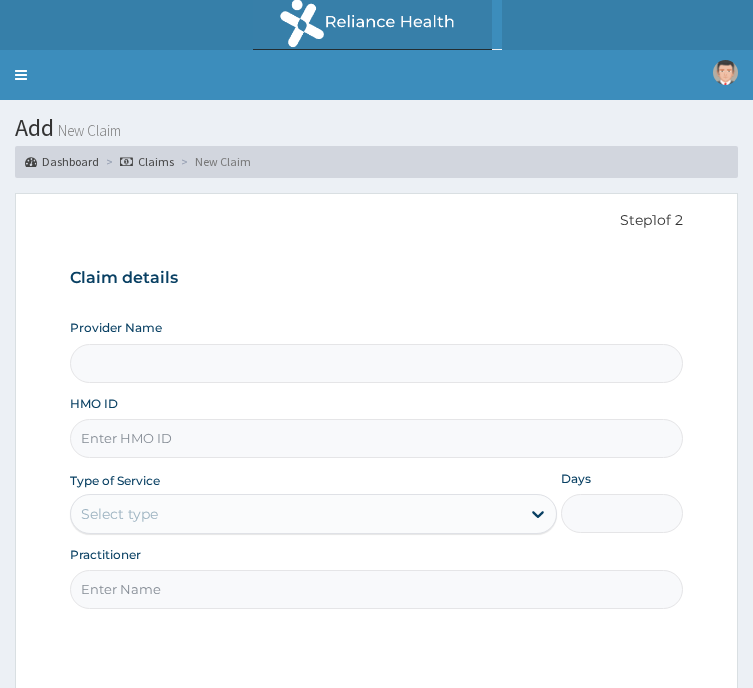scroll, scrollTop: 0, scrollLeft: 0, axis: both 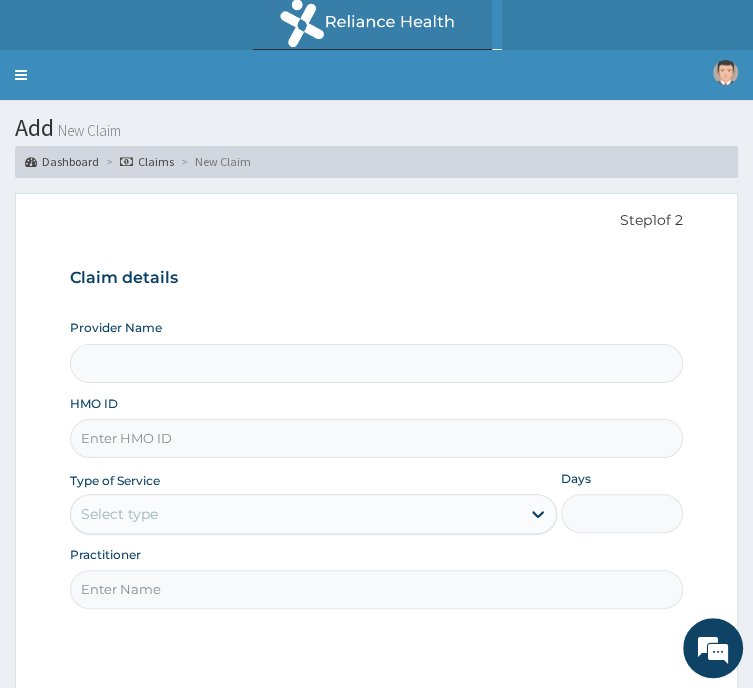 click on "HMO ID" at bounding box center (376, 438) 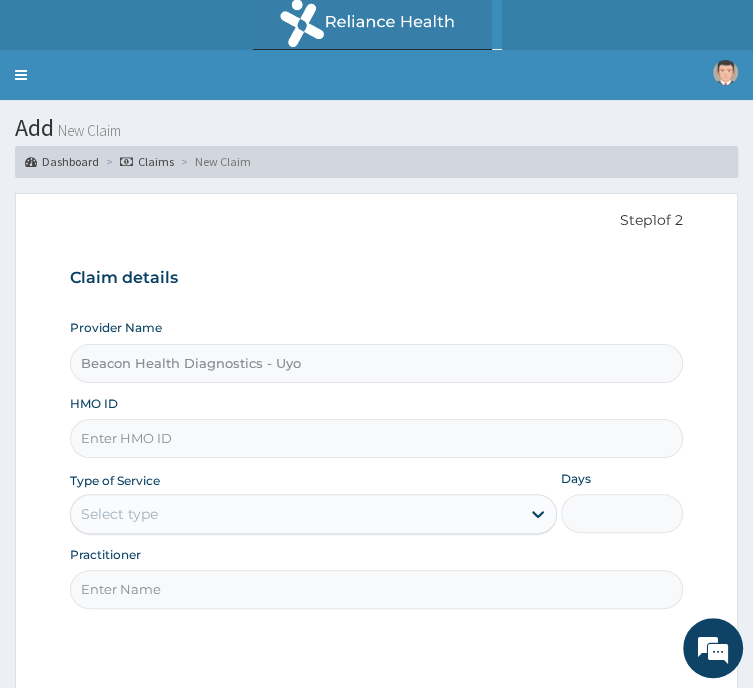 paste on "GEH/10120/A" 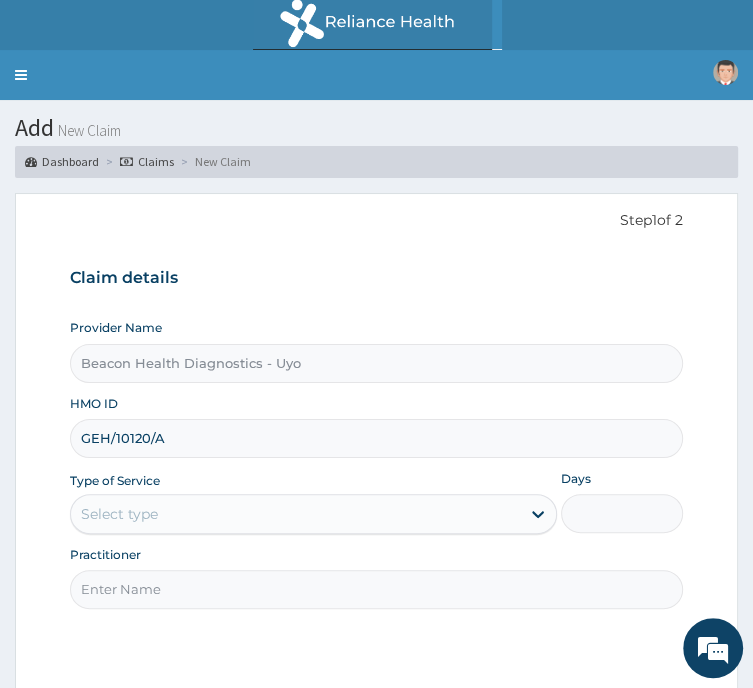 type on "GEH/10120/A" 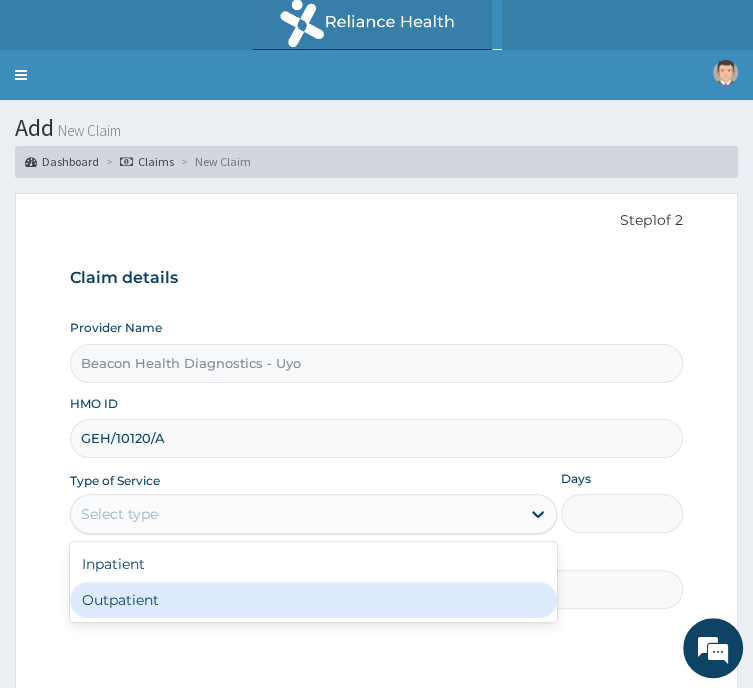 drag, startPoint x: 413, startPoint y: 471, endPoint x: 383, endPoint y: 583, distance: 115.948265 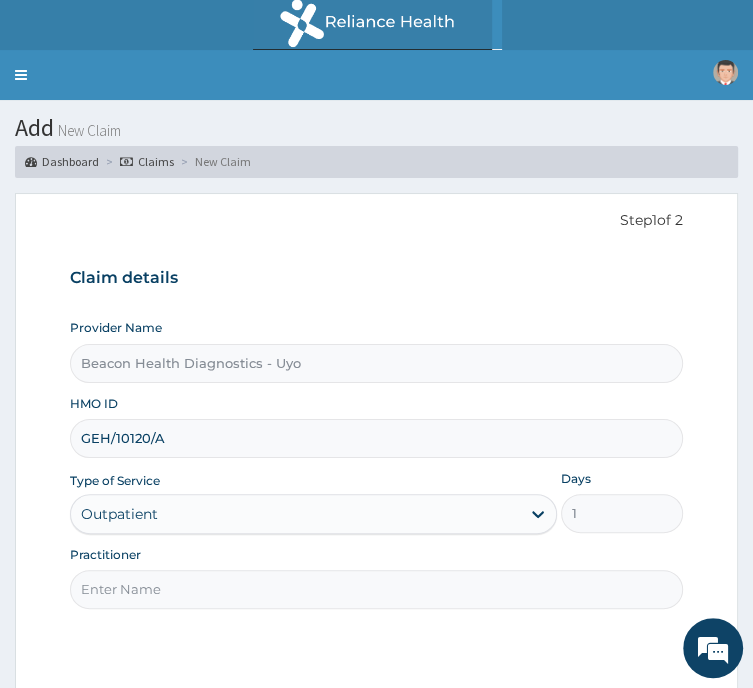 click on "Practitioner" at bounding box center (376, 589) 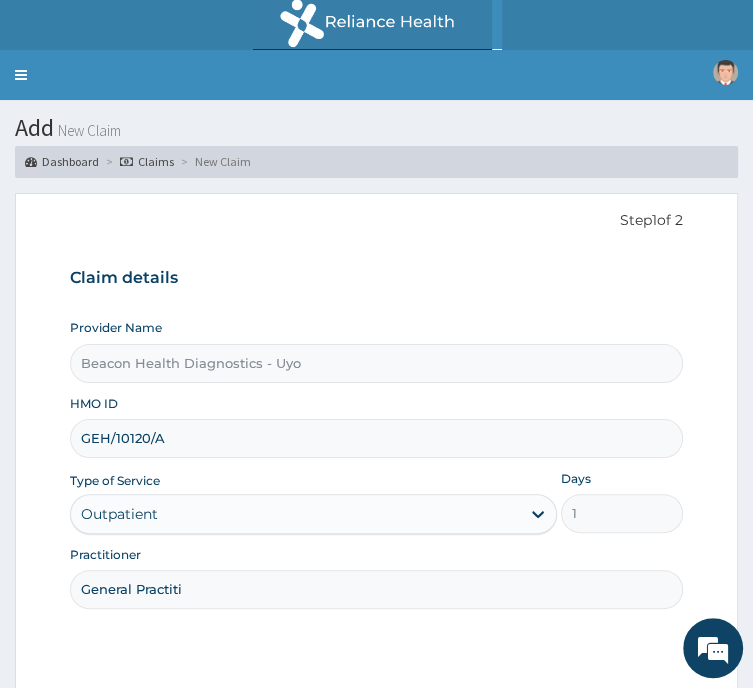 scroll, scrollTop: 0, scrollLeft: 0, axis: both 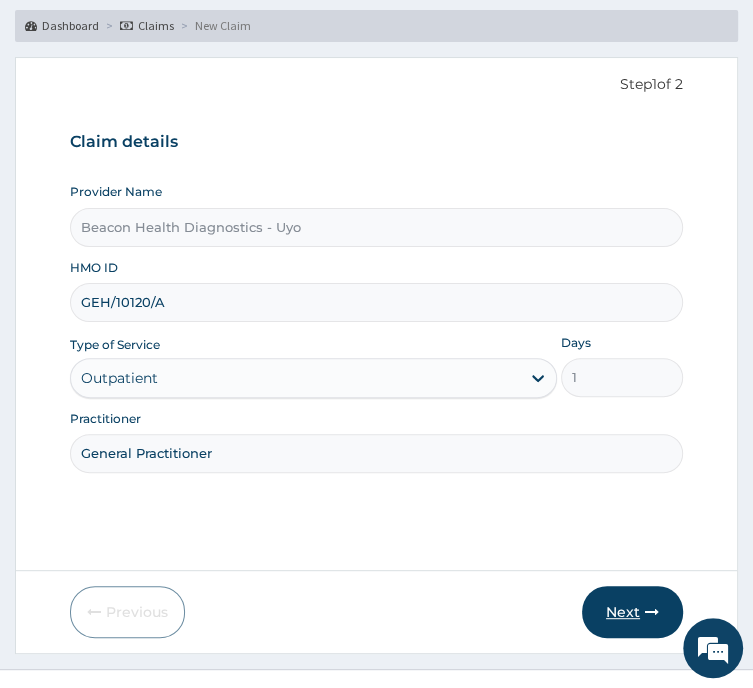 type on "General Practitioner" 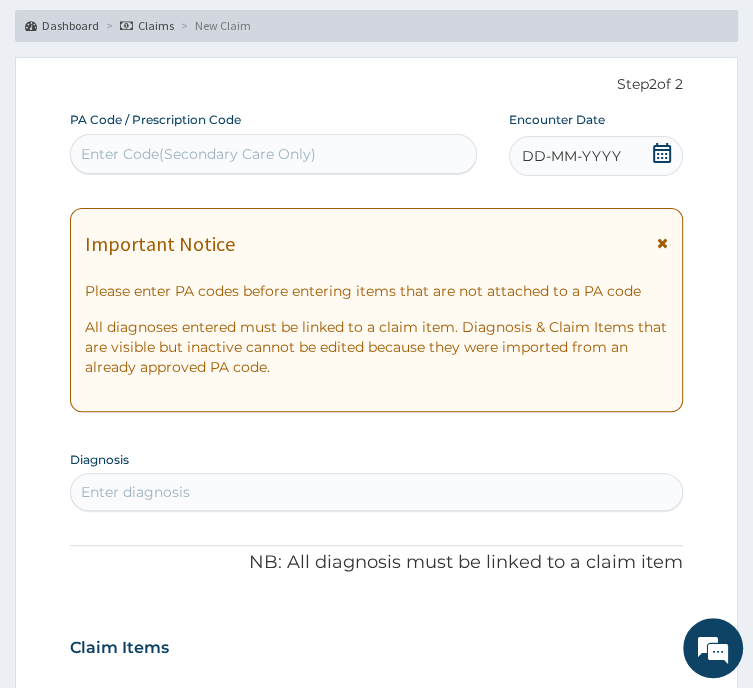 click on "PA Code / Prescription Code Enter Code(Secondary Care Only)" at bounding box center [273, 143] 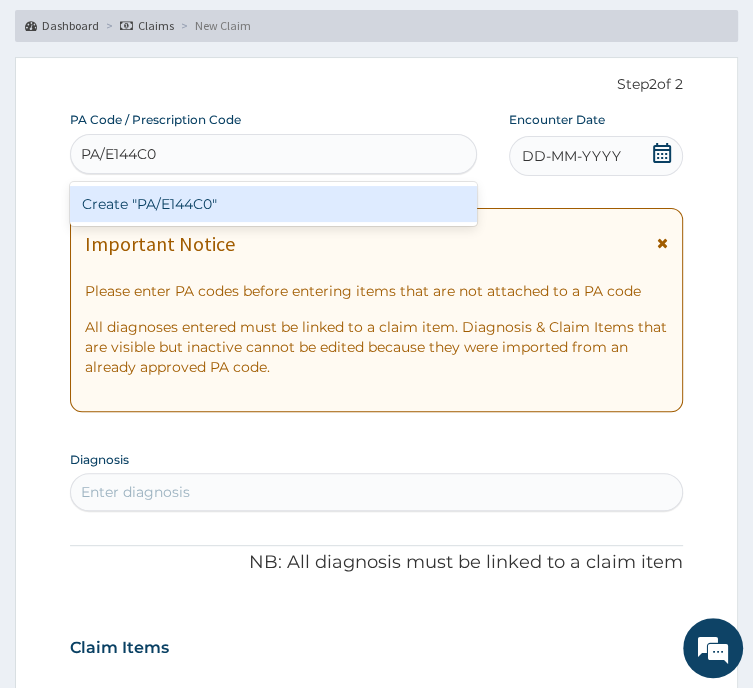 click on "Create "PA/E144C0"" at bounding box center [273, 204] 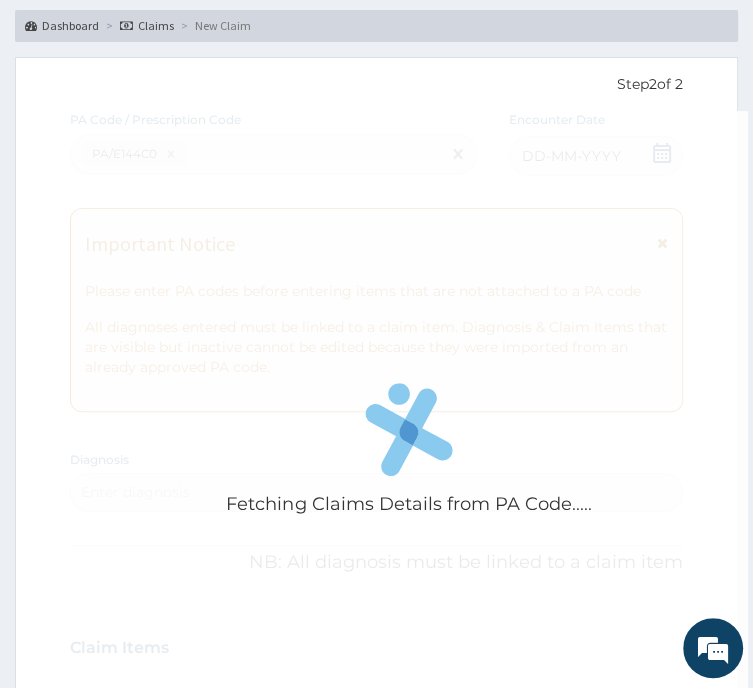 scroll, scrollTop: 692, scrollLeft: 0, axis: vertical 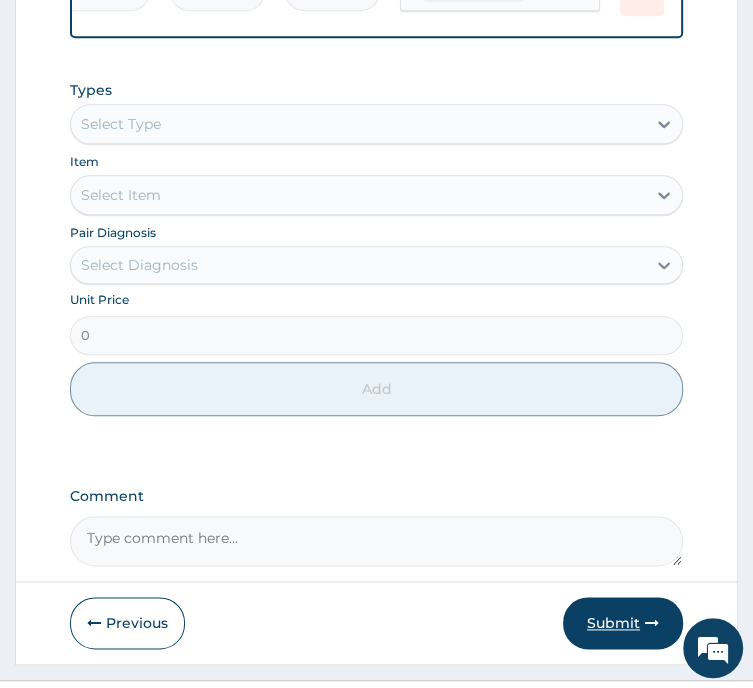 click on "Submit" at bounding box center [623, 623] 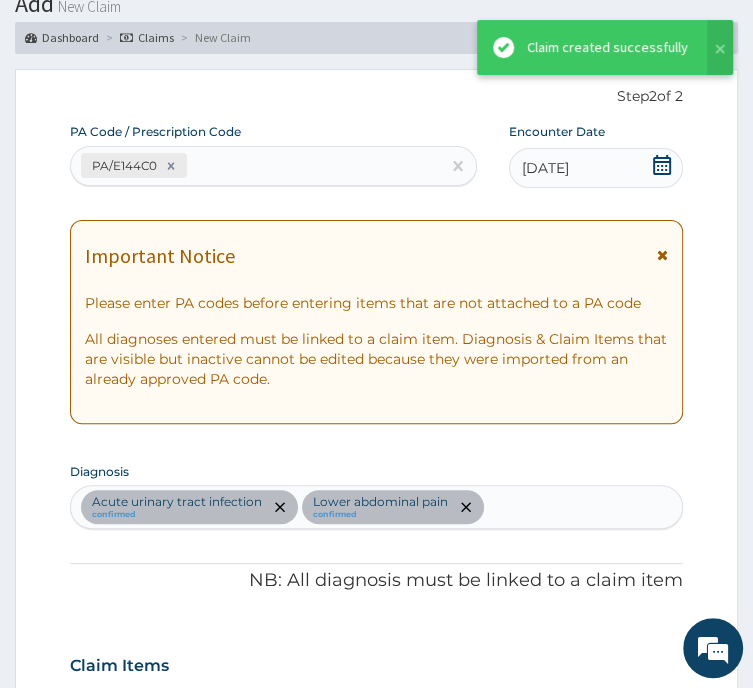 scroll, scrollTop: 993, scrollLeft: 0, axis: vertical 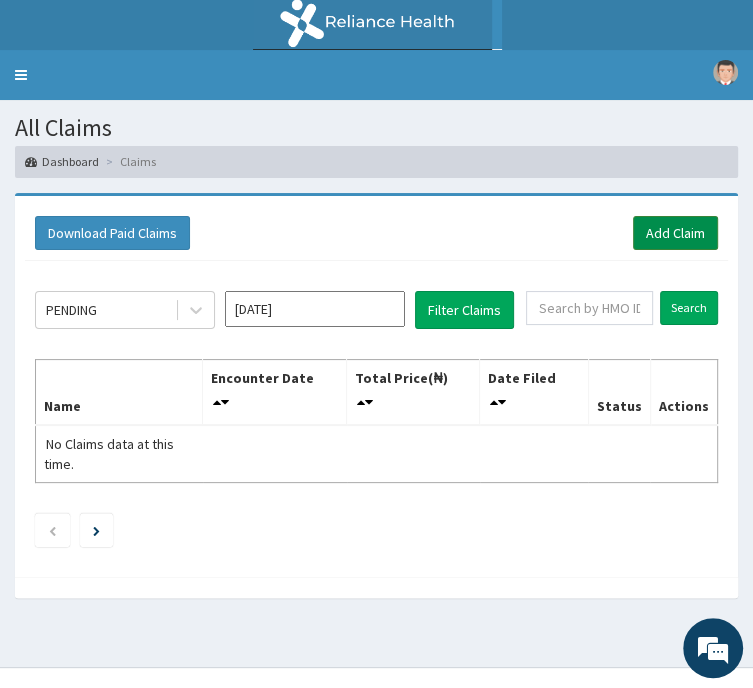 click on "Add Claim" at bounding box center [675, 233] 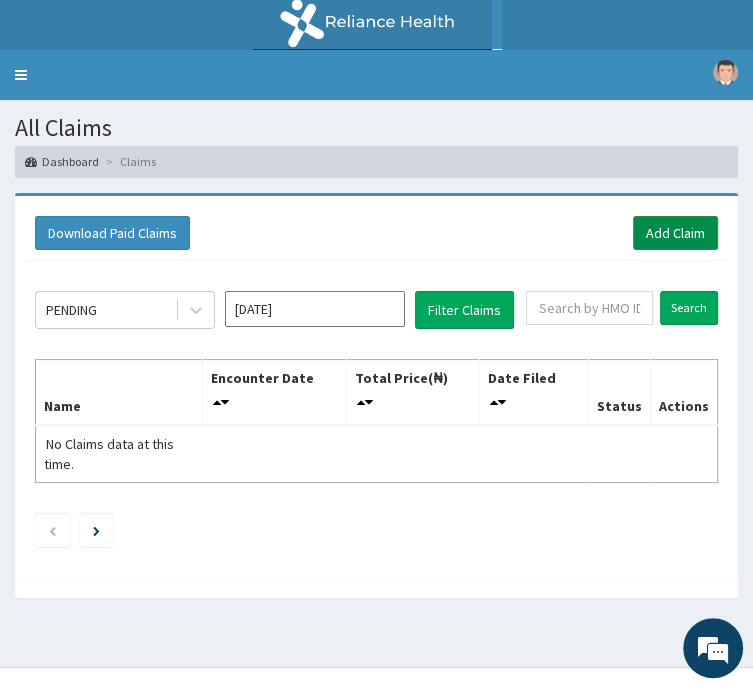 scroll, scrollTop: 0, scrollLeft: 0, axis: both 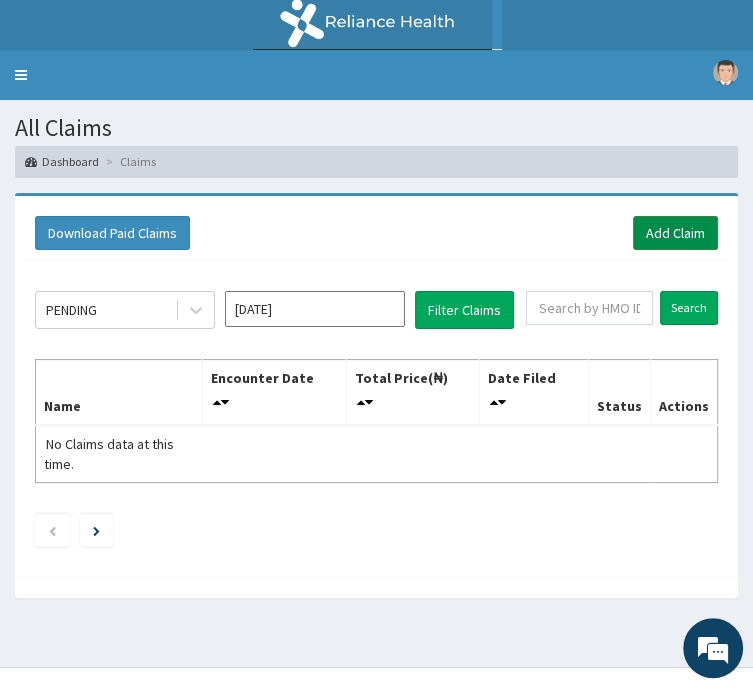 click on "Add Claim" at bounding box center (675, 233) 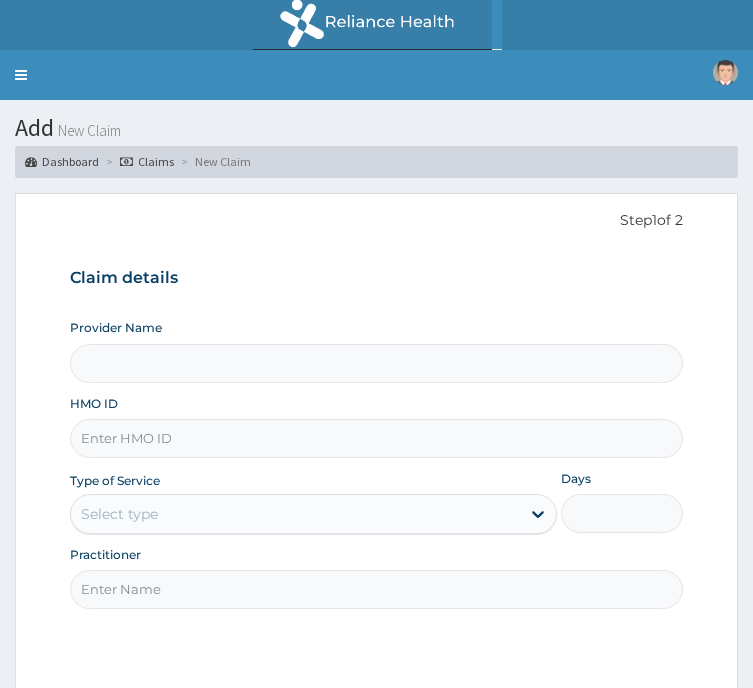 scroll, scrollTop: 0, scrollLeft: 0, axis: both 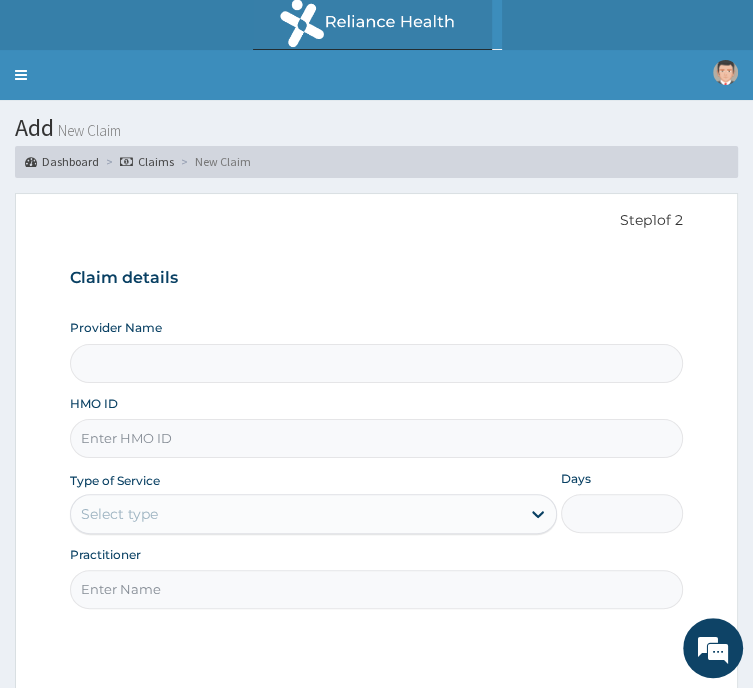 type on "Beacon Health Diagnostics - Uyo" 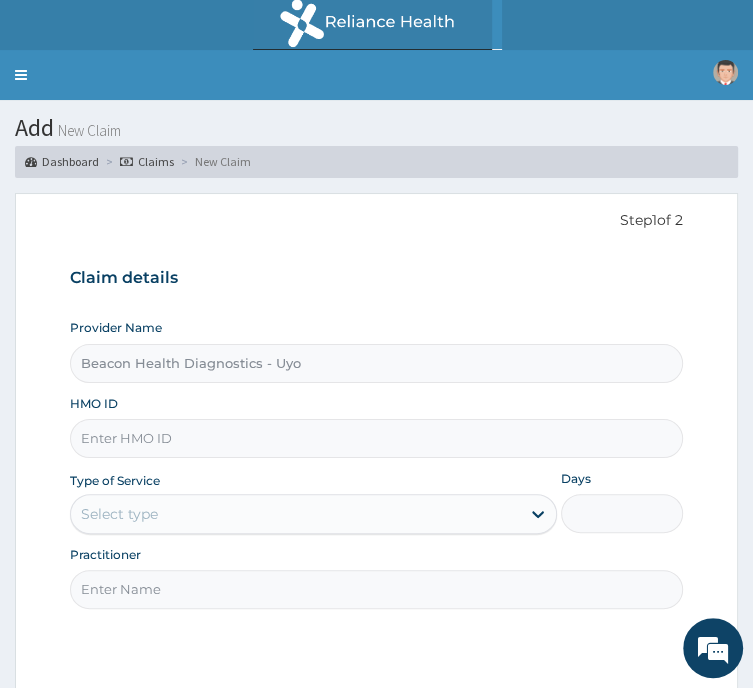 click on "HMO ID" at bounding box center [376, 438] 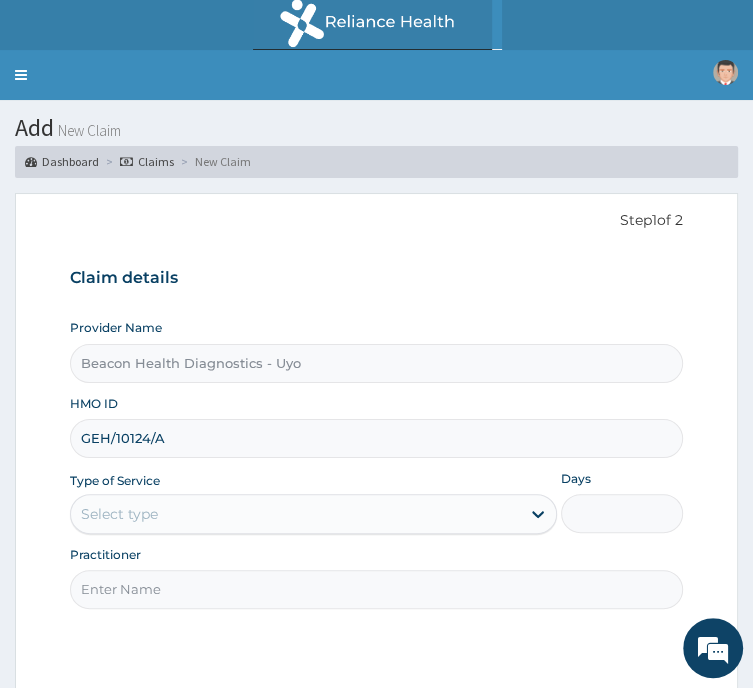 type on "GEH/10124/A" 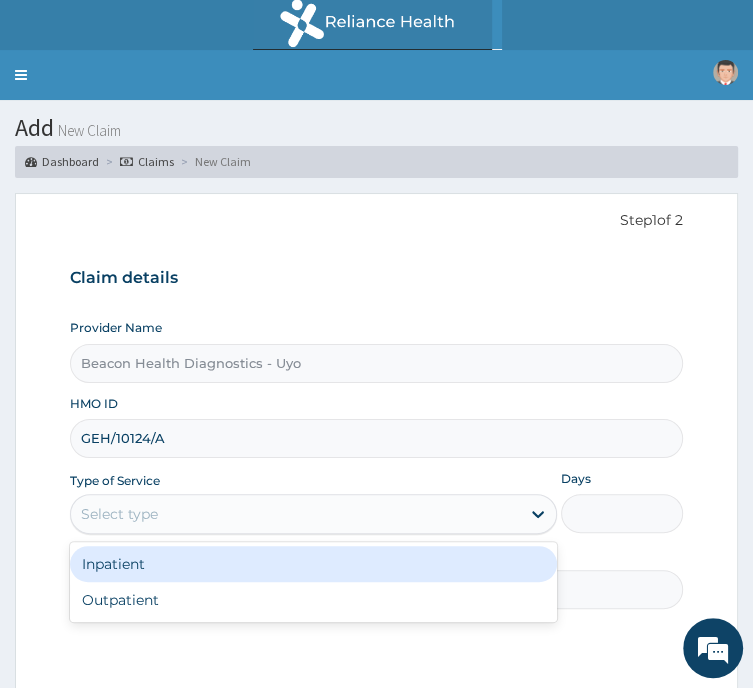 click on "Select type" at bounding box center [295, 514] 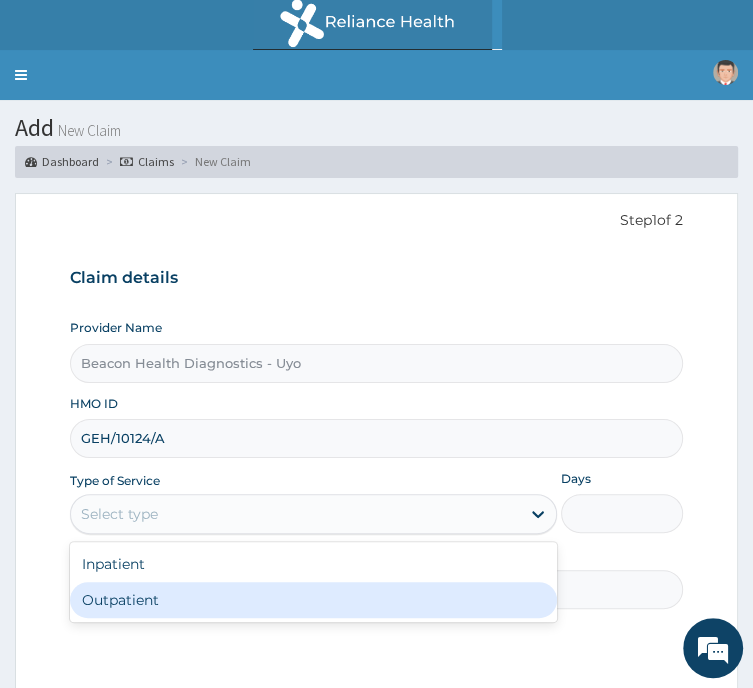 click on "Outpatient" at bounding box center [313, 600] 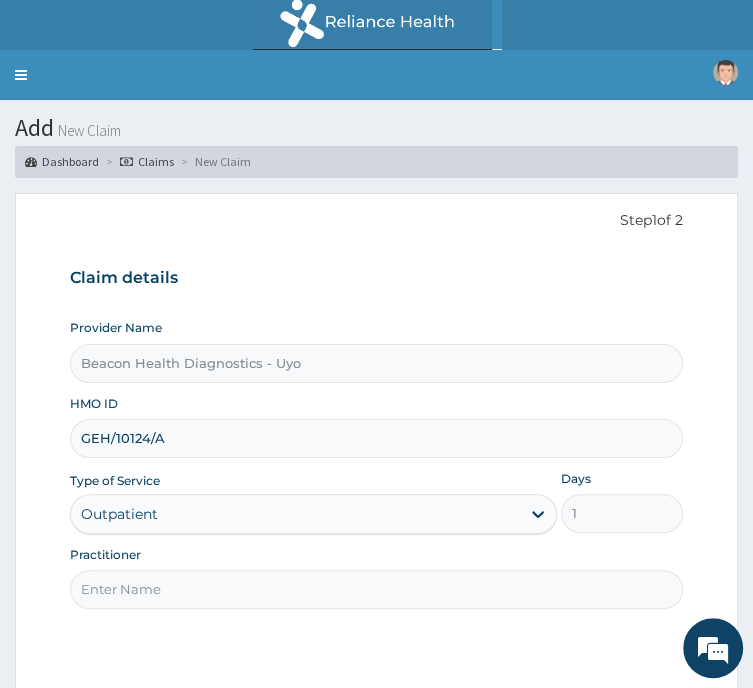 click on "Practitioner" at bounding box center (376, 589) 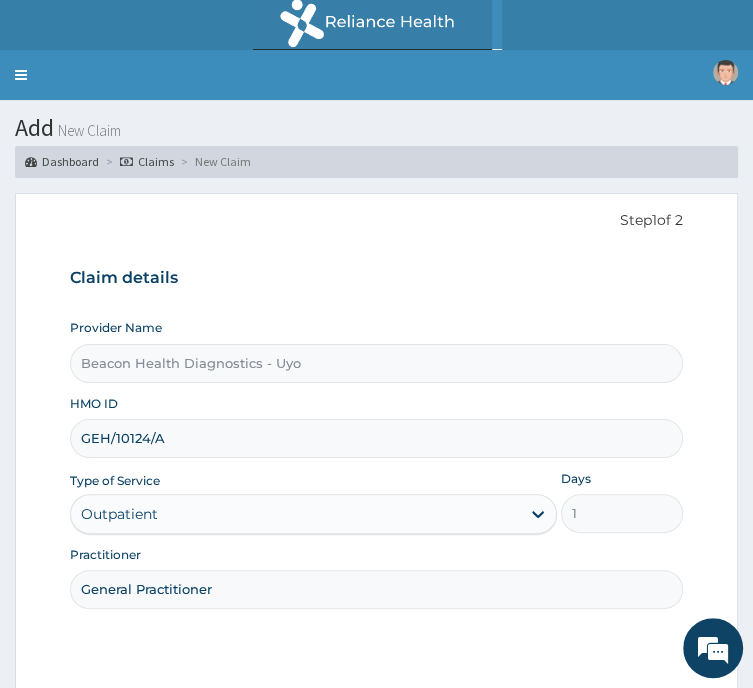 scroll, scrollTop: 137, scrollLeft: 0, axis: vertical 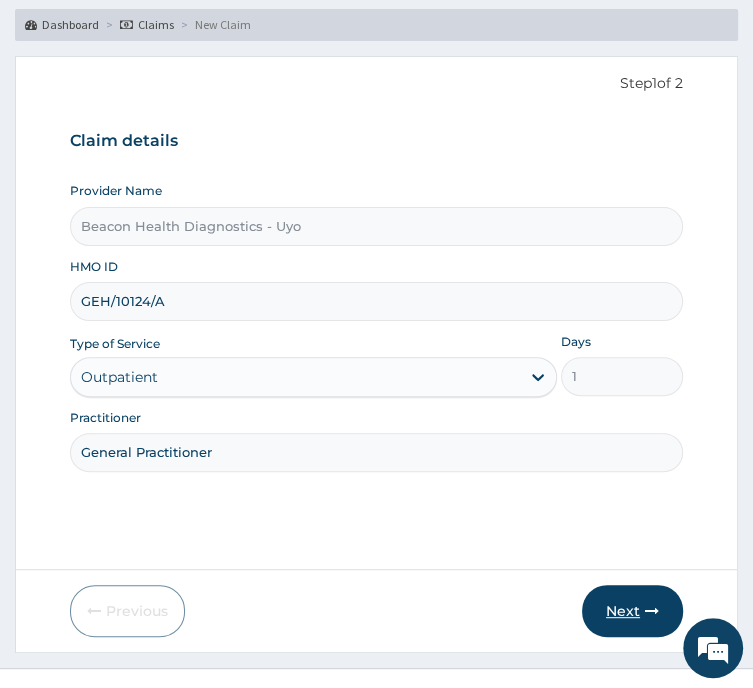 type on "General Practitioner" 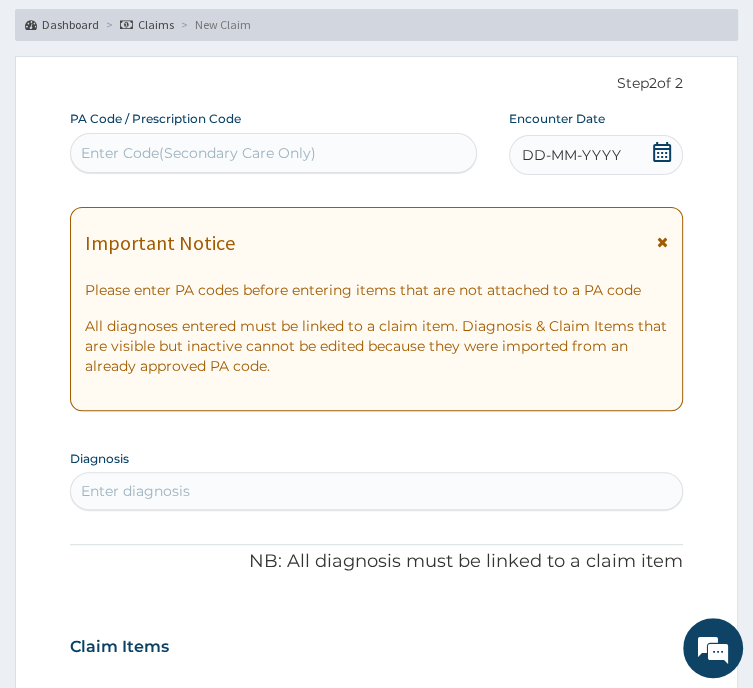 click on "Enter Code(Secondary Care Only)" at bounding box center (198, 153) 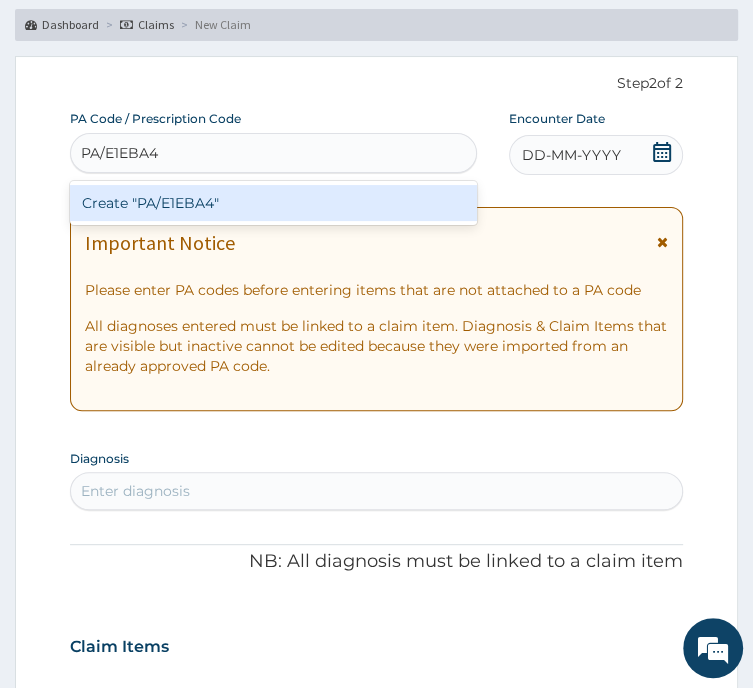 click on "Create "PA/E1EBA4"" at bounding box center (273, 203) 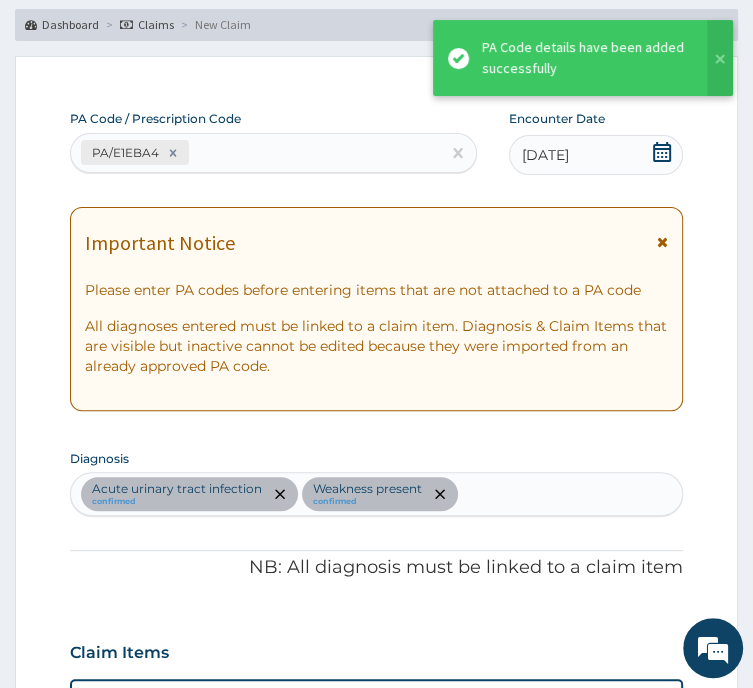 scroll, scrollTop: 718, scrollLeft: 0, axis: vertical 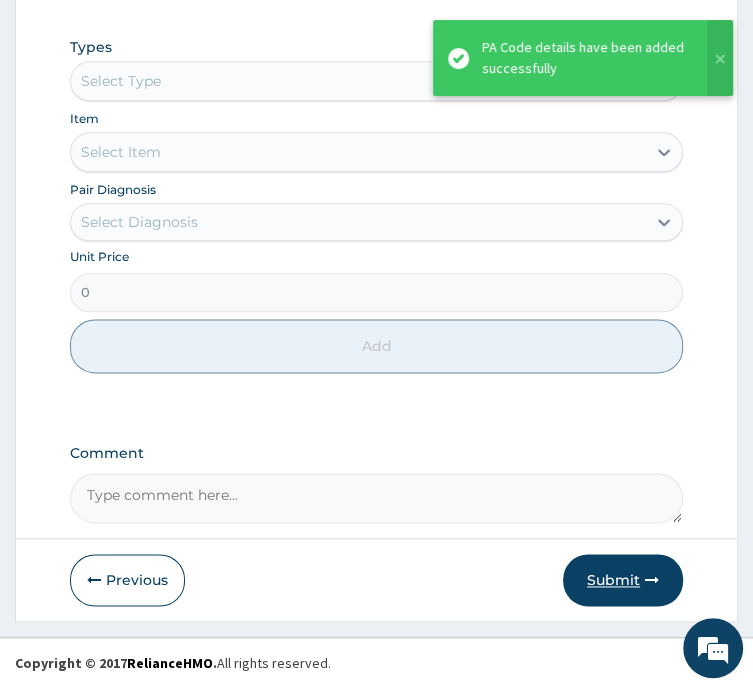 click on "Submit" at bounding box center [623, 580] 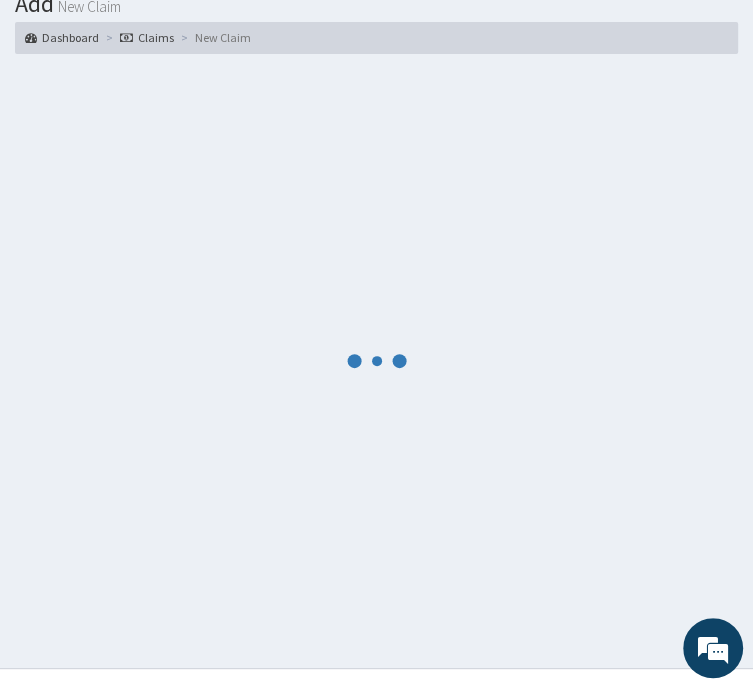 scroll, scrollTop: 1152, scrollLeft: 0, axis: vertical 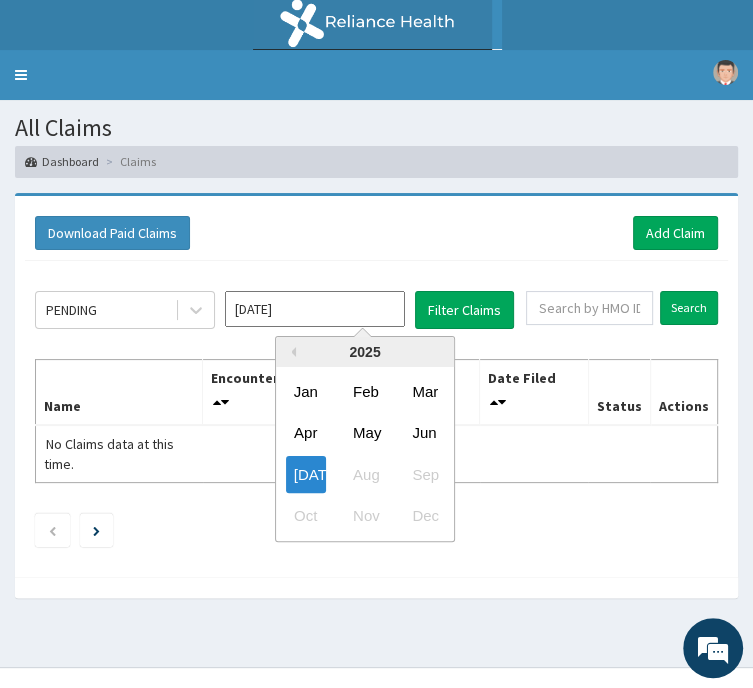 click on "[DATE]" at bounding box center [315, 309] 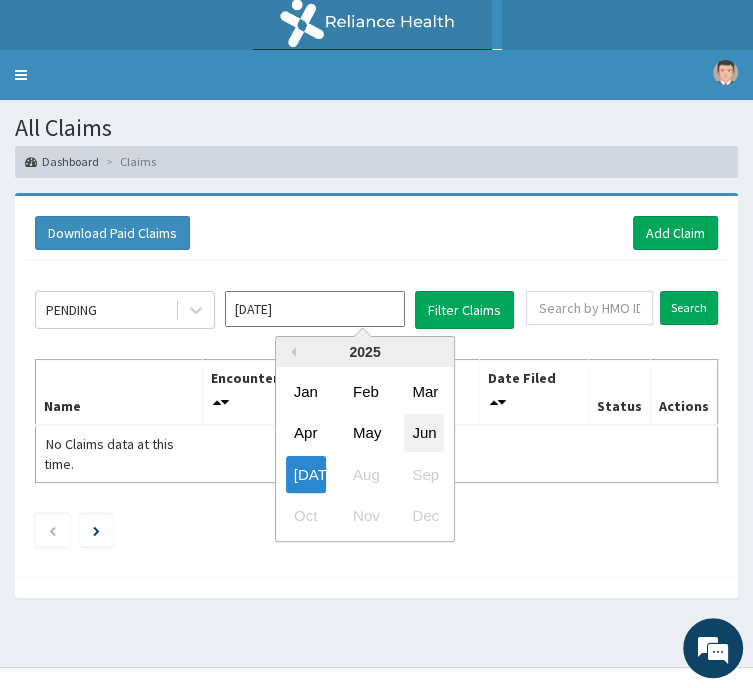 click on "Jun" at bounding box center (424, 432) 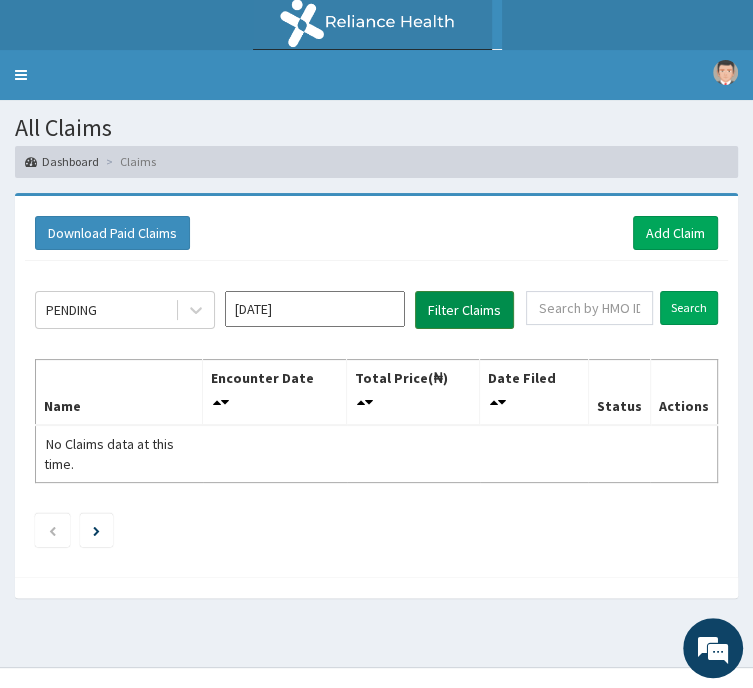 click on "Filter Claims" at bounding box center (464, 310) 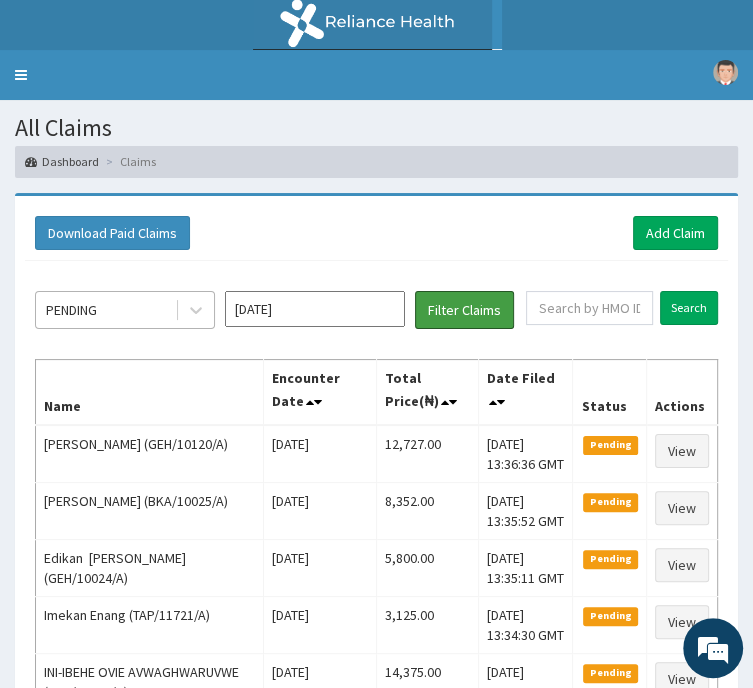 scroll, scrollTop: 0, scrollLeft: 0, axis: both 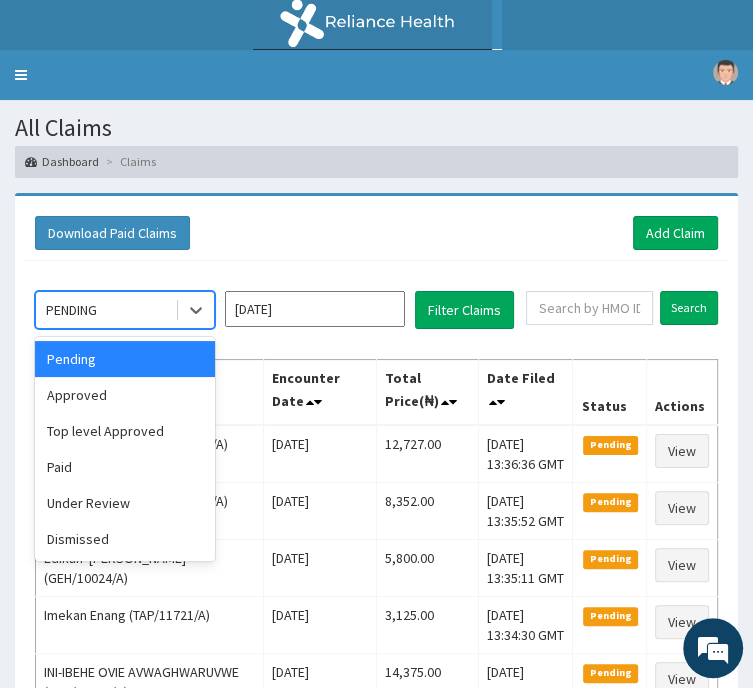 click on "PENDING" at bounding box center (105, 310) 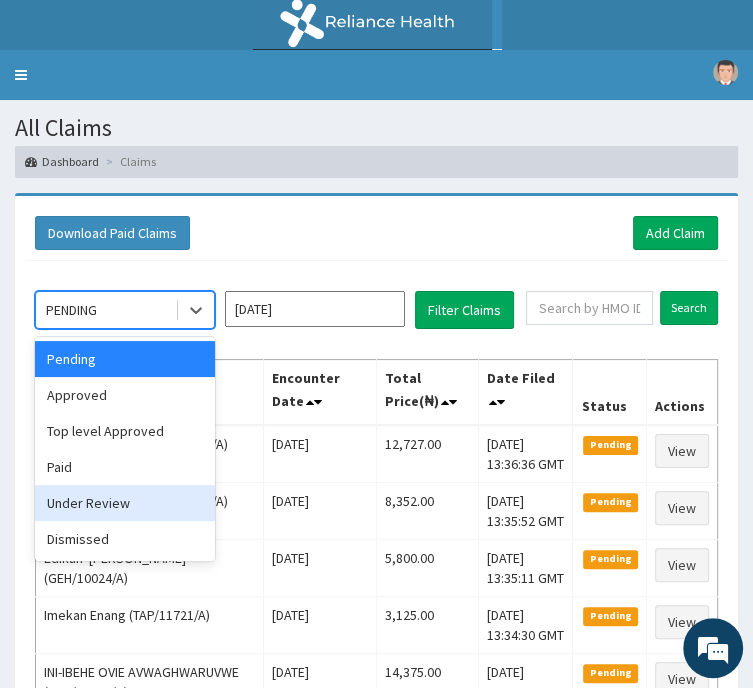 click on "Under Review" at bounding box center (125, 503) 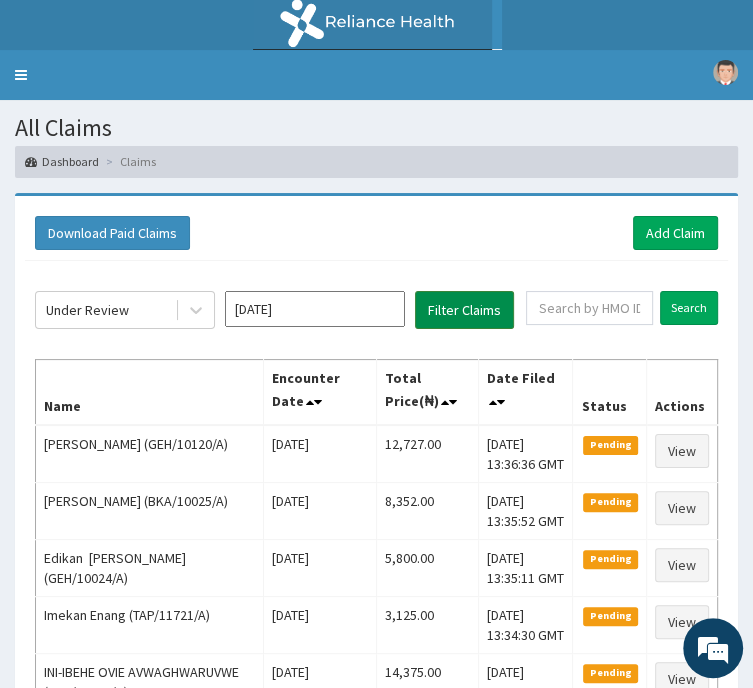 click on "Filter Claims" at bounding box center [464, 310] 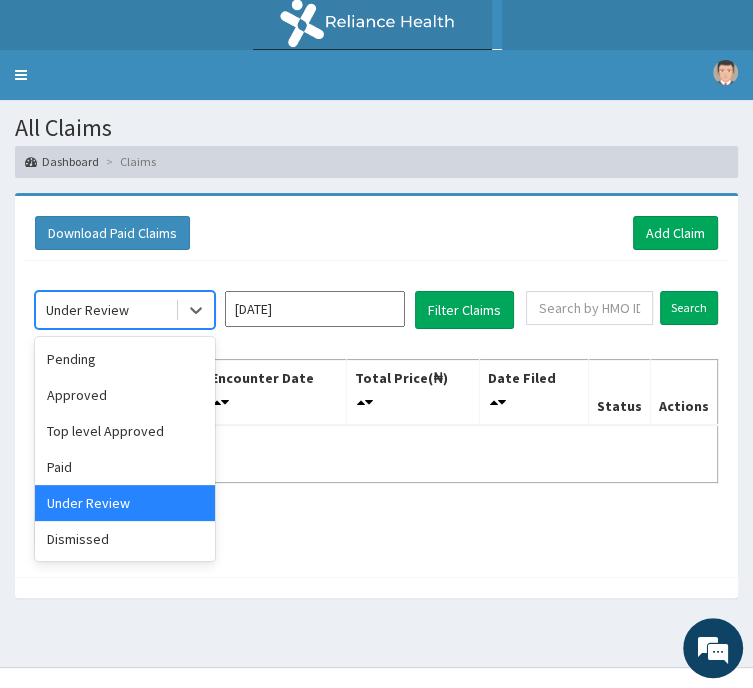 click on "Under Review" at bounding box center [87, 310] 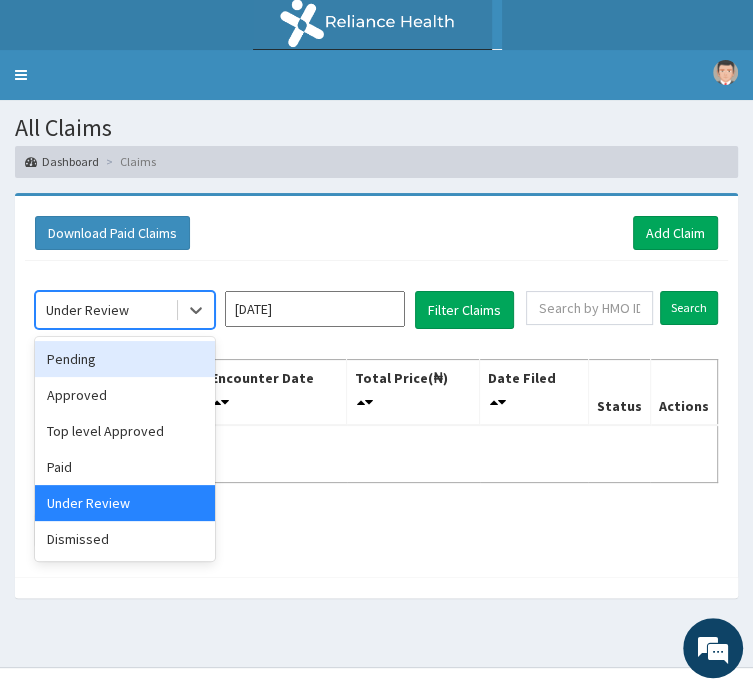 click on "Pending" at bounding box center [125, 359] 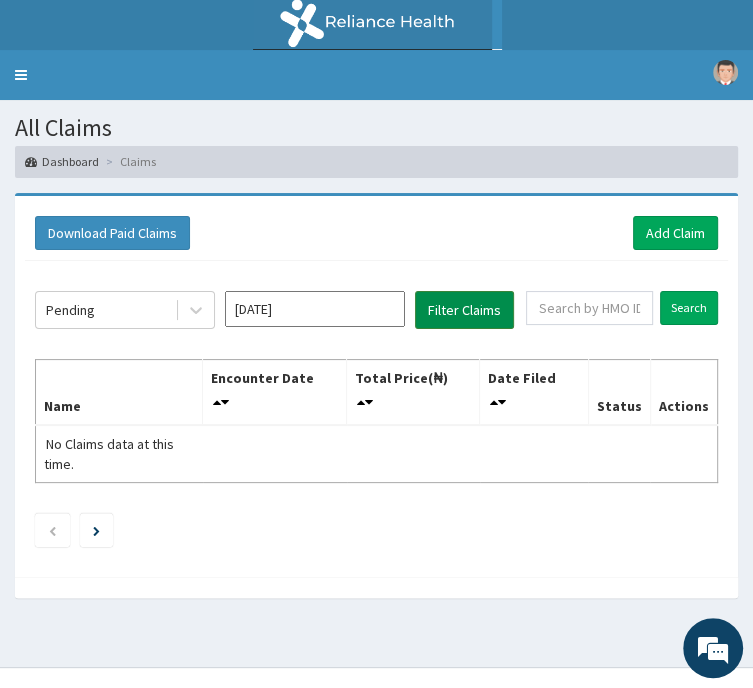 click on "Filter Claims" at bounding box center [464, 310] 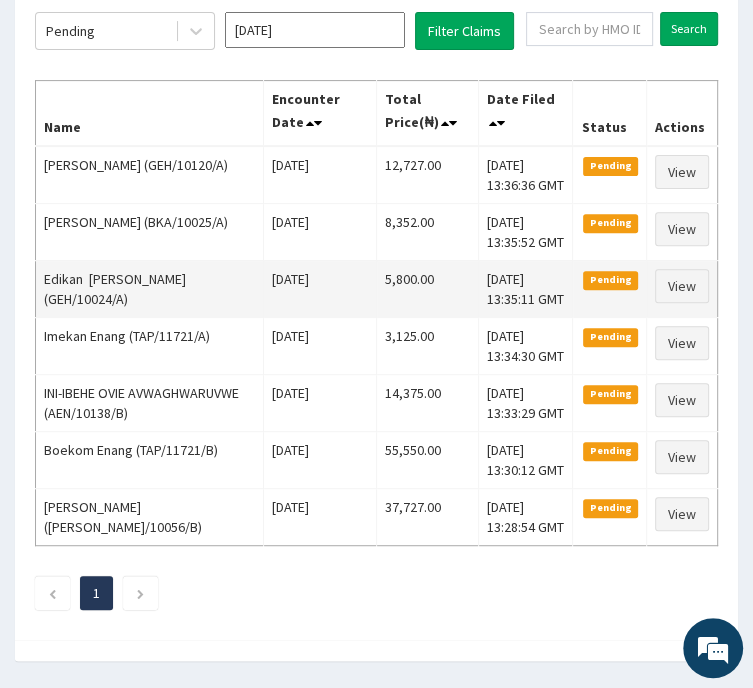 scroll, scrollTop: 0, scrollLeft: 0, axis: both 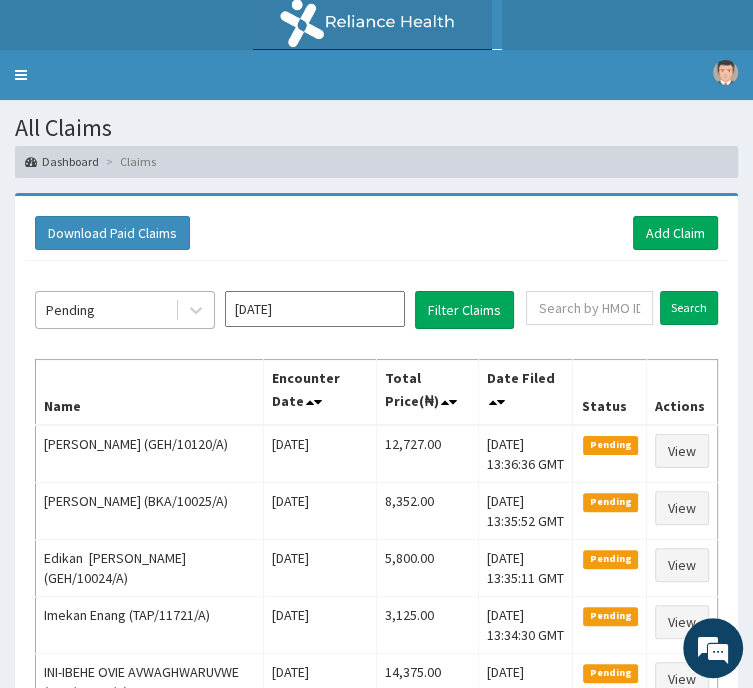 click on "Pending" at bounding box center [105, 310] 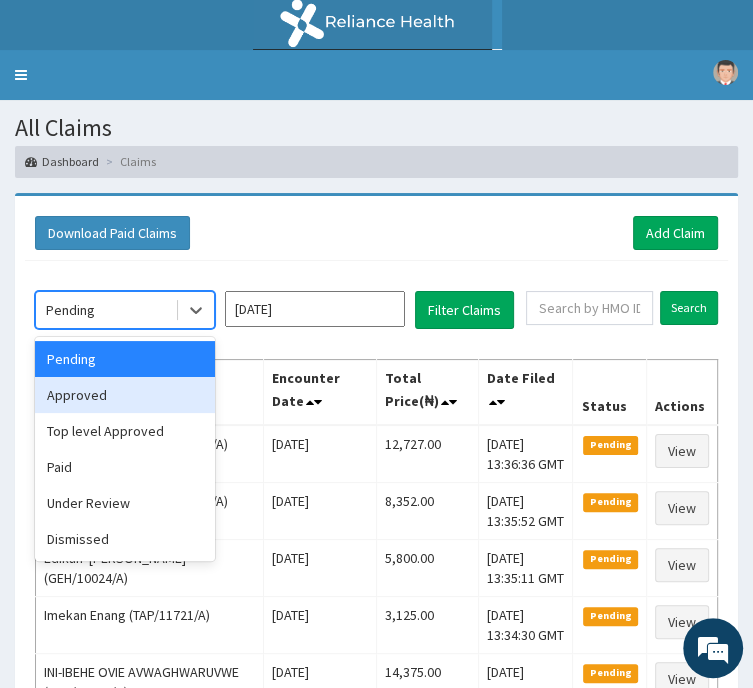click on "Approved" at bounding box center [125, 395] 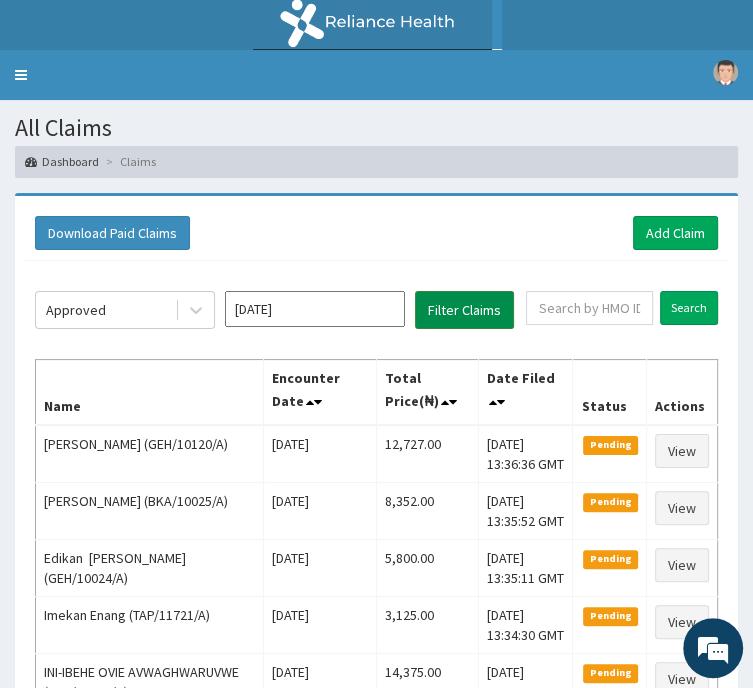 click on "Filter Claims" at bounding box center [464, 310] 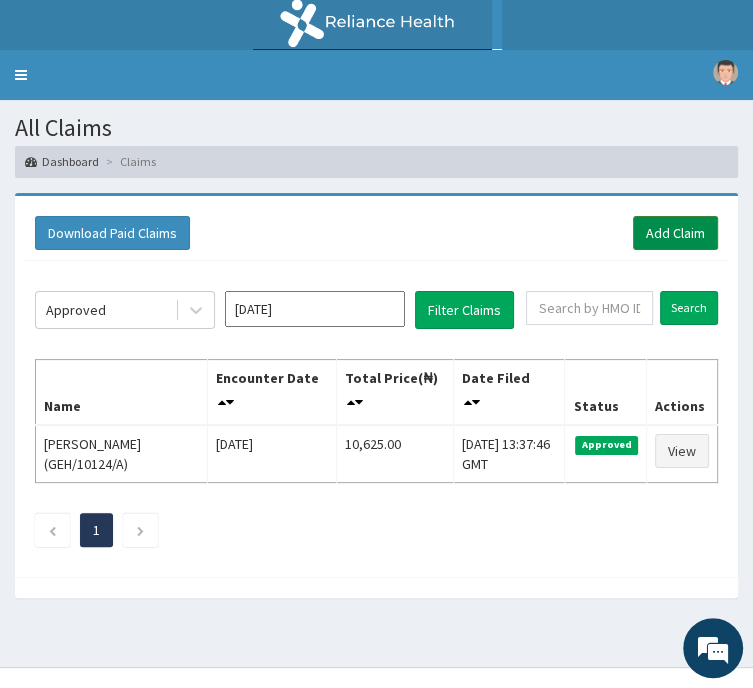 click on "Add Claim" at bounding box center [675, 233] 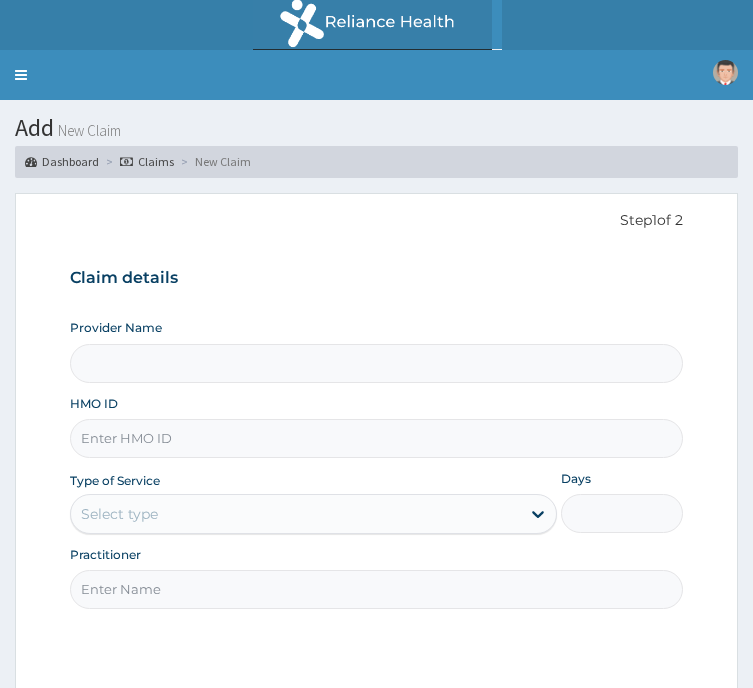 scroll, scrollTop: 0, scrollLeft: 0, axis: both 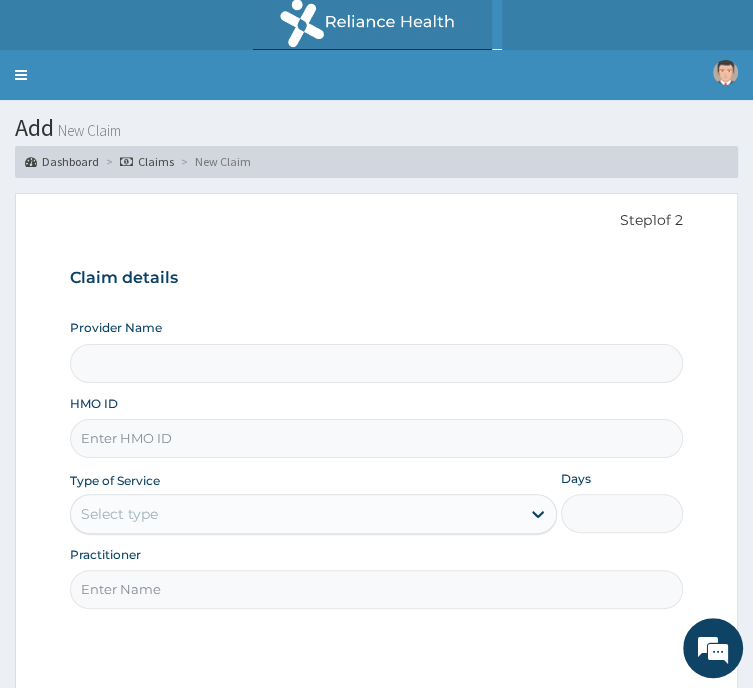 type on "Beacon Health Diagnostics - Uyo" 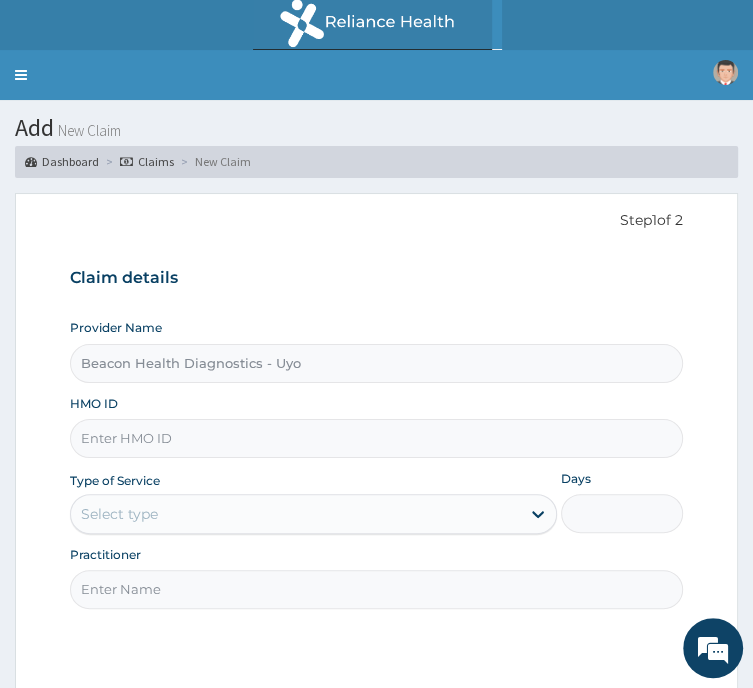 click on "HMO ID" at bounding box center [376, 438] 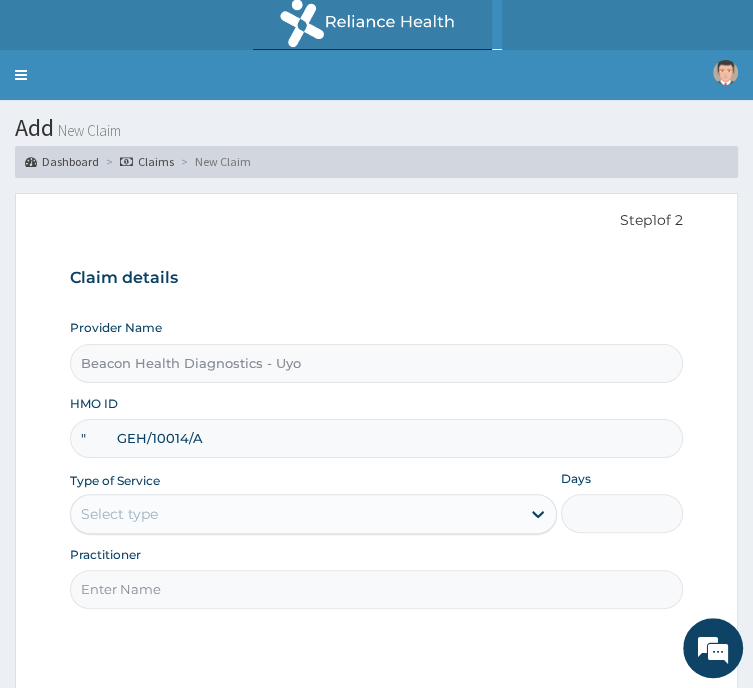 click on ""	 GEH/10014/A" at bounding box center (376, 438) 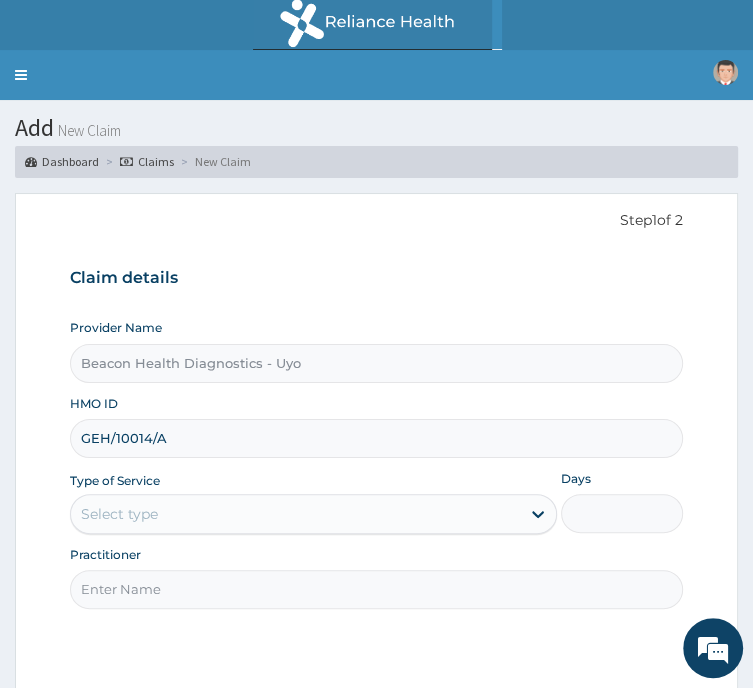 type on "GEH/10014/A" 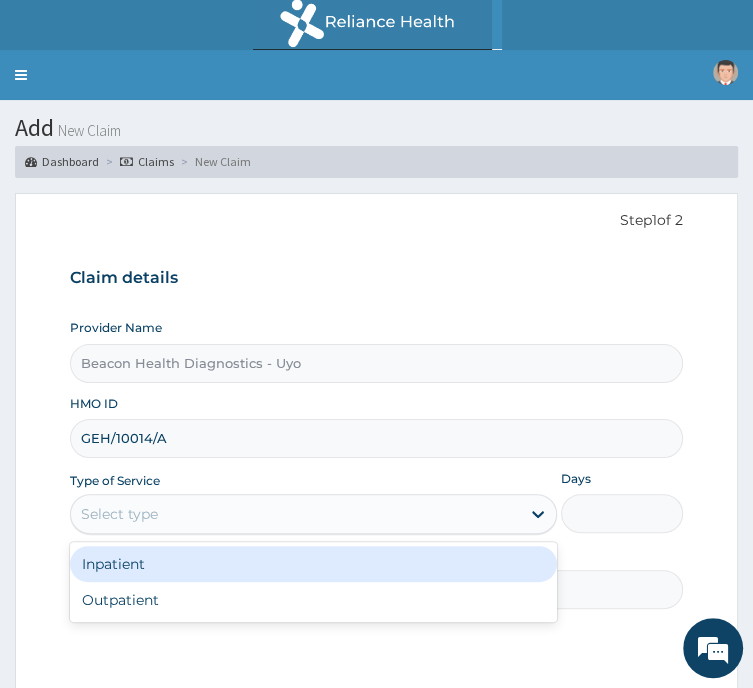 click on "Select type" at bounding box center [119, 514] 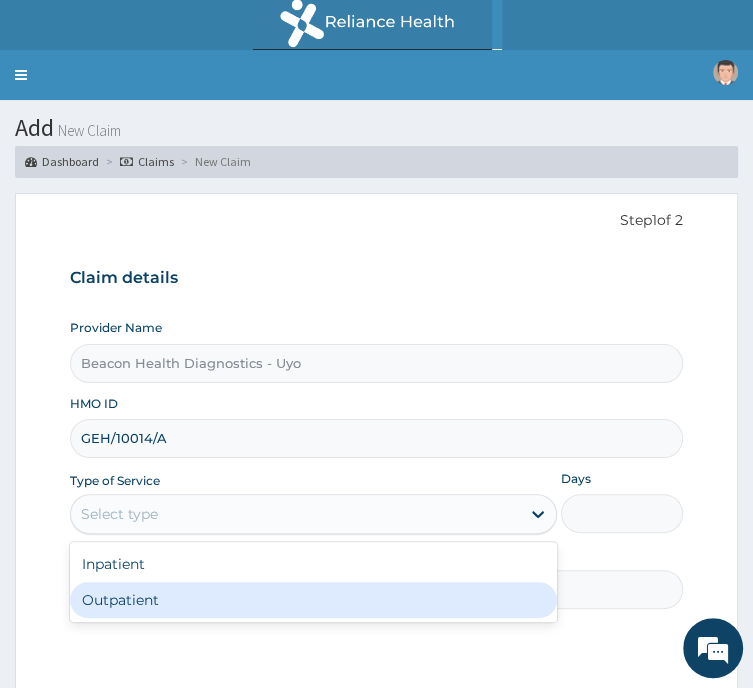 click on "Outpatient" at bounding box center [313, 600] 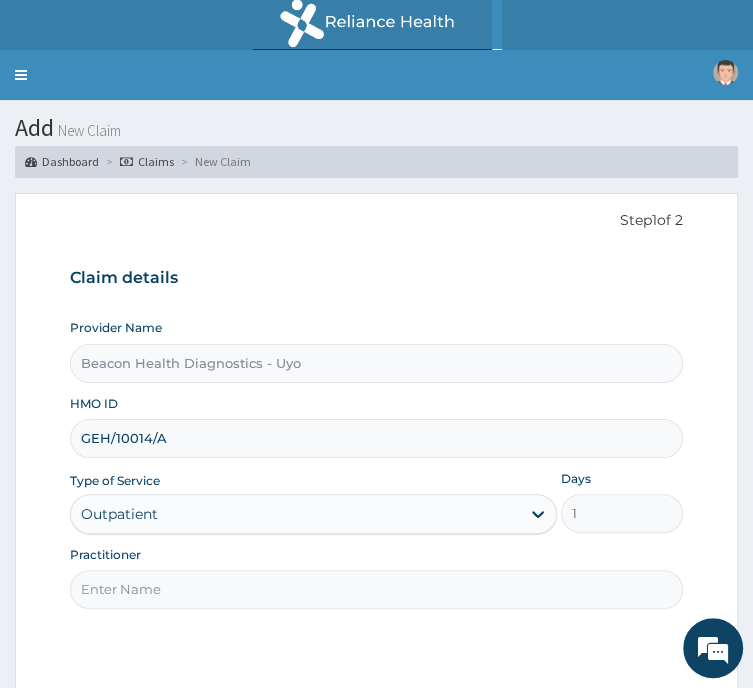scroll, scrollTop: 0, scrollLeft: 0, axis: both 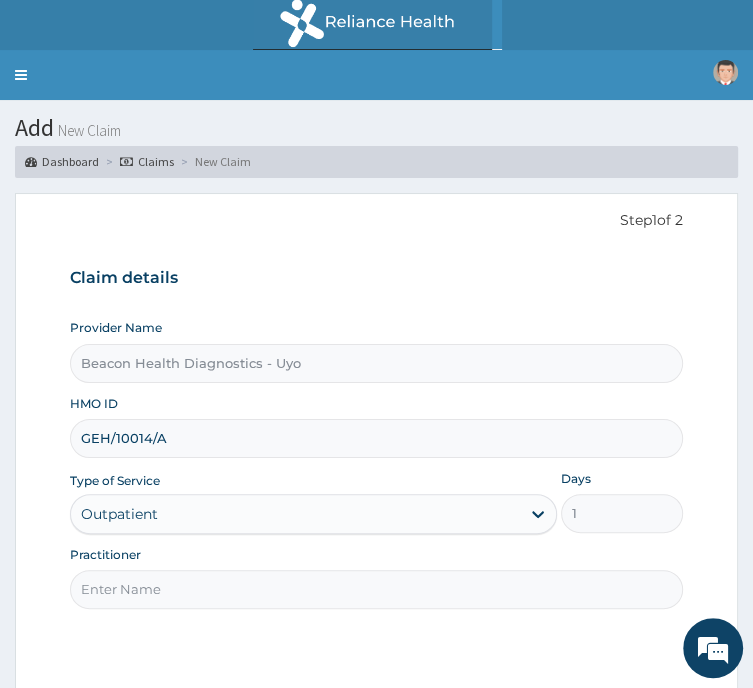 click on "Practitioner" at bounding box center [376, 589] 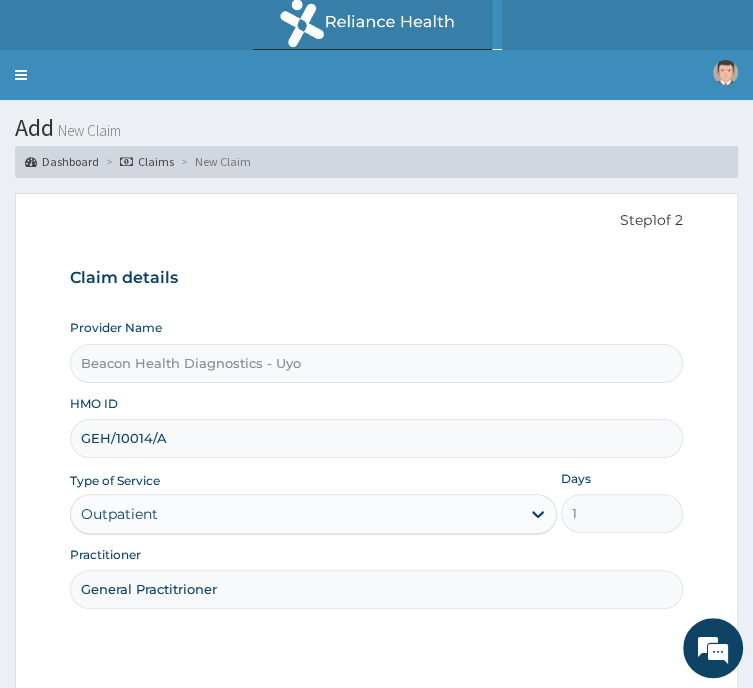 click on "General Practitrioner" at bounding box center [376, 589] 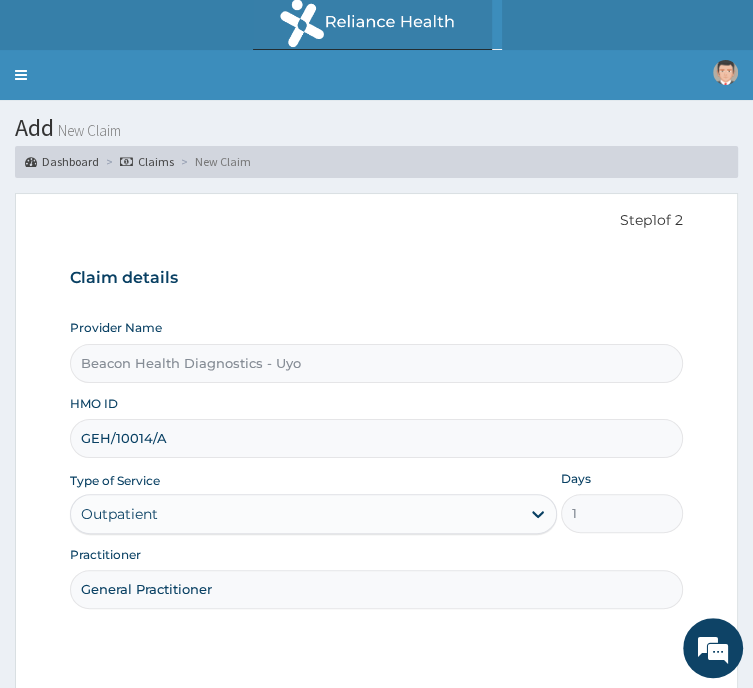 type on "General Practitioner" 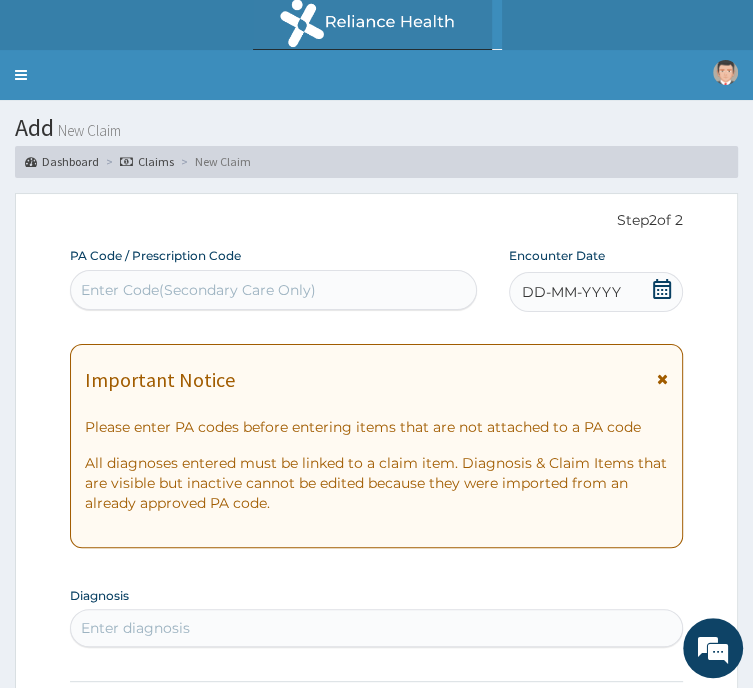 click on "Enter Code(Secondary Care Only)" at bounding box center [198, 290] 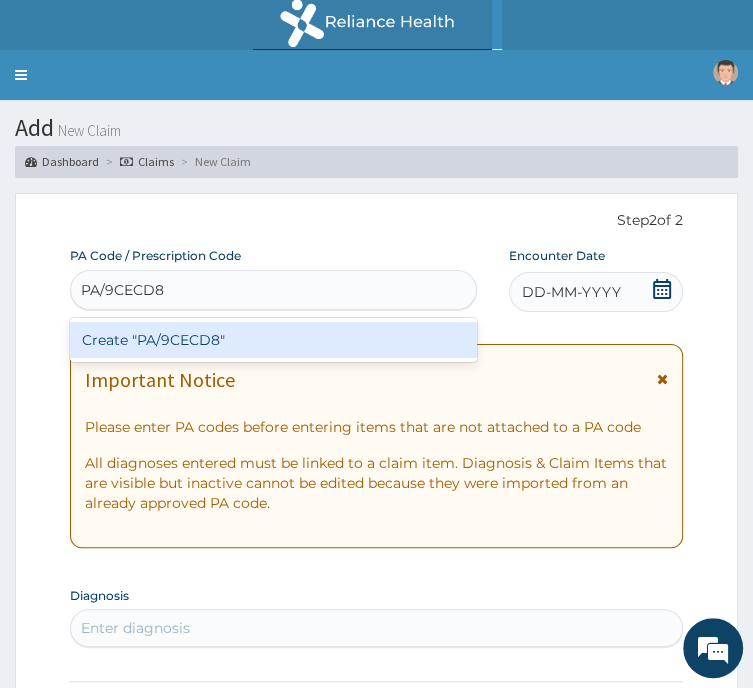 click on "Create "PA/9CECD8"" at bounding box center [273, 340] 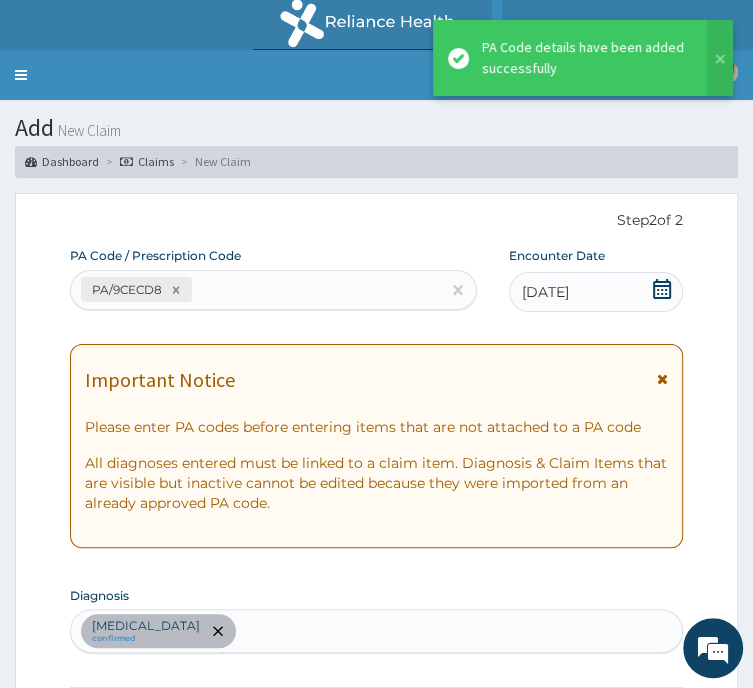 scroll, scrollTop: 580, scrollLeft: 0, axis: vertical 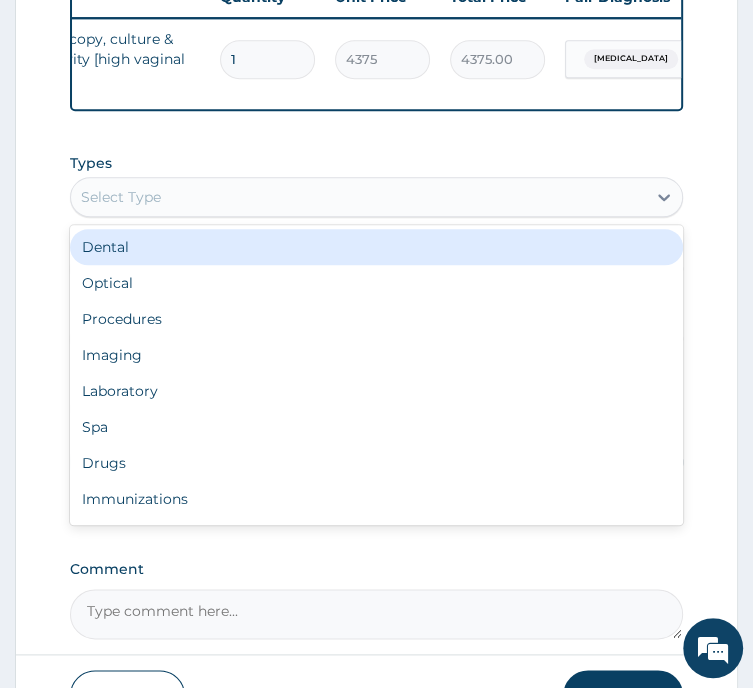 click on "Select Type" at bounding box center (358, 197) 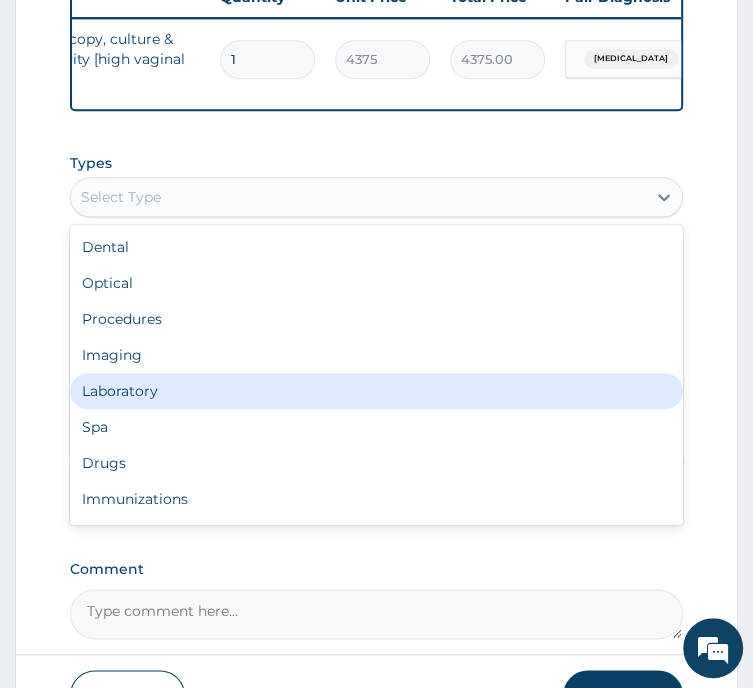 click on "Laboratory" at bounding box center [376, 391] 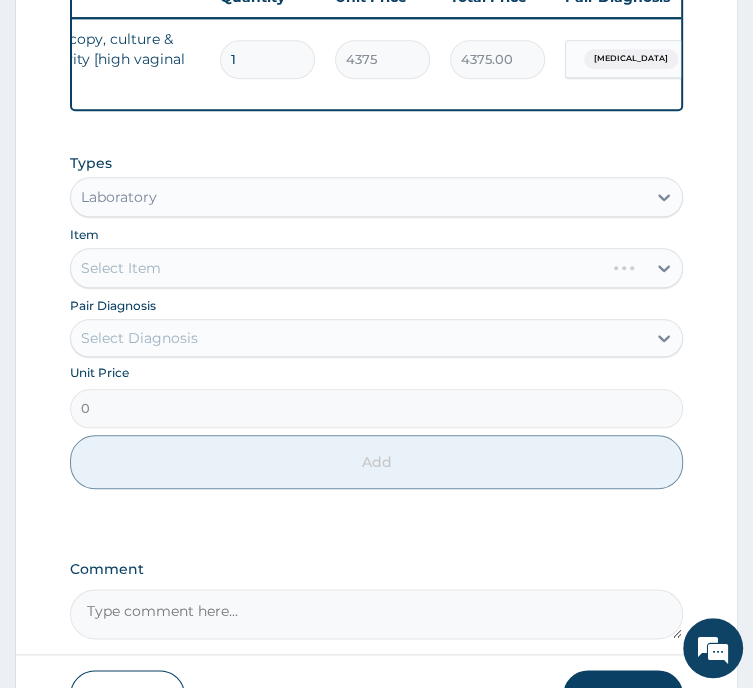 click on "Select Item" at bounding box center [376, 268] 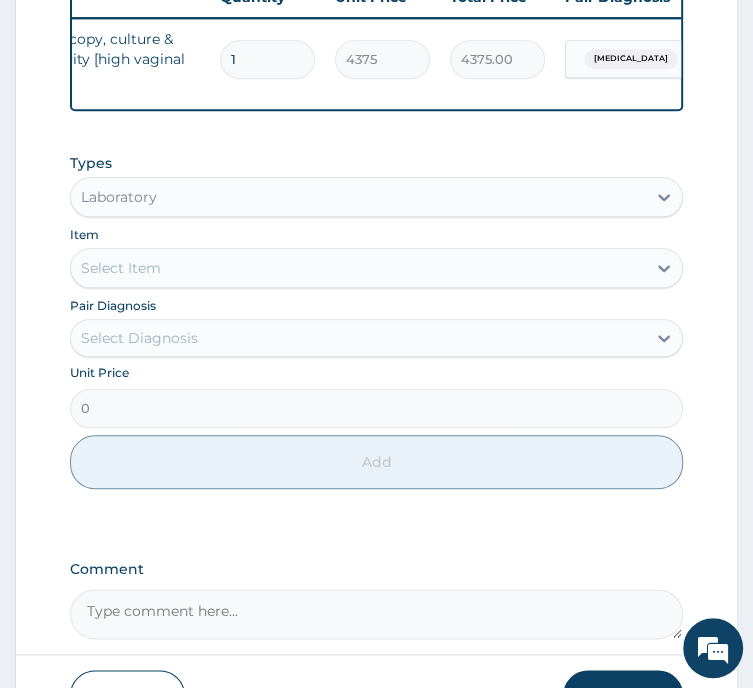 click on "Select Item" at bounding box center (358, 268) 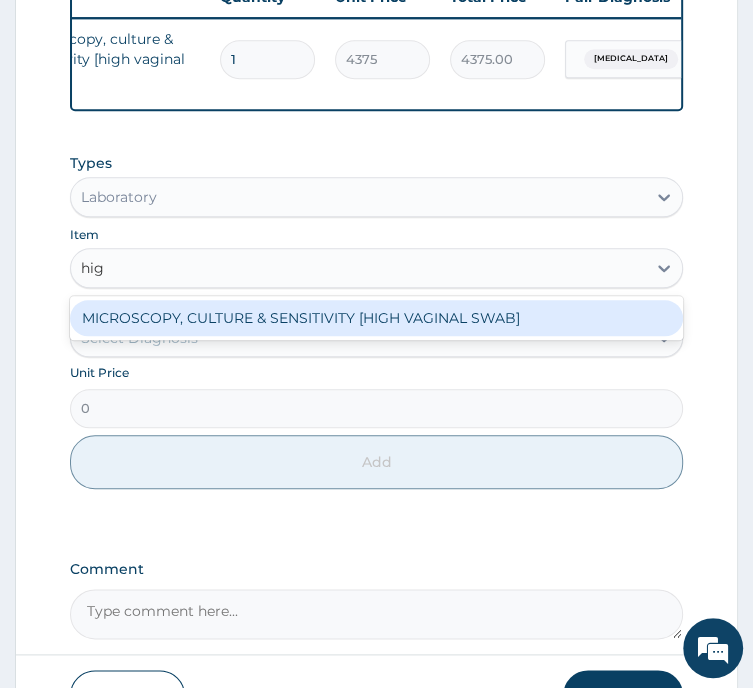 type on "high" 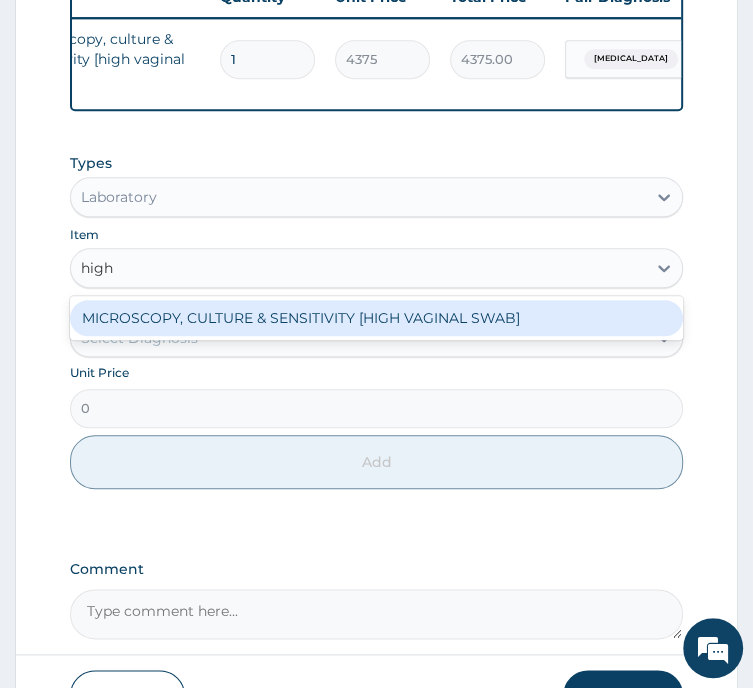 click on "MICROSCOPY, CULTURE & SENSITIVITY [HIGH VAGINAL SWAB]" at bounding box center [376, 318] 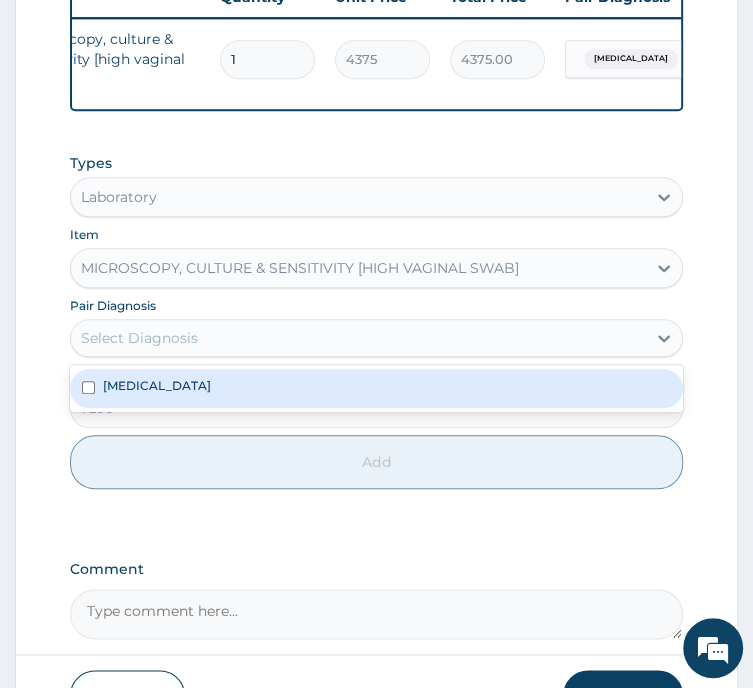 click on "Select Diagnosis" at bounding box center (358, 338) 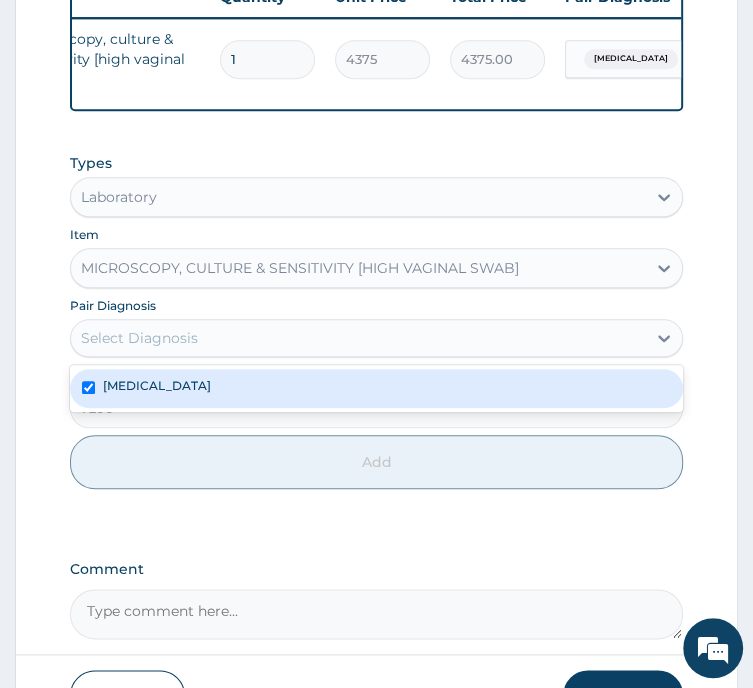 checkbox on "true" 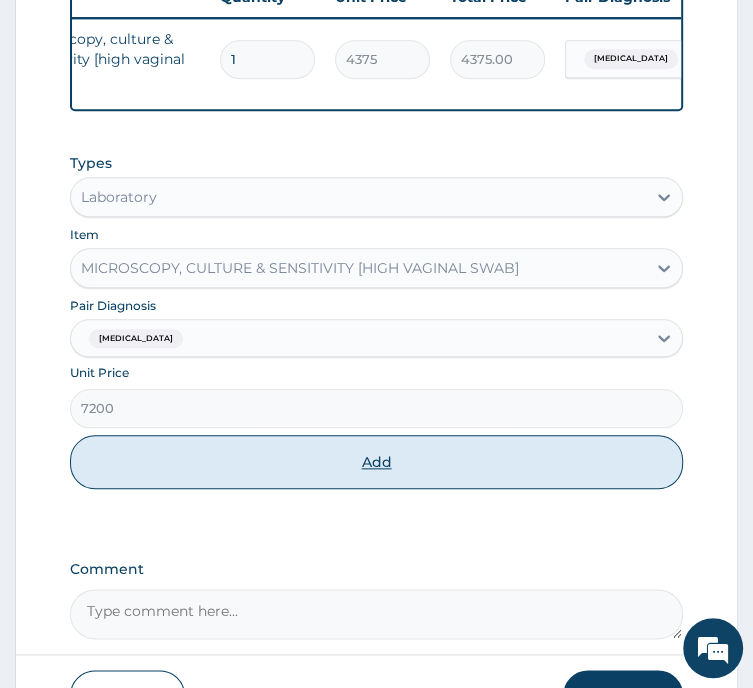 click on "Add" at bounding box center (376, 462) 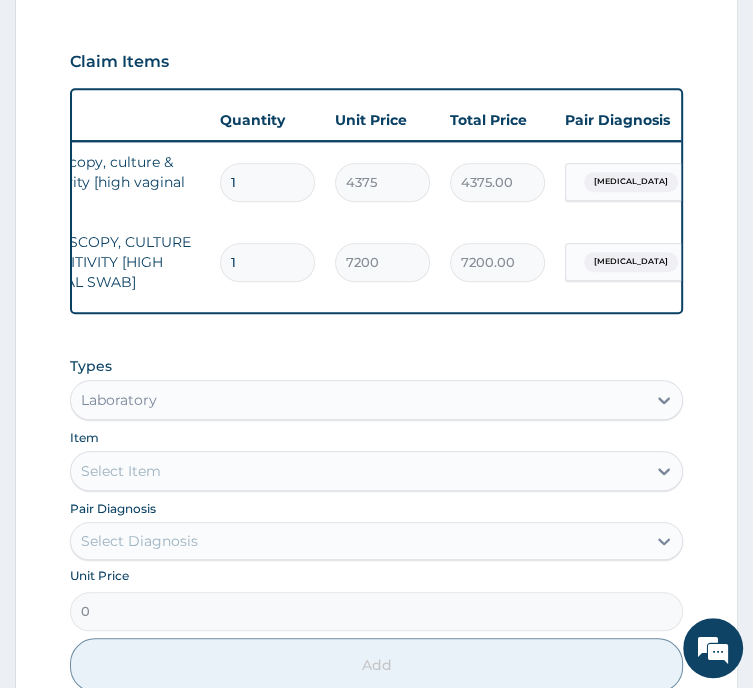 scroll, scrollTop: 727, scrollLeft: 0, axis: vertical 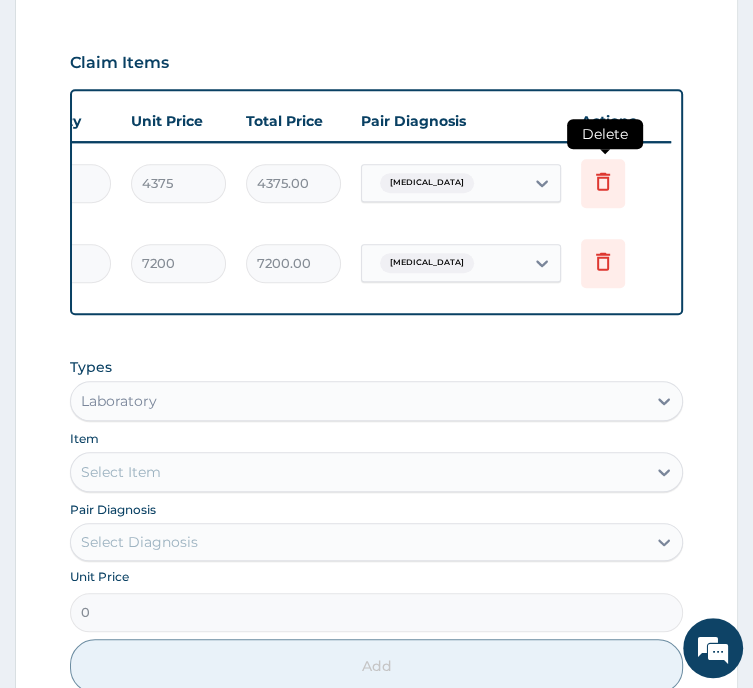 click 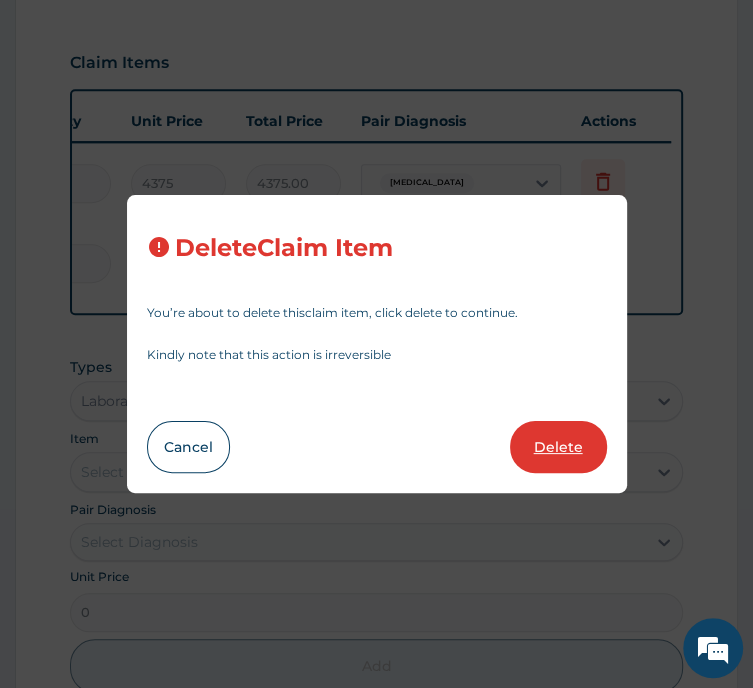 click on "Delete" at bounding box center [558, 447] 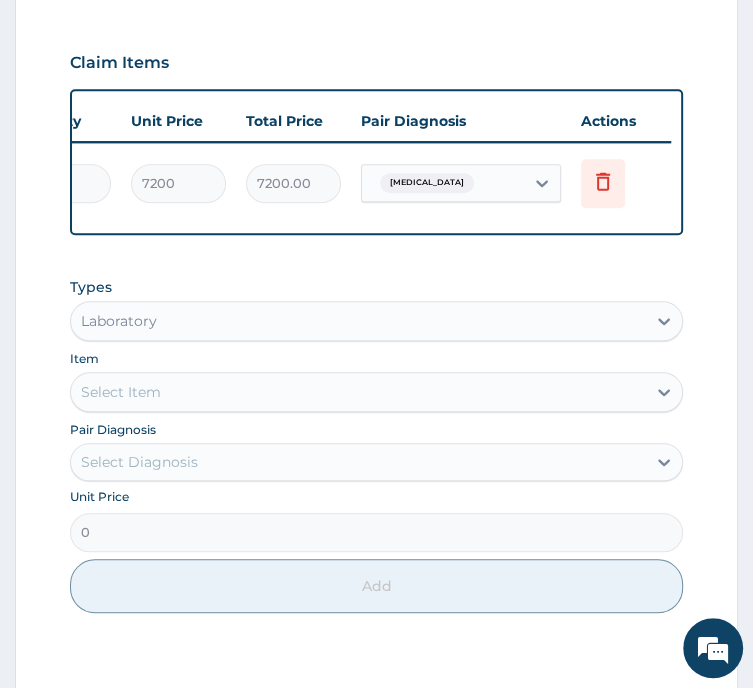 scroll, scrollTop: 1015, scrollLeft: 0, axis: vertical 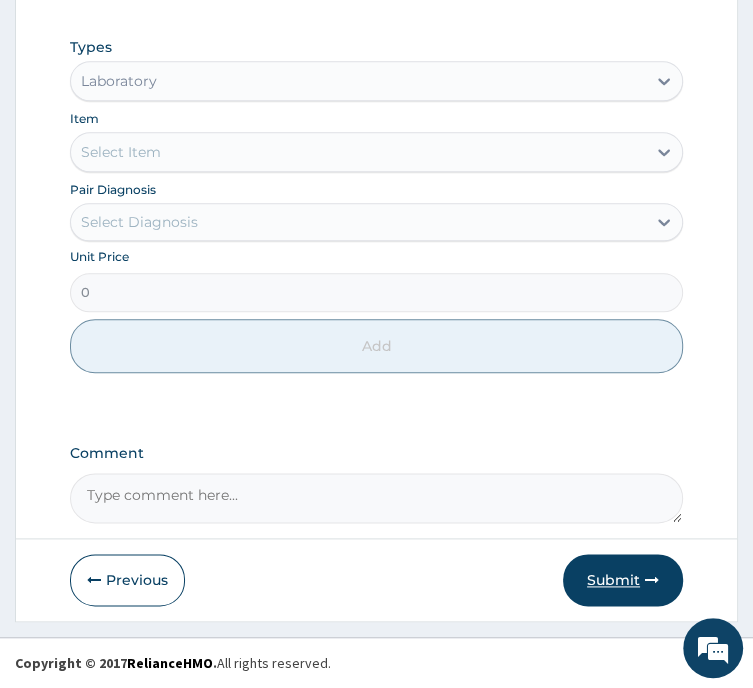 click on "Submit" at bounding box center (623, 580) 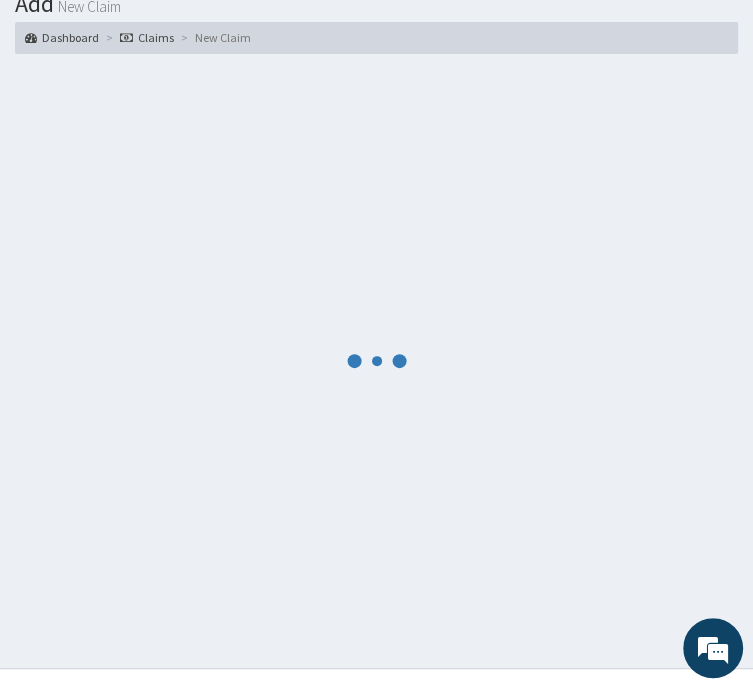 scroll, scrollTop: 1015, scrollLeft: 0, axis: vertical 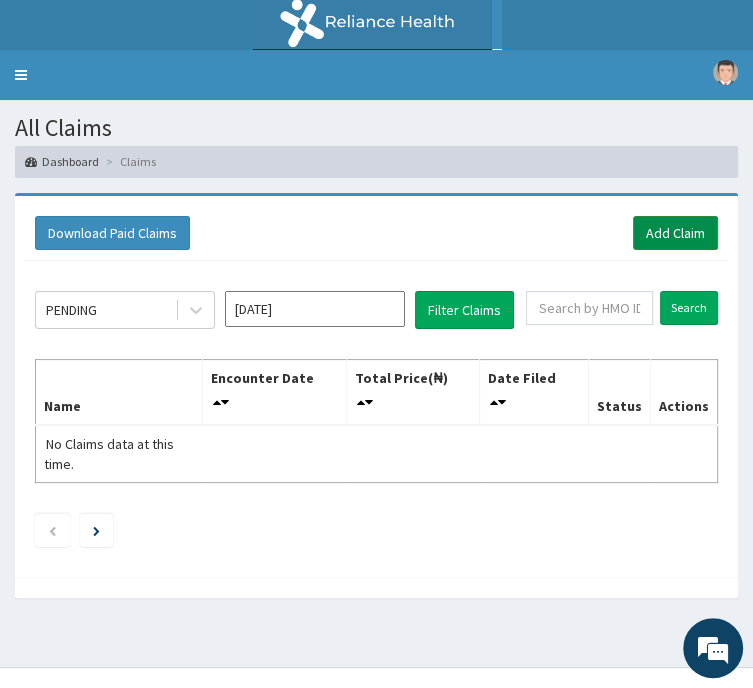 click on "Add Claim" at bounding box center (675, 233) 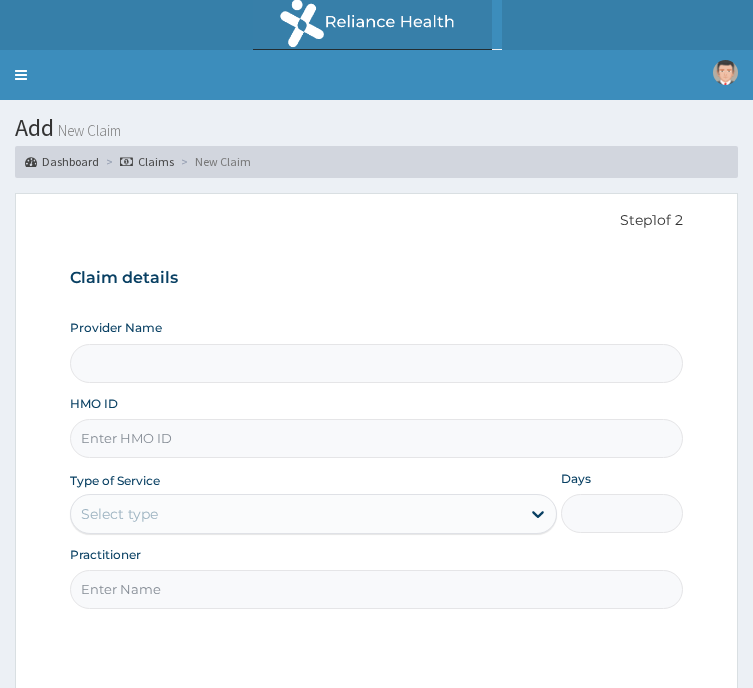 scroll, scrollTop: 0, scrollLeft: 0, axis: both 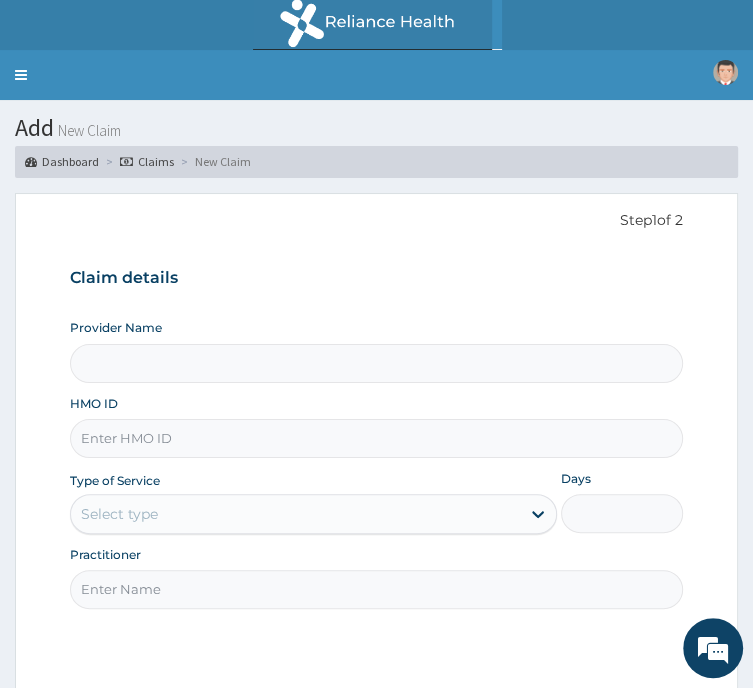 type on "Beacon Health Diagnostics - Uyo" 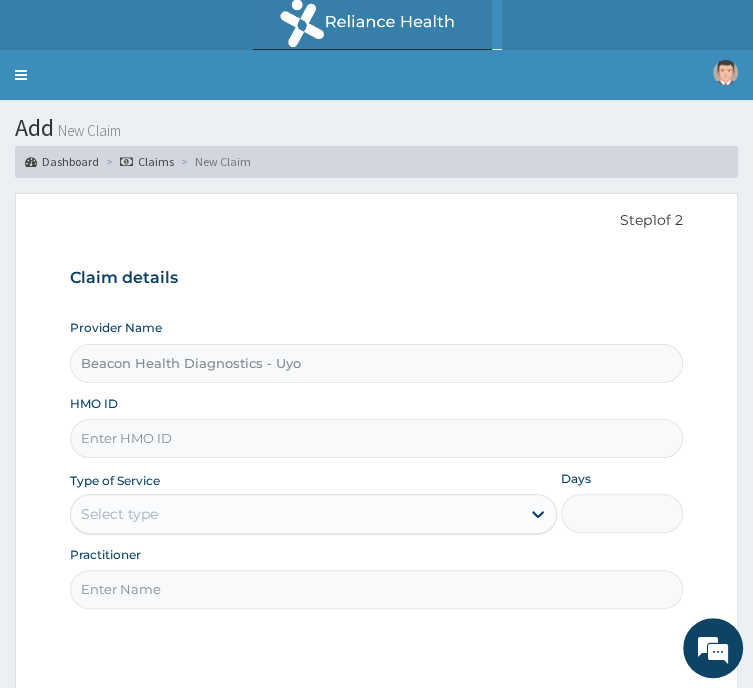 click on "HMO ID" at bounding box center (376, 438) 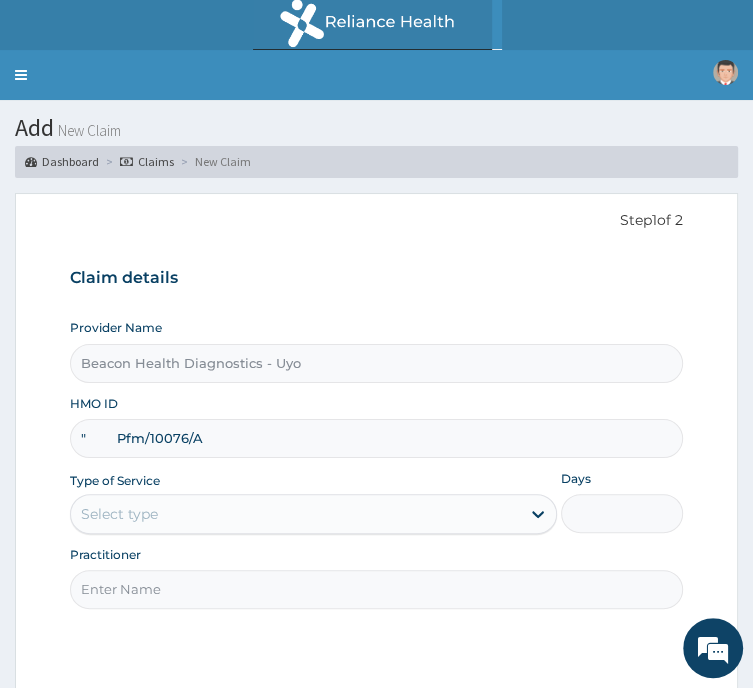 click on ""	 Pfm/10076/A" at bounding box center [376, 438] 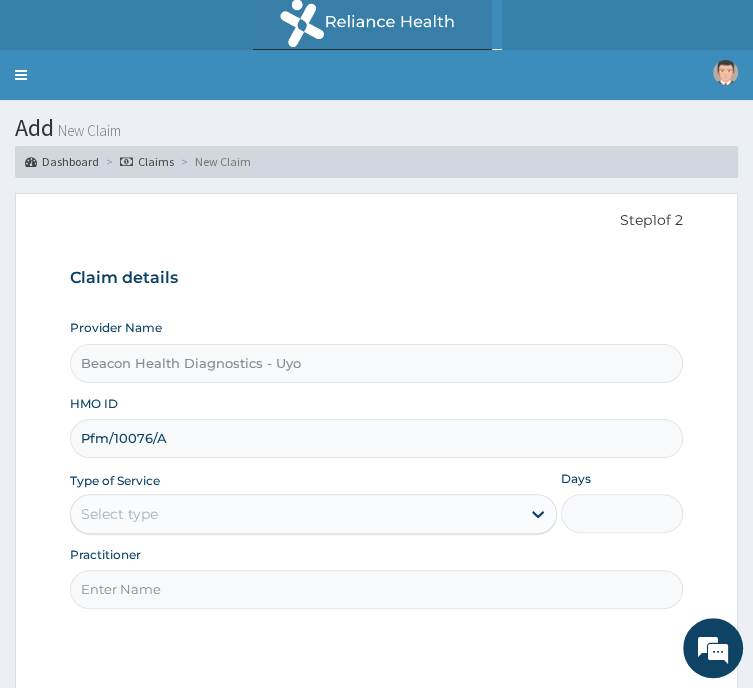 type on "Pfm/10076/A" 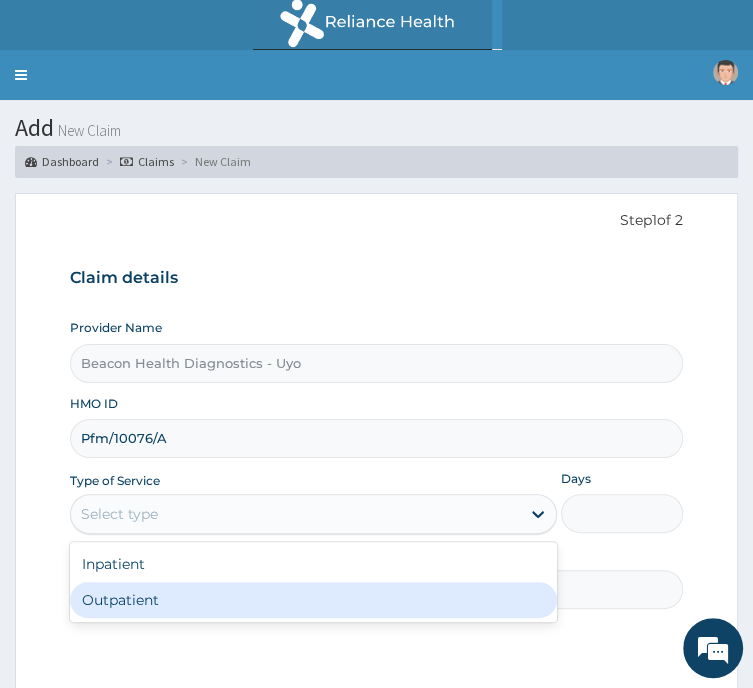 drag, startPoint x: 356, startPoint y: 466, endPoint x: 356, endPoint y: 543, distance: 77 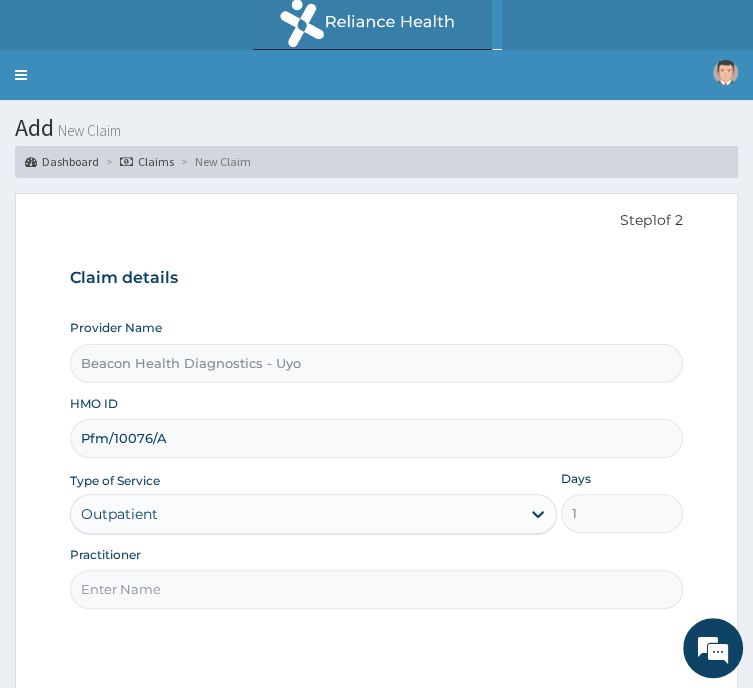 click on "Practitioner" at bounding box center (376, 589) 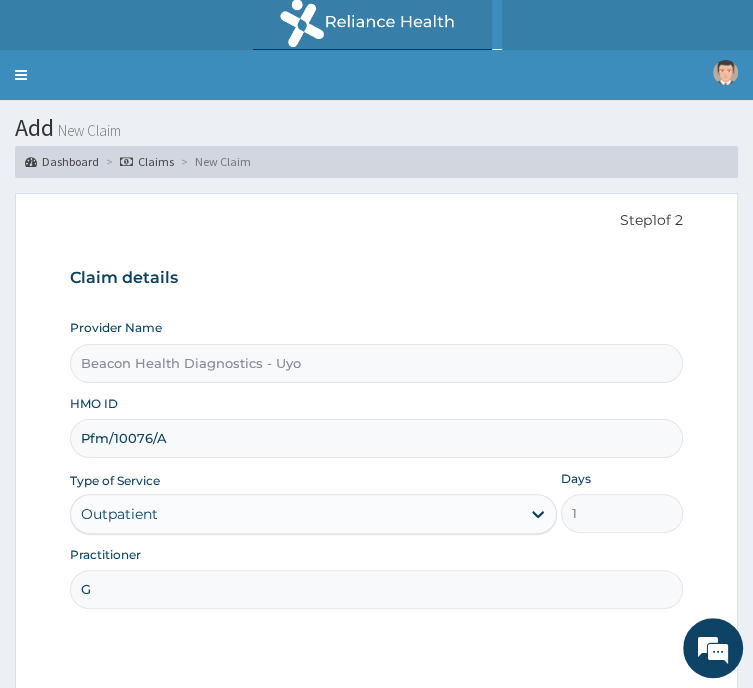 scroll, scrollTop: 0, scrollLeft: 0, axis: both 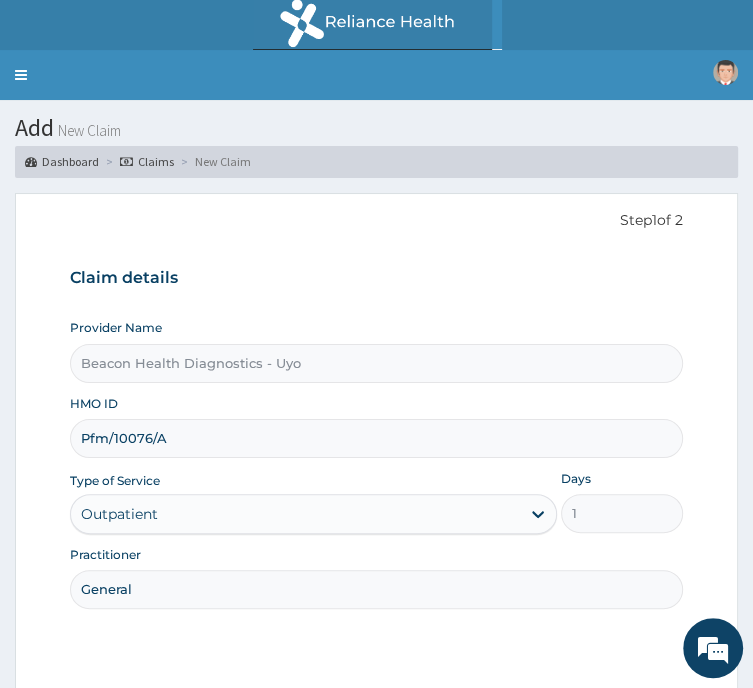 type on "General" 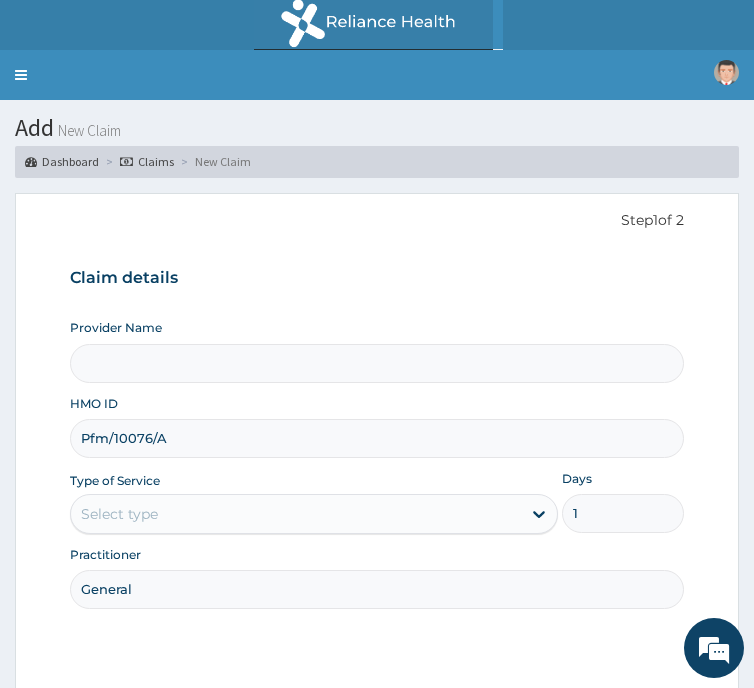 scroll, scrollTop: 0, scrollLeft: 0, axis: both 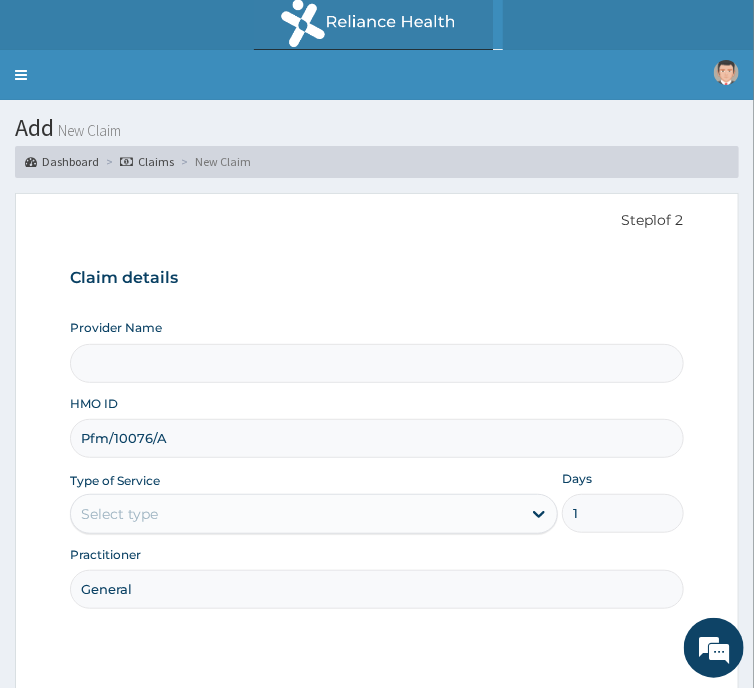 type on "Beacon Health Diagnostics - Uyo" 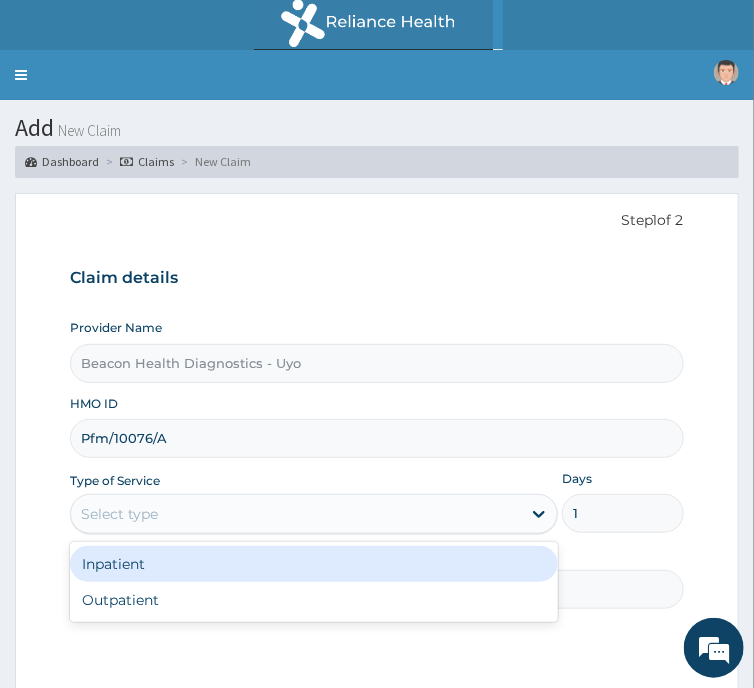 click on "Select type" at bounding box center (296, 514) 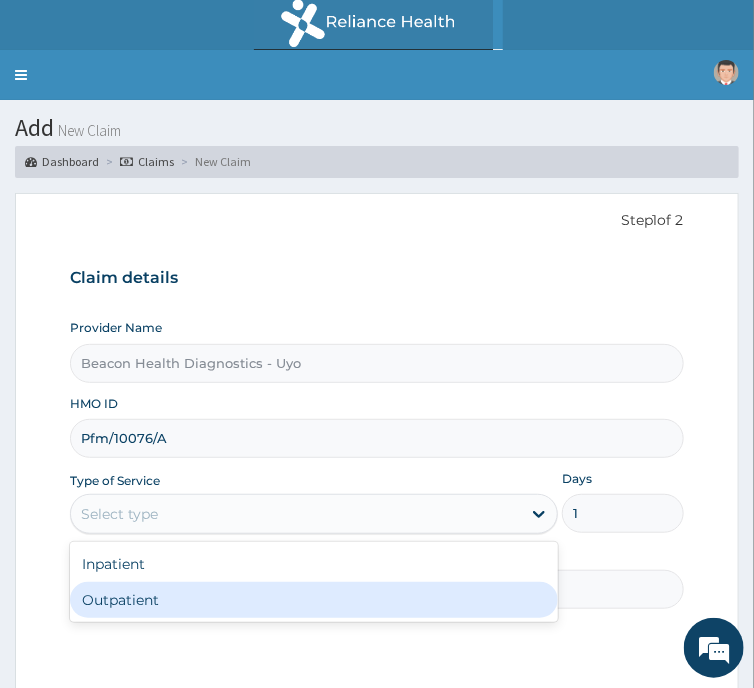 click on "Outpatient" at bounding box center [314, 600] 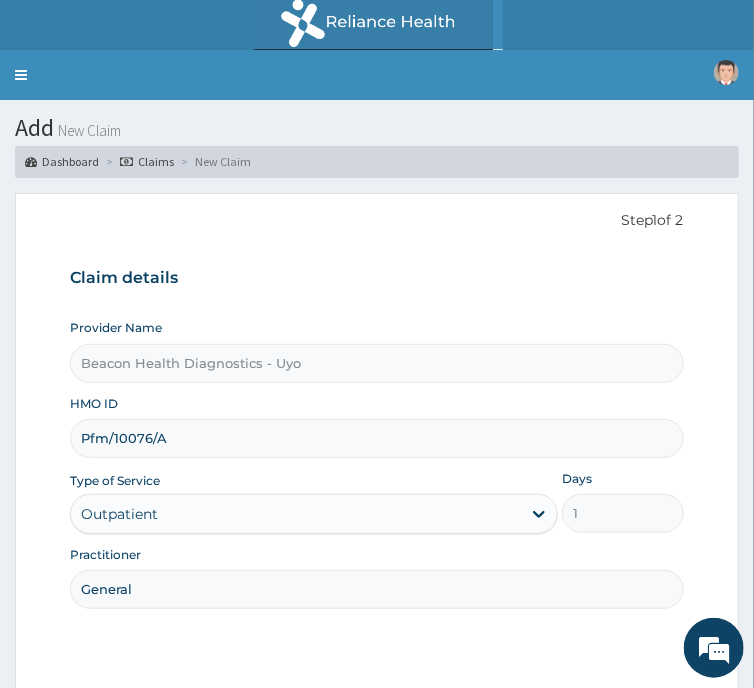 scroll, scrollTop: 231, scrollLeft: 0, axis: vertical 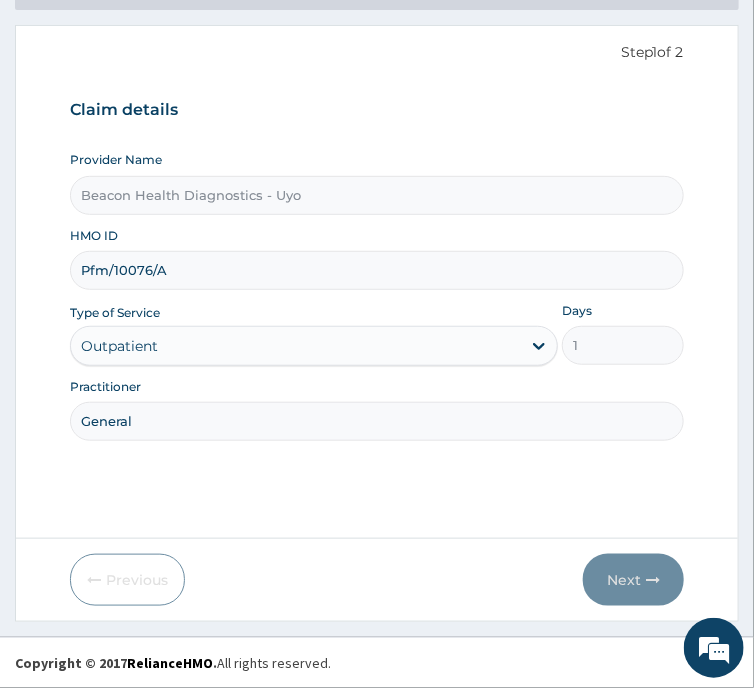 click on "General" at bounding box center [377, 421] 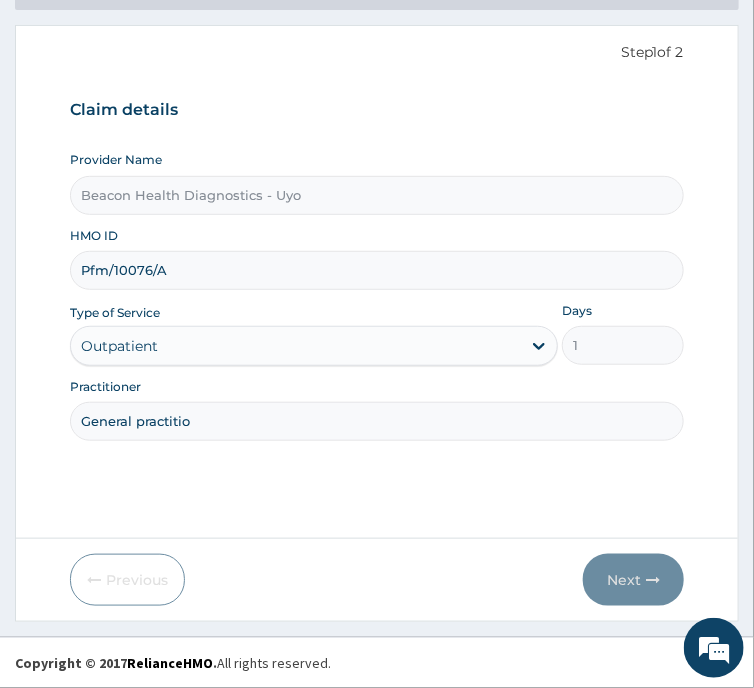 scroll, scrollTop: 0, scrollLeft: 0, axis: both 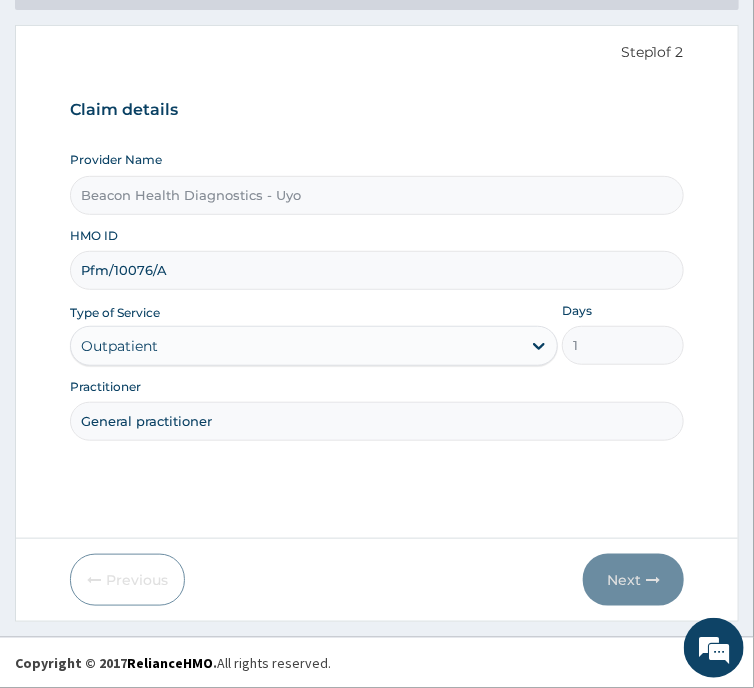 type on "General practitioner" 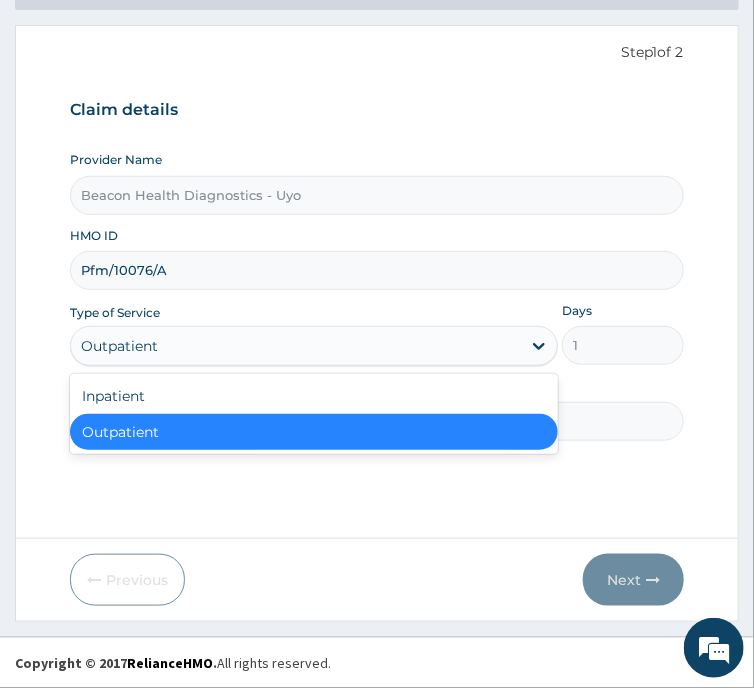 click on "Outpatient" at bounding box center [314, 432] 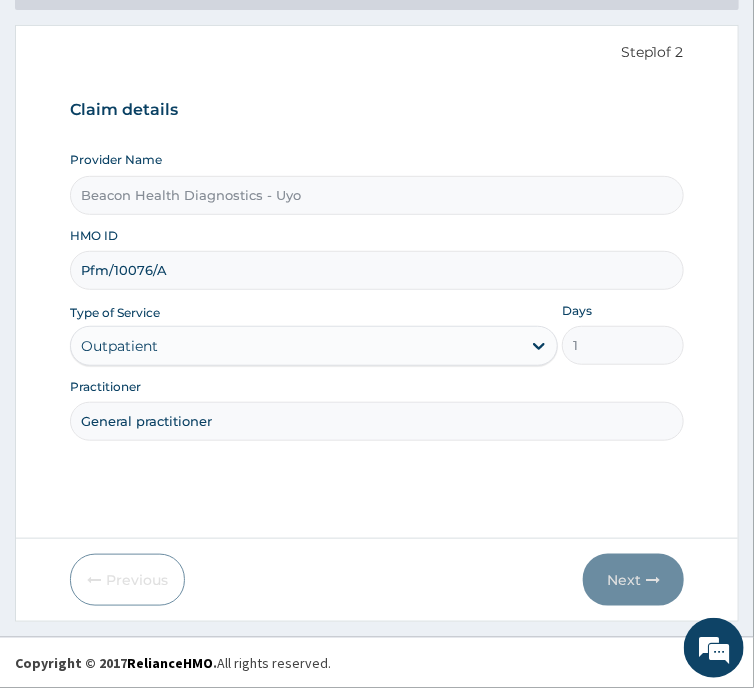 click on "Step  1  of 2 Claim details Provider Name Beacon Health Diagnostics - Uyo HMO ID Pfm/10076/A Type of Service Outpatient Days 1 Practitioner General practitioner     Previous   Next" at bounding box center [377, 324] 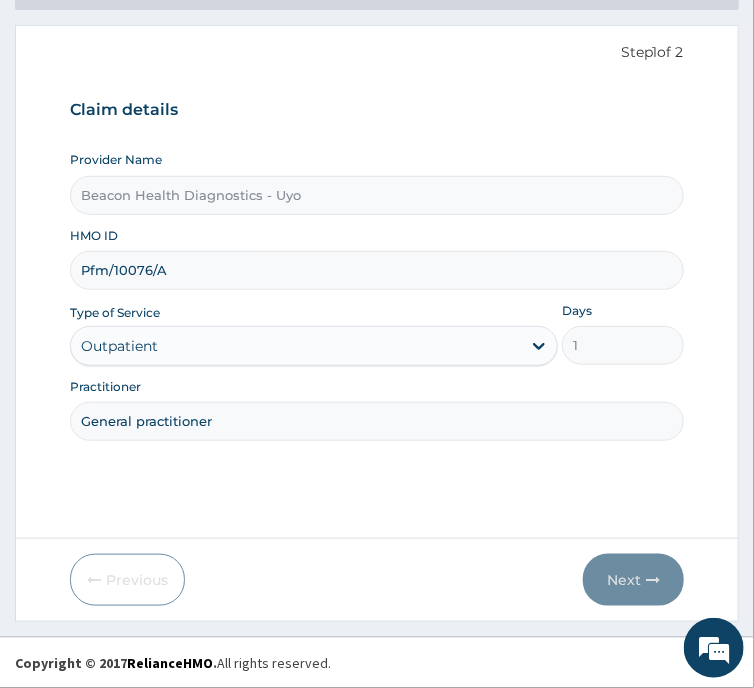 scroll, scrollTop: 0, scrollLeft: 0, axis: both 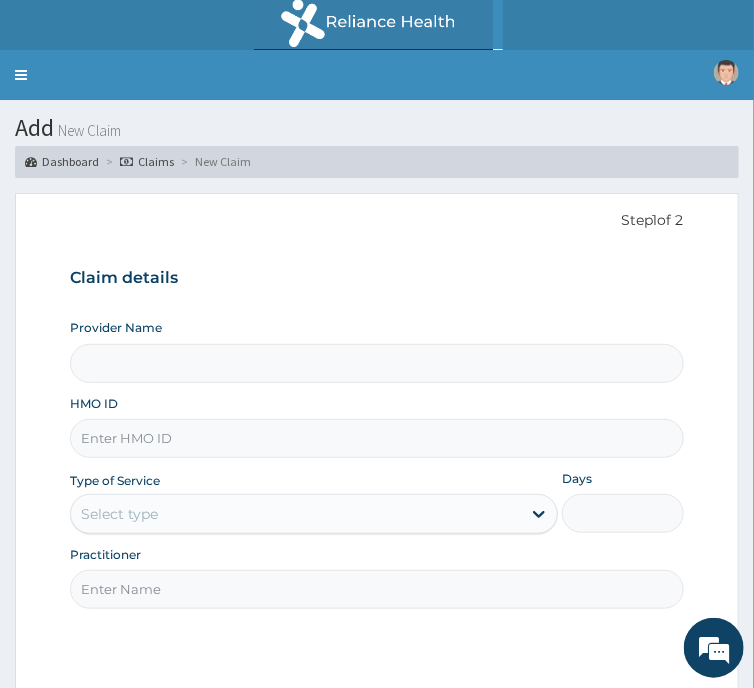 type on "Beacon Health Diagnostics - Uyo" 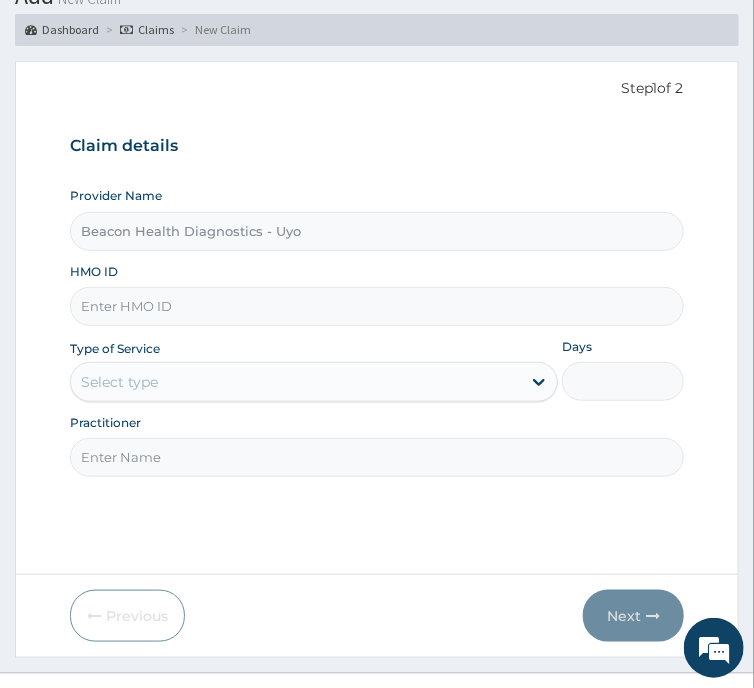 scroll, scrollTop: 231, scrollLeft: 0, axis: vertical 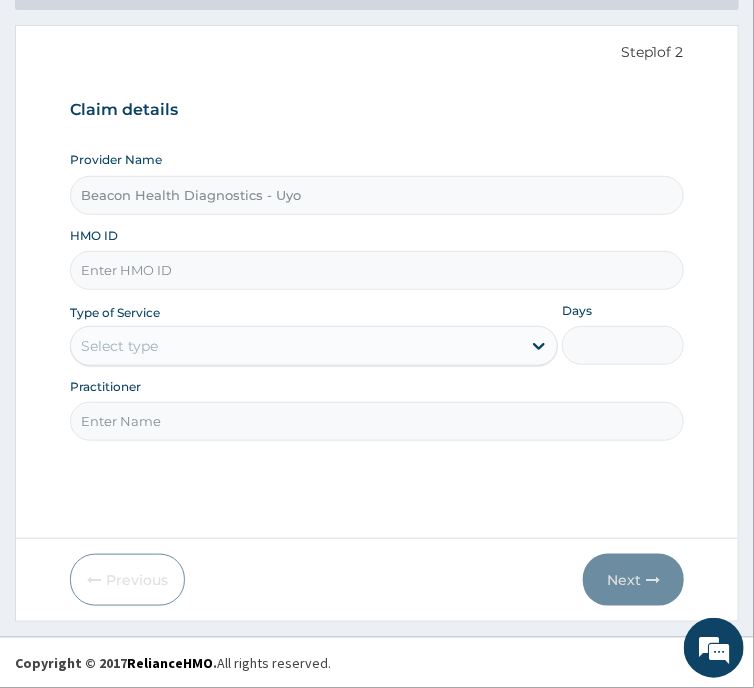 click on "HMO ID" at bounding box center (377, 270) 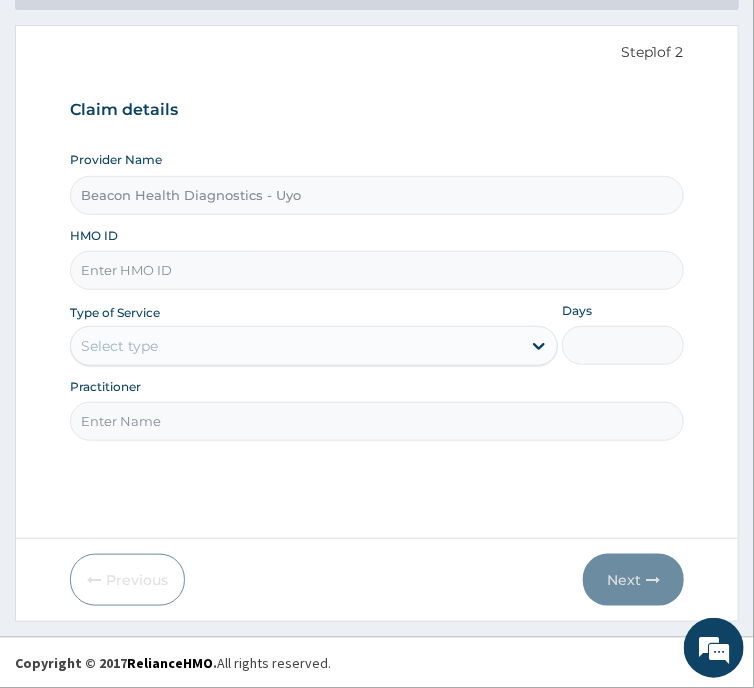 paste on ""	 Pfm/10076/A"" 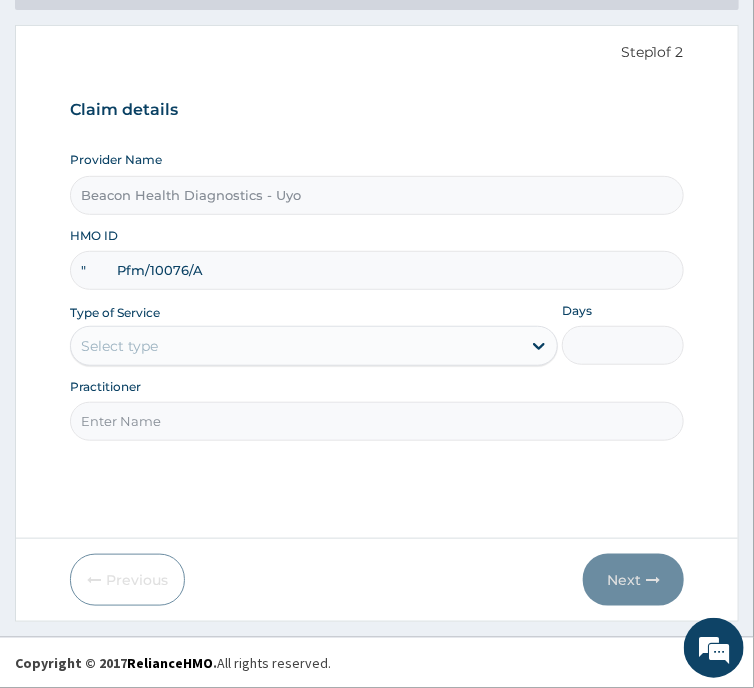 click on ""	 Pfm/10076/A" at bounding box center [377, 270] 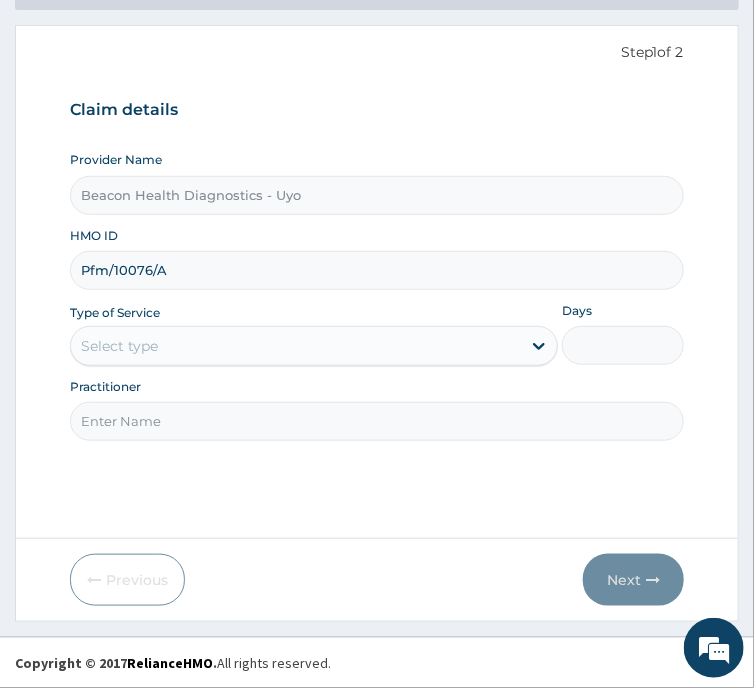 scroll, scrollTop: 0, scrollLeft: 0, axis: both 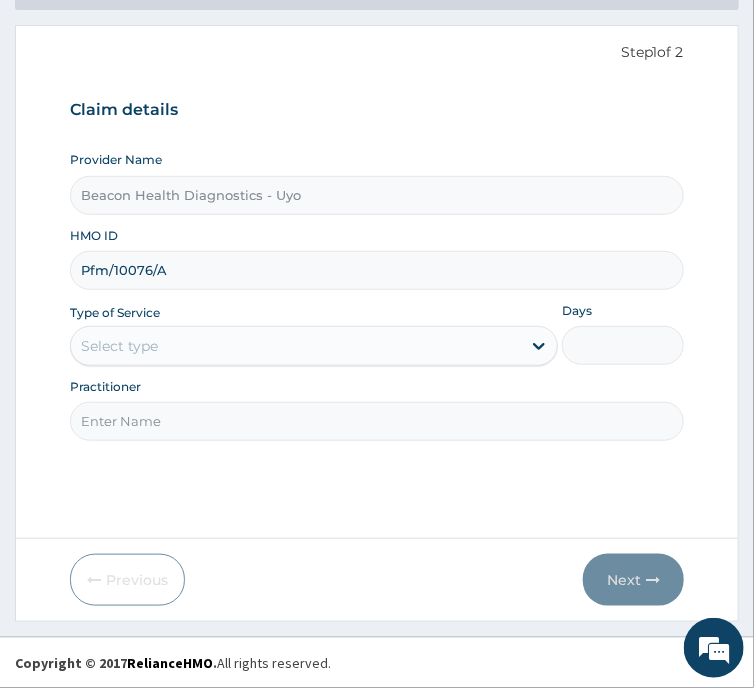 type on "Pfm/10076/A" 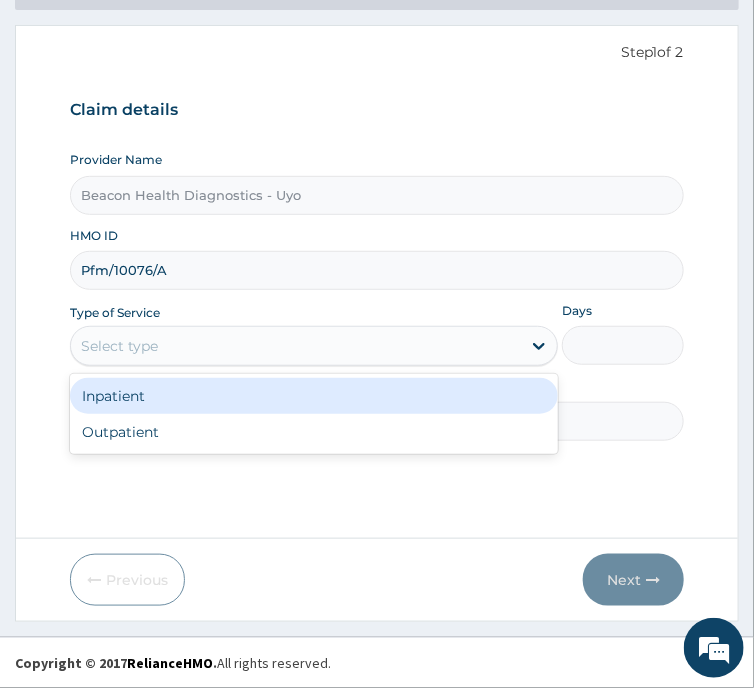click on "Select type" at bounding box center (314, 346) 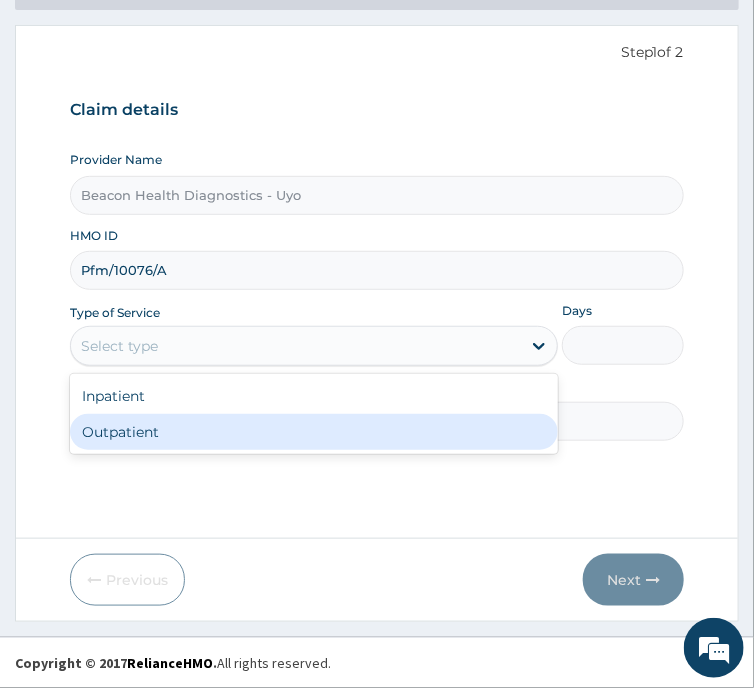 click on "Outpatient" at bounding box center [314, 432] 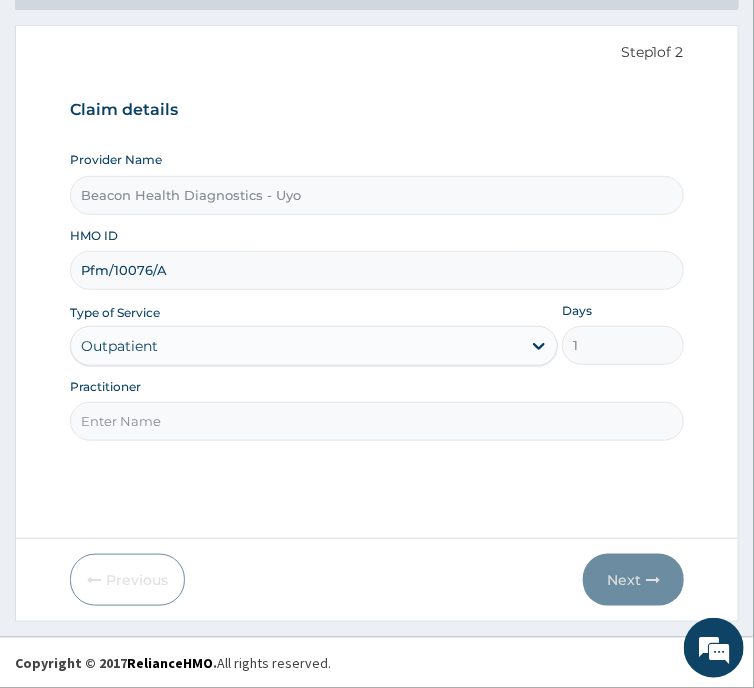 click on "Practitioner" at bounding box center [377, 421] 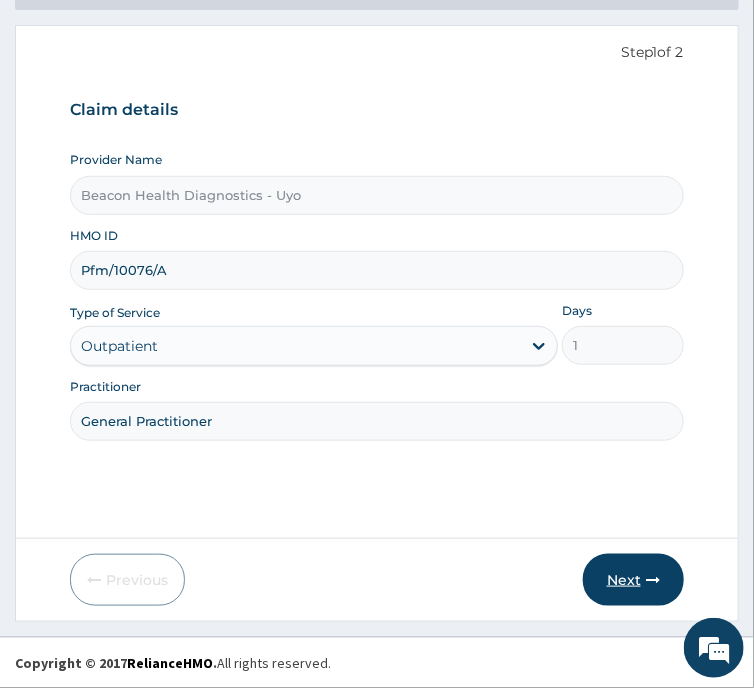 type on "General Practitioner" 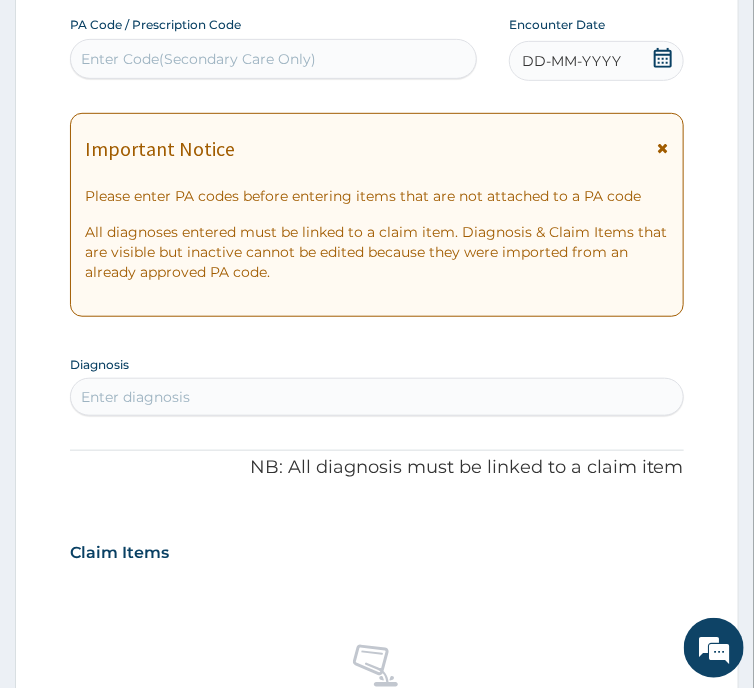 click on "Enter Code(Secondary Care Only)" at bounding box center (198, 59) 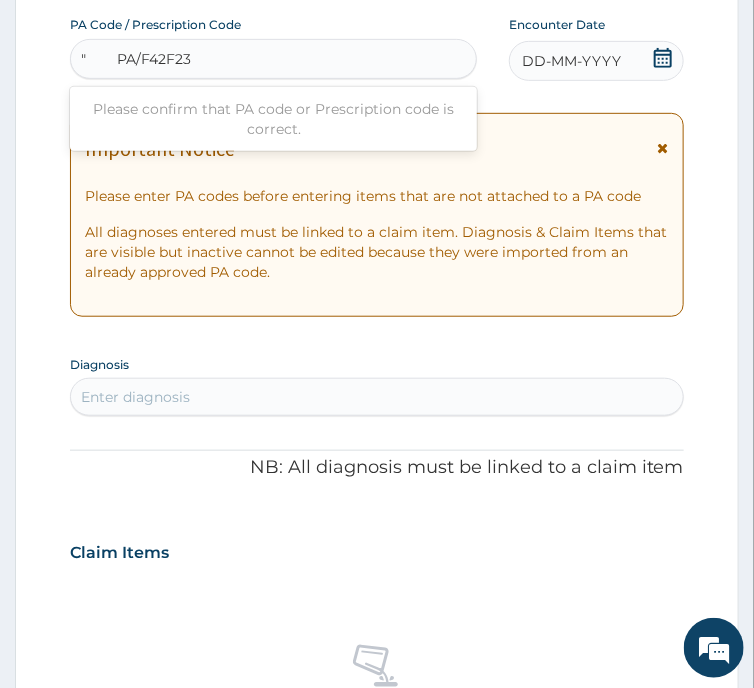 click on ""	 PA/F42F23" at bounding box center [136, 59] 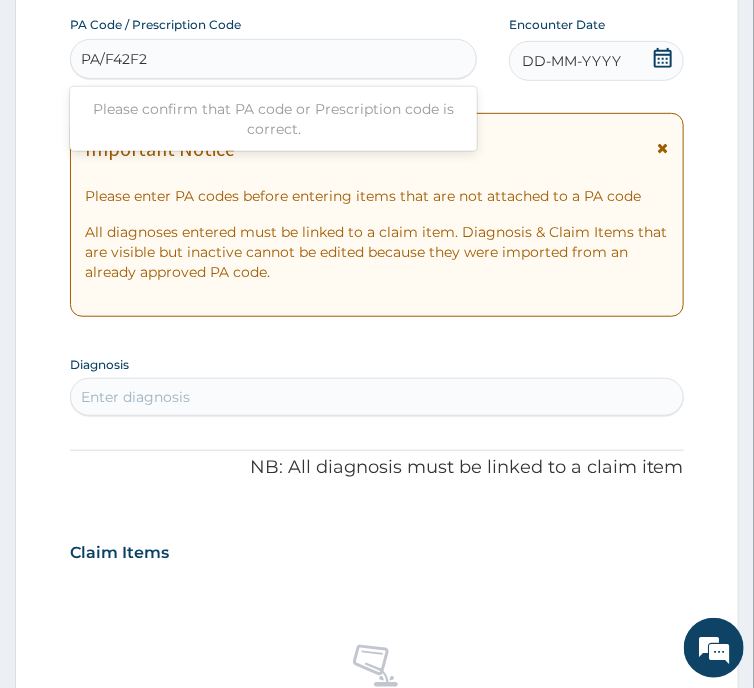 type on "PA/F42F23" 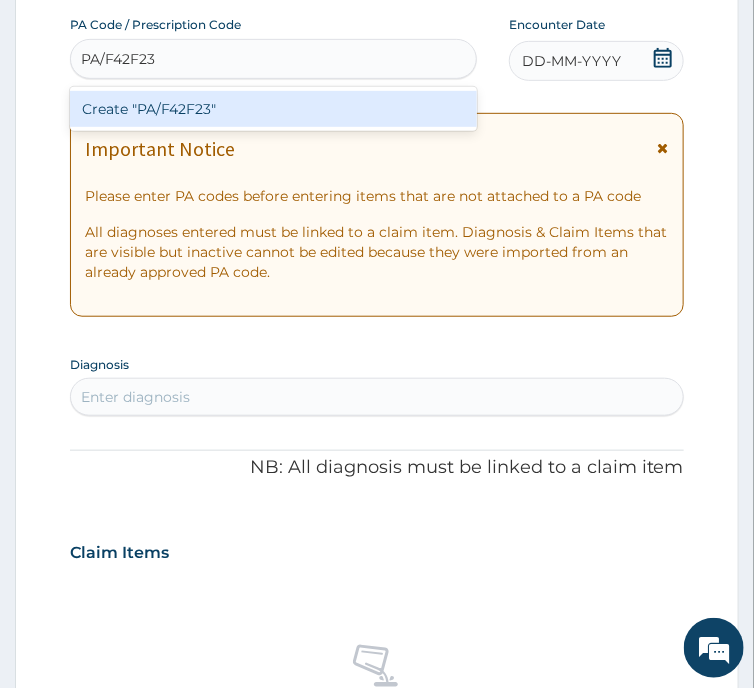 click on "Create "PA/F42F23"" at bounding box center (273, 109) 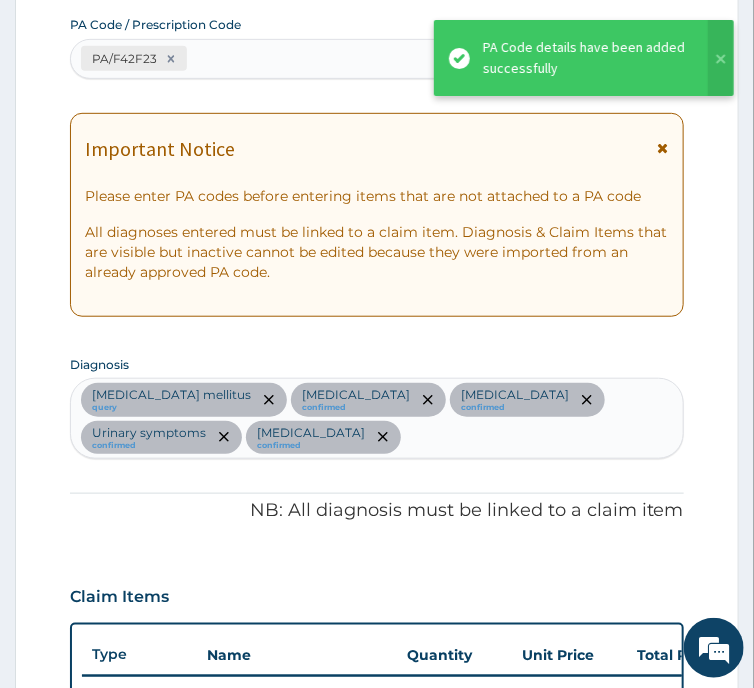scroll, scrollTop: 920, scrollLeft: 0, axis: vertical 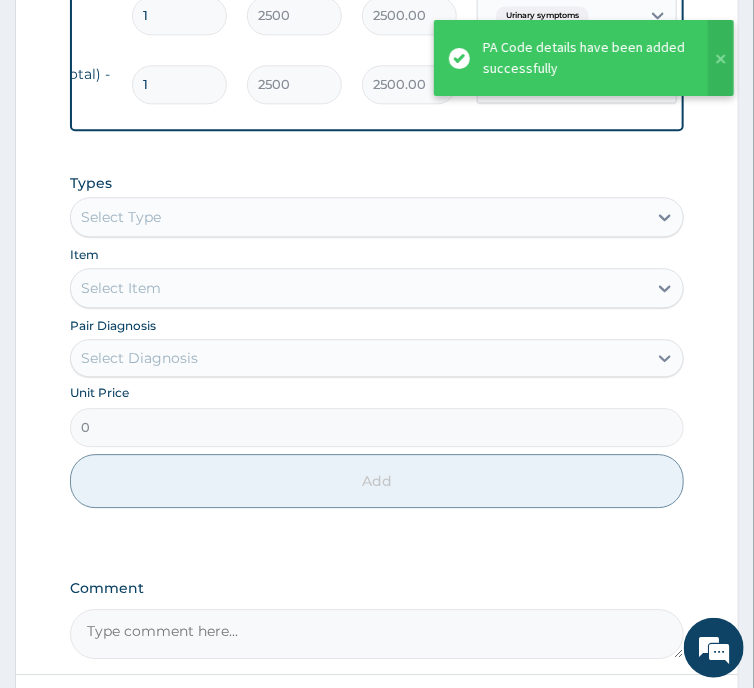 click on "Submit" at bounding box center [624, 716] 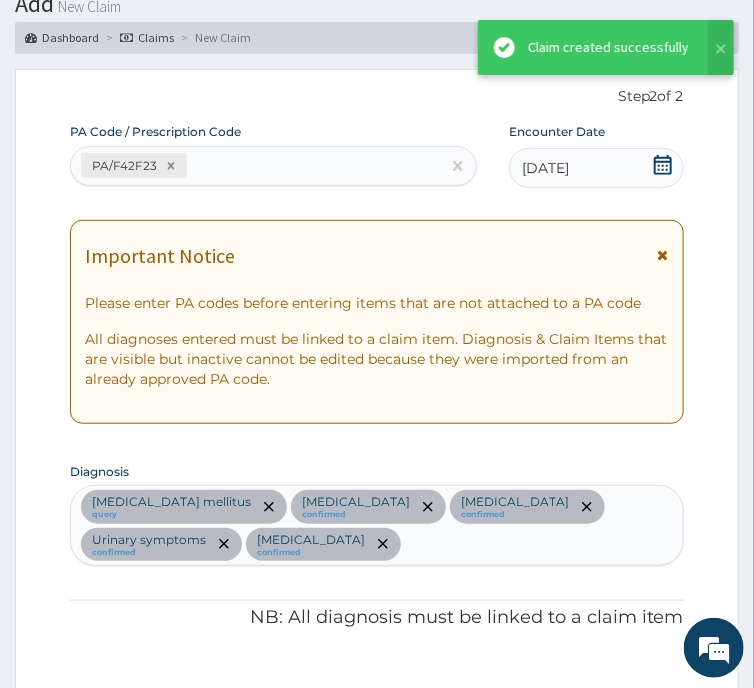 scroll, scrollTop: 1145, scrollLeft: 0, axis: vertical 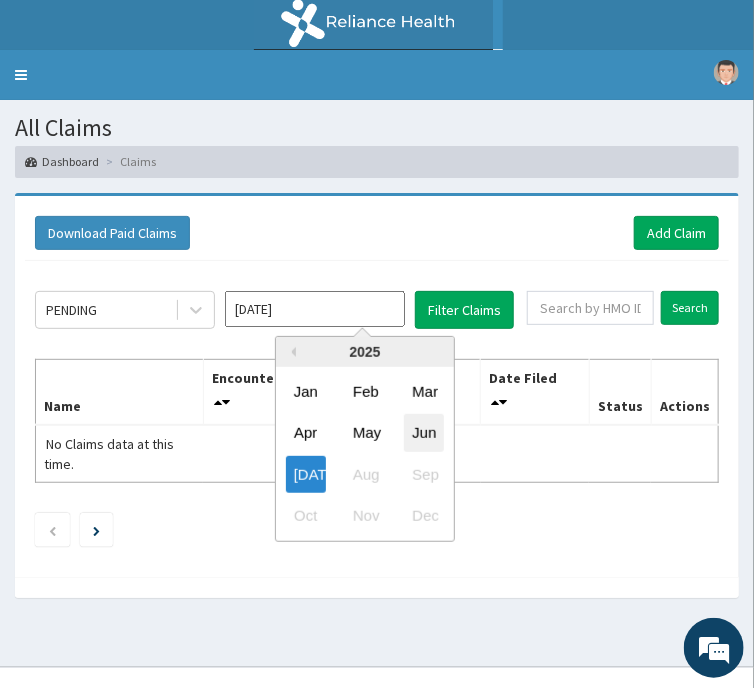 drag, startPoint x: 533, startPoint y: 269, endPoint x: 668, endPoint y: 368, distance: 167.40968 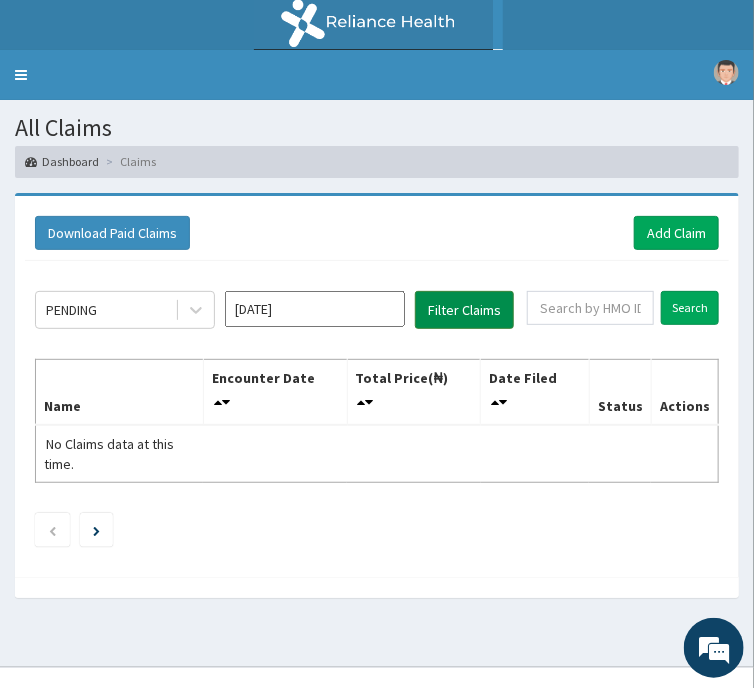 click on "Filter Claims" at bounding box center [464, 310] 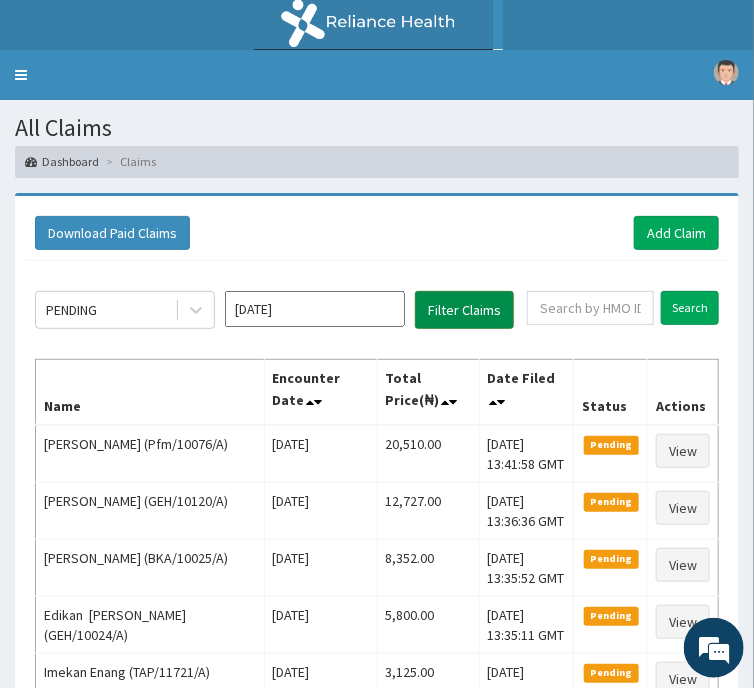 scroll, scrollTop: 0, scrollLeft: 0, axis: both 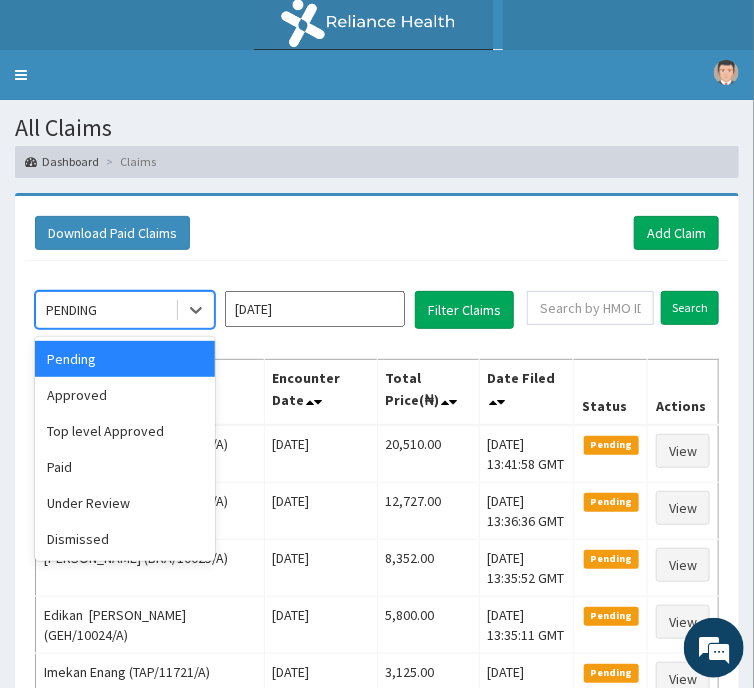 click on "PENDING" at bounding box center [71, 310] 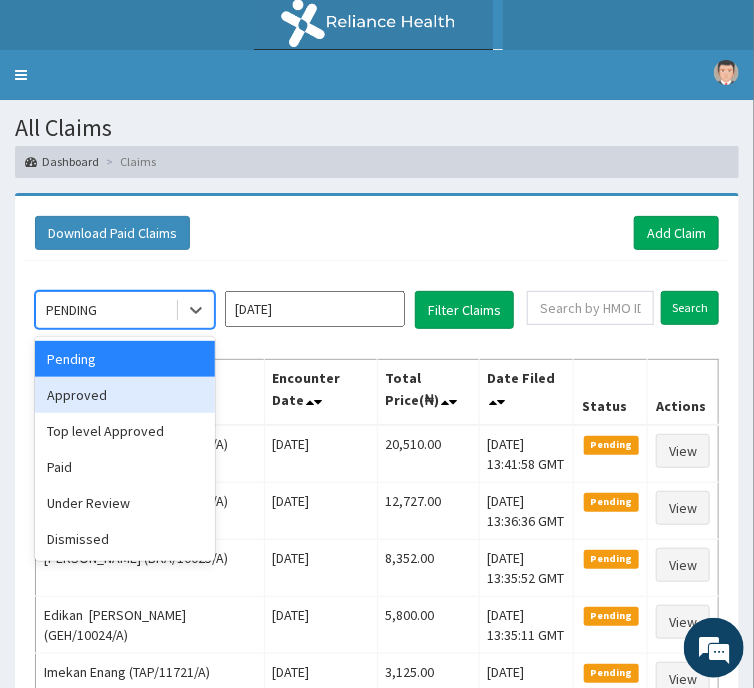 click on "Approved" at bounding box center [125, 395] 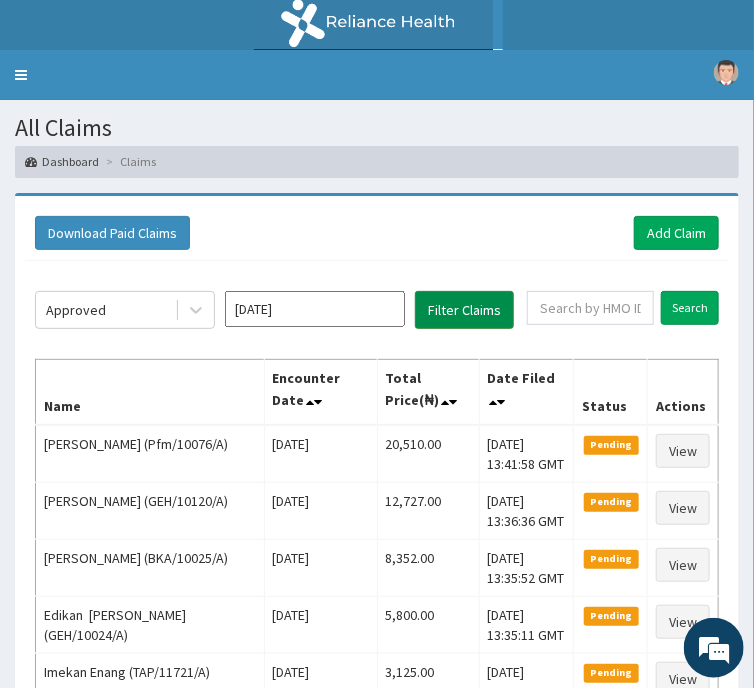 click on "Filter Claims" at bounding box center [464, 310] 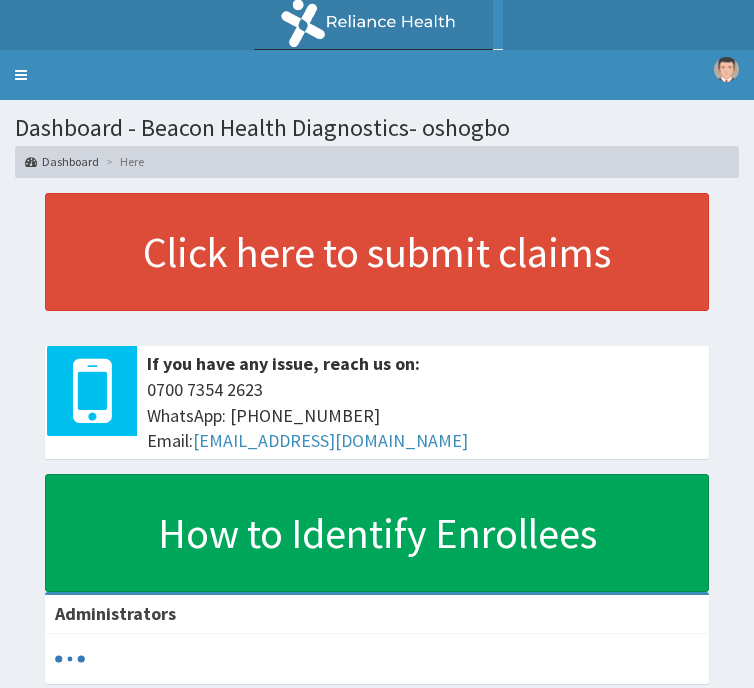 scroll, scrollTop: 0, scrollLeft: 0, axis: both 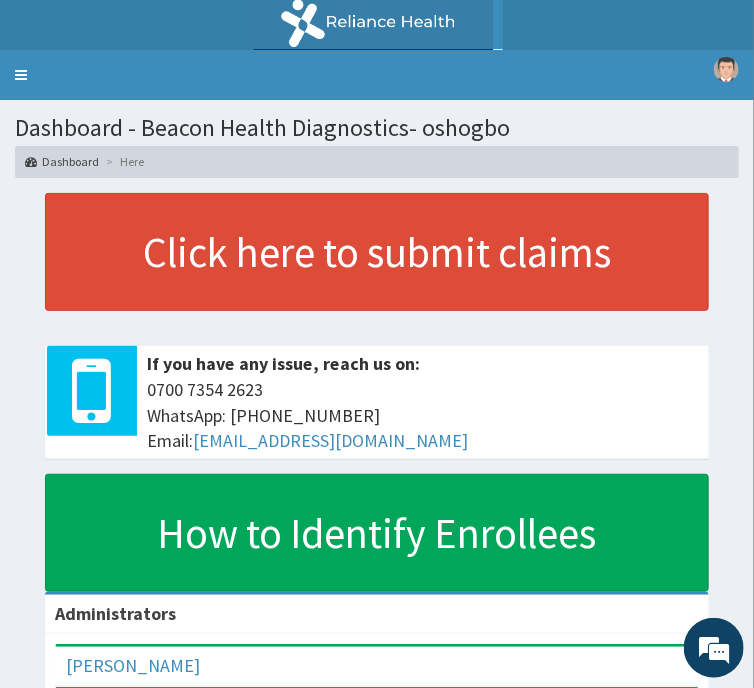 click on "Claims" at bounding box center (-115, 356) 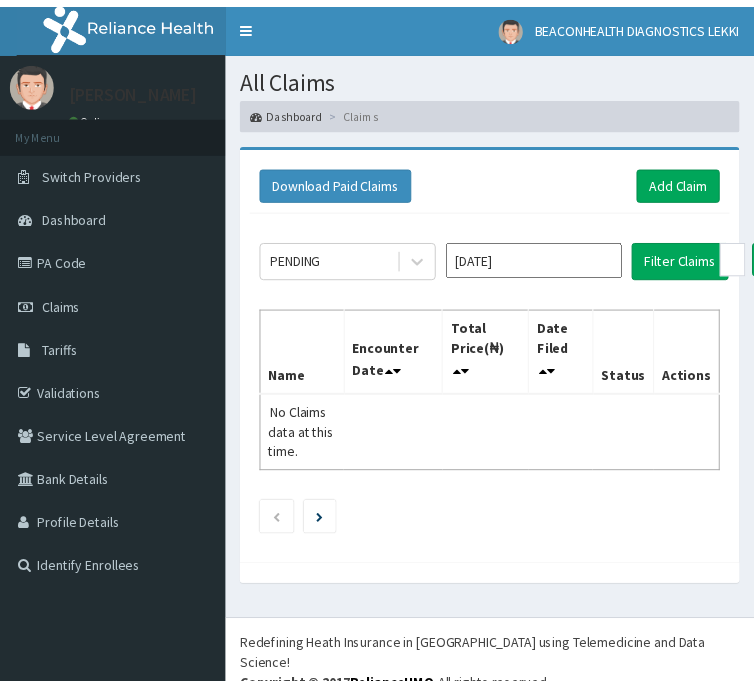 scroll, scrollTop: 0, scrollLeft: 0, axis: both 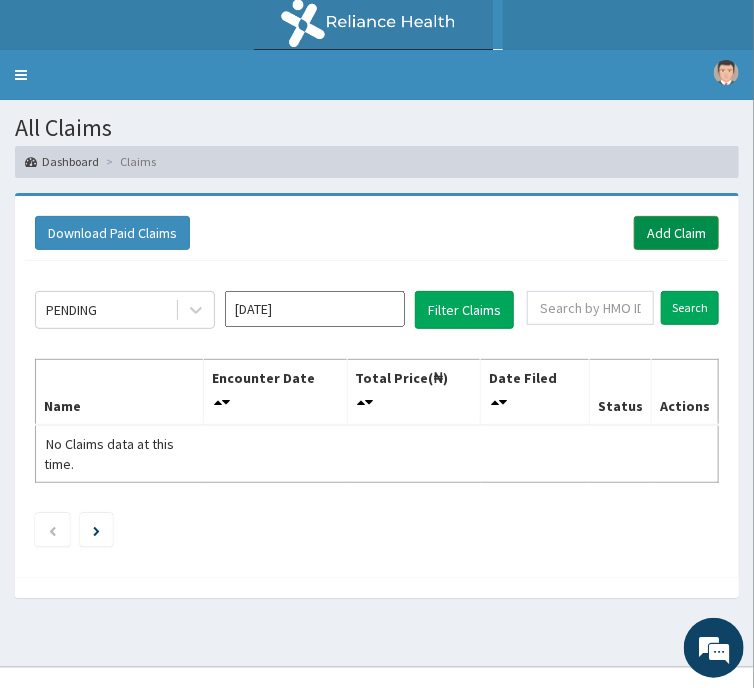 click on "Add Claim" at bounding box center (676, 233) 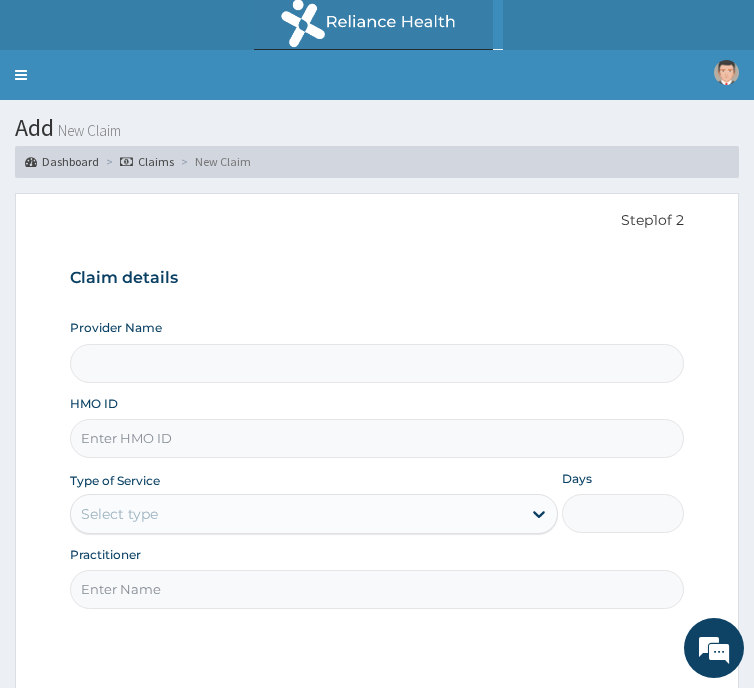 scroll, scrollTop: 0, scrollLeft: 0, axis: both 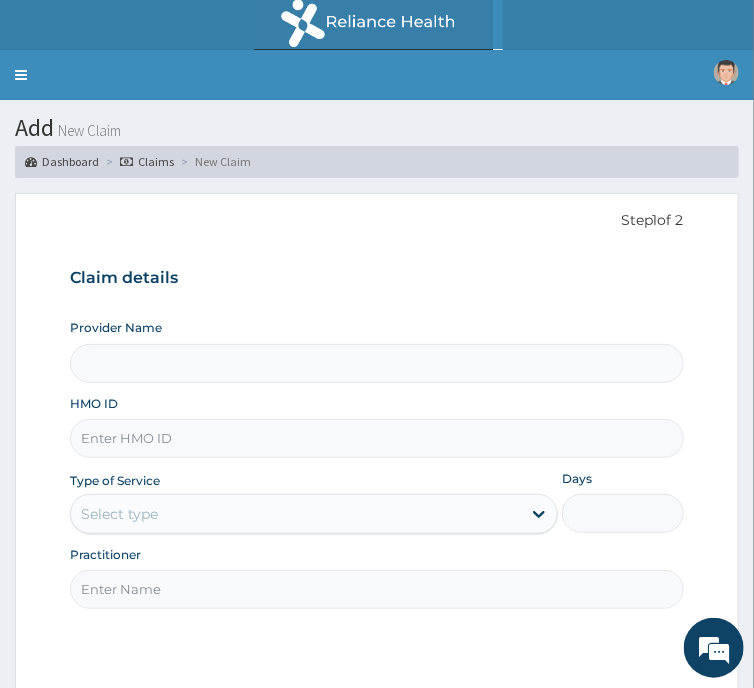 type on "Beacon Health Diagnostics- oshogbo" 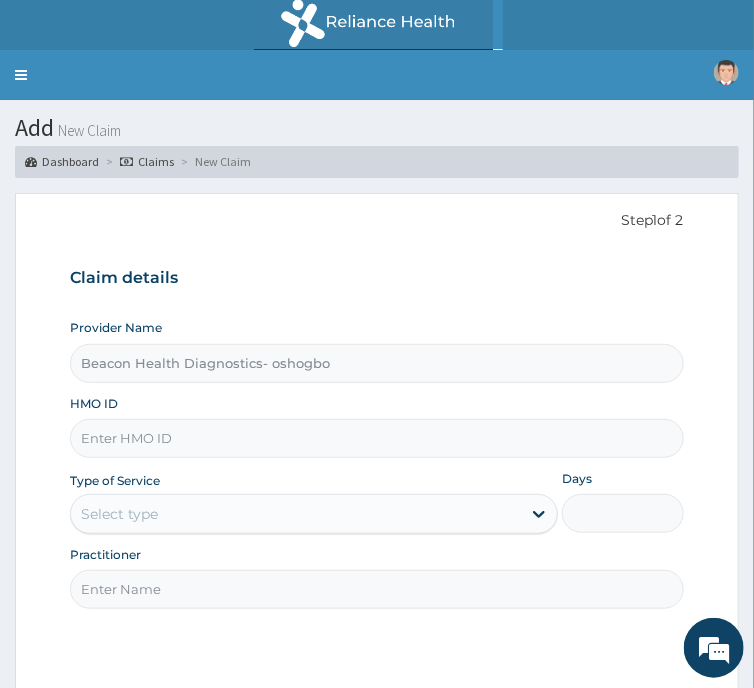click on "HMO ID" at bounding box center [377, 438] 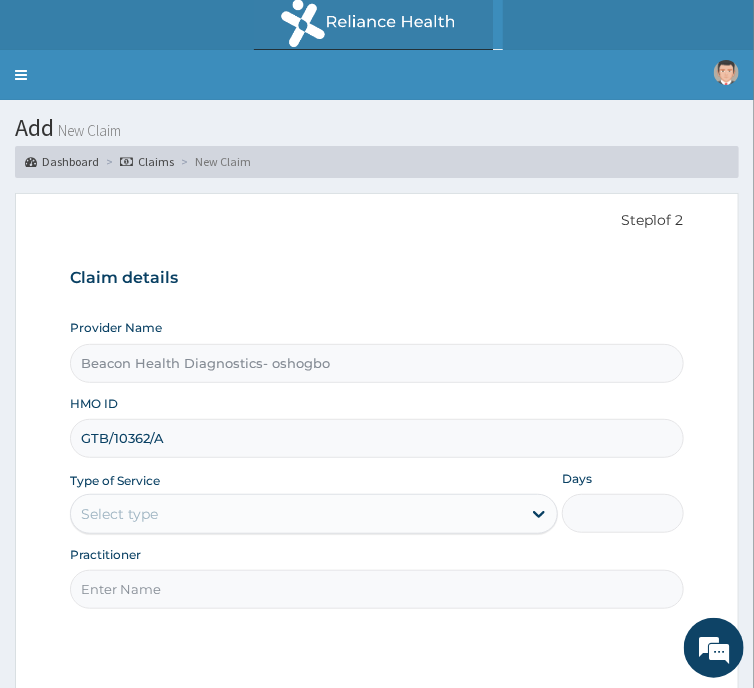 type on "GTB/10362/A" 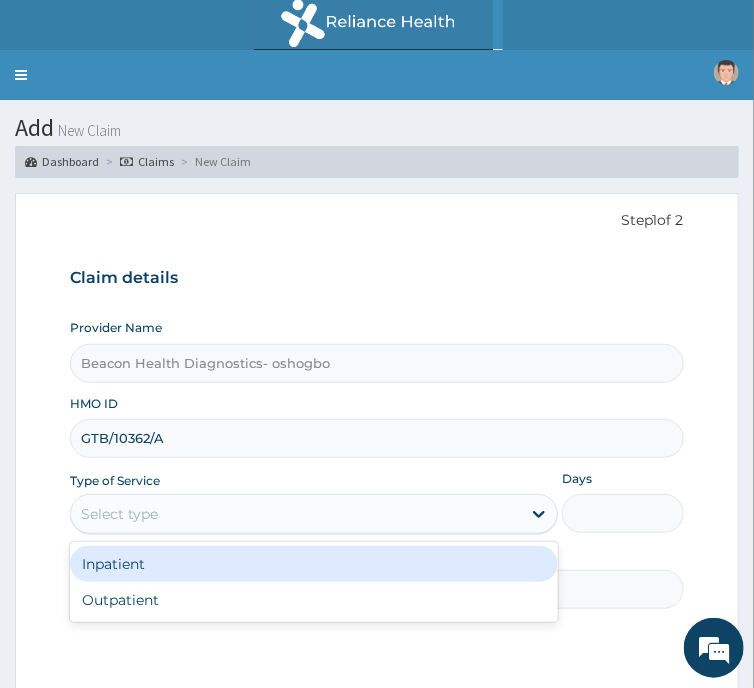 click on "Select type" at bounding box center [296, 514] 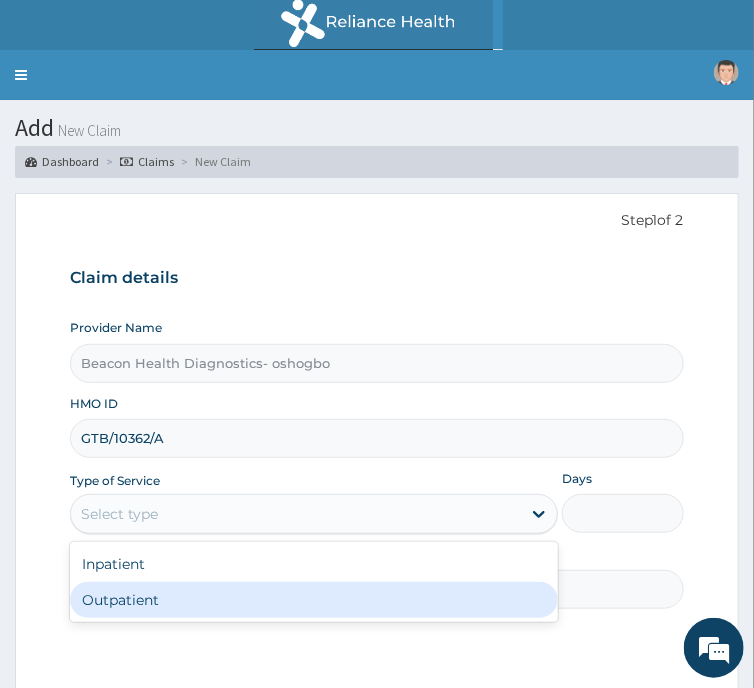 click on "Outpatient" at bounding box center [314, 600] 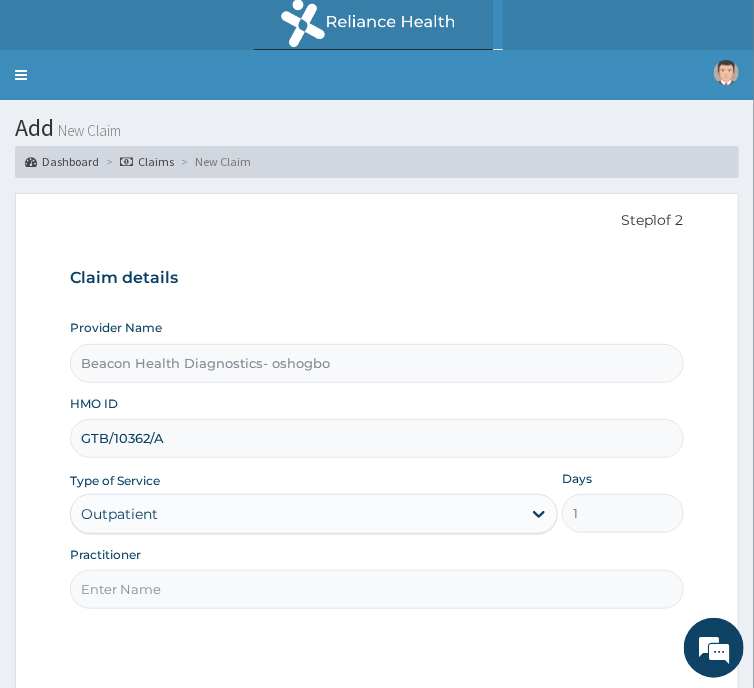 click on "Practitioner" at bounding box center [377, 589] 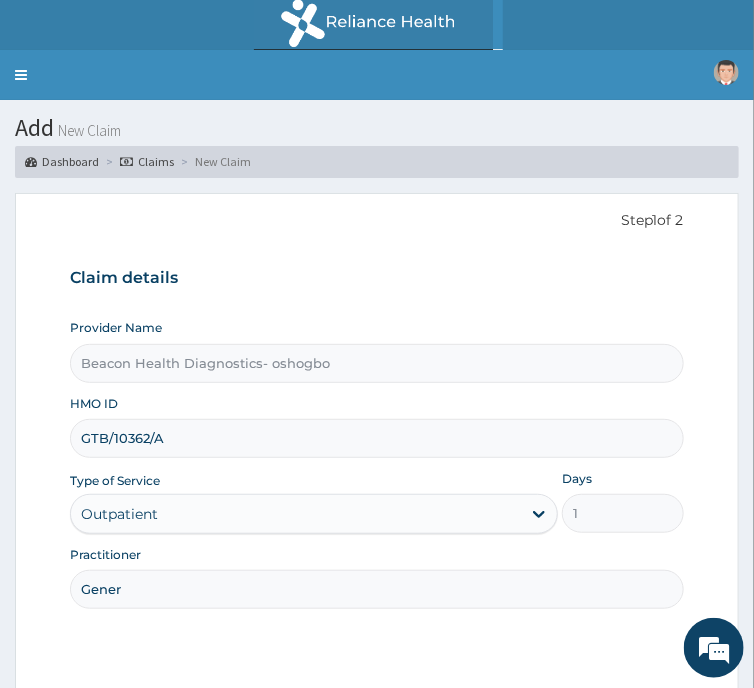 scroll, scrollTop: 0, scrollLeft: 0, axis: both 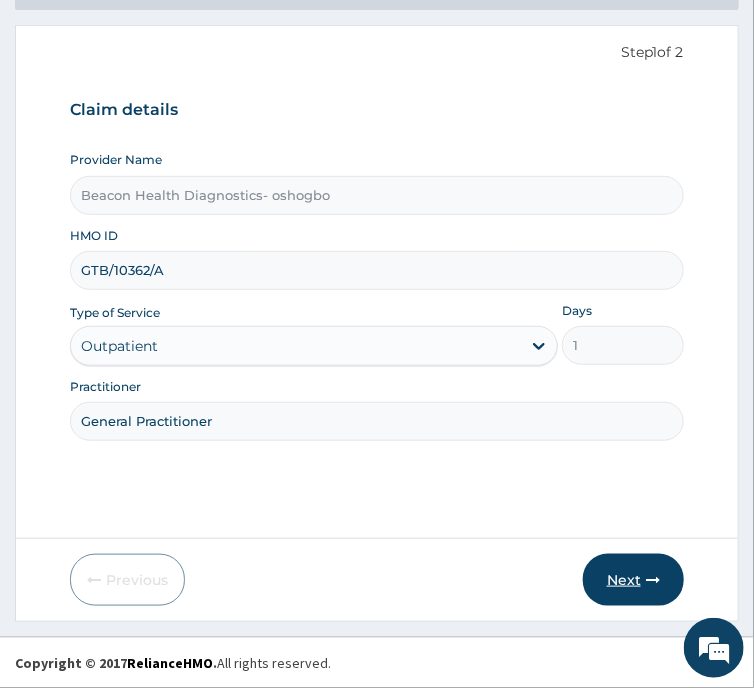 type on "General Practitioner" 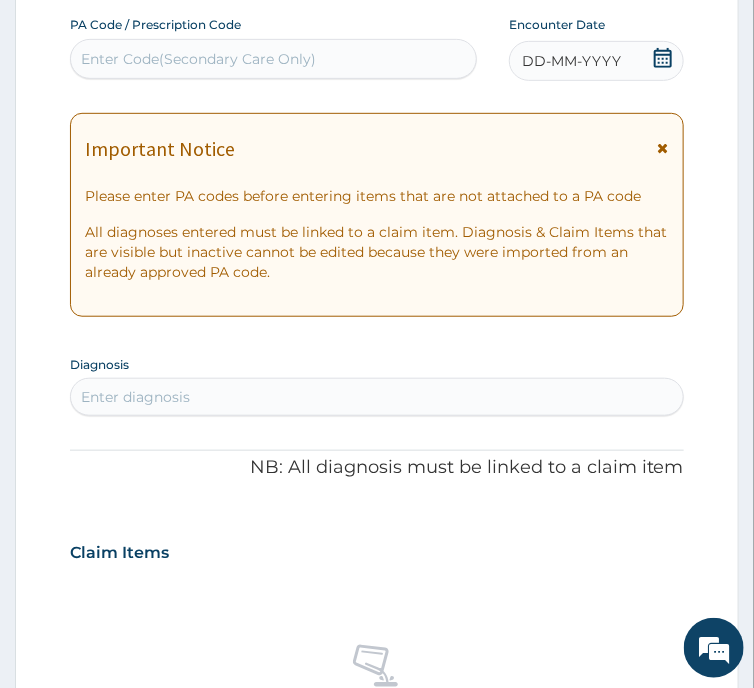 click on "Enter Code(Secondary Care Only)" at bounding box center (198, 59) 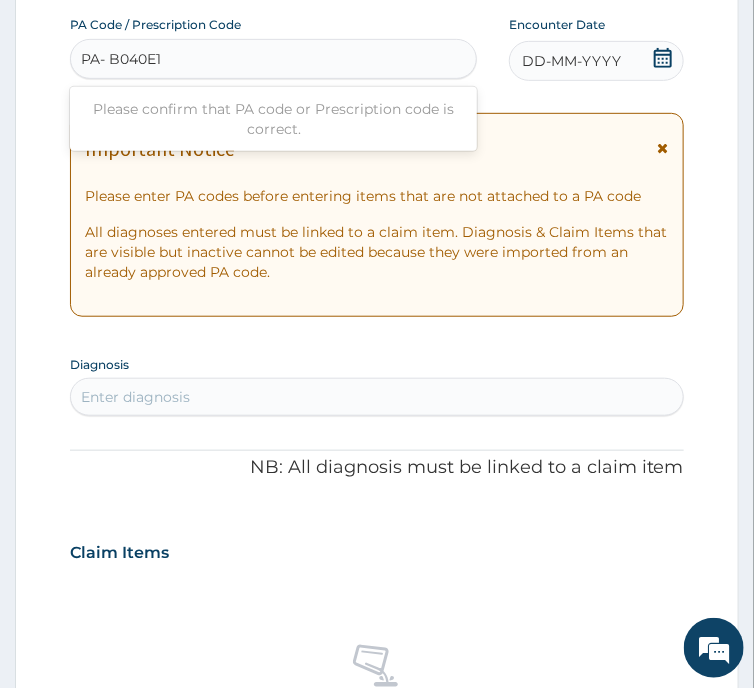 click on "PA- B040E1" at bounding box center [122, 59] 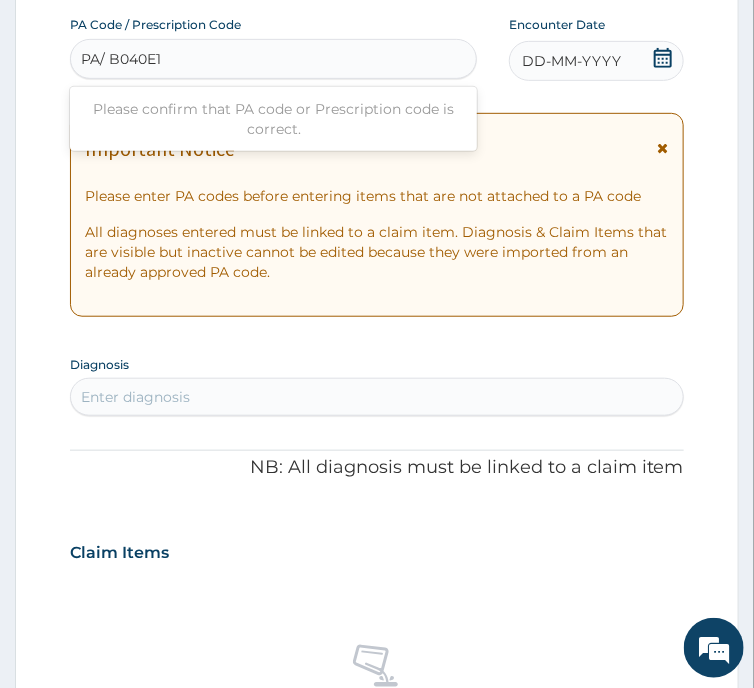 type on "PA/ B040E1" 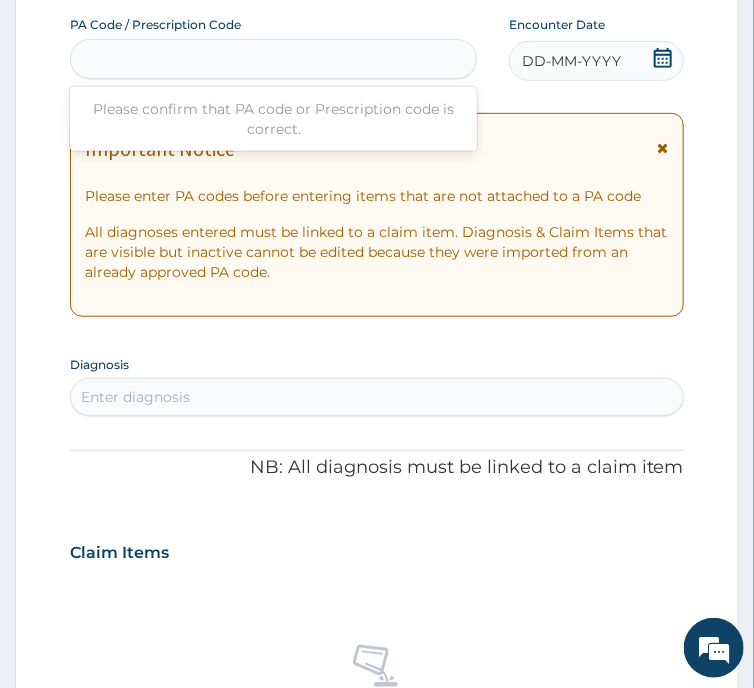click on "Important Notice Please enter PA codes before entering items that are not attached to a PA code   All diagnoses entered must be linked to a claim item. Diagnosis & Claim Items that are visible but inactive cannot be edited because they were imported from an already approved PA code." at bounding box center (377, 215) 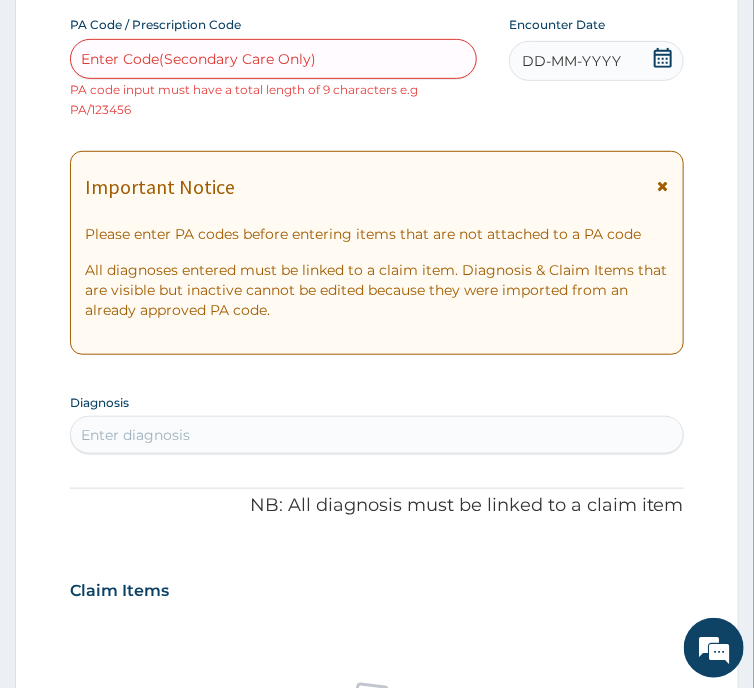 click on "Enter Code(Secondary Care Only)" at bounding box center [198, 59] 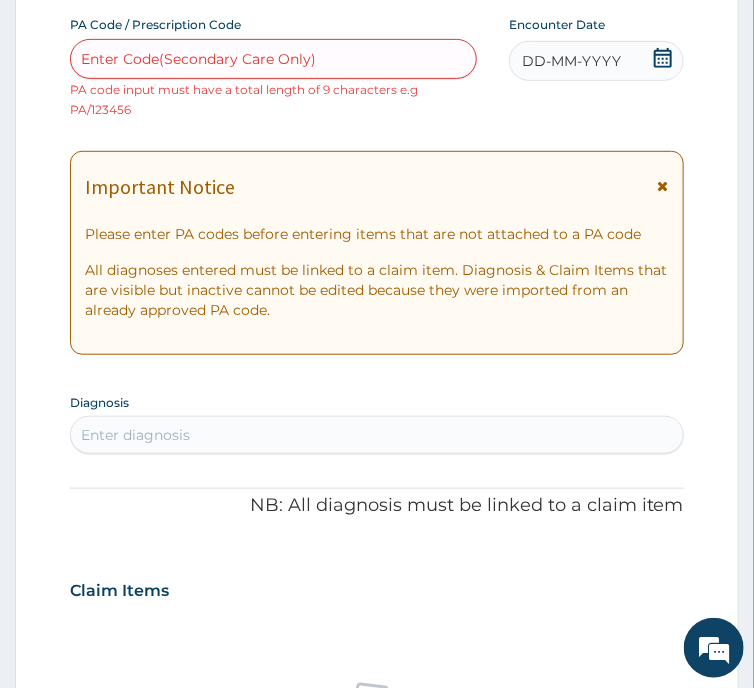 paste on "PA- B040E1" 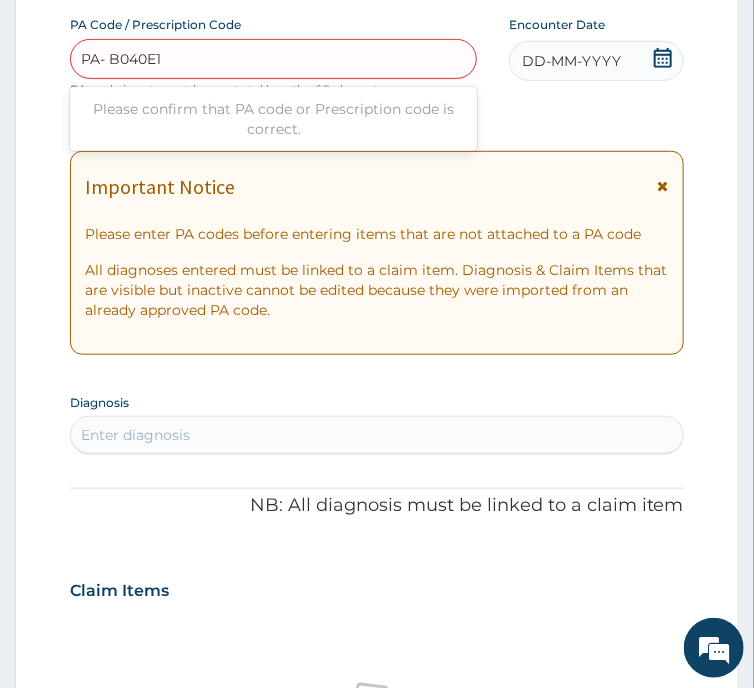 click on "PA- B040E1" at bounding box center (122, 59) 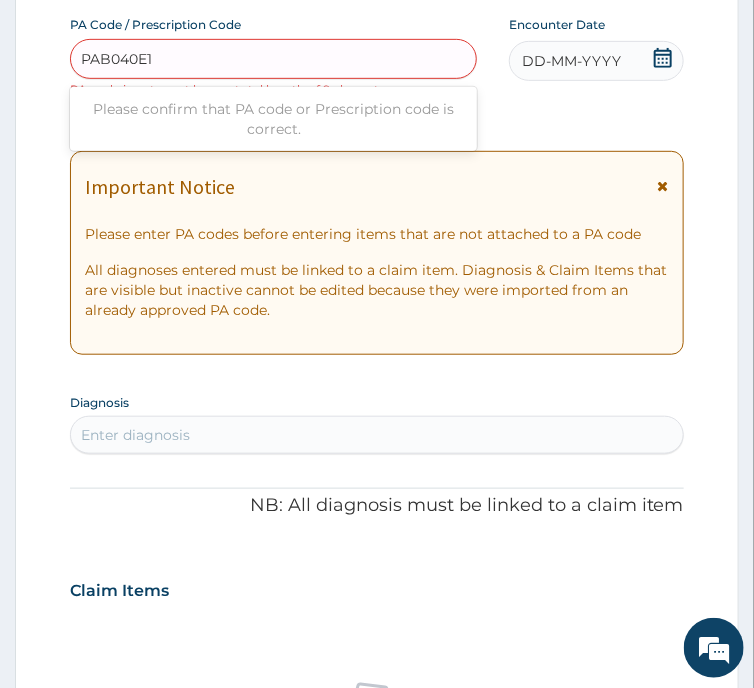 type on "PA/B040E1" 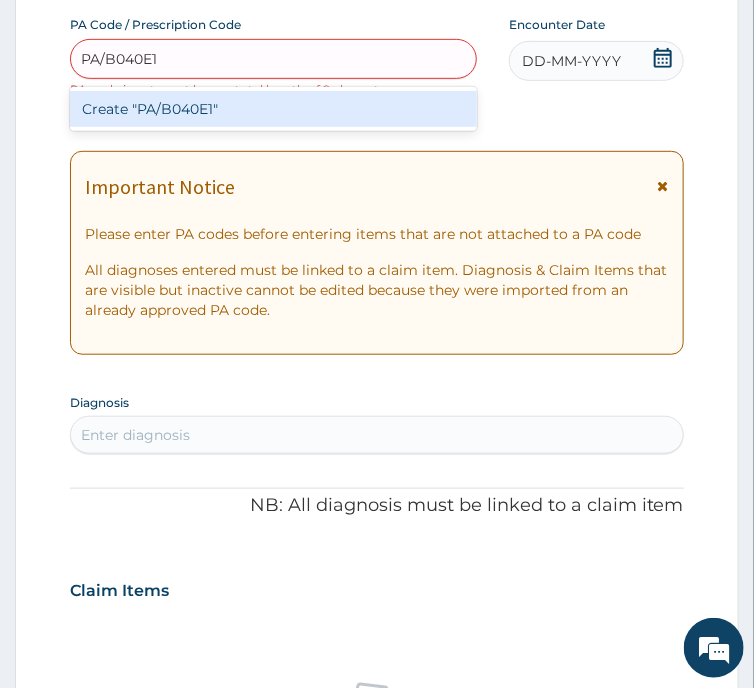 click on "Create "PA/B040E1"" at bounding box center (273, 109) 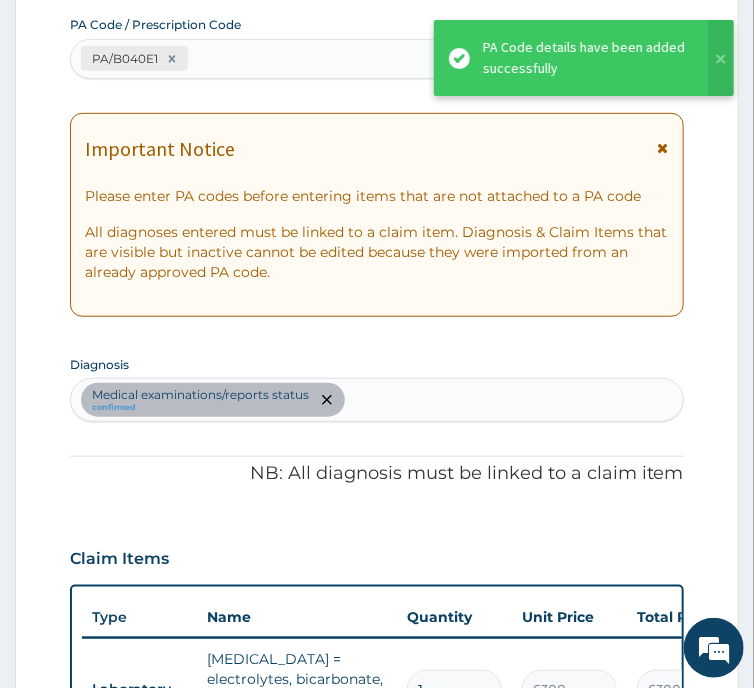 scroll, scrollTop: 1238, scrollLeft: 0, axis: vertical 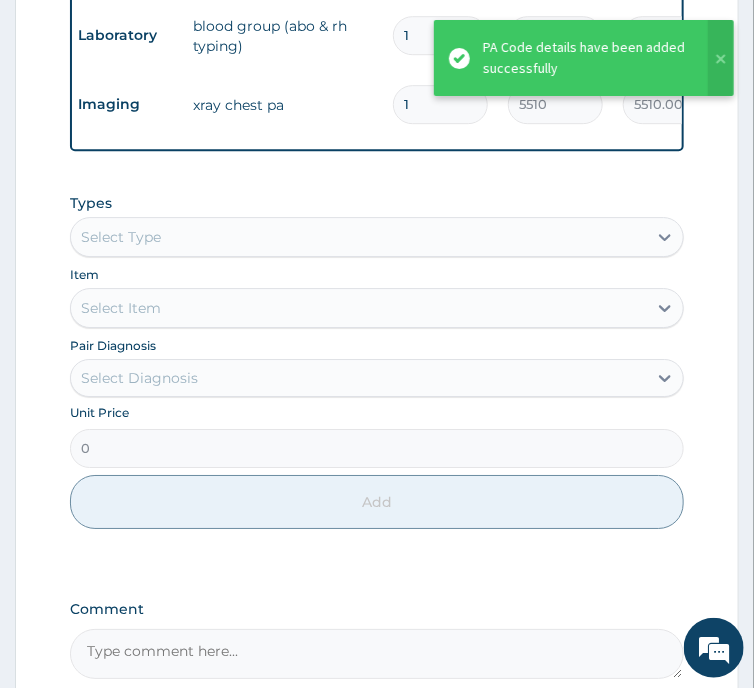 click on "Submit" at bounding box center (624, 736) 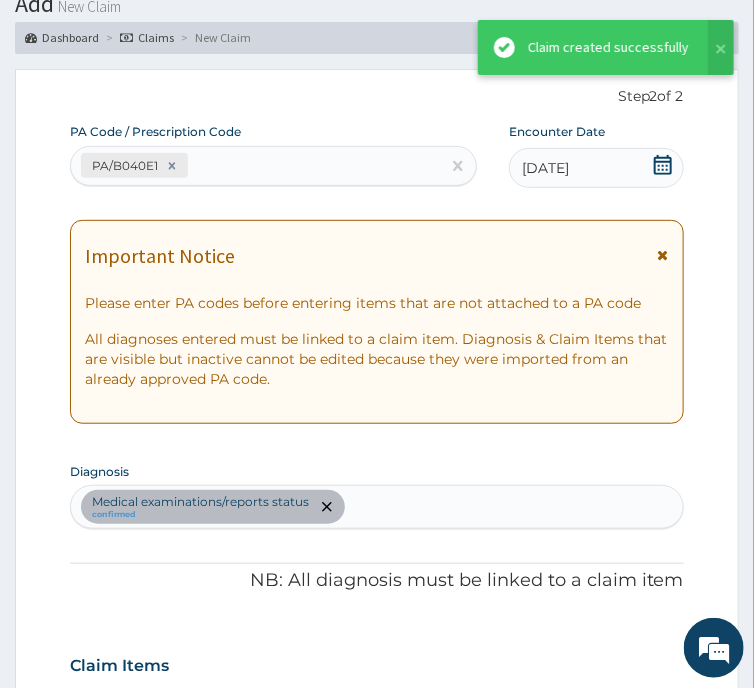 scroll, scrollTop: 1463, scrollLeft: 0, axis: vertical 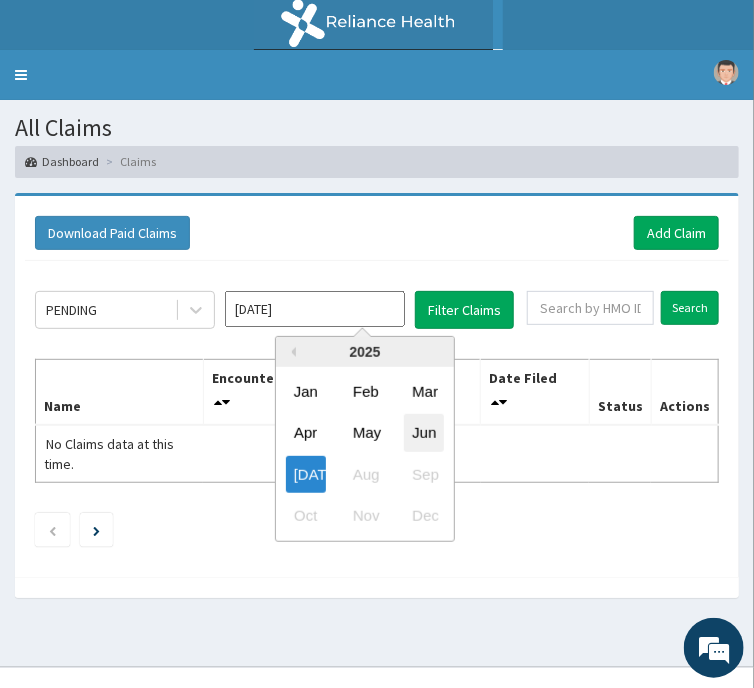 drag, startPoint x: 524, startPoint y: 251, endPoint x: 635, endPoint y: 383, distance: 172.46739 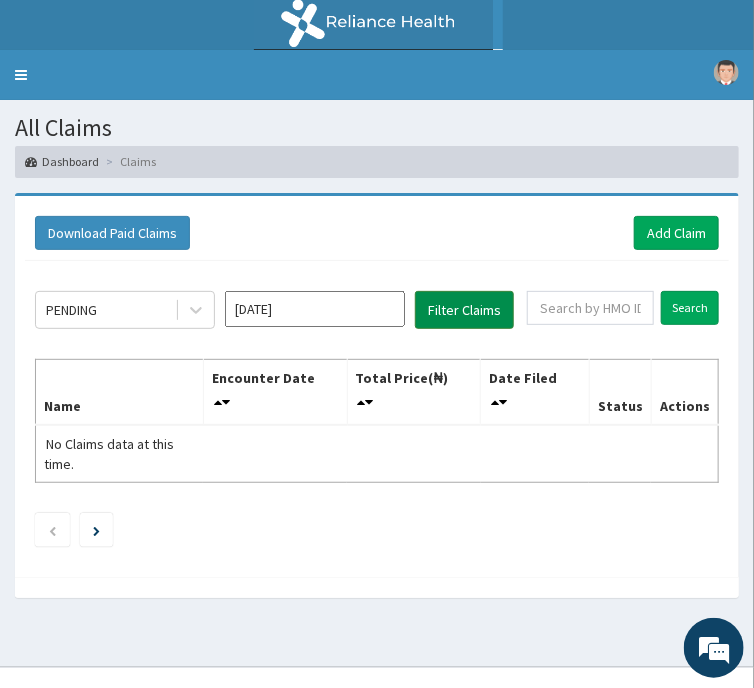 click on "Filter Claims" at bounding box center (464, 310) 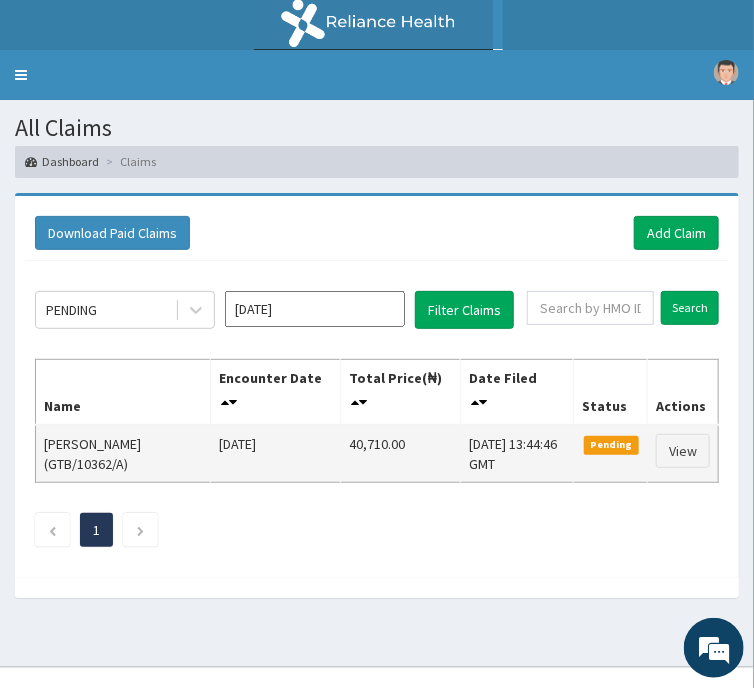 scroll, scrollTop: 0, scrollLeft: 0, axis: both 